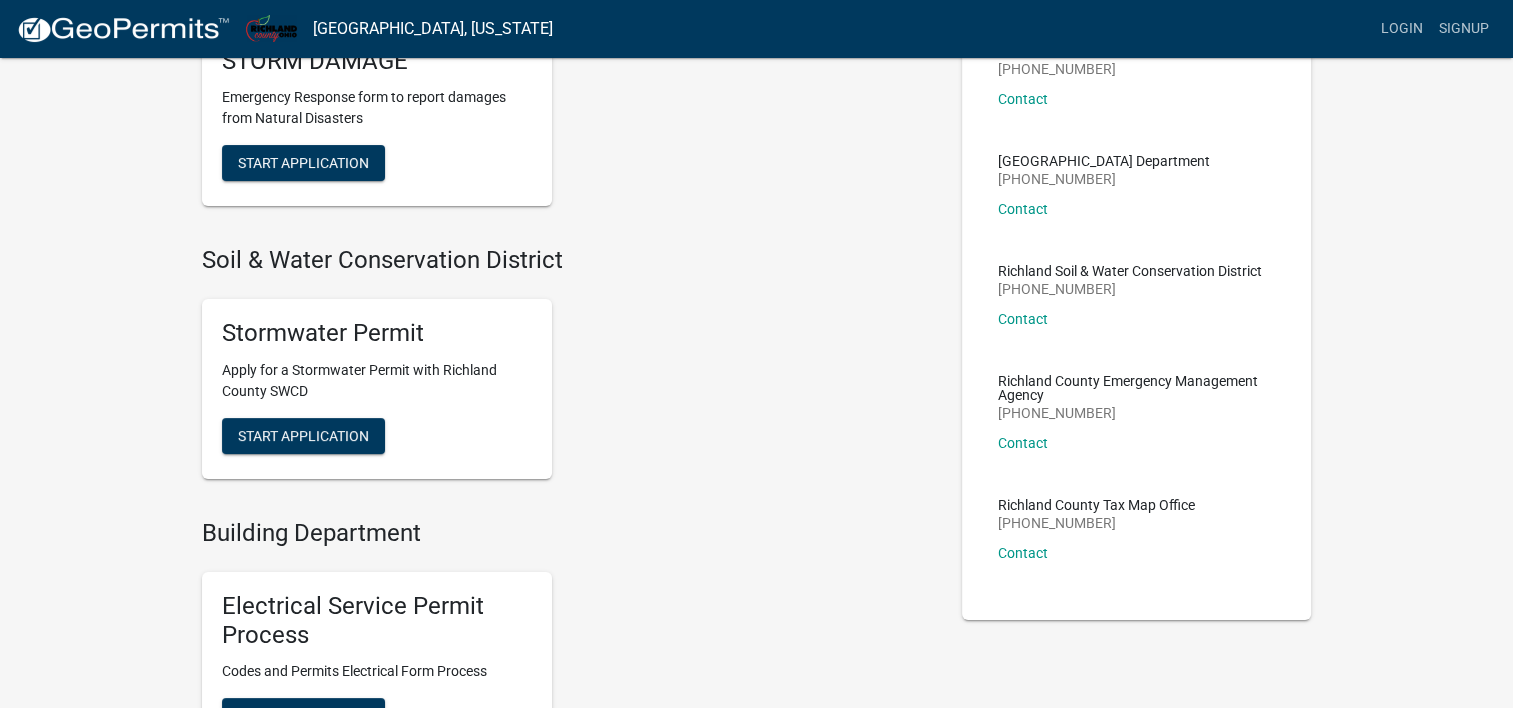 scroll, scrollTop: 200, scrollLeft: 0, axis: vertical 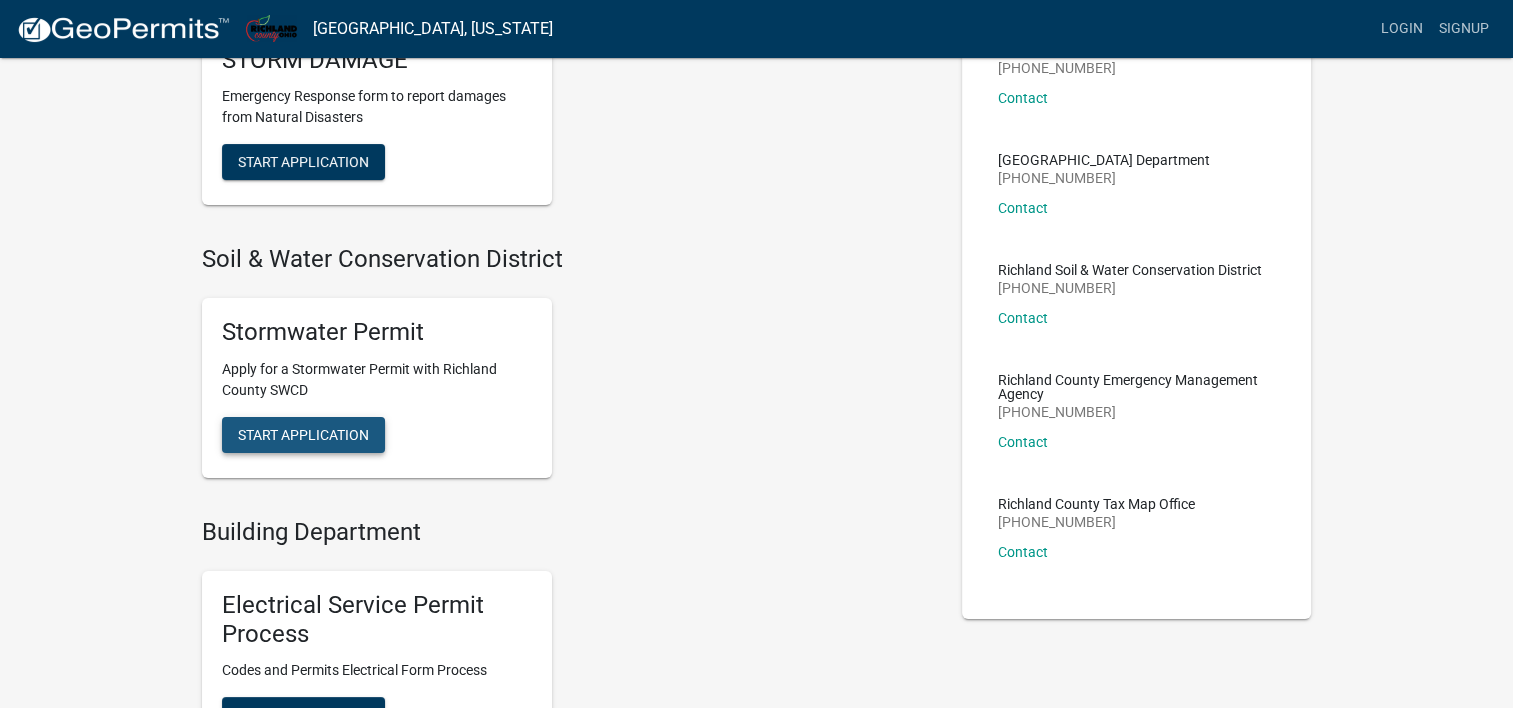 click on "Start Application" at bounding box center (303, 434) 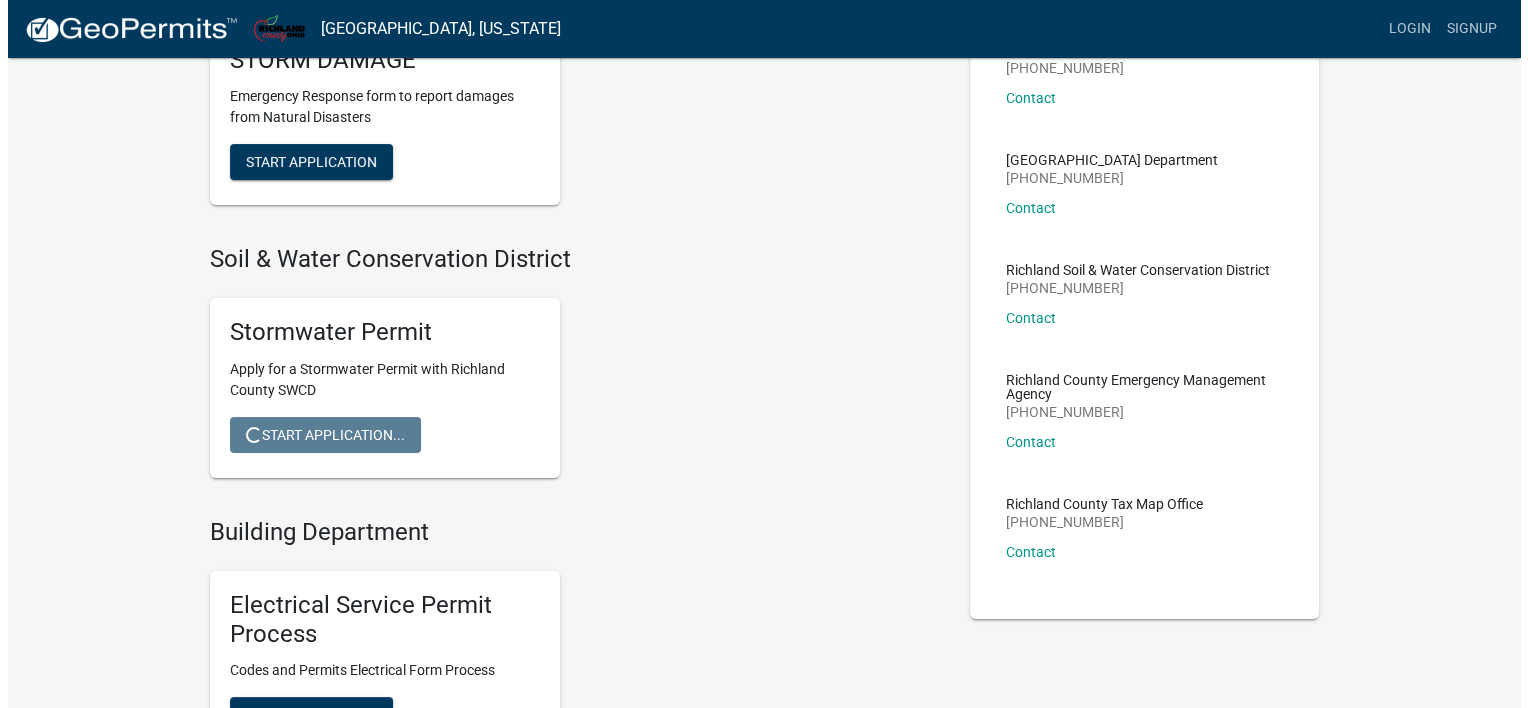 scroll, scrollTop: 0, scrollLeft: 0, axis: both 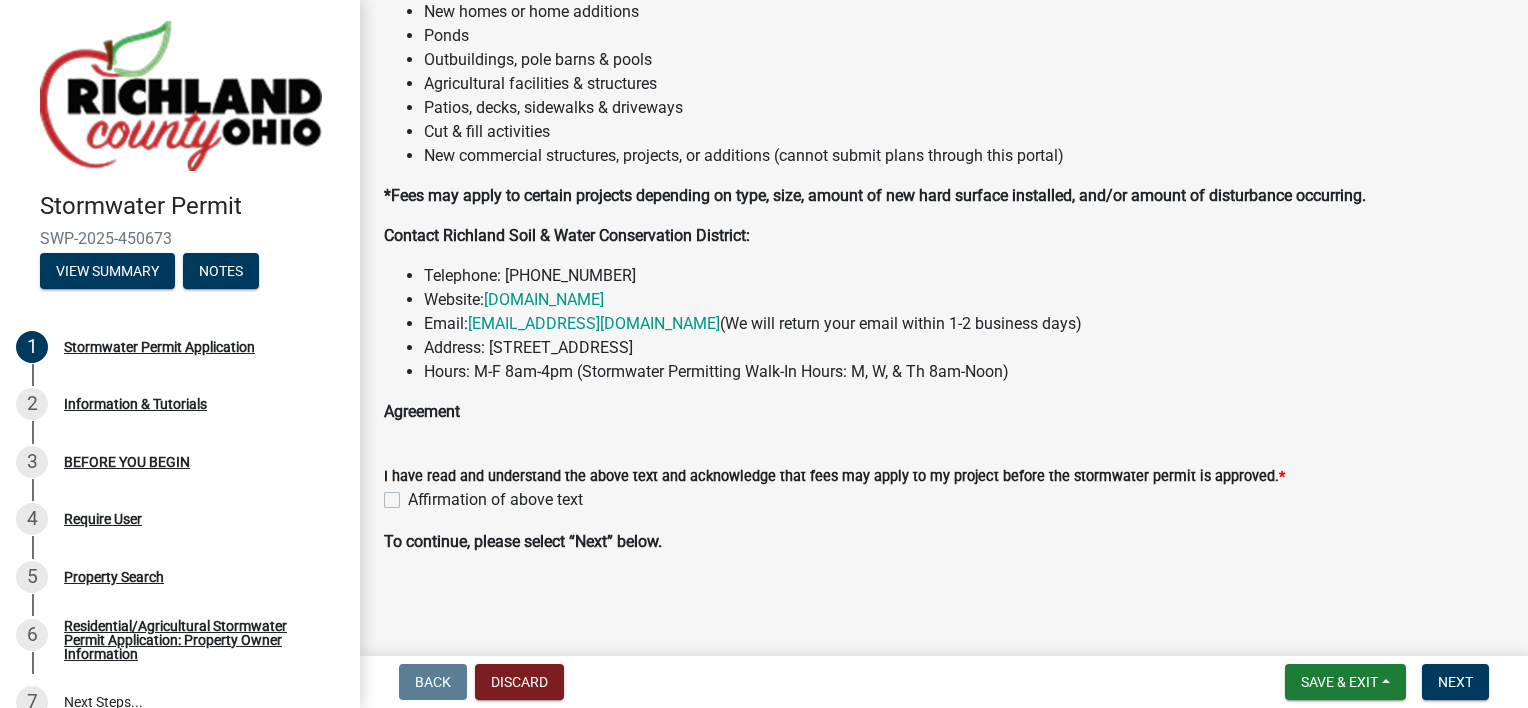 click on "Affirmation of above text" 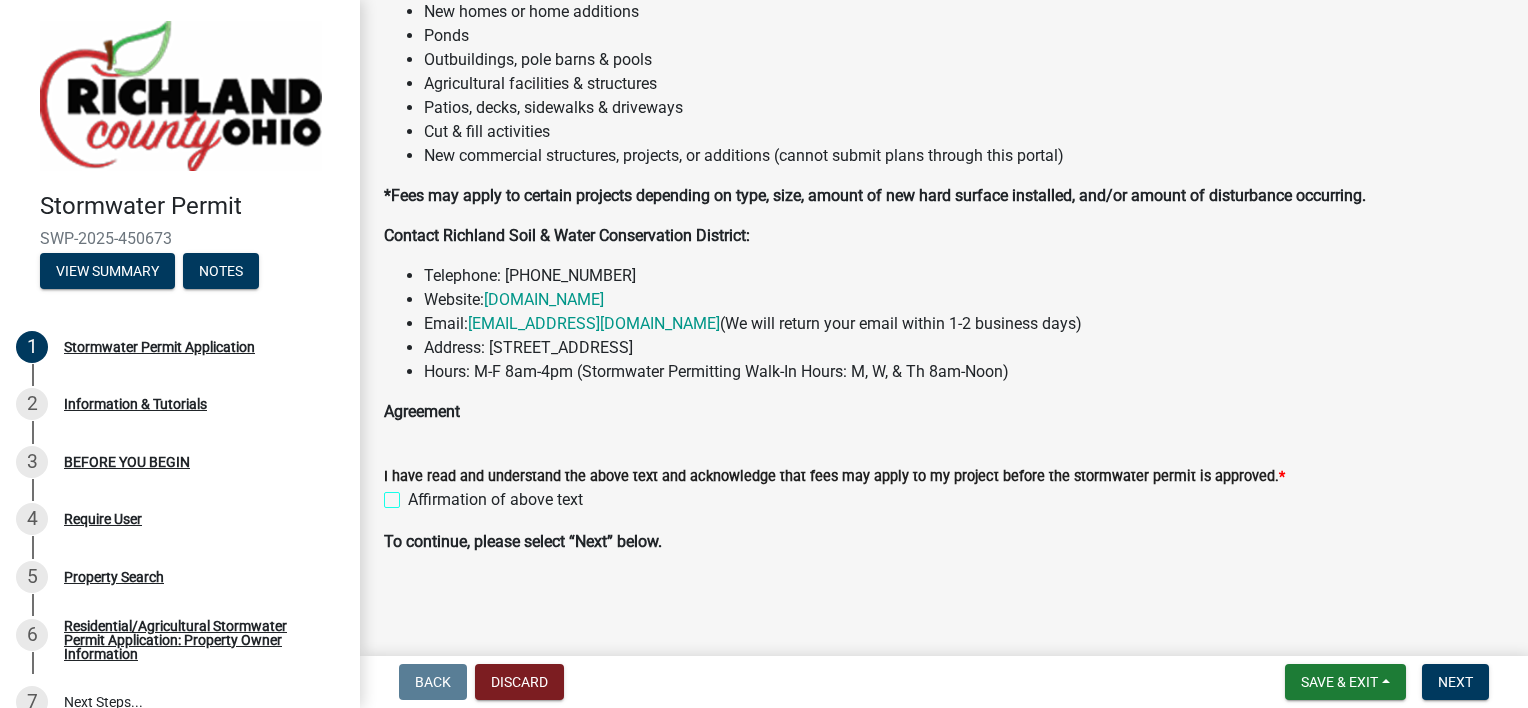 click on "Affirmation of above text" at bounding box center [414, 494] 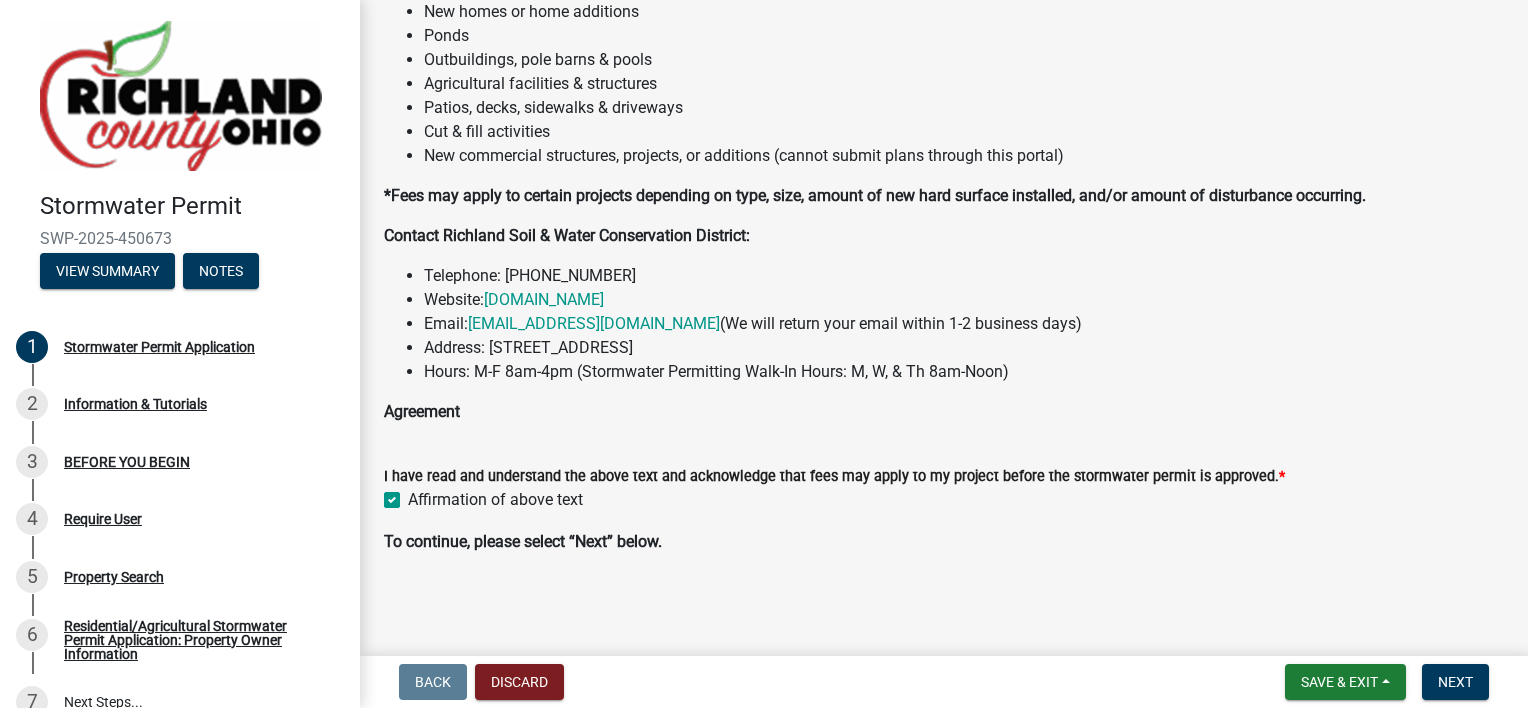 checkbox on "true" 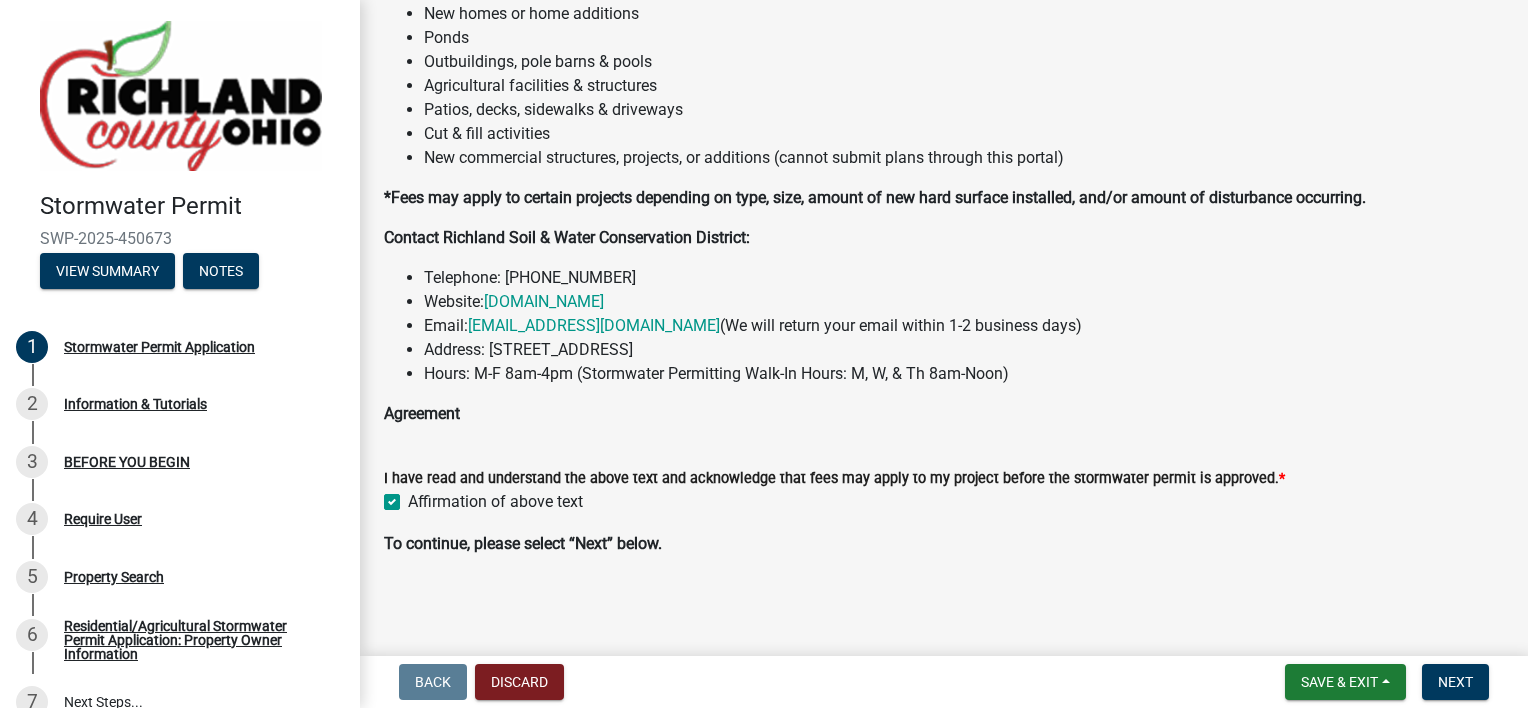 scroll, scrollTop: 347, scrollLeft: 0, axis: vertical 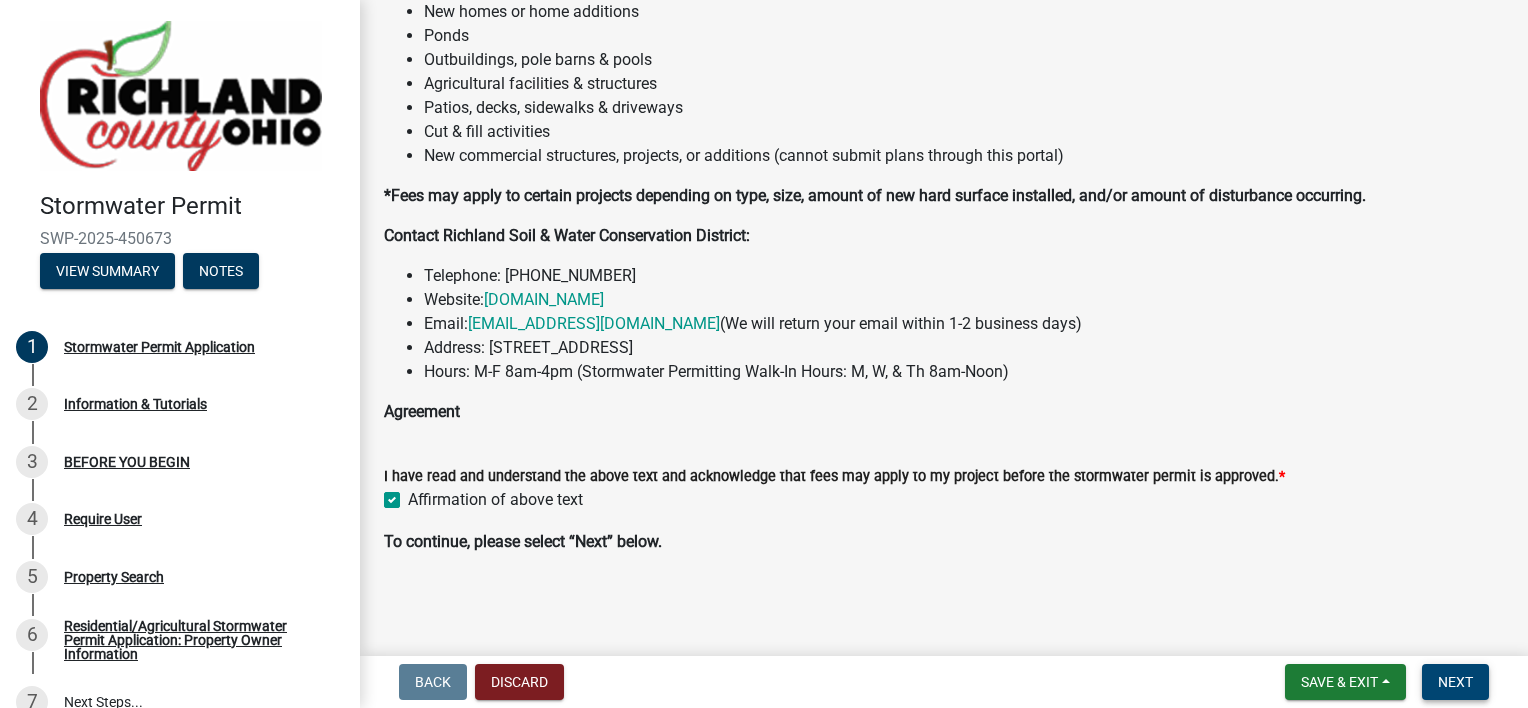 click on "Next" at bounding box center [1455, 682] 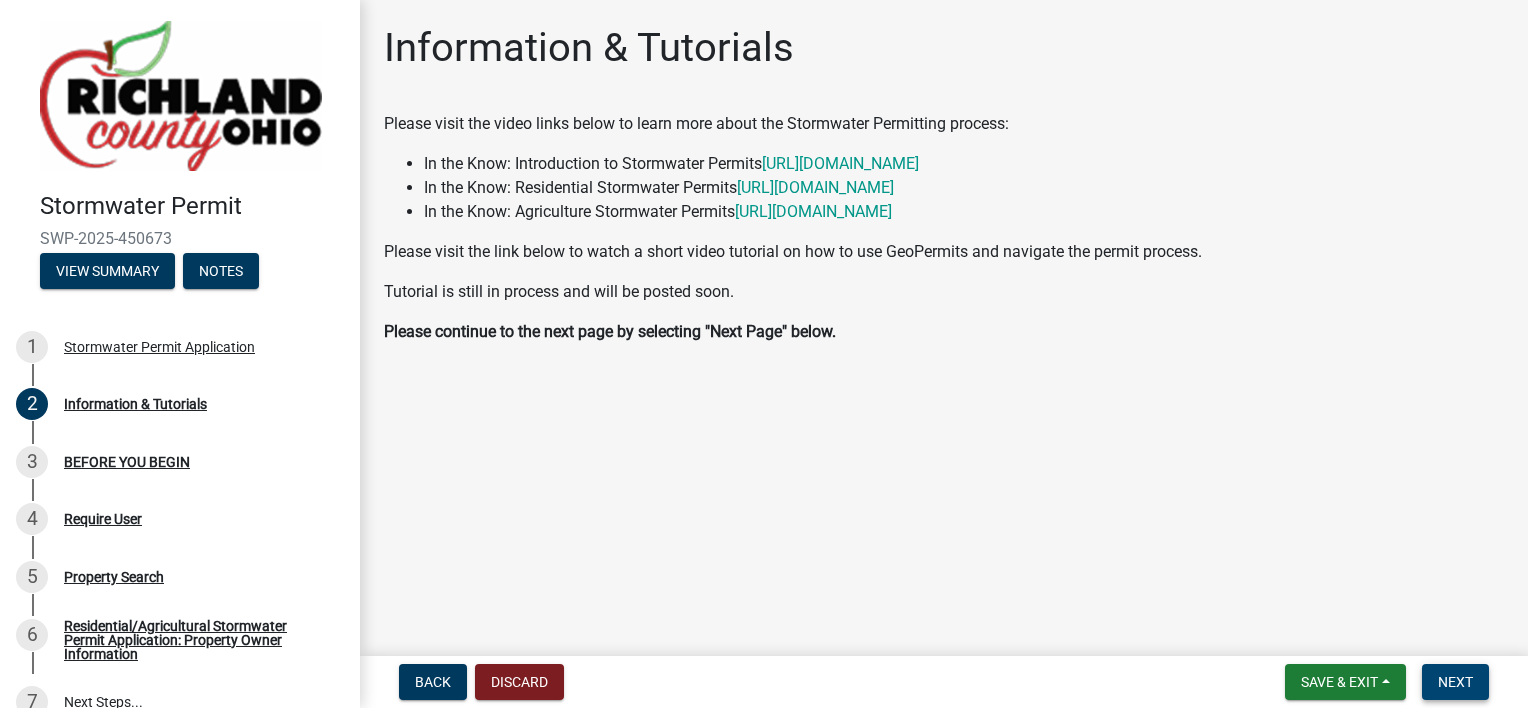 click on "Next" at bounding box center [1455, 682] 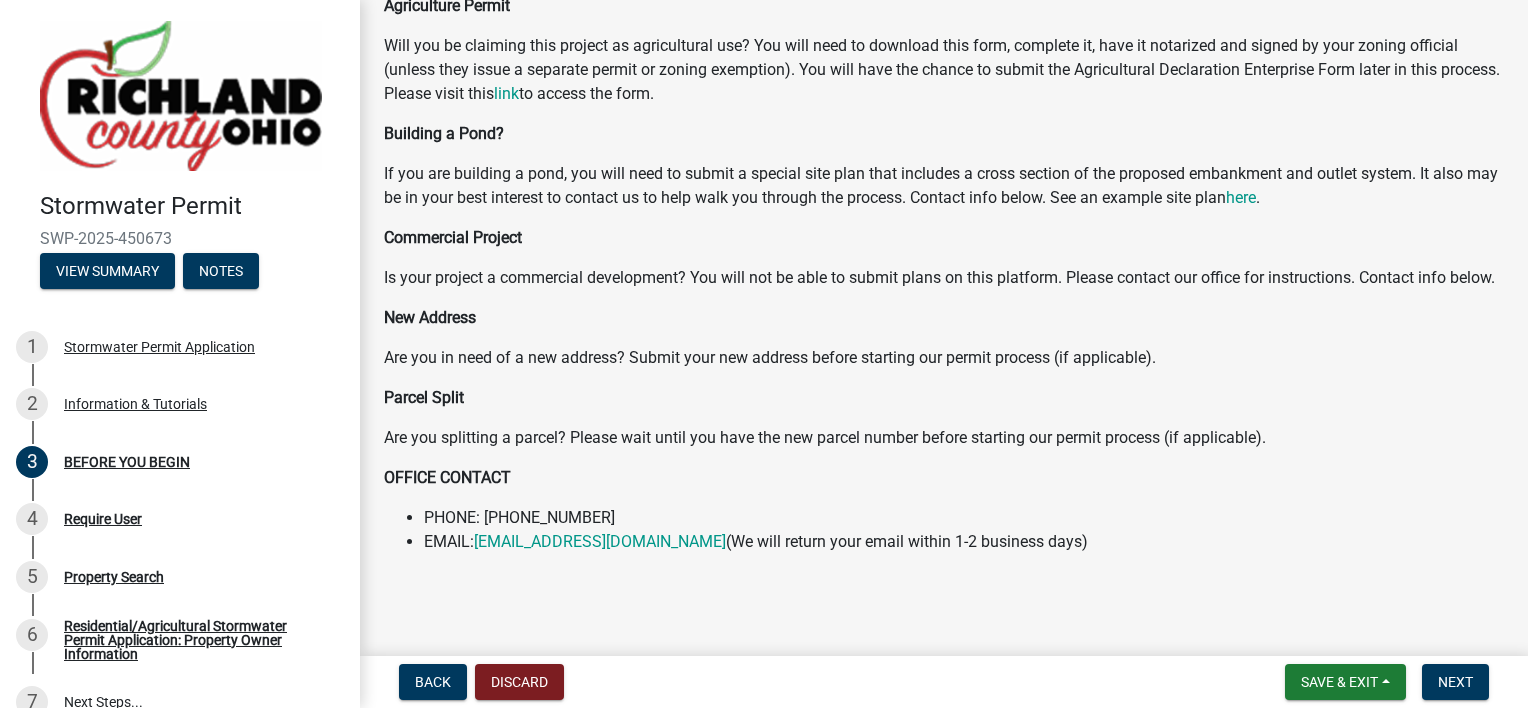 scroll, scrollTop: 736, scrollLeft: 0, axis: vertical 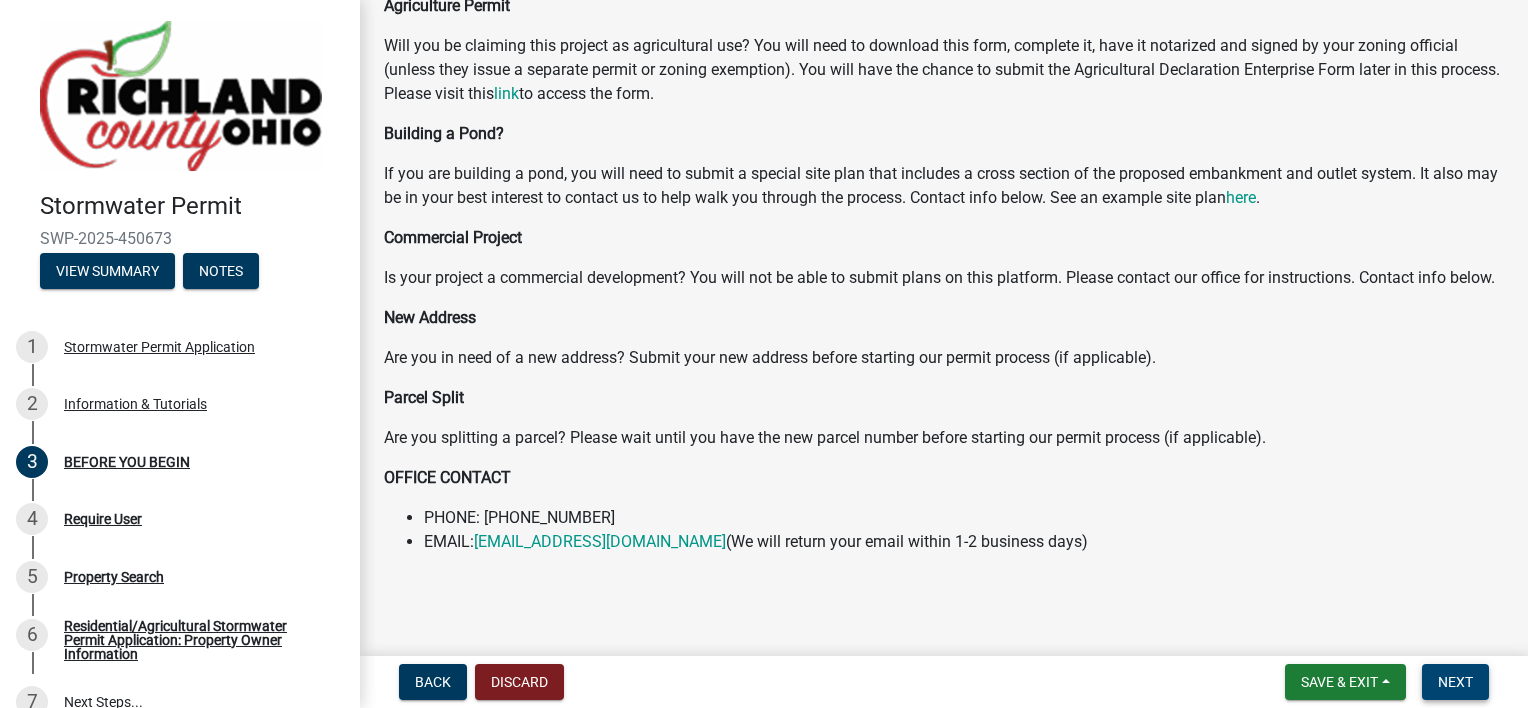 click on "Next" at bounding box center [1455, 682] 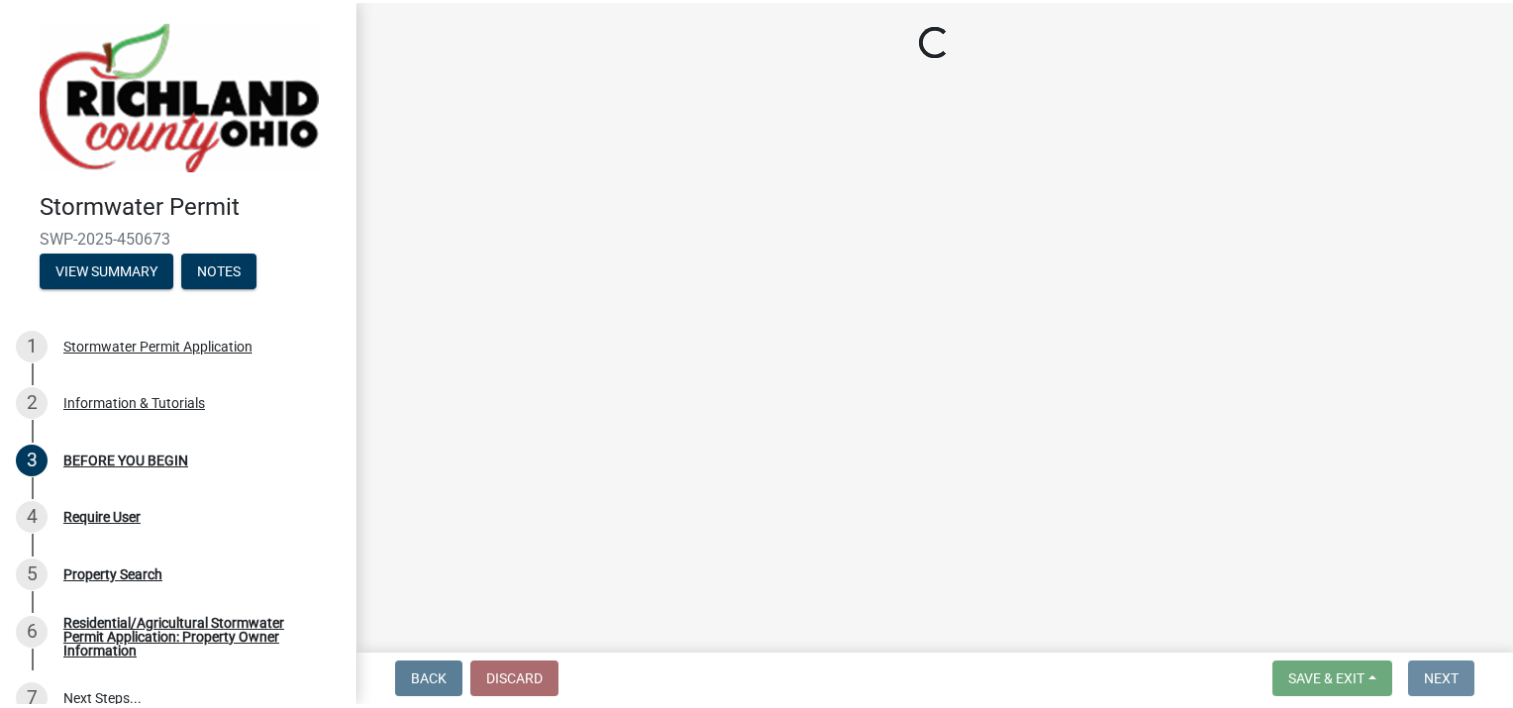 scroll, scrollTop: 0, scrollLeft: 0, axis: both 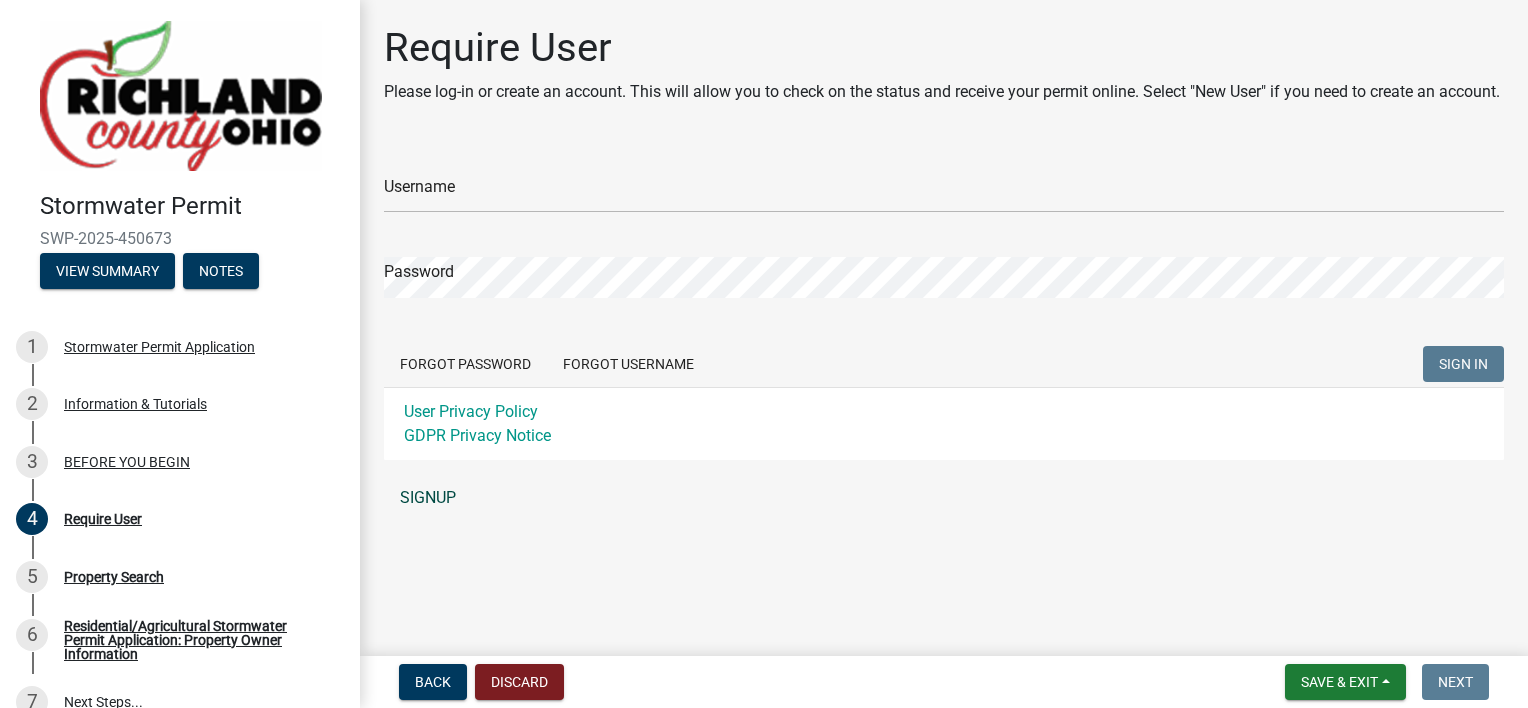 click on "SIGNUP" 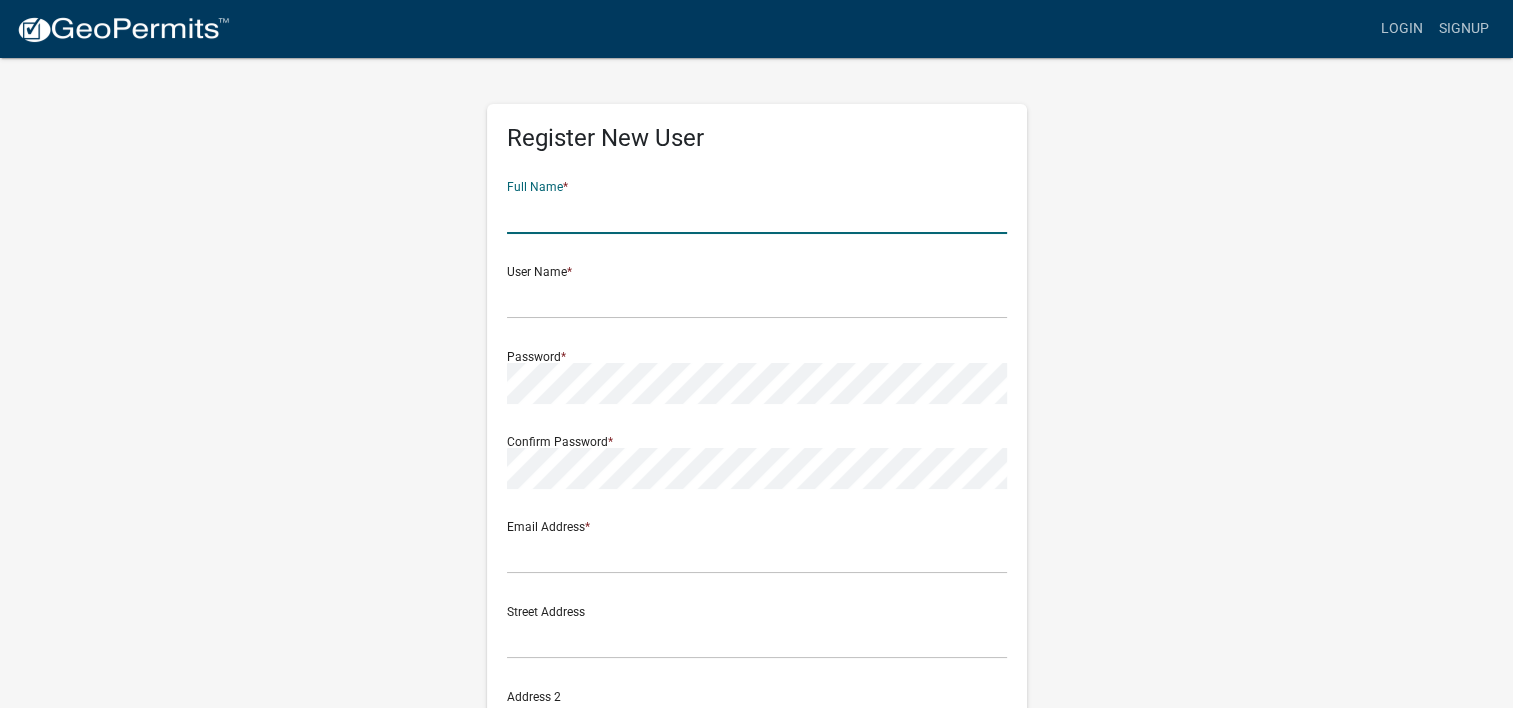 click 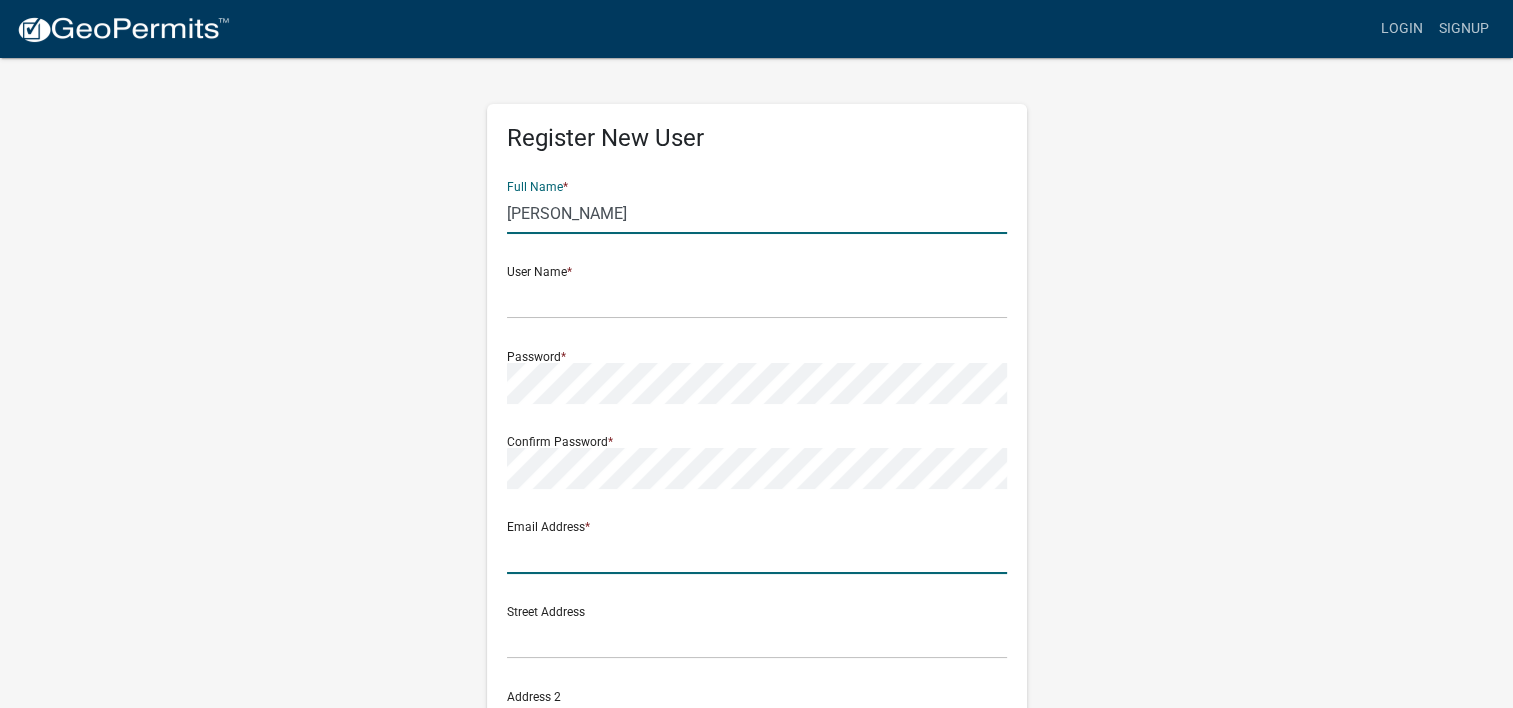 type on "[EMAIL_ADDRESS][DOMAIN_NAME]" 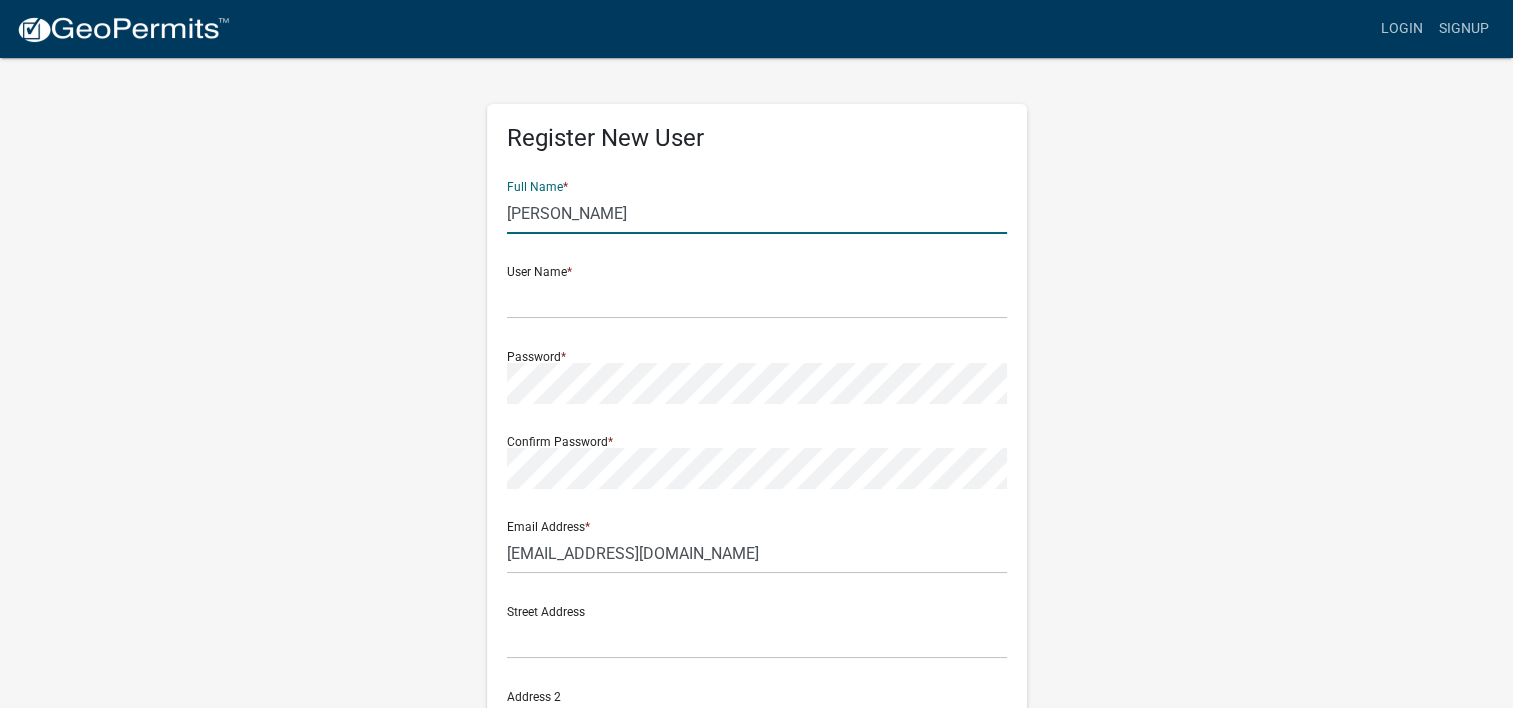 type on "44903" 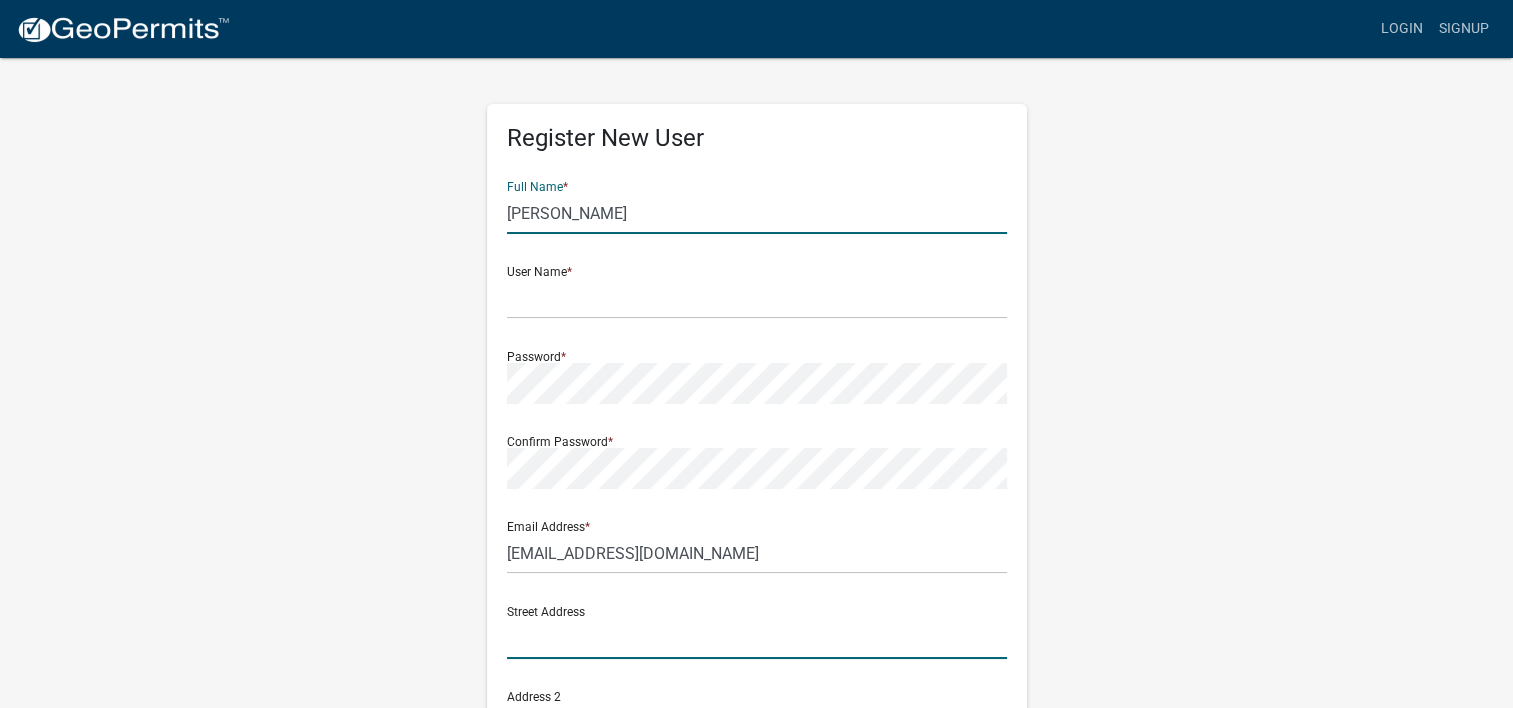 type on "1202 Park Ave E" 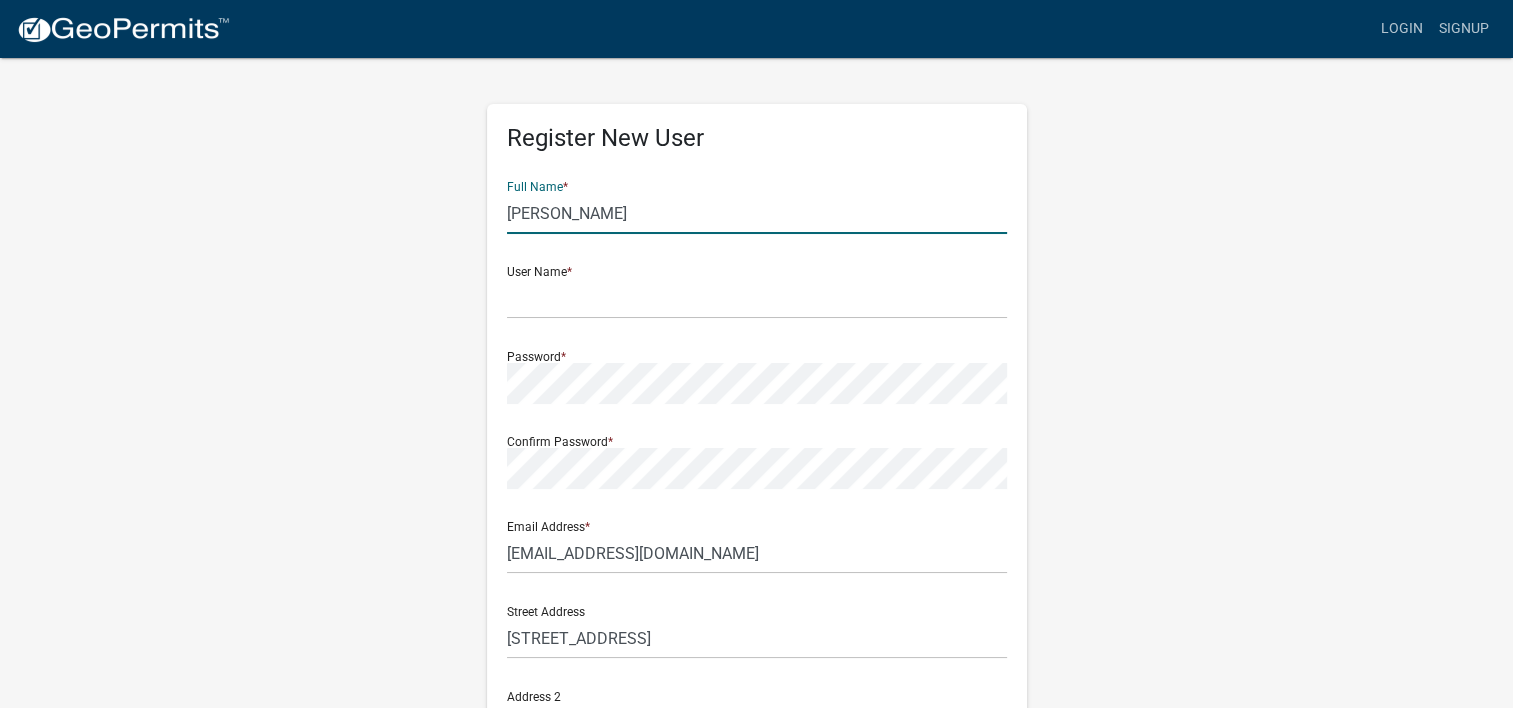 type on "[GEOGRAPHIC_DATA]" 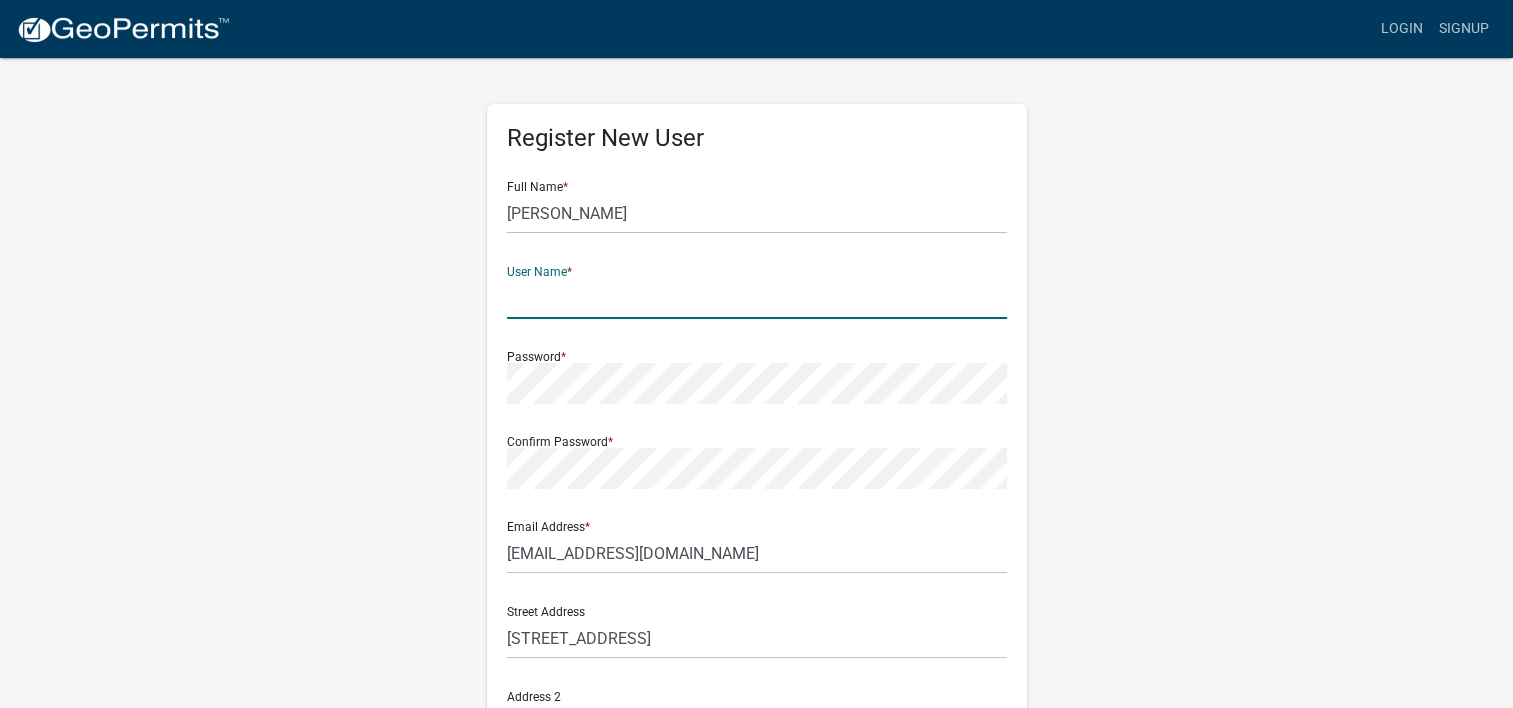 click 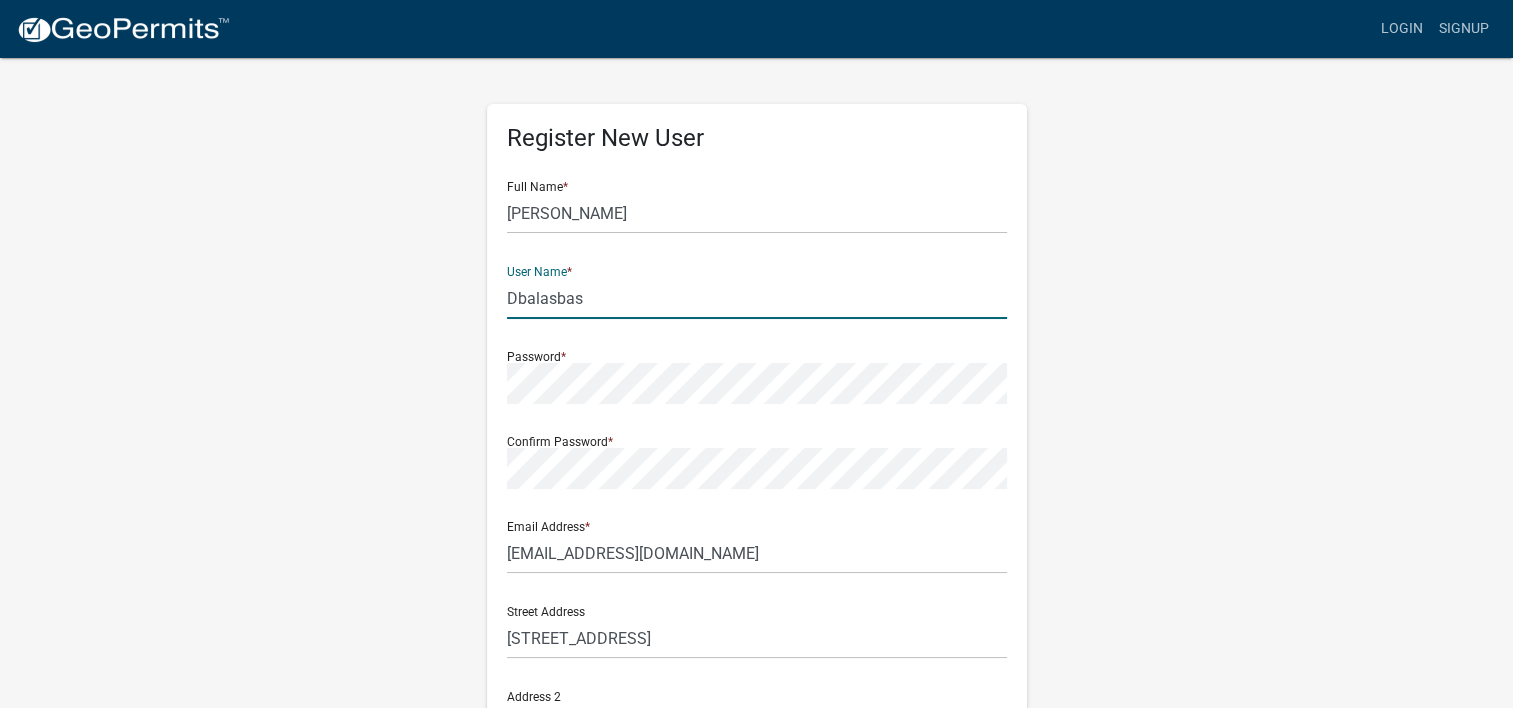 type on "Dbalasbas" 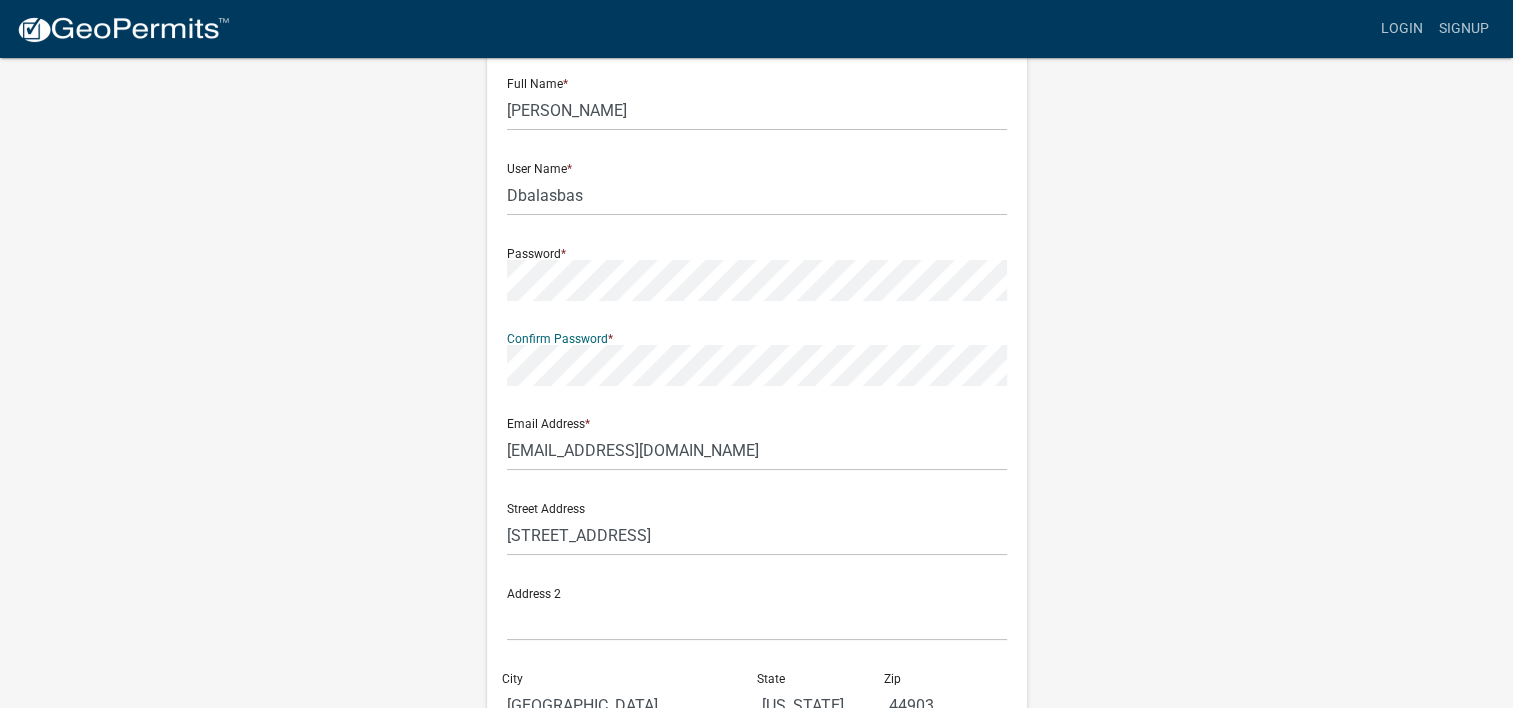 scroll, scrollTop: 300, scrollLeft: 0, axis: vertical 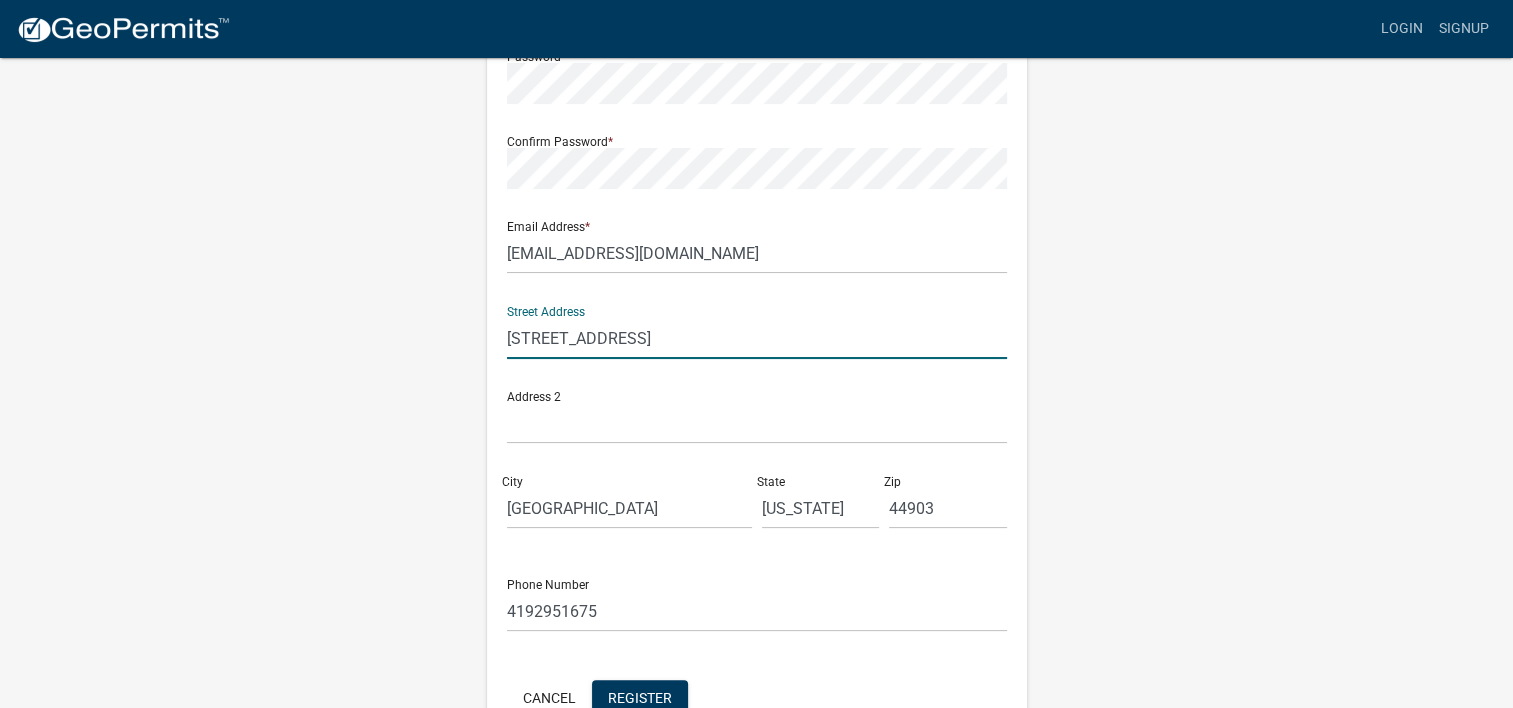 drag, startPoint x: 654, startPoint y: 341, endPoint x: 196, endPoint y: 316, distance: 458.6818 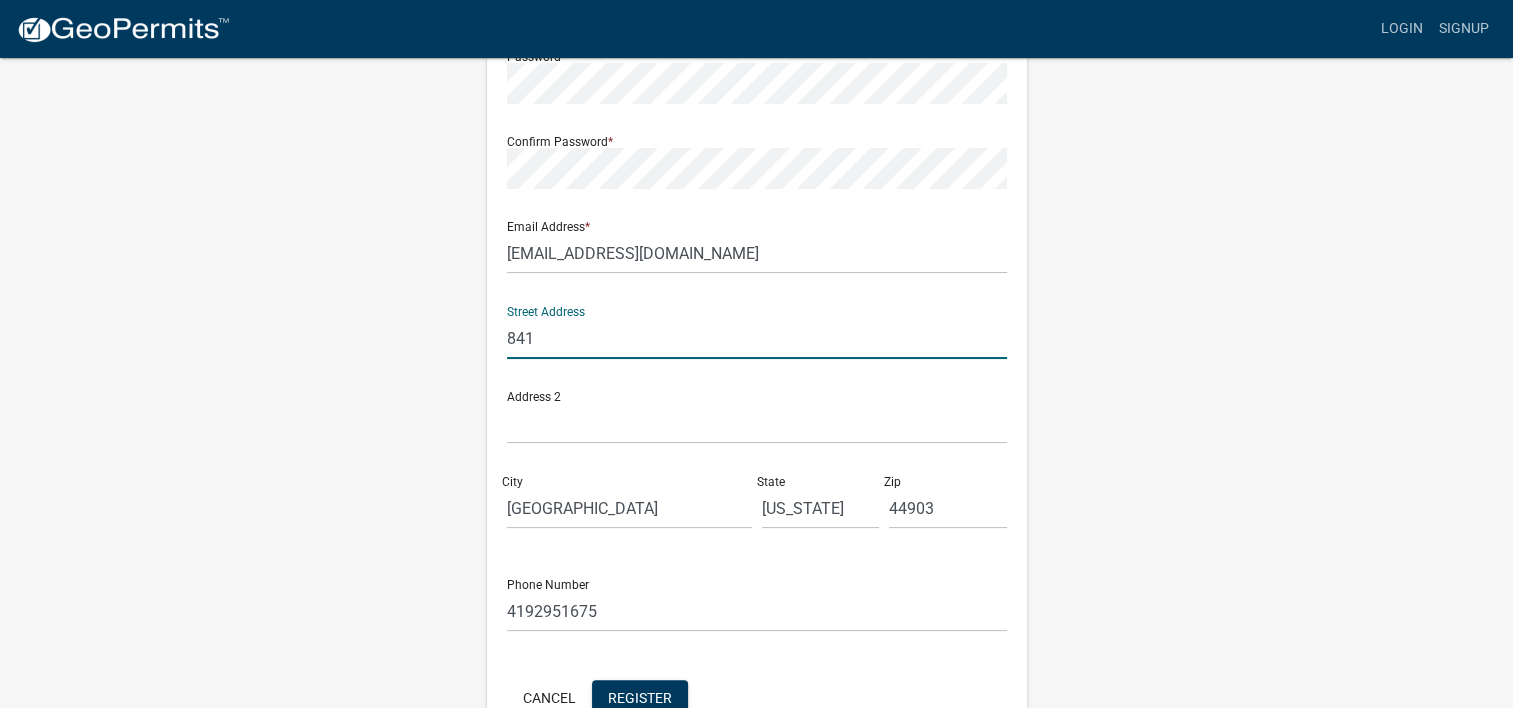 type on "841 Lohr Rd" 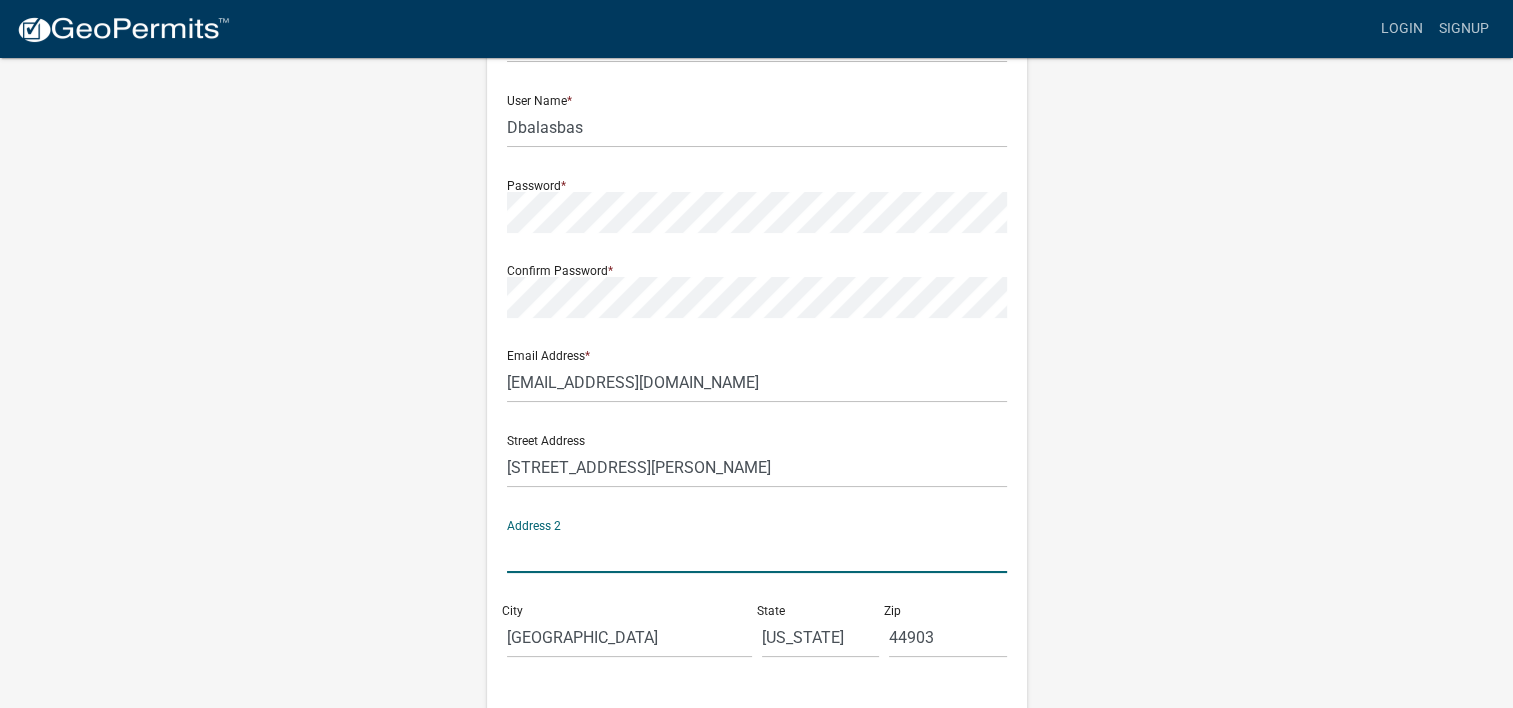 scroll, scrollTop: 417, scrollLeft: 0, axis: vertical 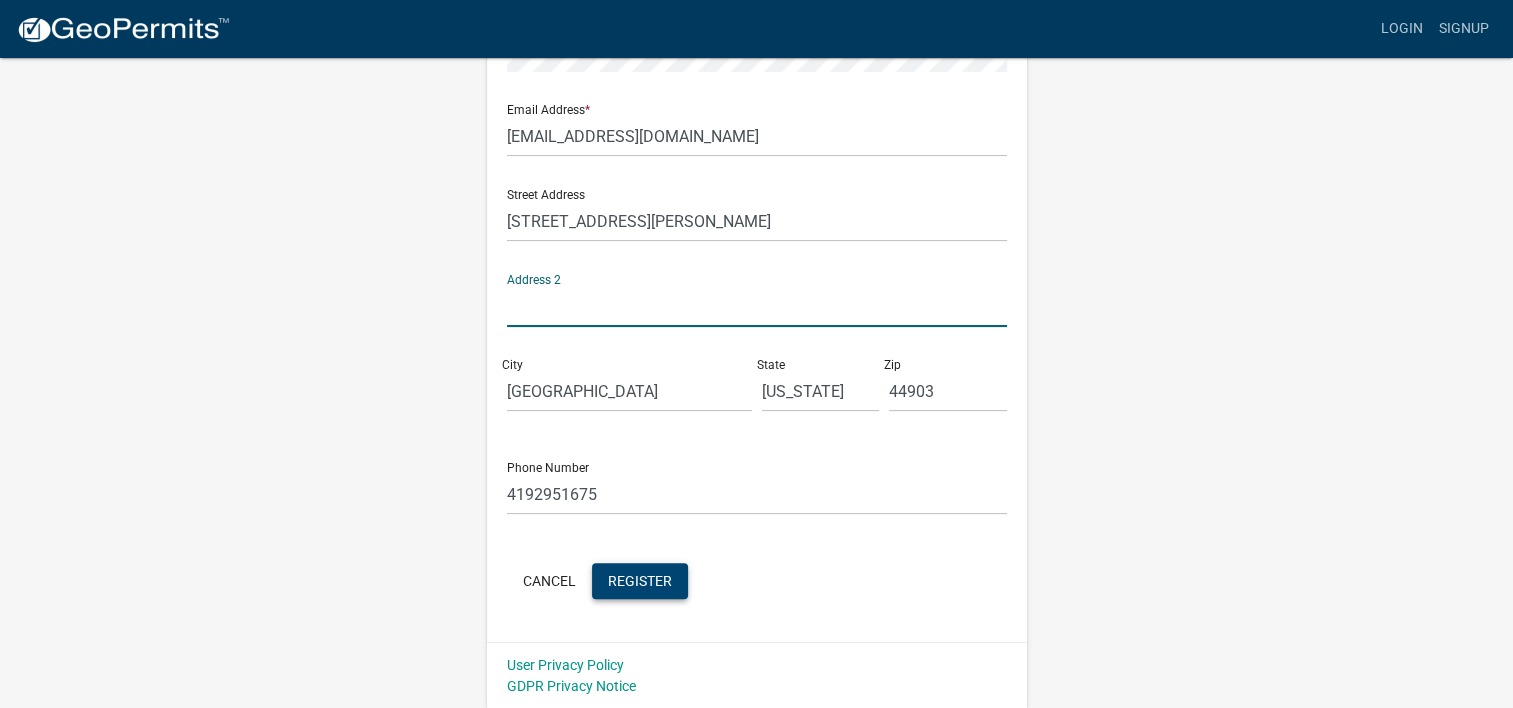 click on "Register" 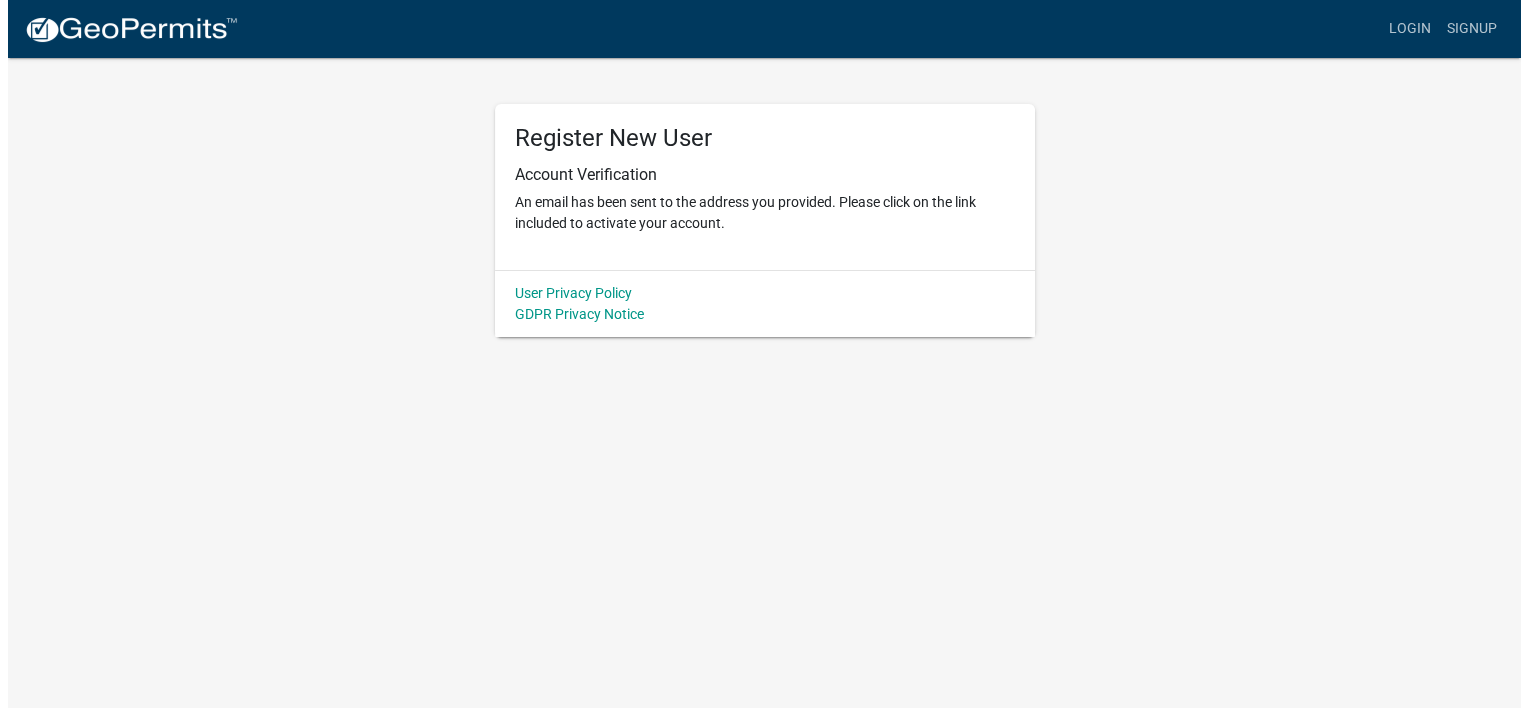 scroll, scrollTop: 0, scrollLeft: 0, axis: both 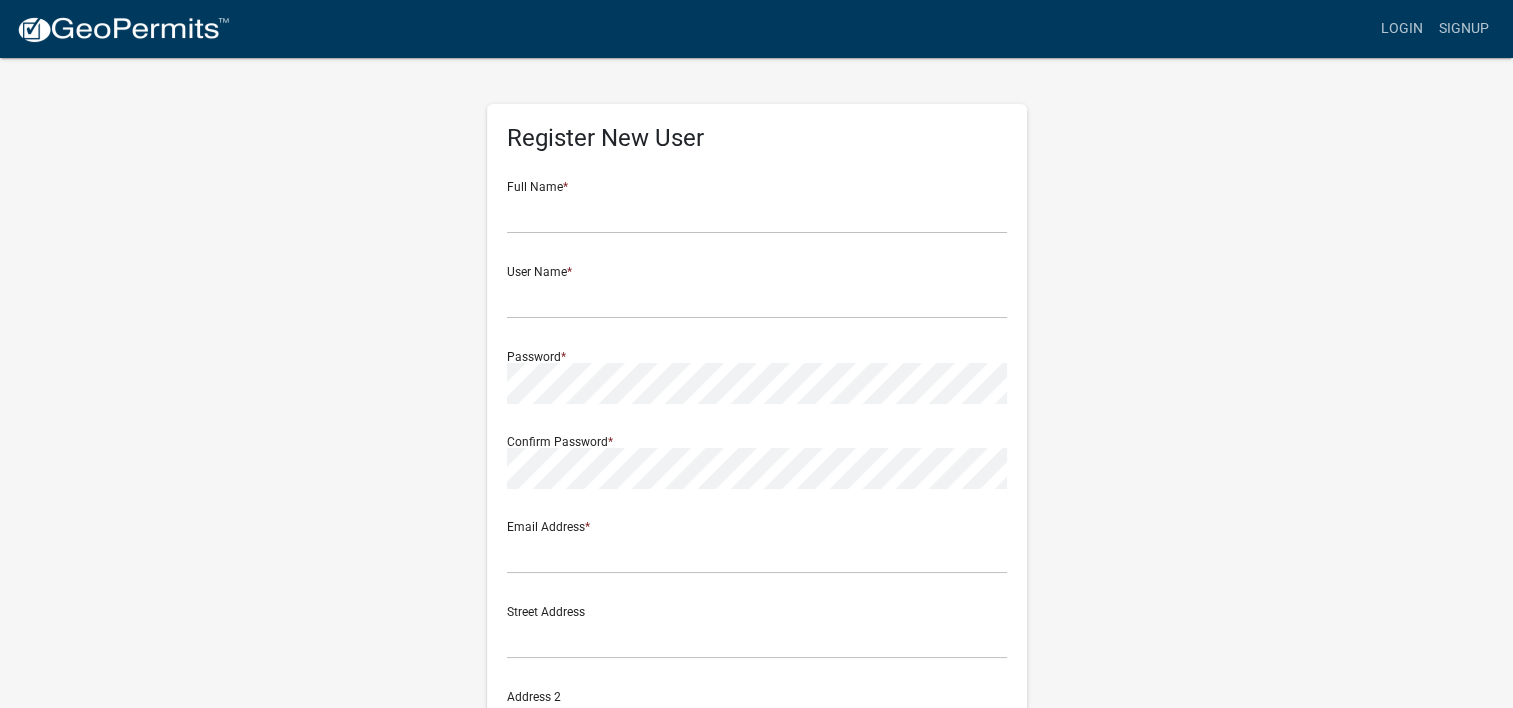 click 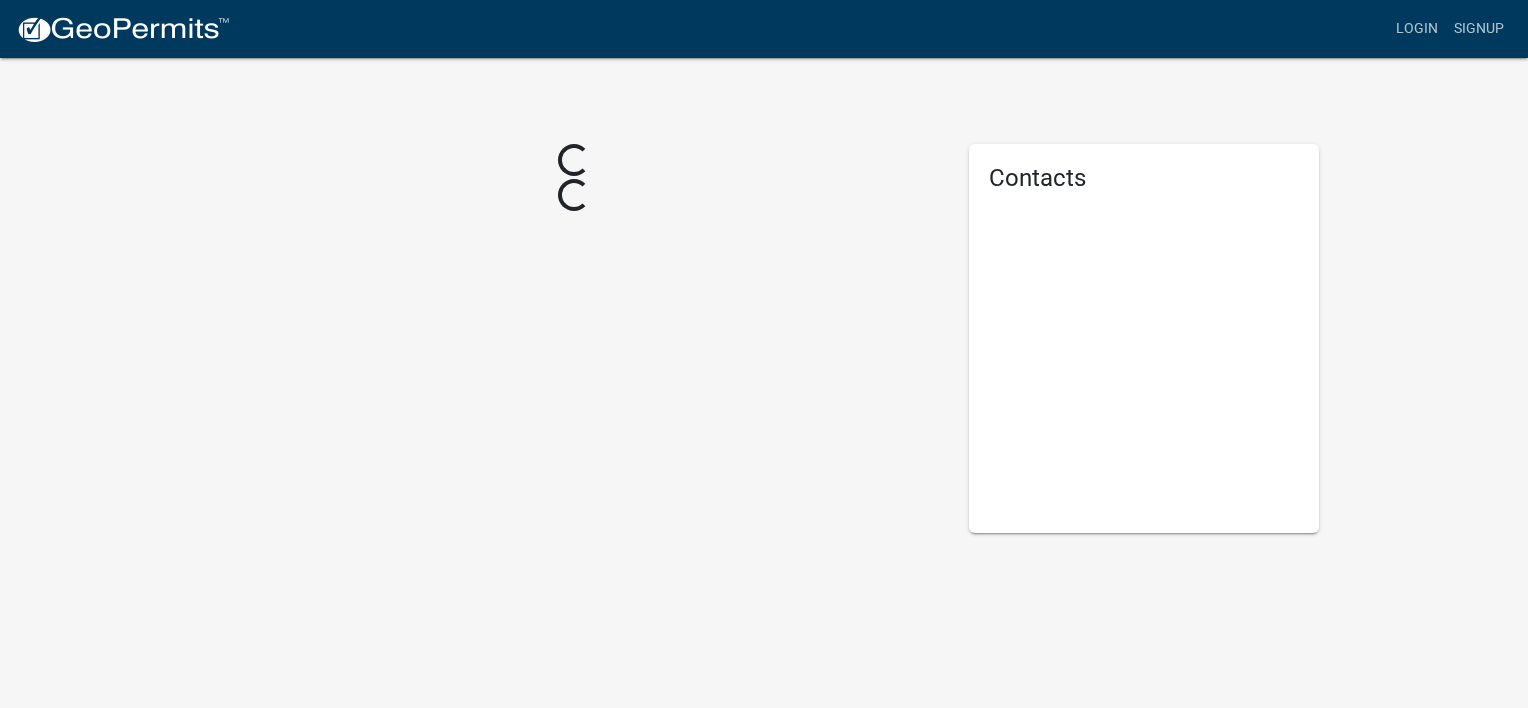 scroll, scrollTop: 0, scrollLeft: 0, axis: both 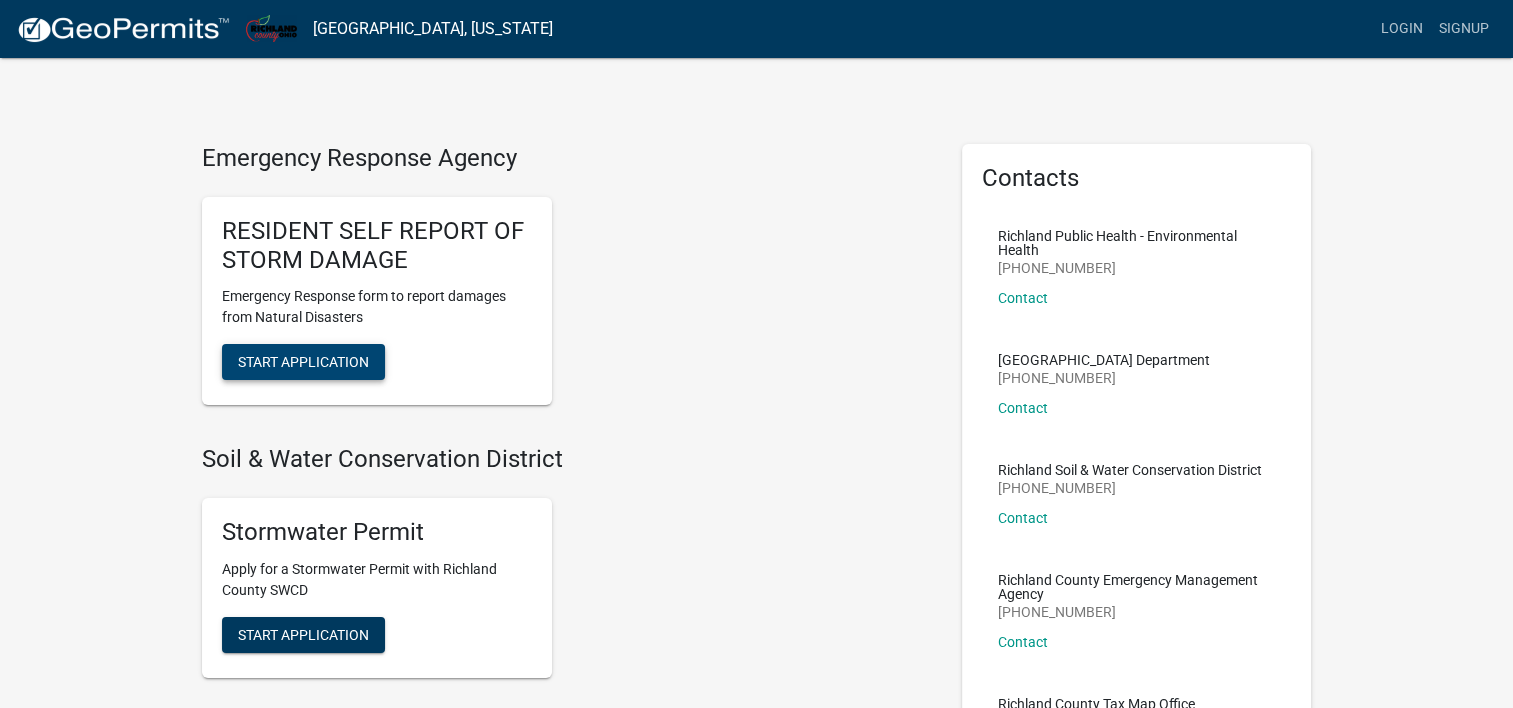 click on "Start Application" at bounding box center [303, 362] 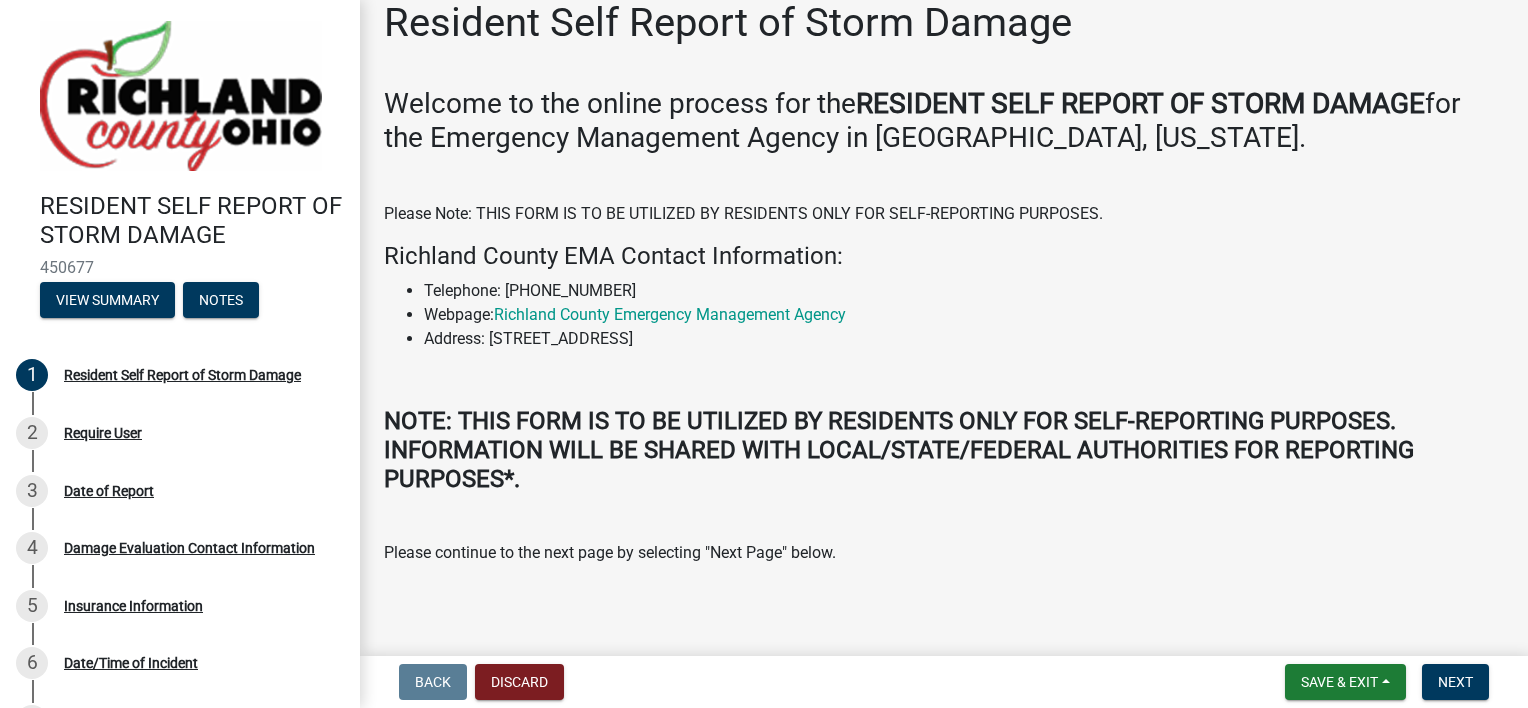 scroll, scrollTop: 36, scrollLeft: 0, axis: vertical 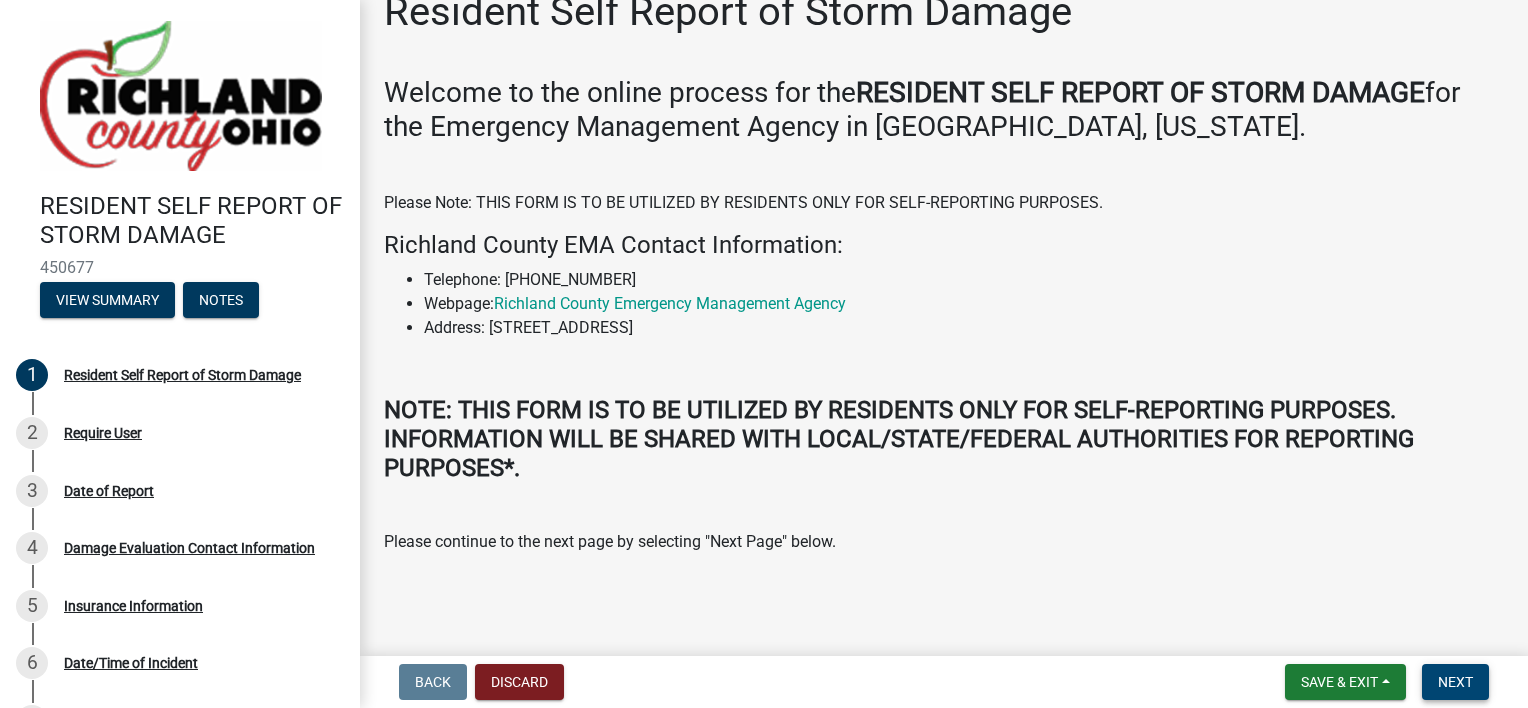 click on "Next" at bounding box center (1455, 682) 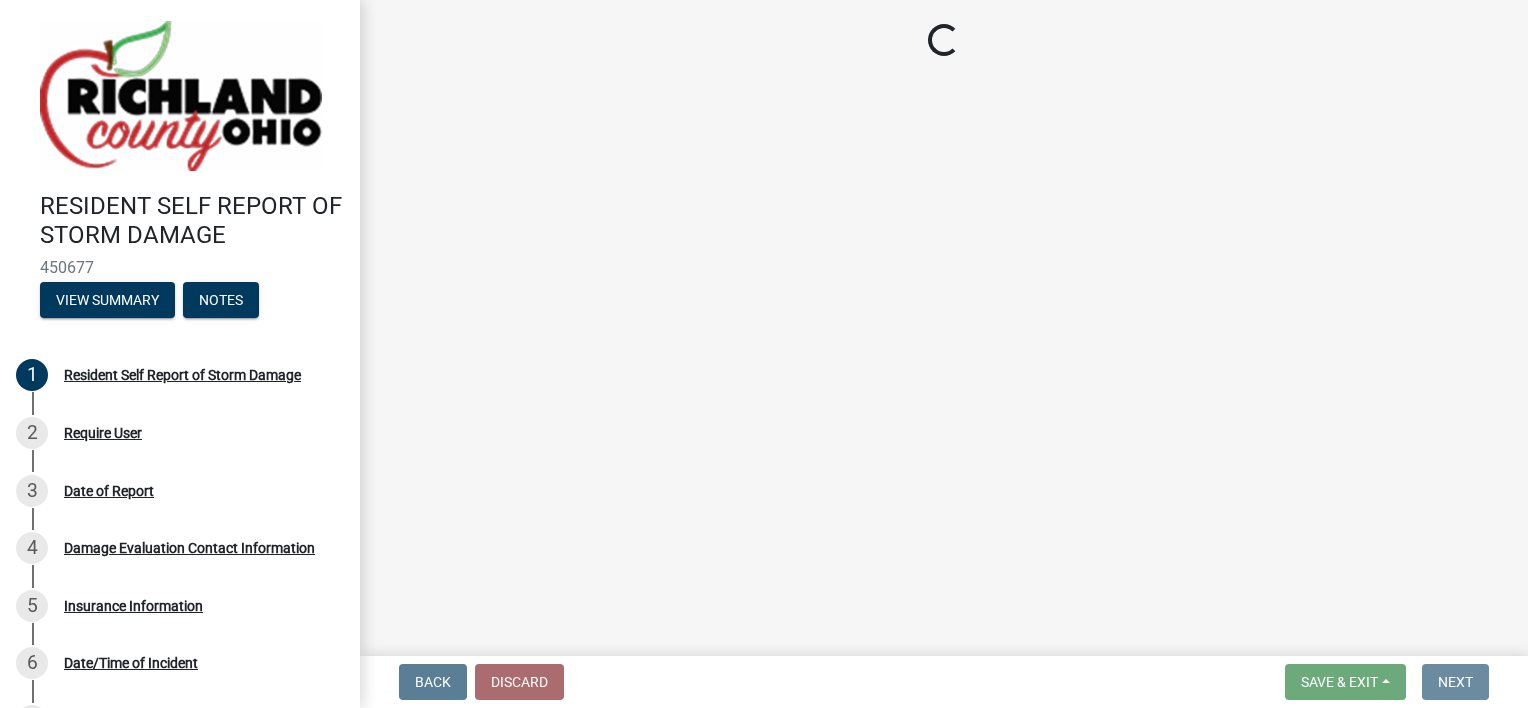 scroll, scrollTop: 0, scrollLeft: 0, axis: both 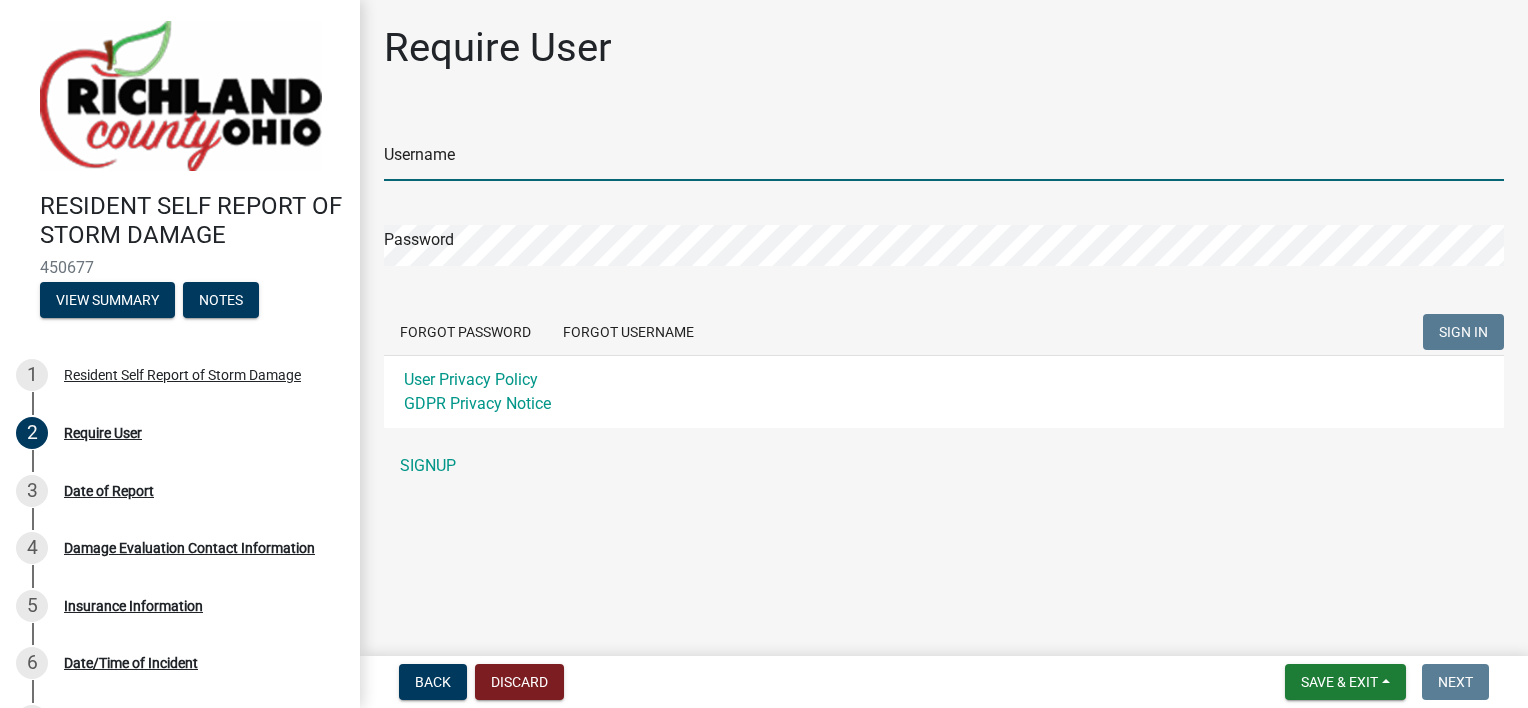 type on "Dbalasbas" 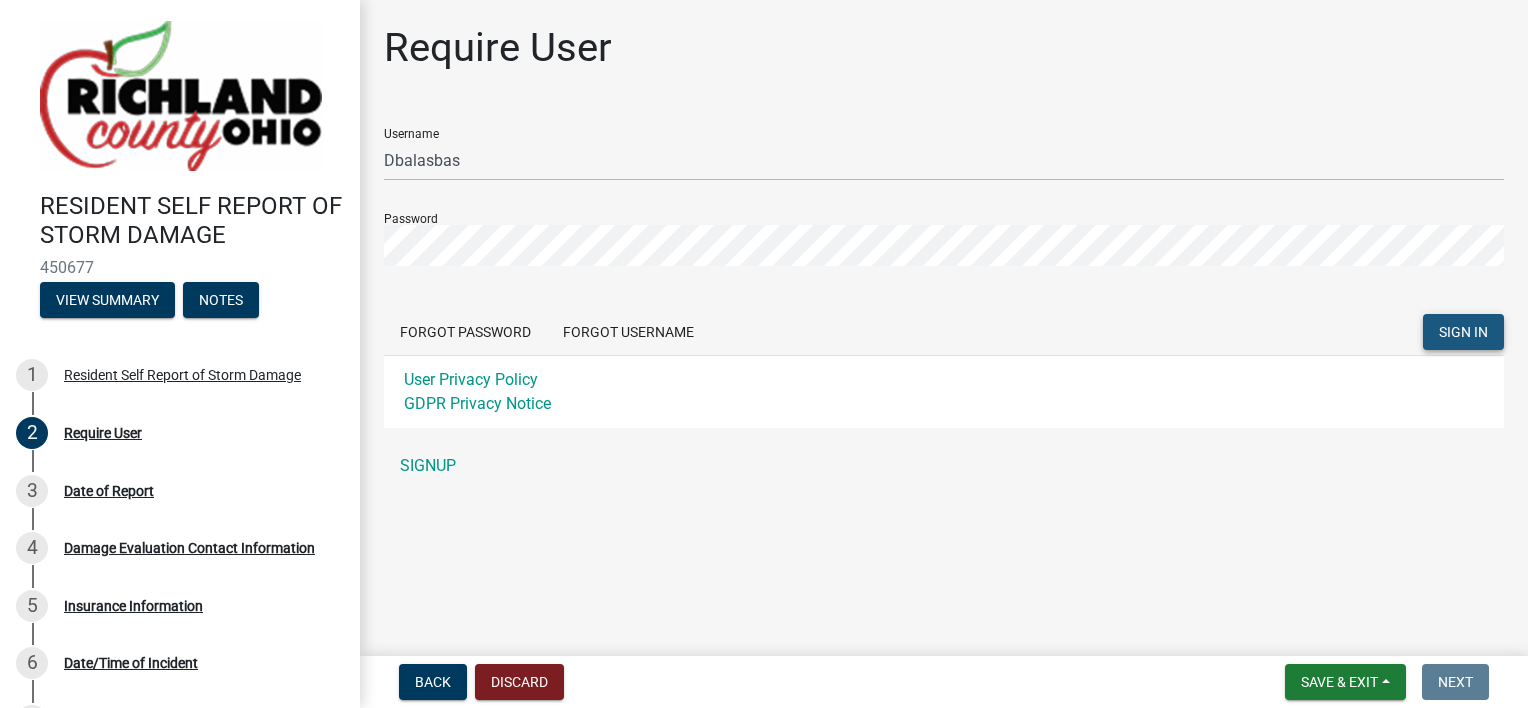 click on "SIGN IN" 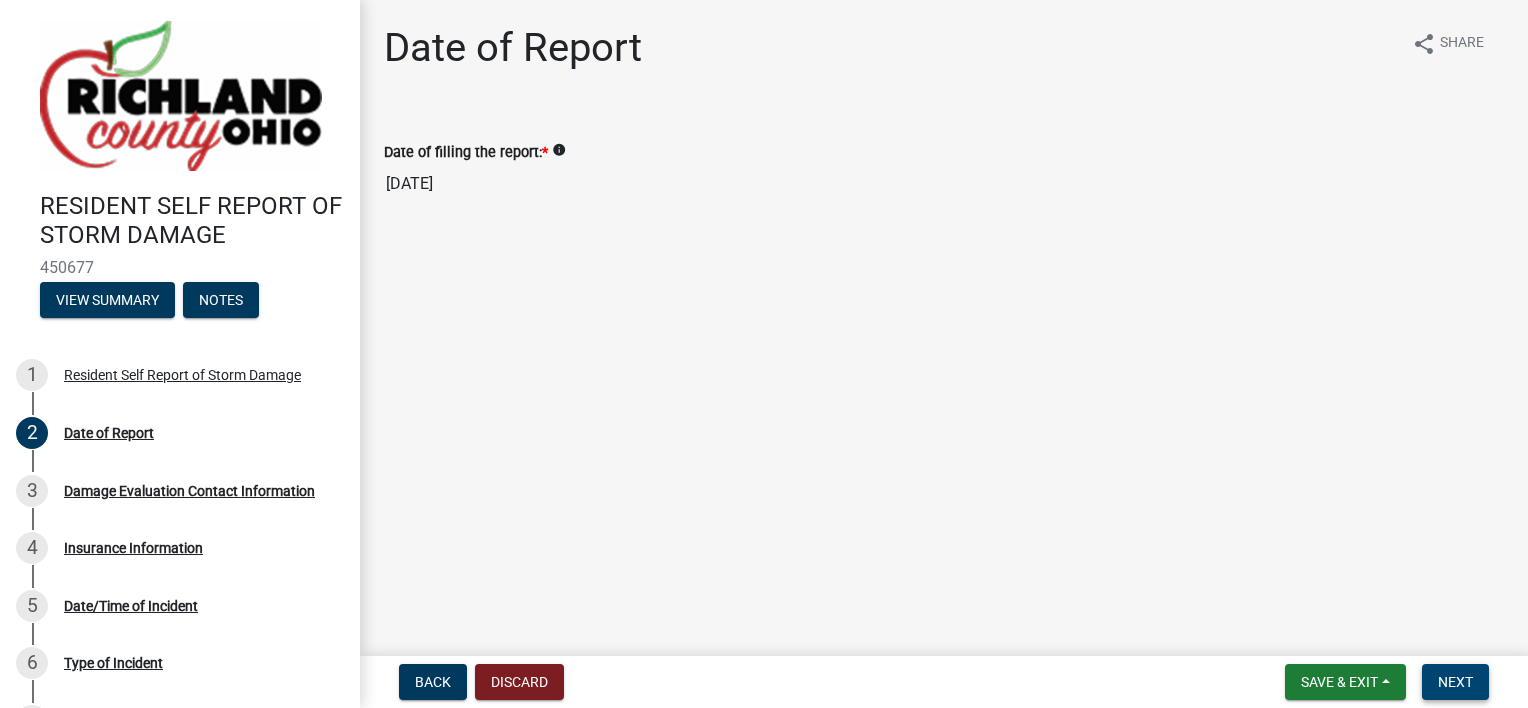 click on "Next" at bounding box center (1455, 682) 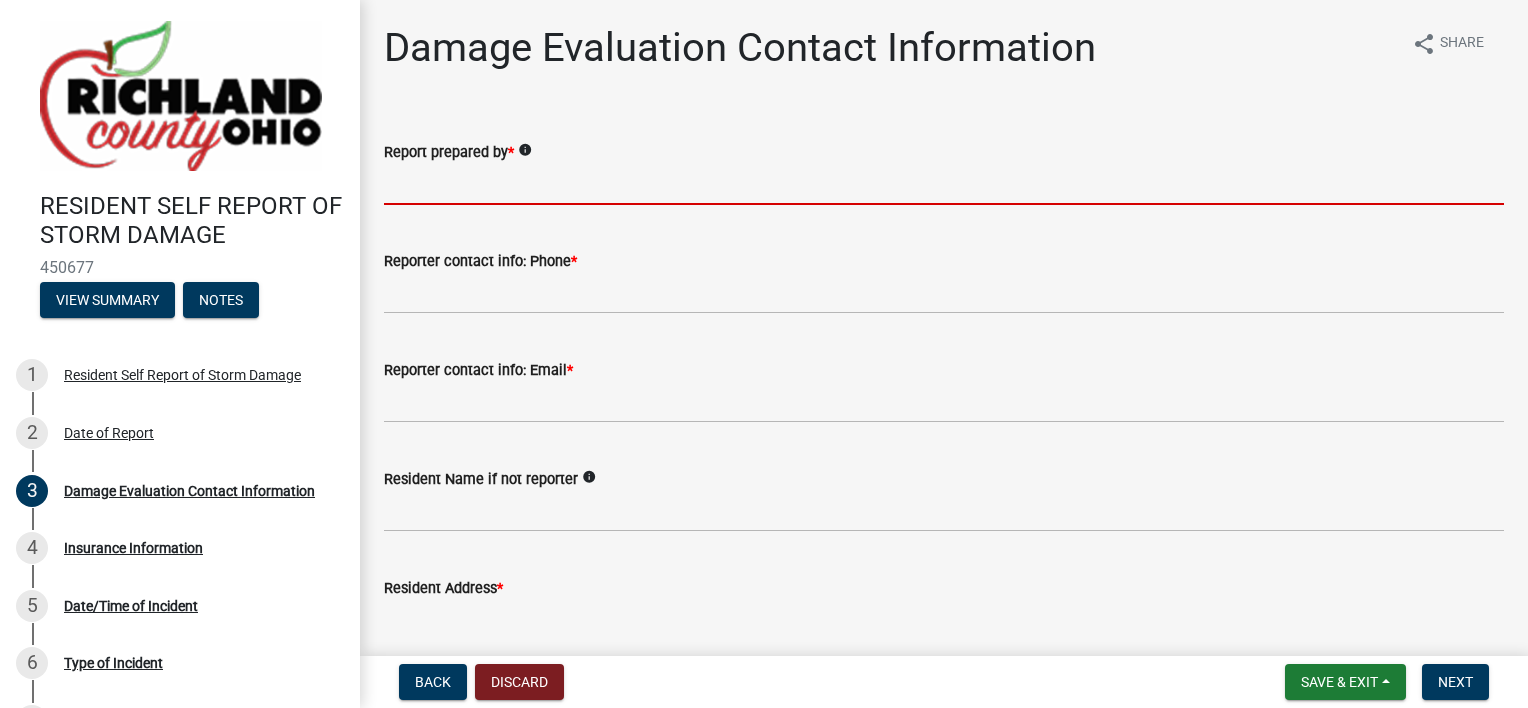 click on "Report prepared by  *" at bounding box center (944, 184) 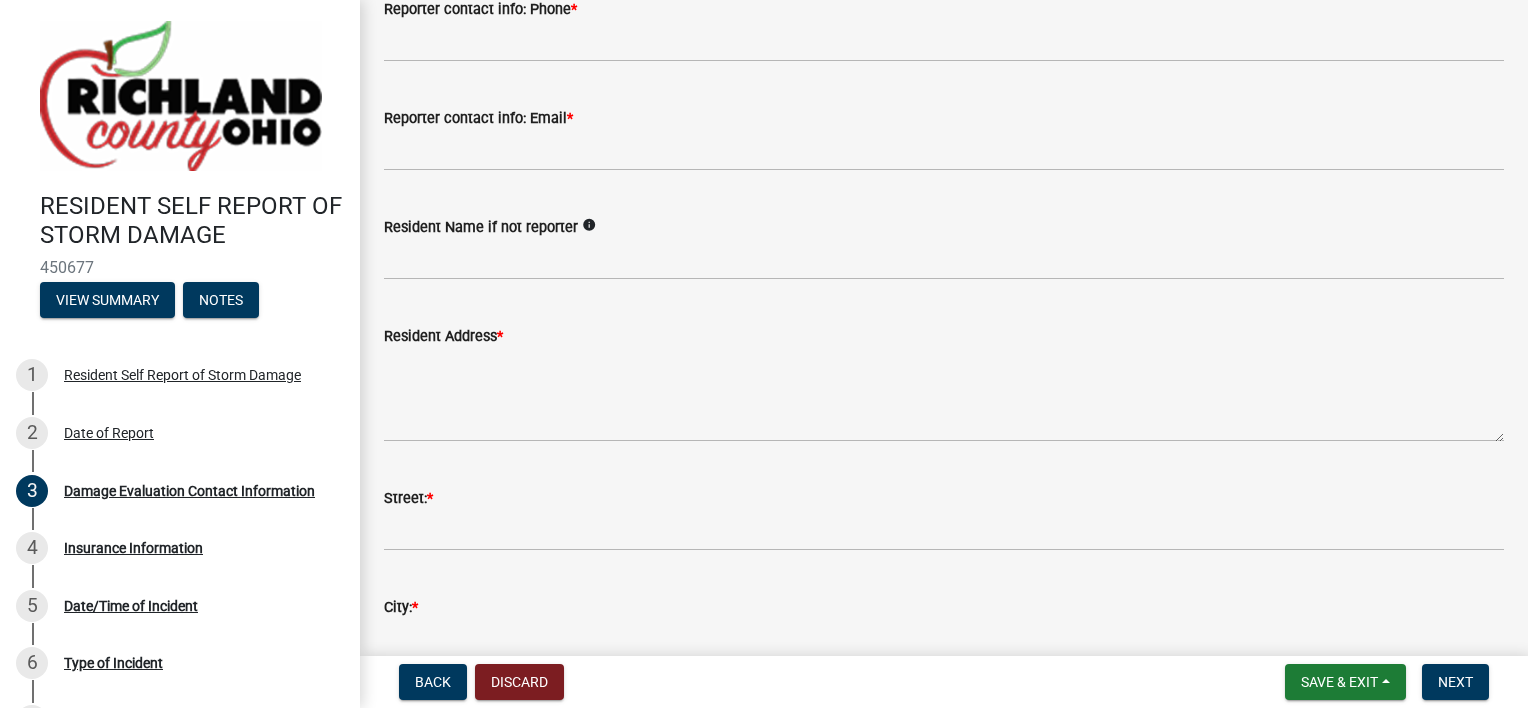 scroll, scrollTop: 0, scrollLeft: 0, axis: both 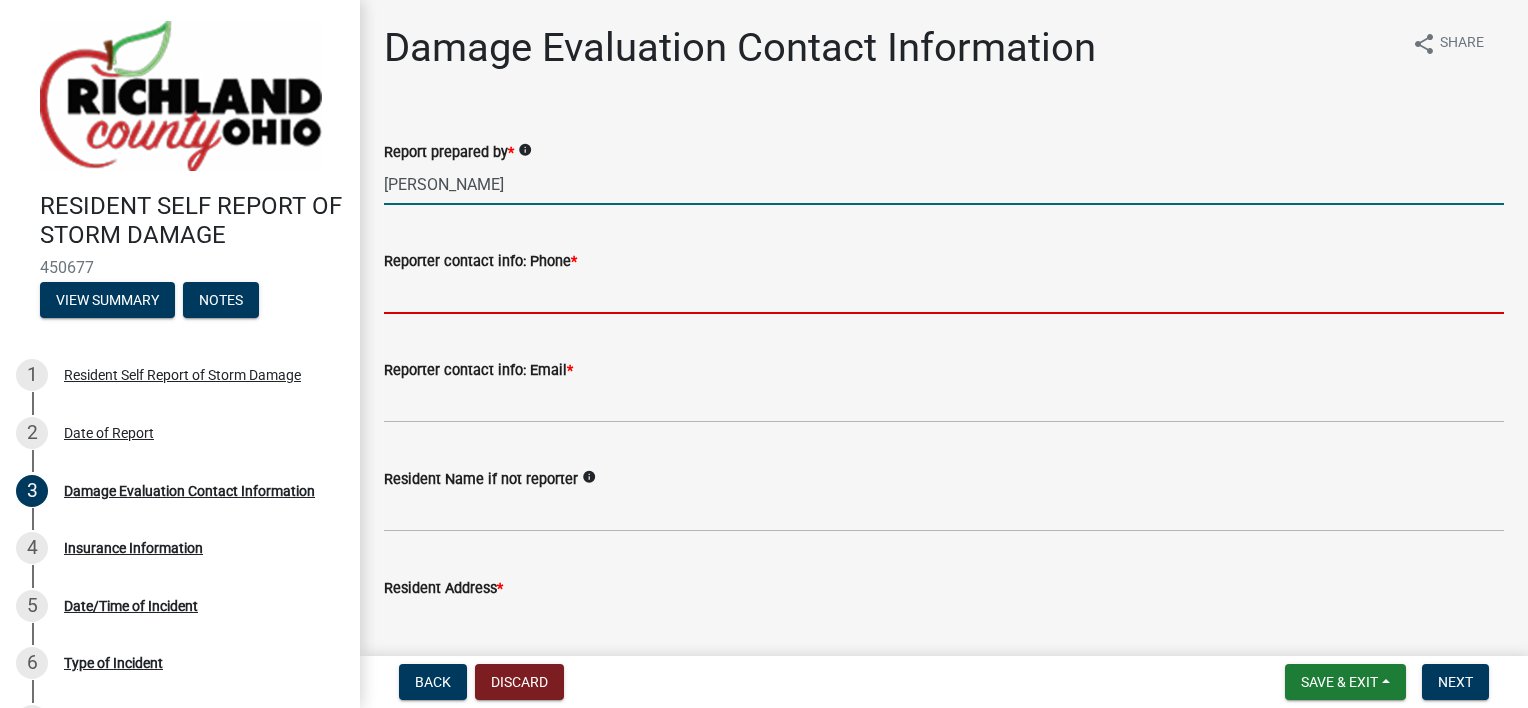 click on "[PERSON_NAME]" at bounding box center [944, 184] 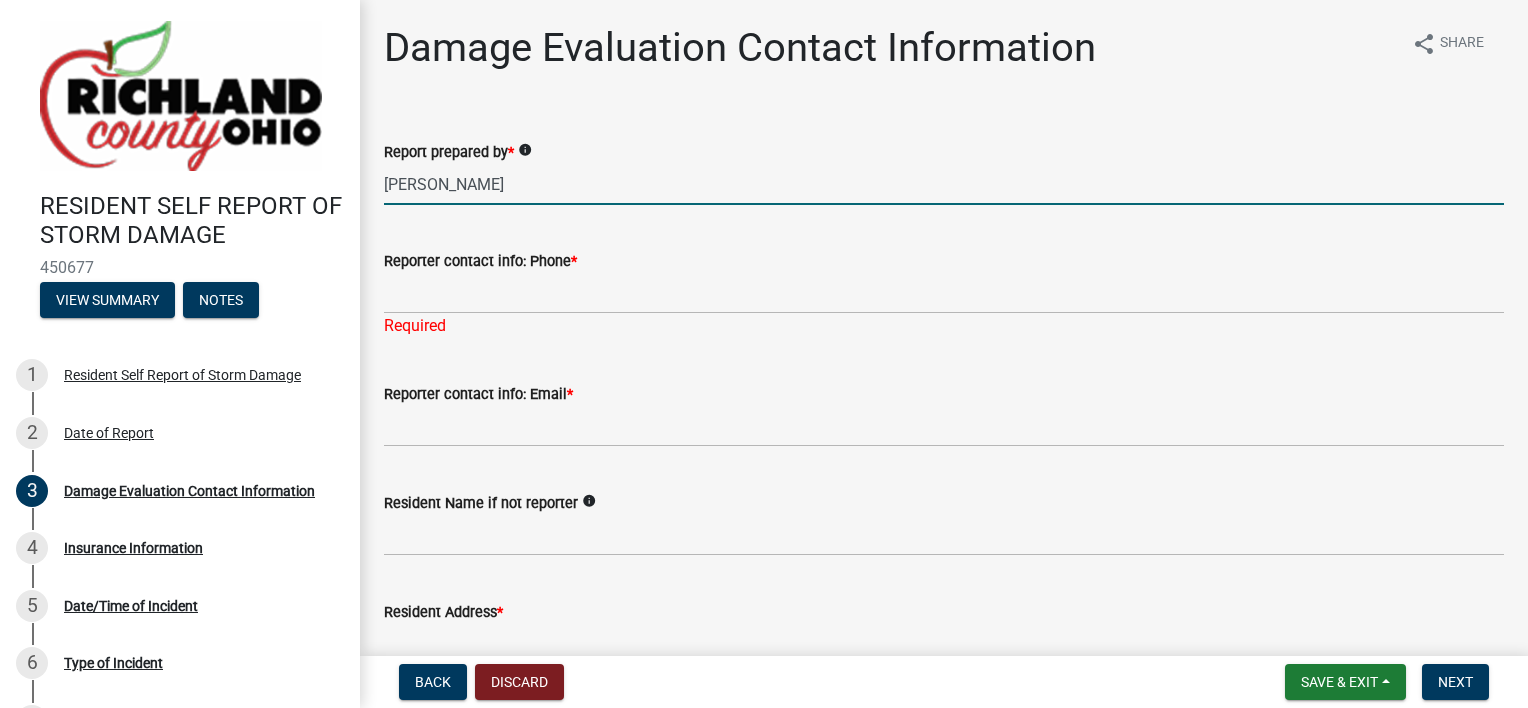 type on "[PERSON_NAME]" 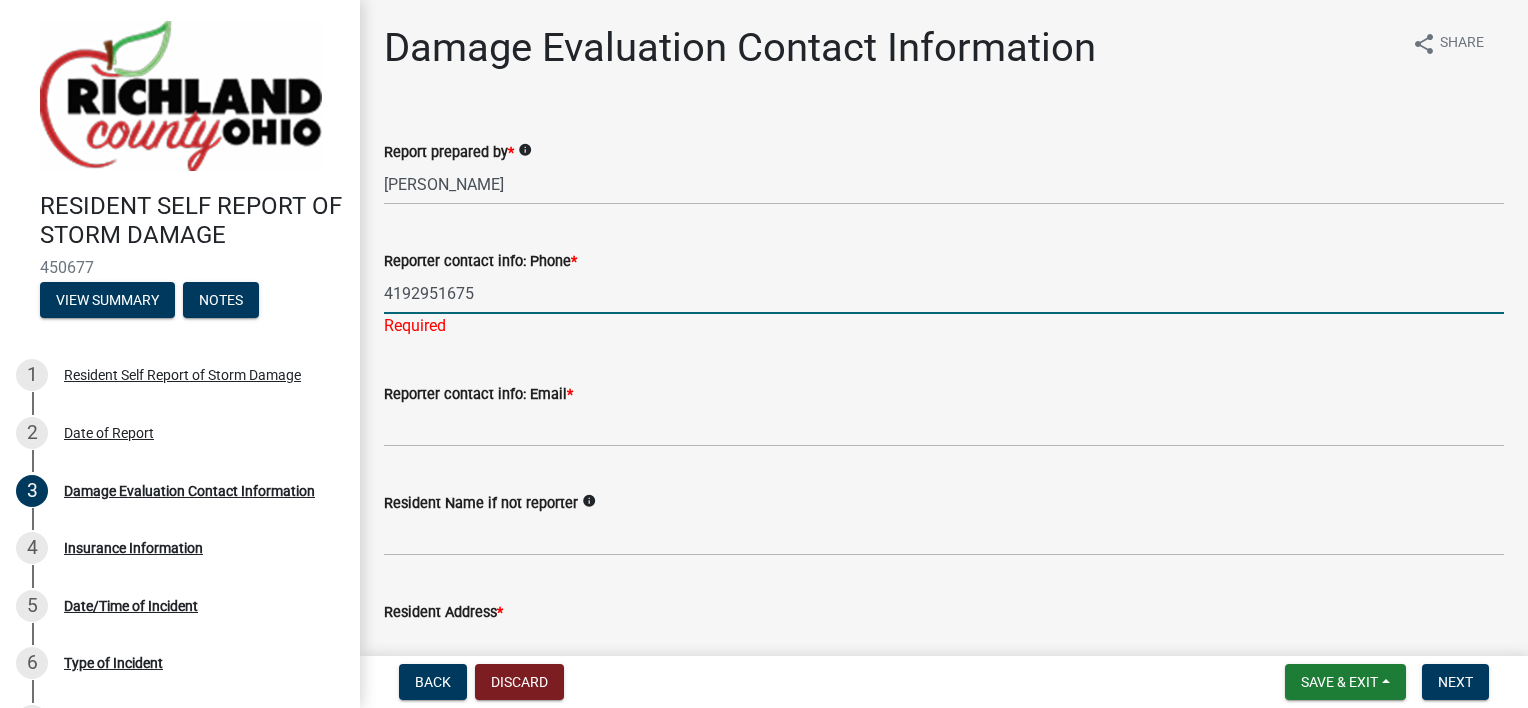 type on "4192951675" 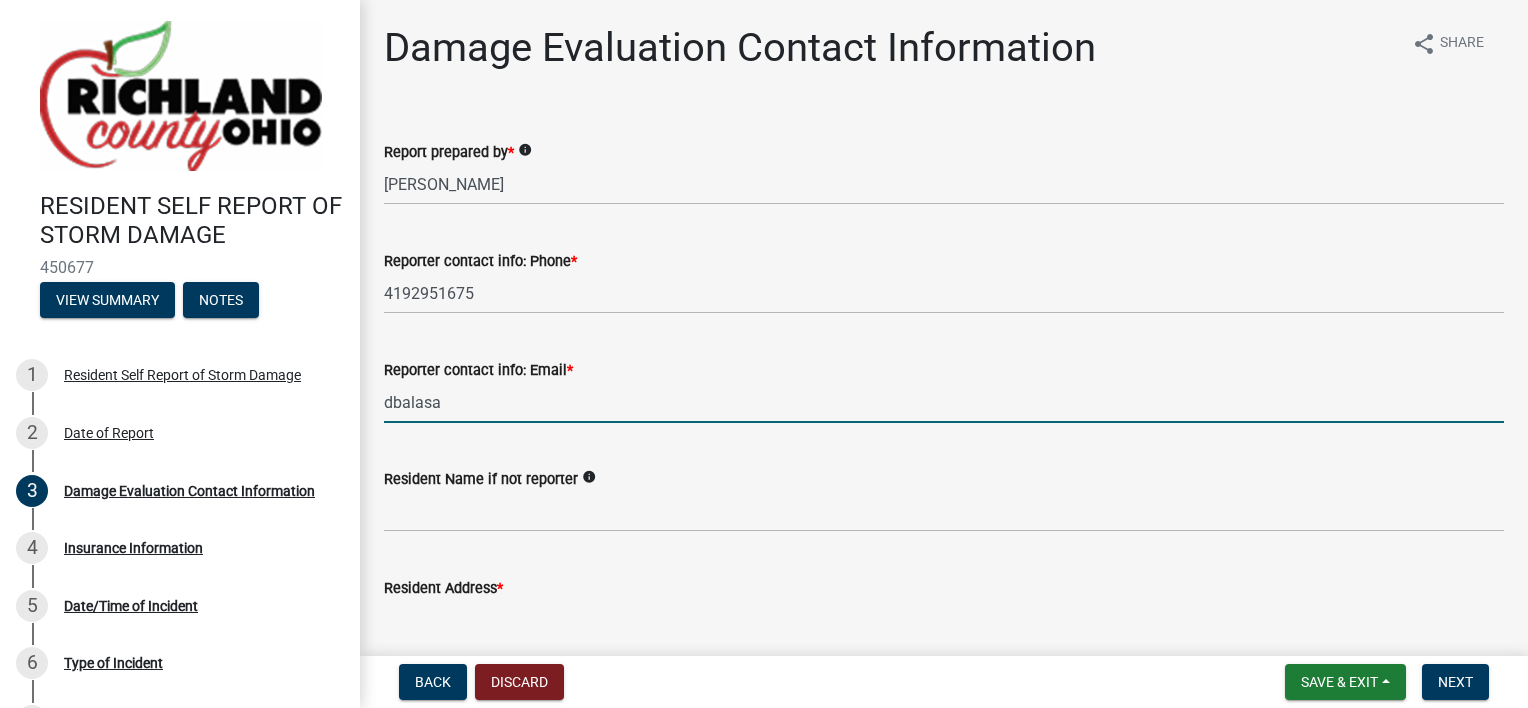 type on "[EMAIL_ADDRESS][DOMAIN_NAME]" 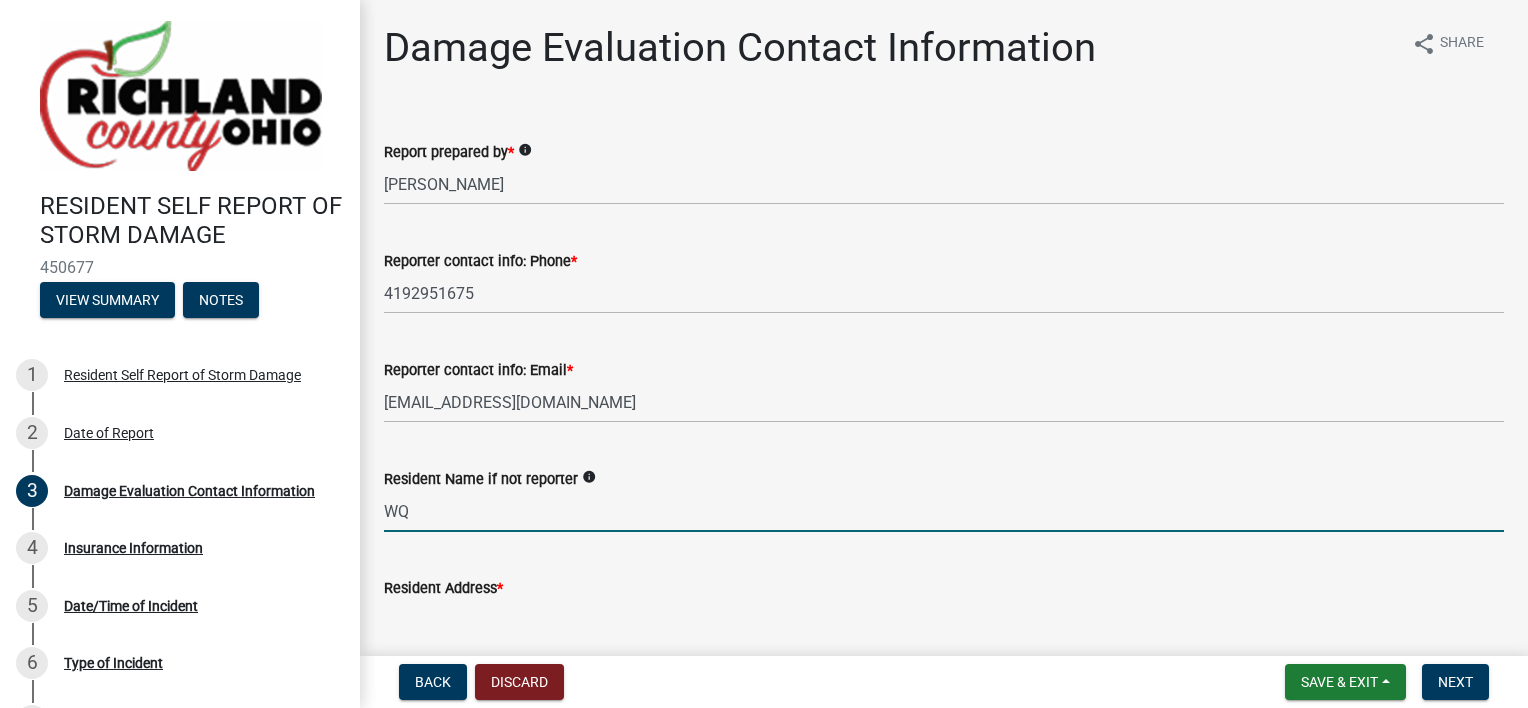 type on "W" 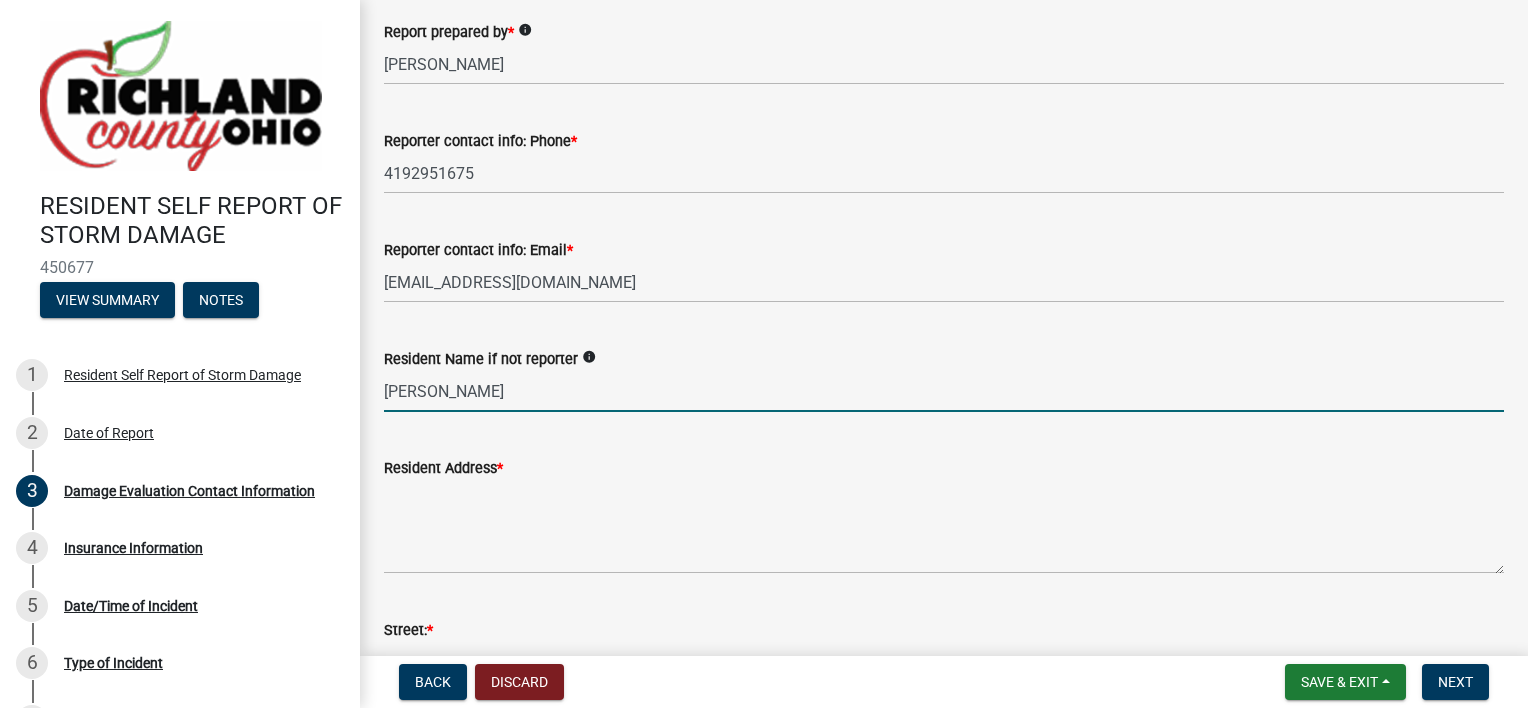 scroll, scrollTop: 400, scrollLeft: 0, axis: vertical 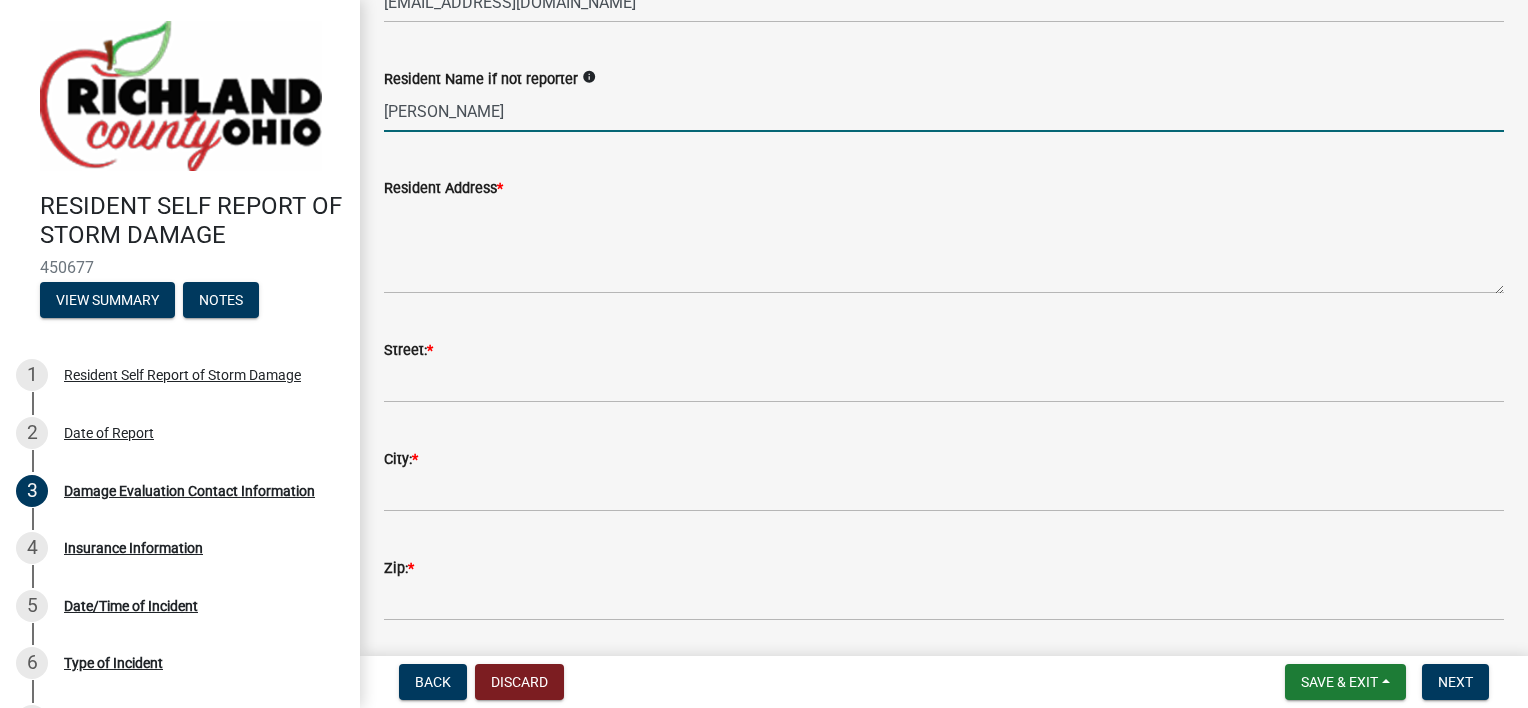type on "[PERSON_NAME]" 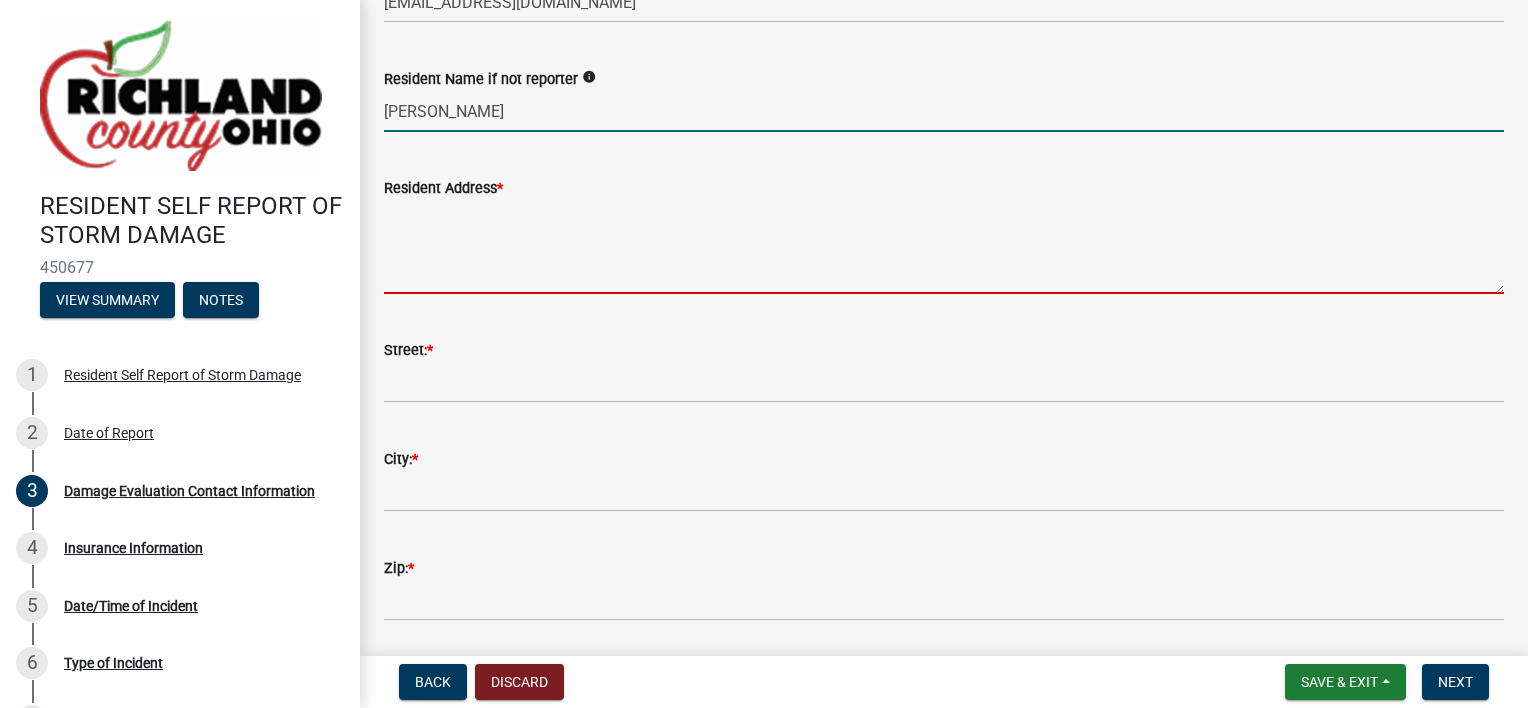 click on "Resident Address  *" at bounding box center [944, 247] 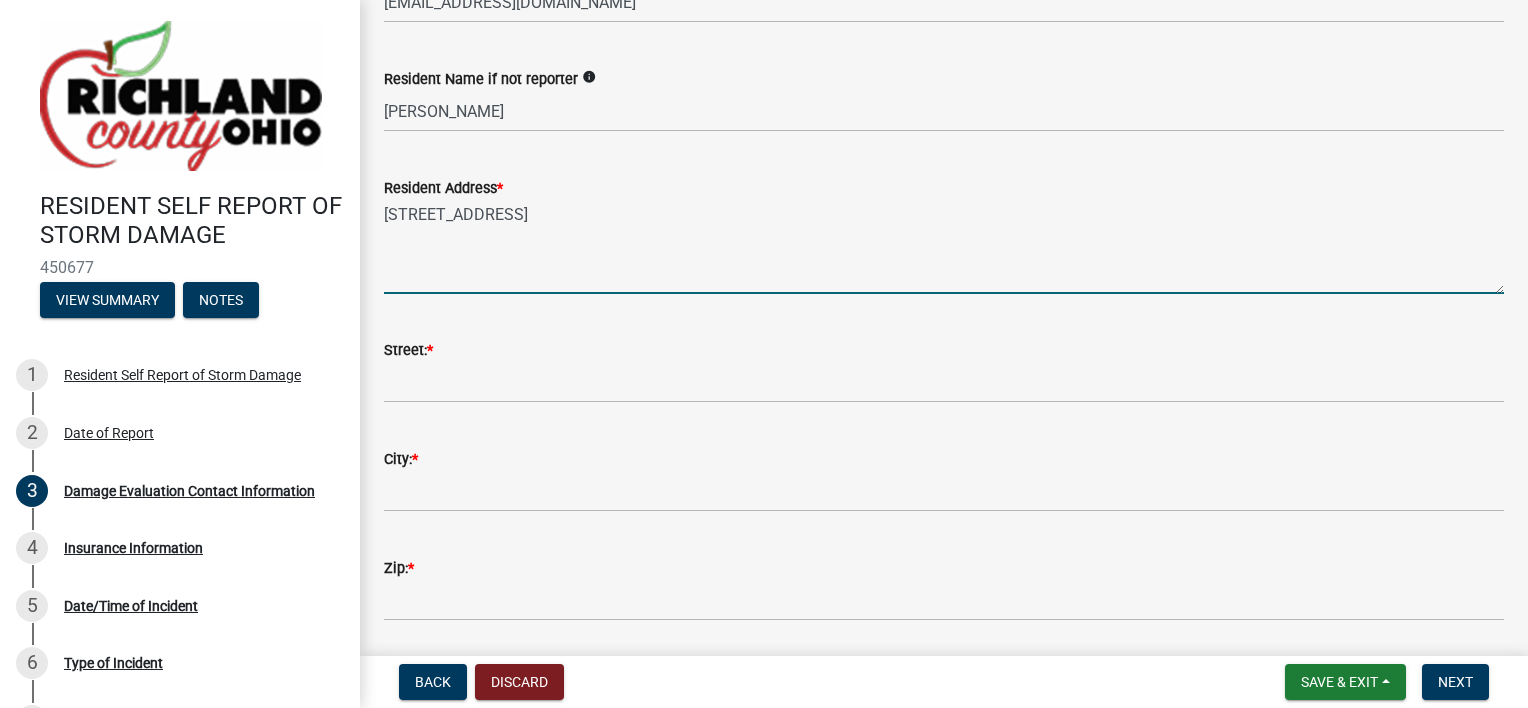 type on "[STREET_ADDRESS]" 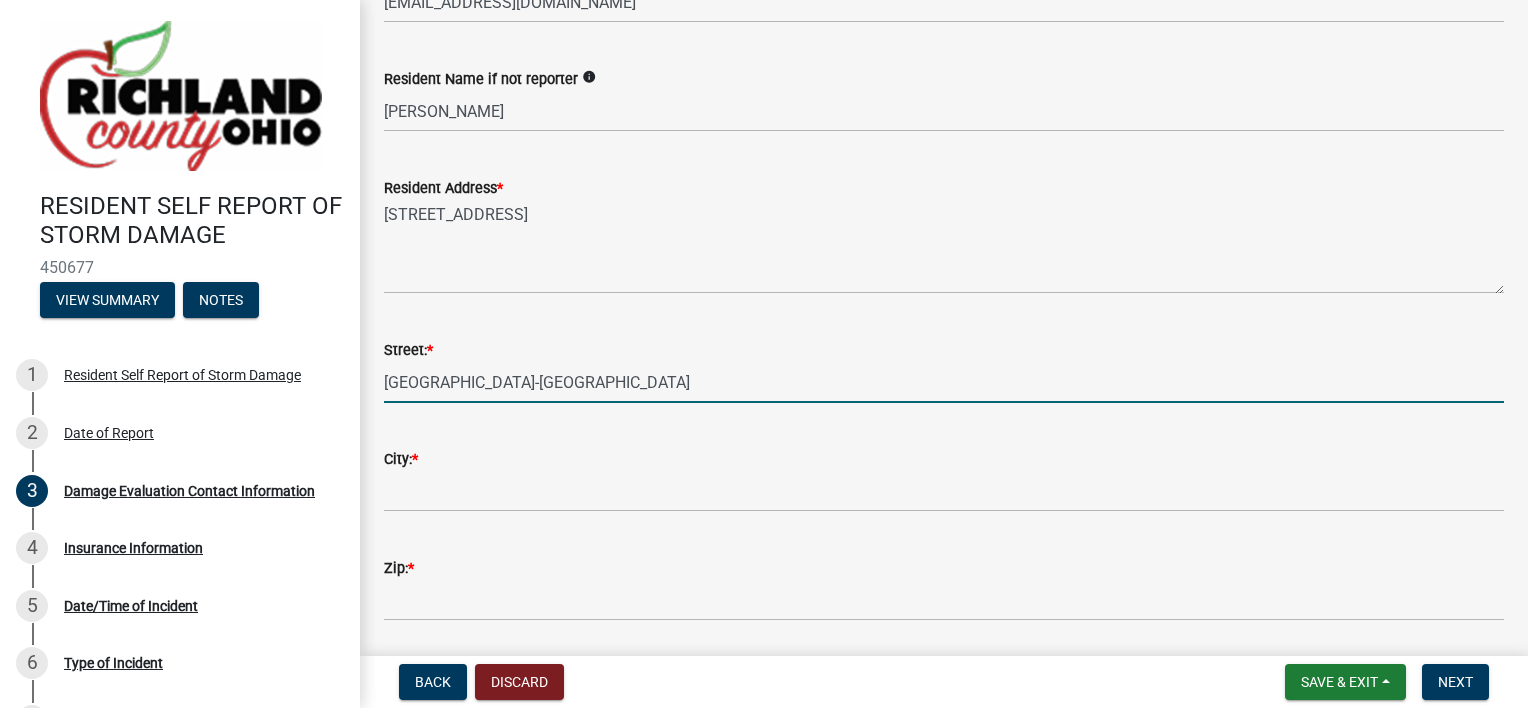 type on "[GEOGRAPHIC_DATA]-[GEOGRAPHIC_DATA]" 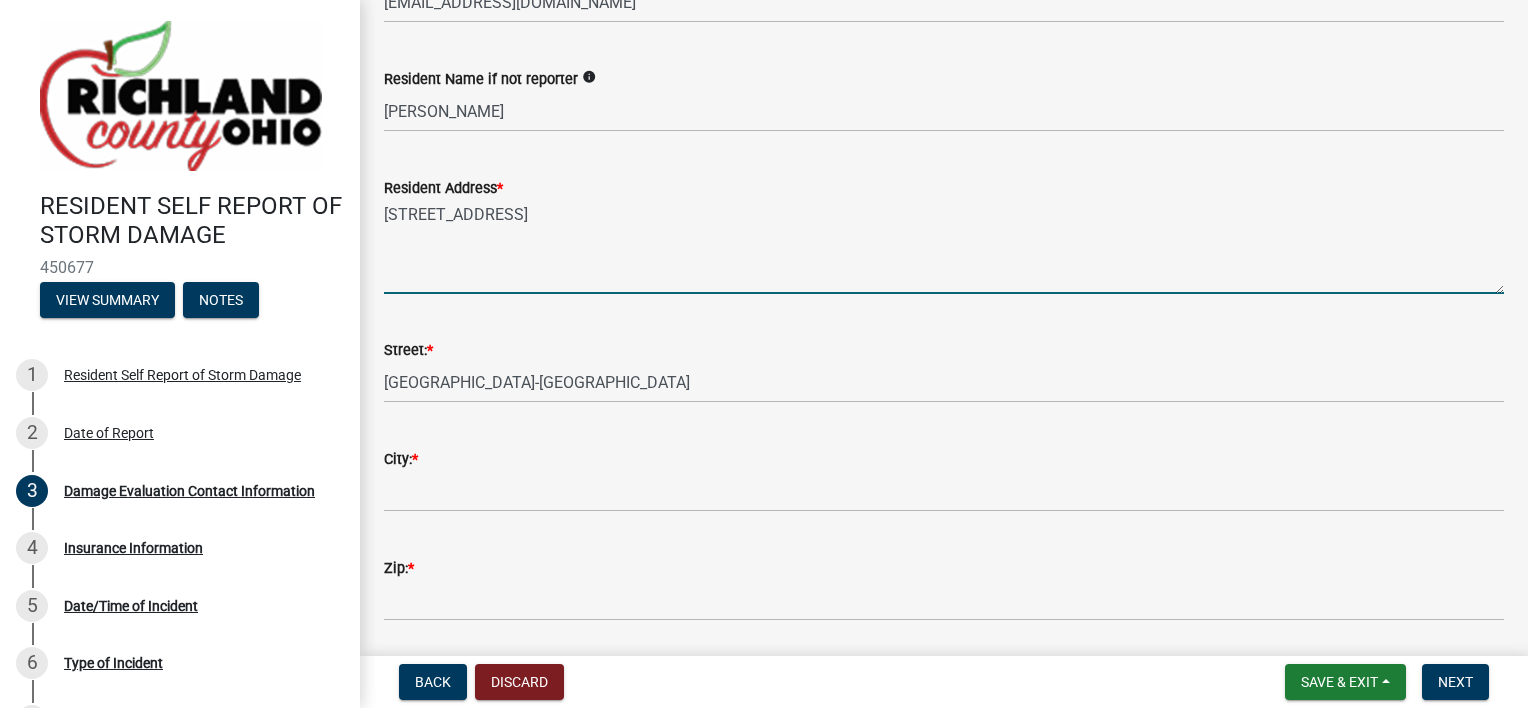 drag, startPoint x: 423, startPoint y: 218, endPoint x: 635, endPoint y: 224, distance: 212.08488 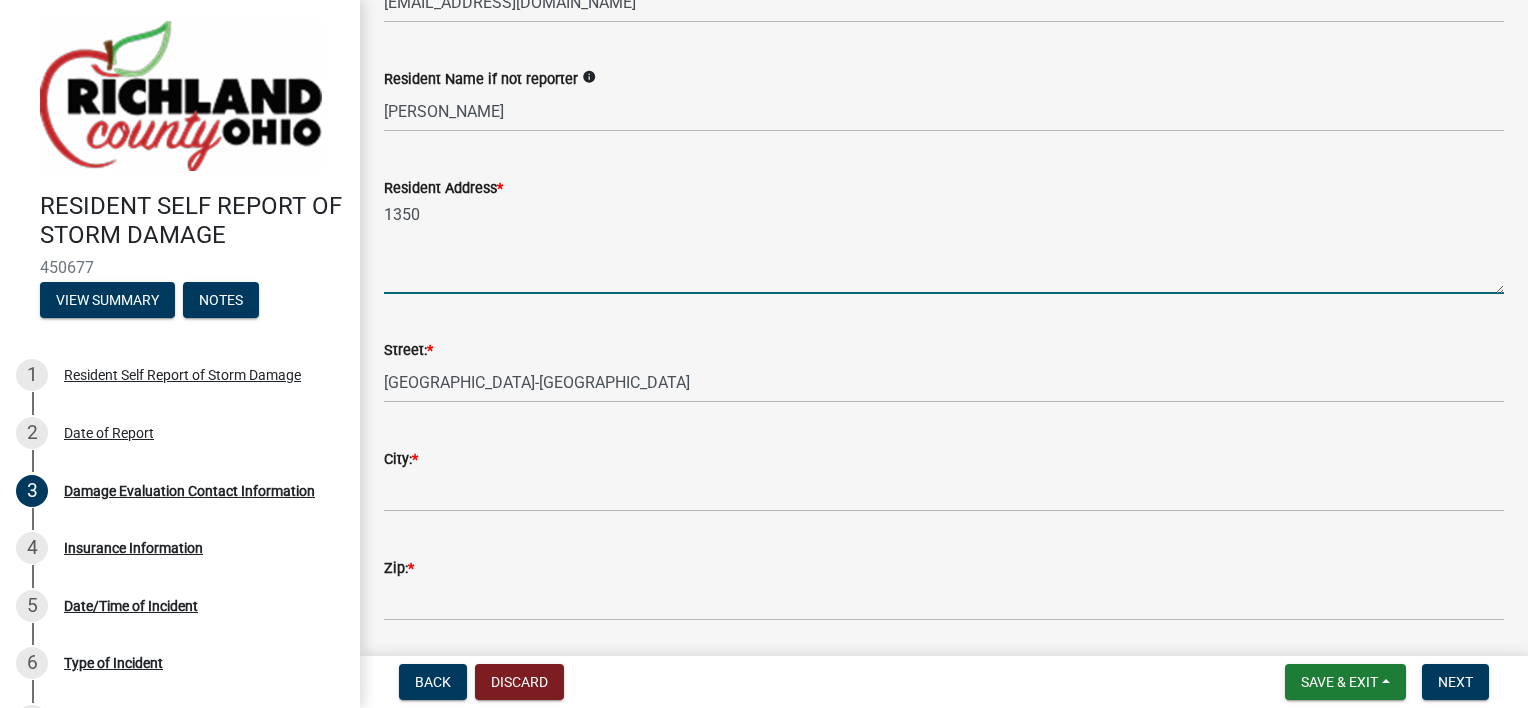 type on "1350" 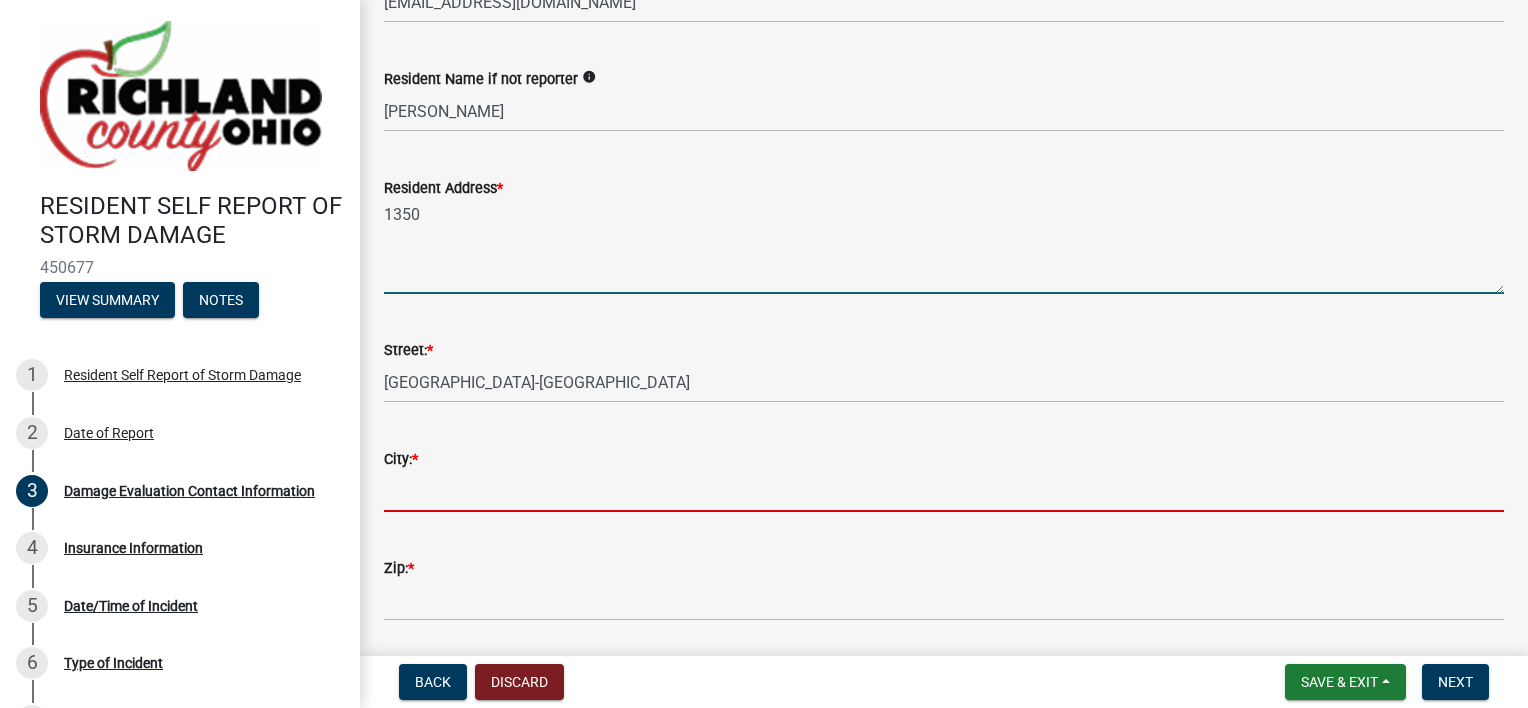 click on "City:  *" at bounding box center [944, 491] 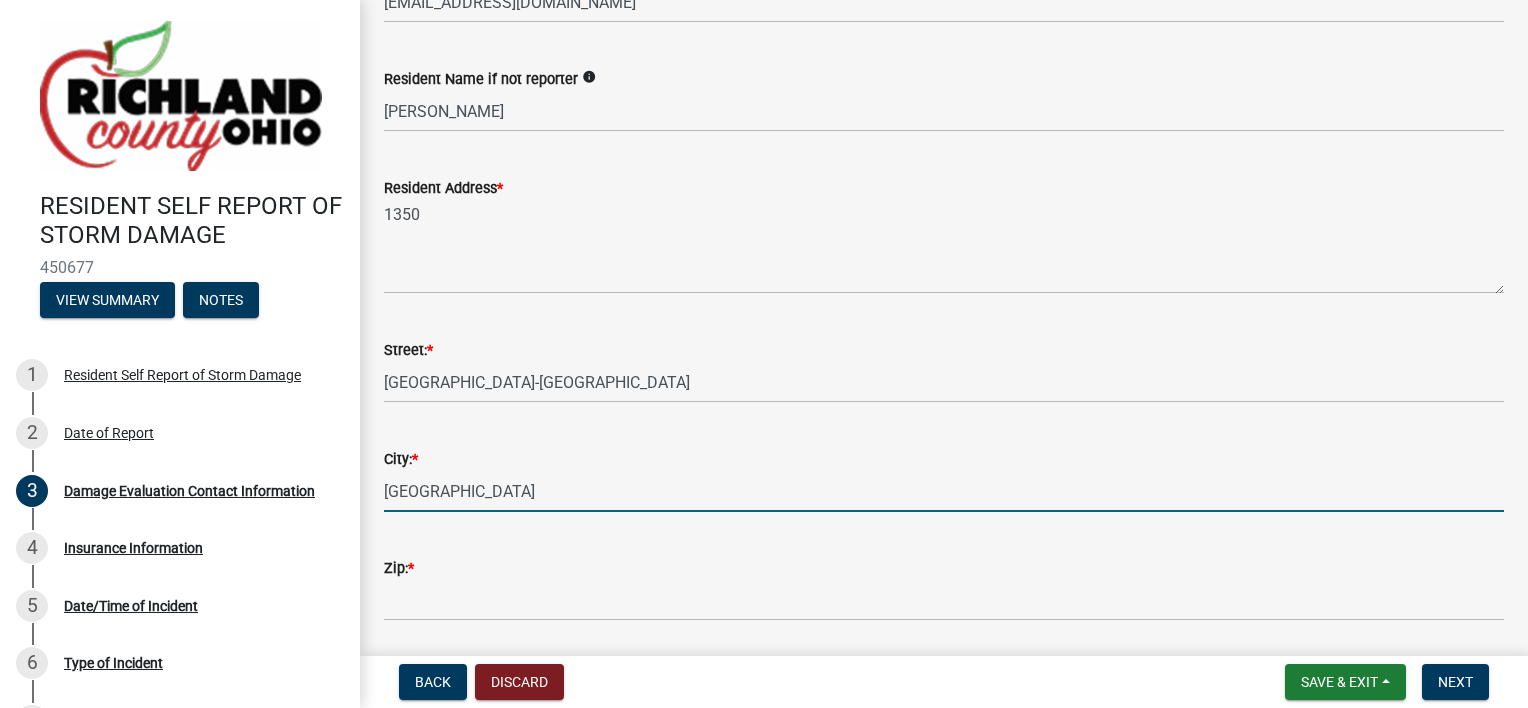type on "[GEOGRAPHIC_DATA]" 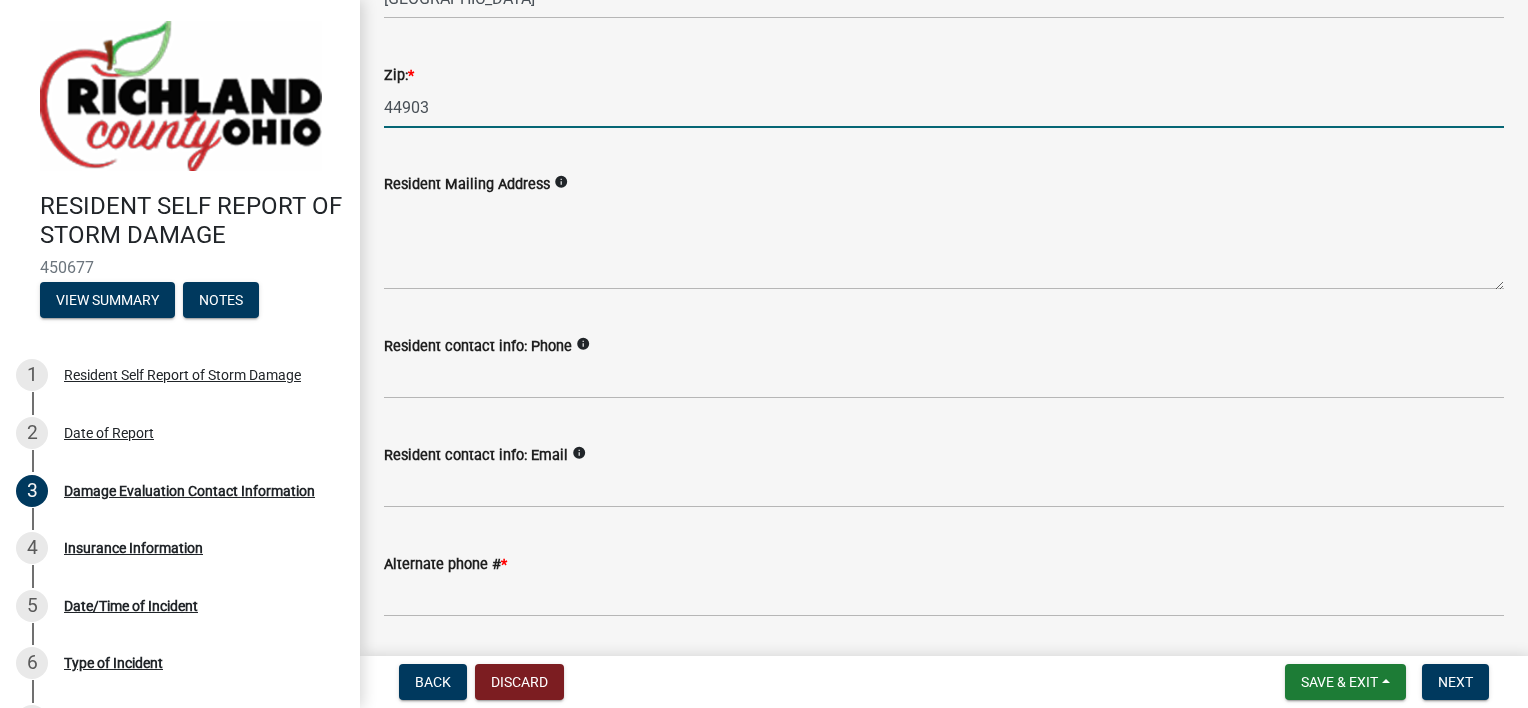 scroll, scrollTop: 900, scrollLeft: 0, axis: vertical 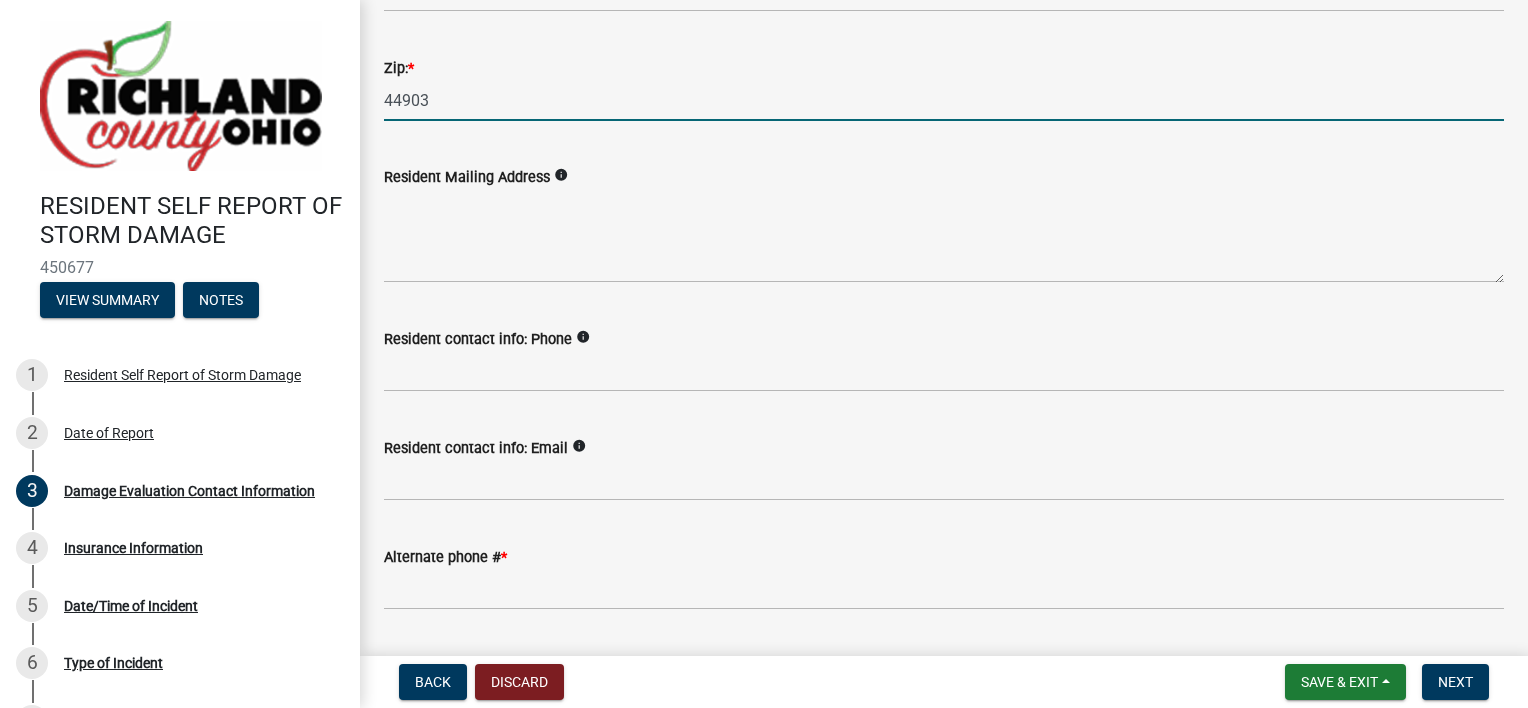 type on "44903" 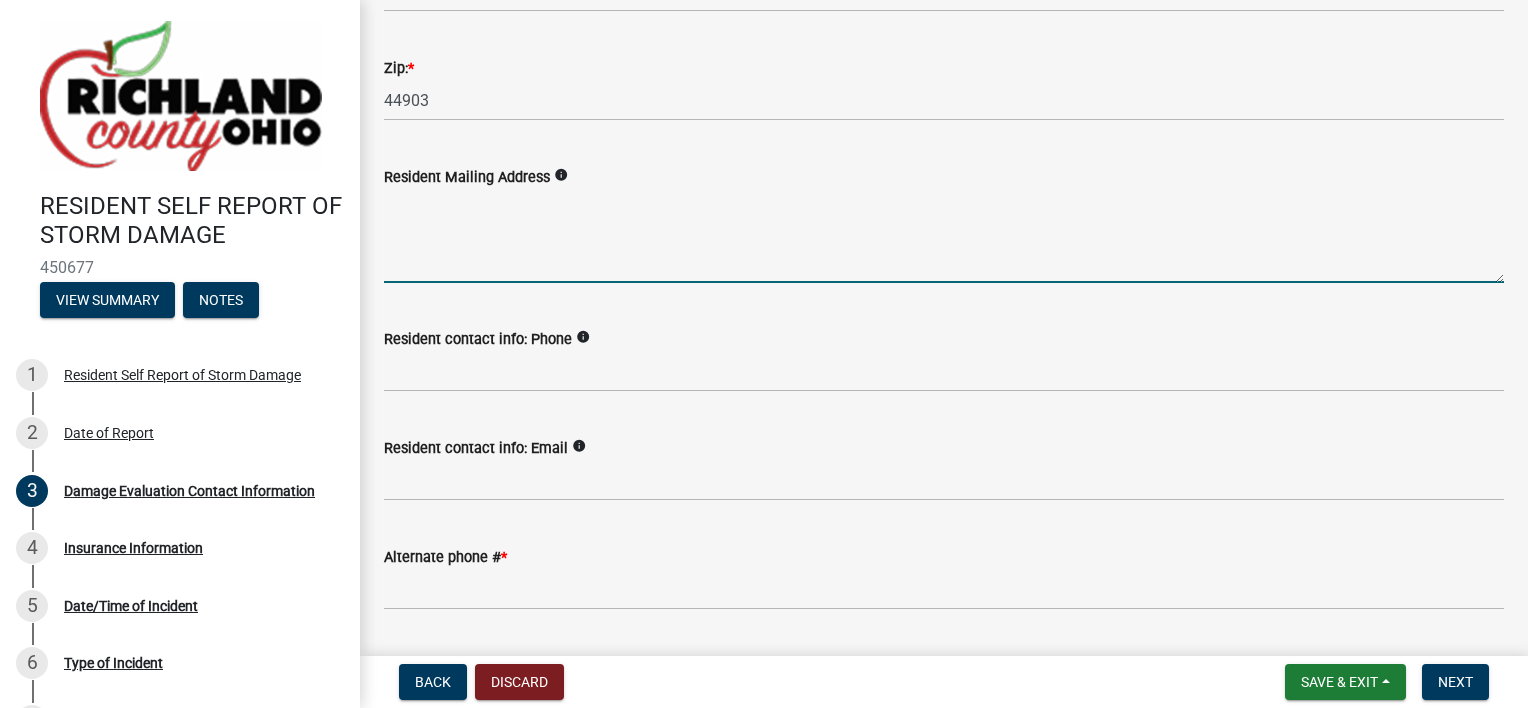 click on "Resident Mailing Address" at bounding box center [944, 236] 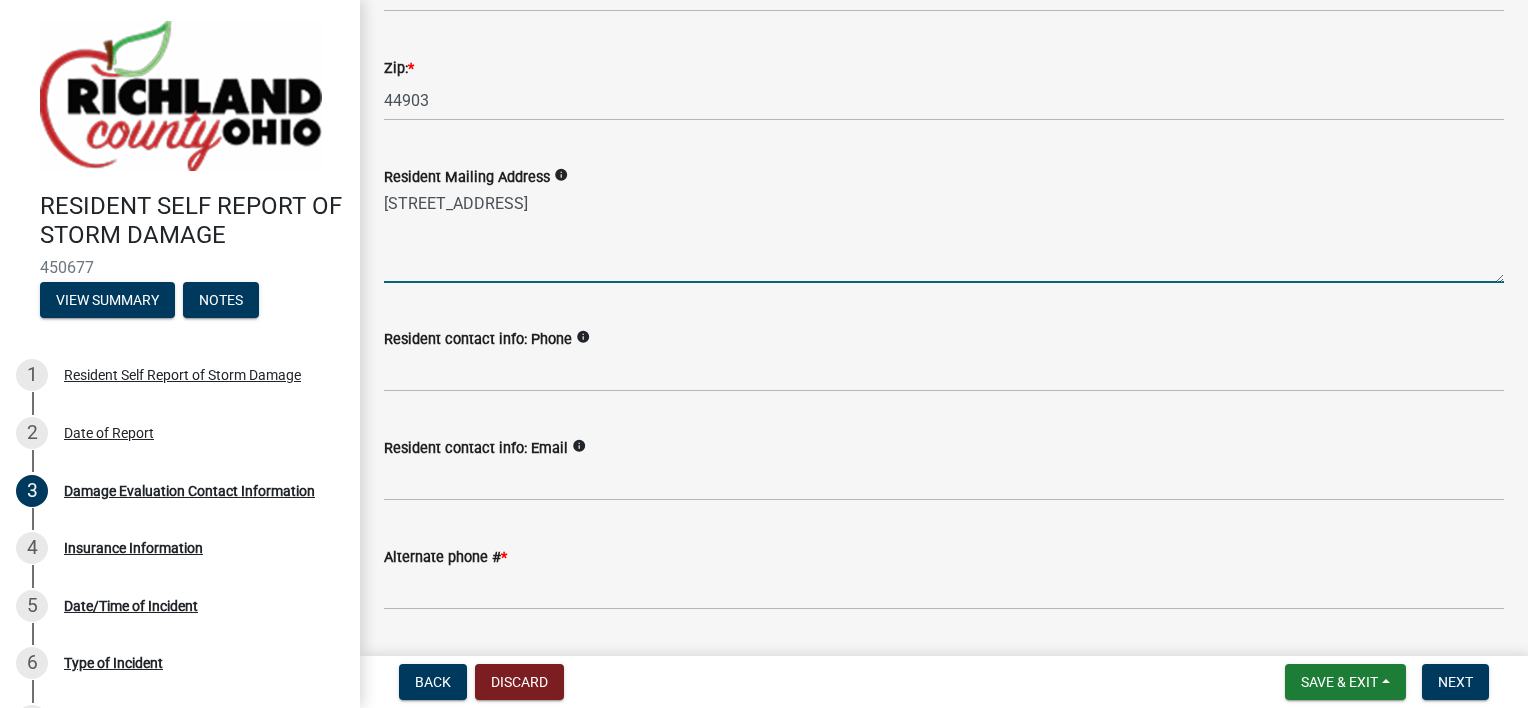 type on "[STREET_ADDRESS]" 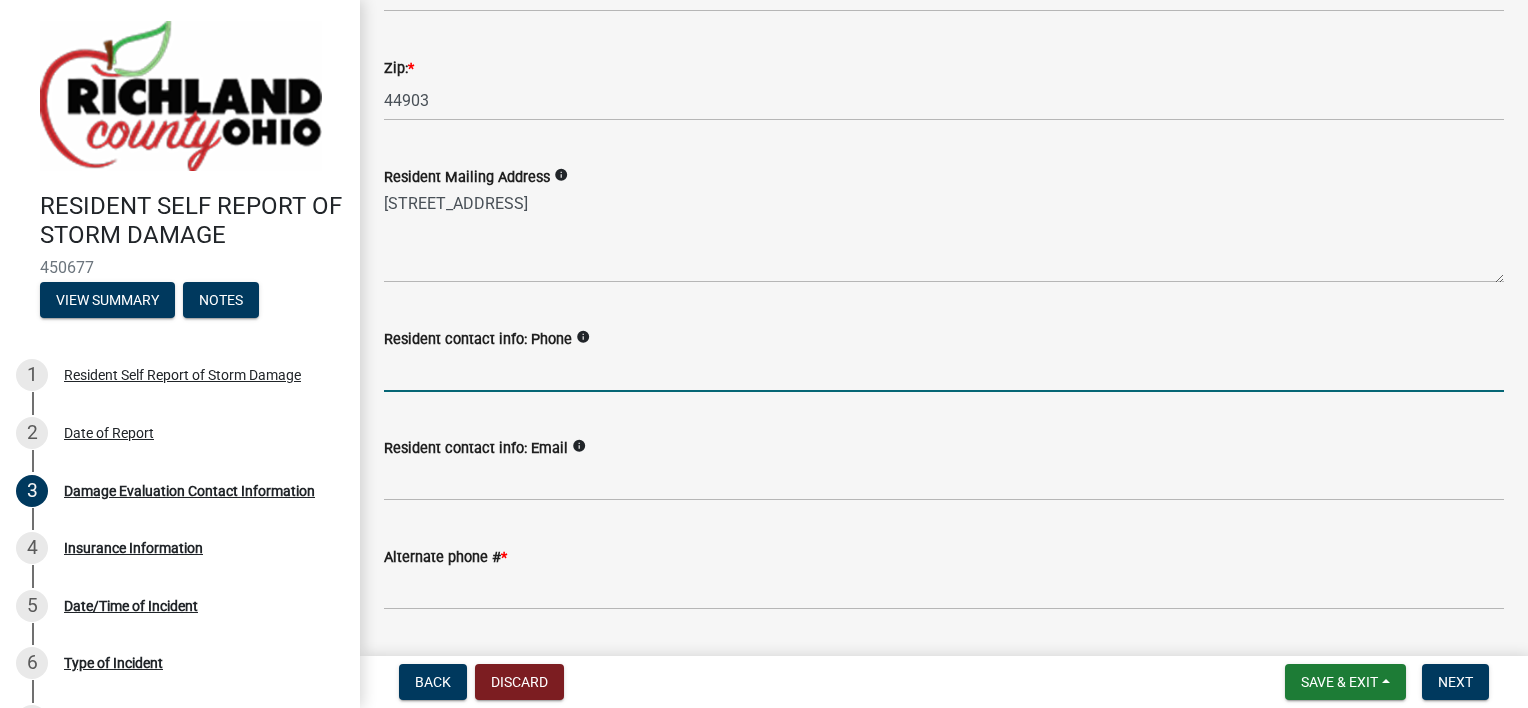 click on "Resident contact info: Phone" at bounding box center (944, 371) 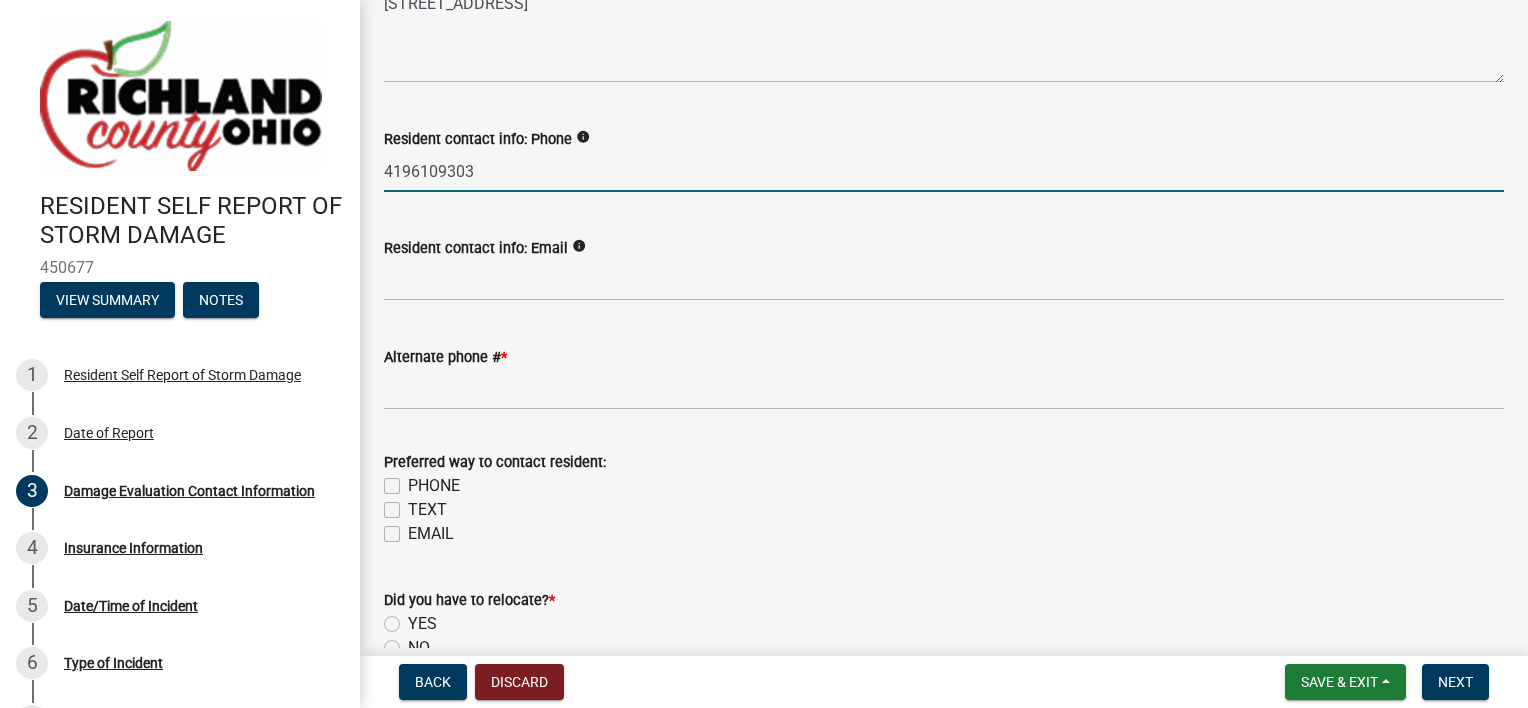 type on "4196109303" 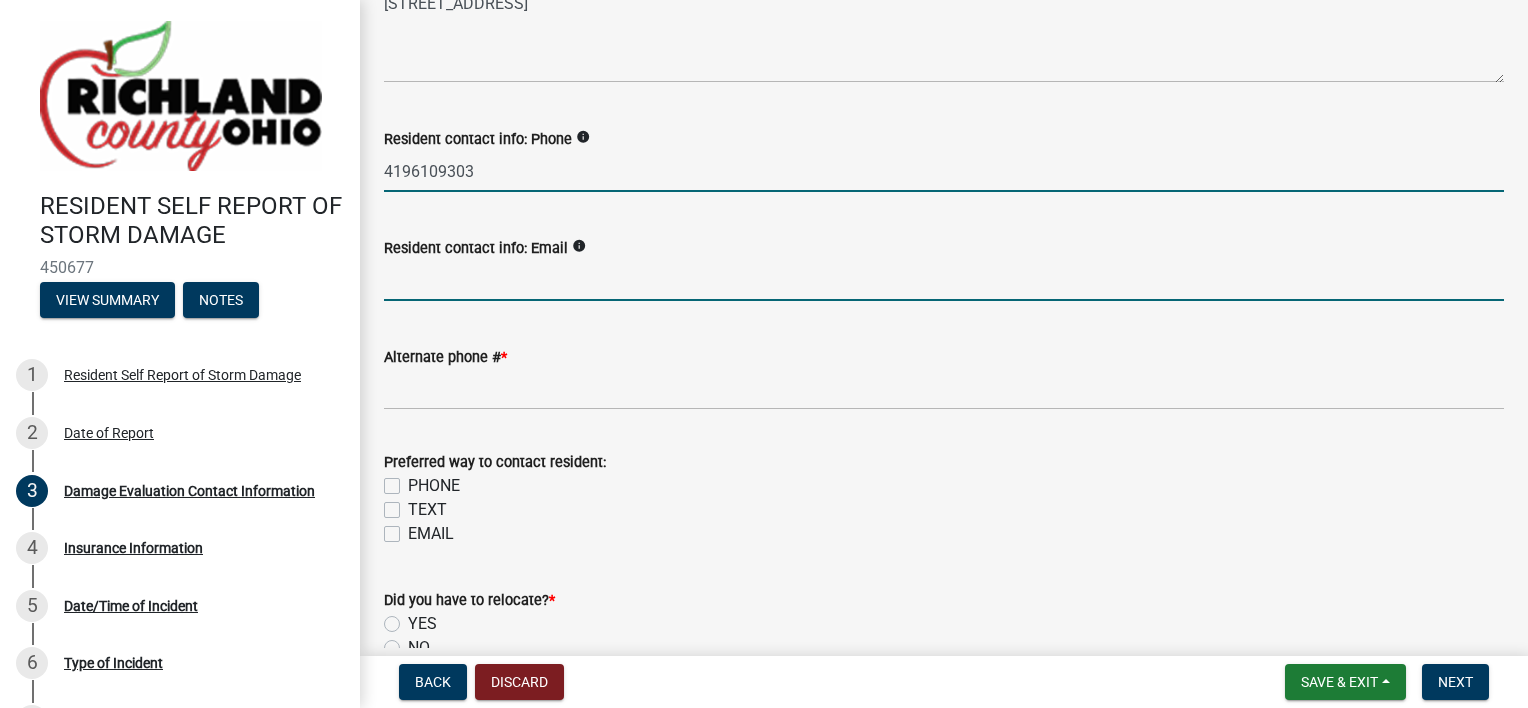 click on "Resident contact info: Email" at bounding box center [944, 280] 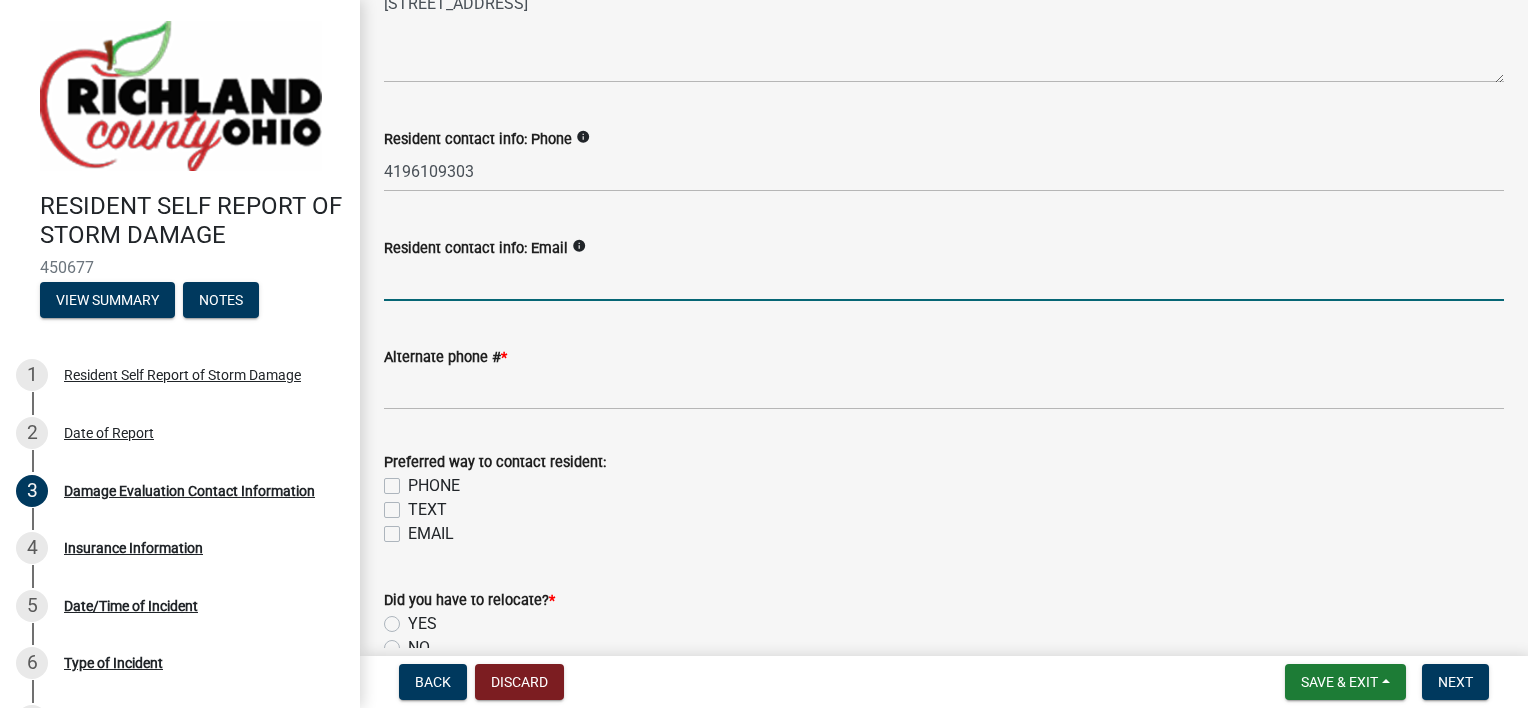 click on "Alternate phone #  *" 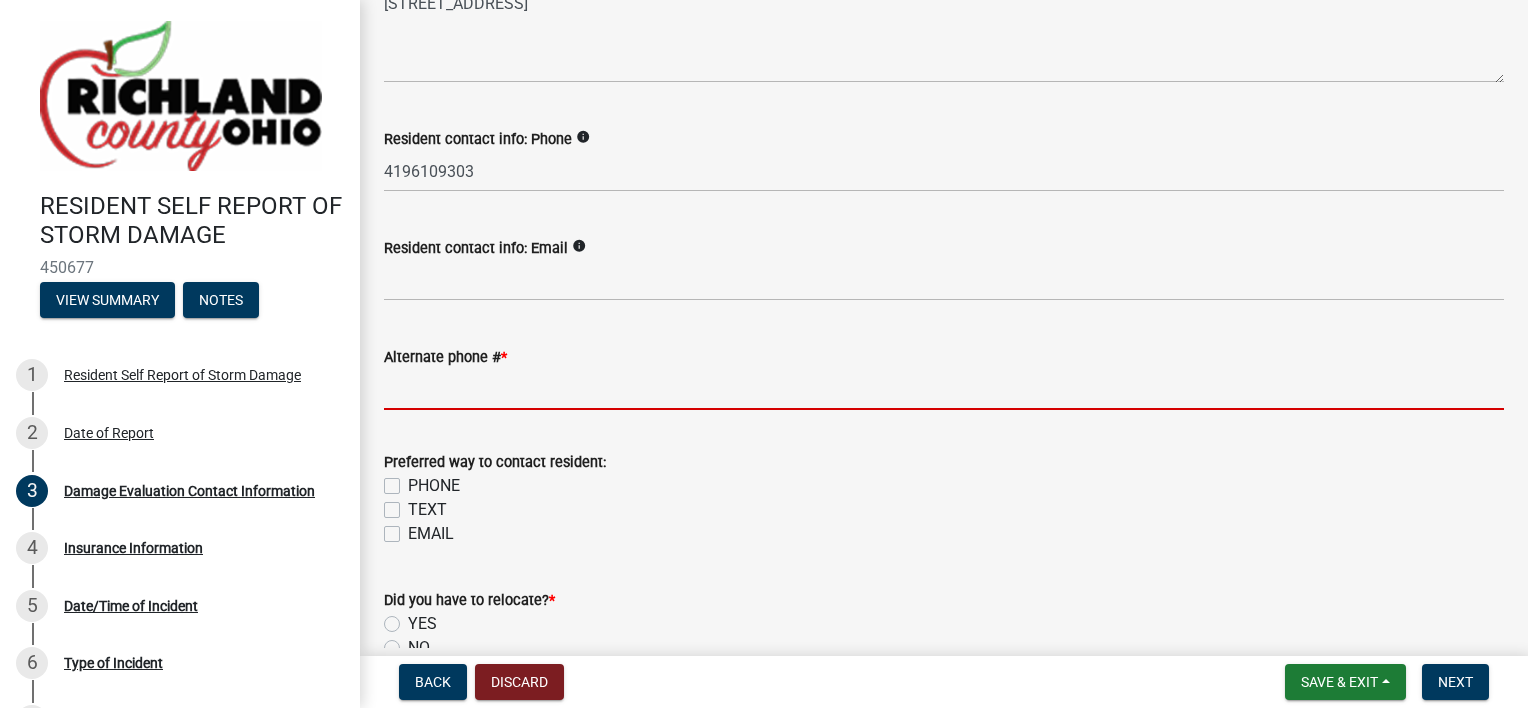 click on "Alternate phone #  *" at bounding box center (944, 389) 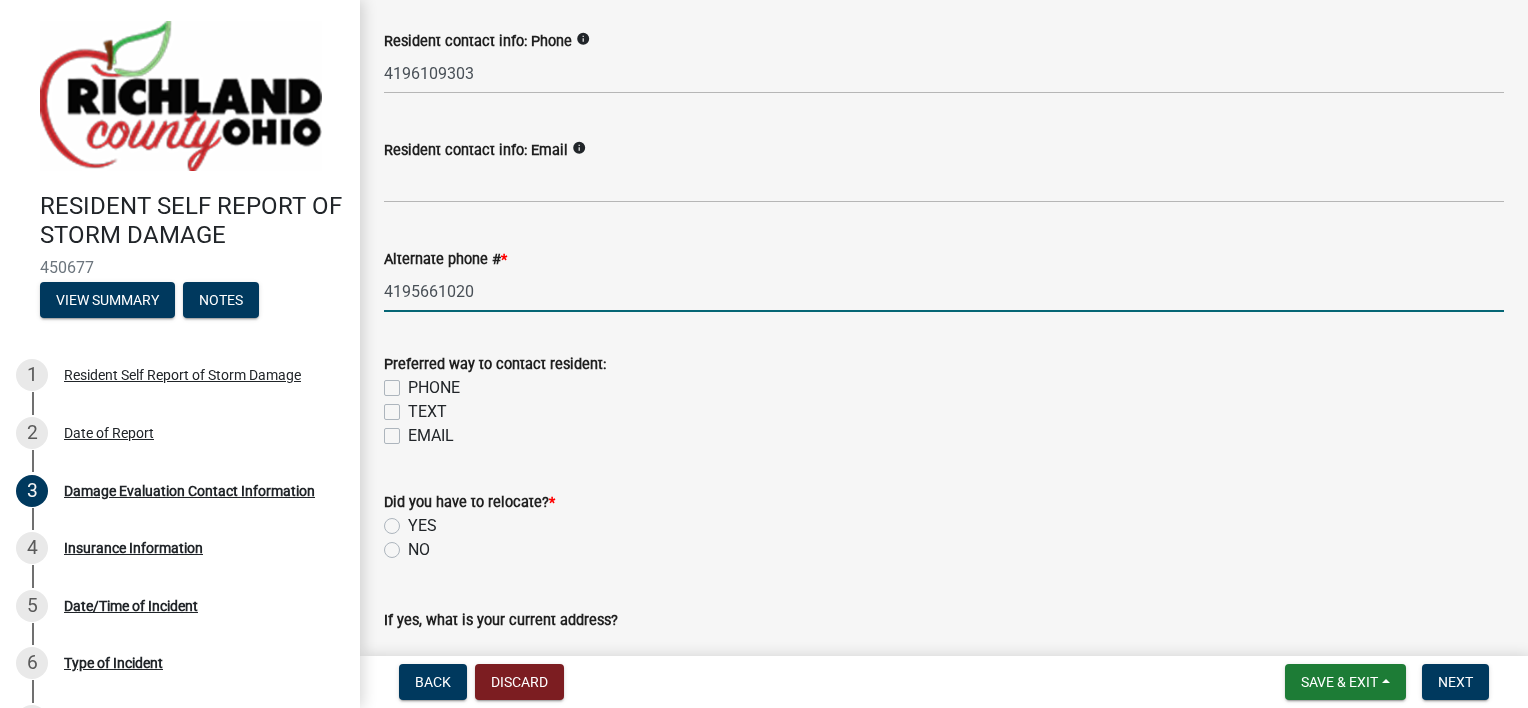 scroll, scrollTop: 1300, scrollLeft: 0, axis: vertical 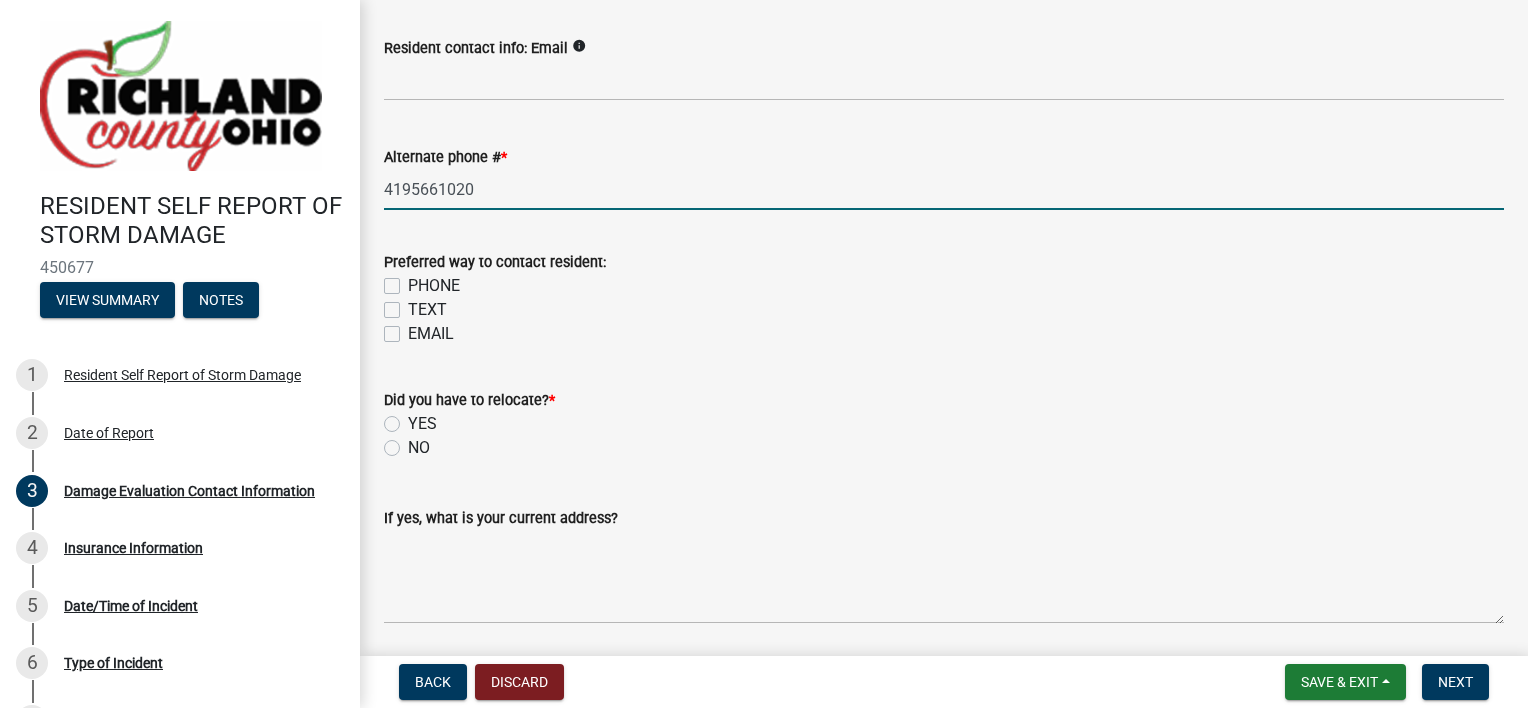 type on "4195661020" 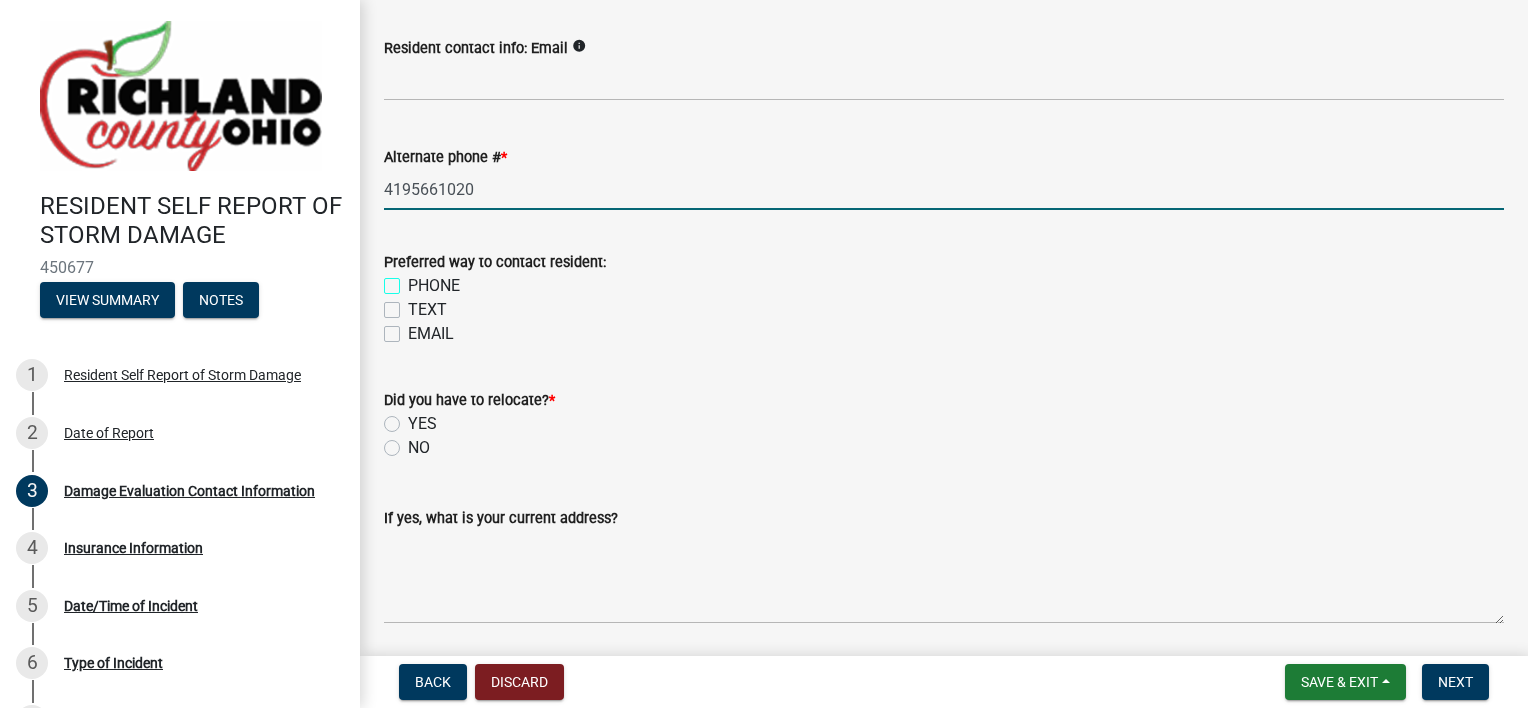 click on "PHONE" at bounding box center (414, 280) 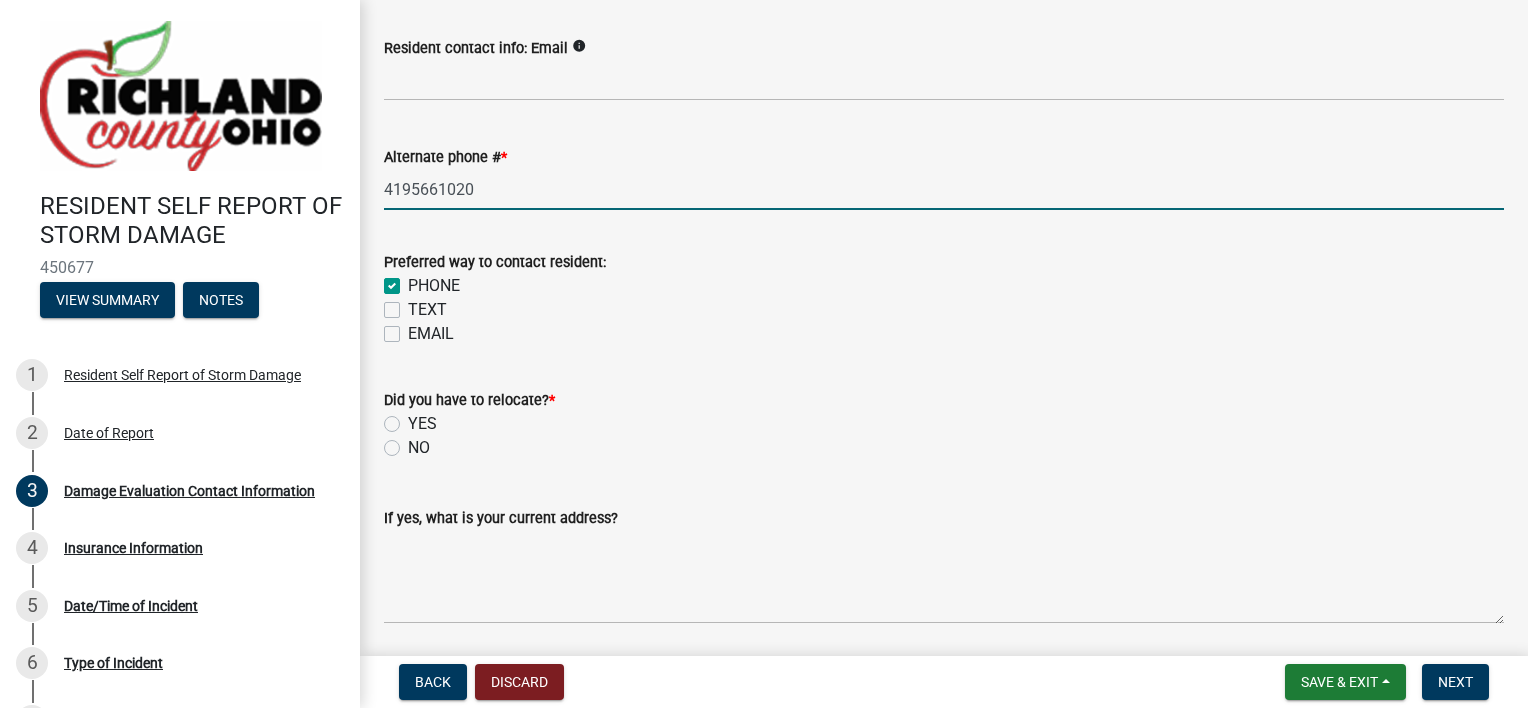 checkbox on "true" 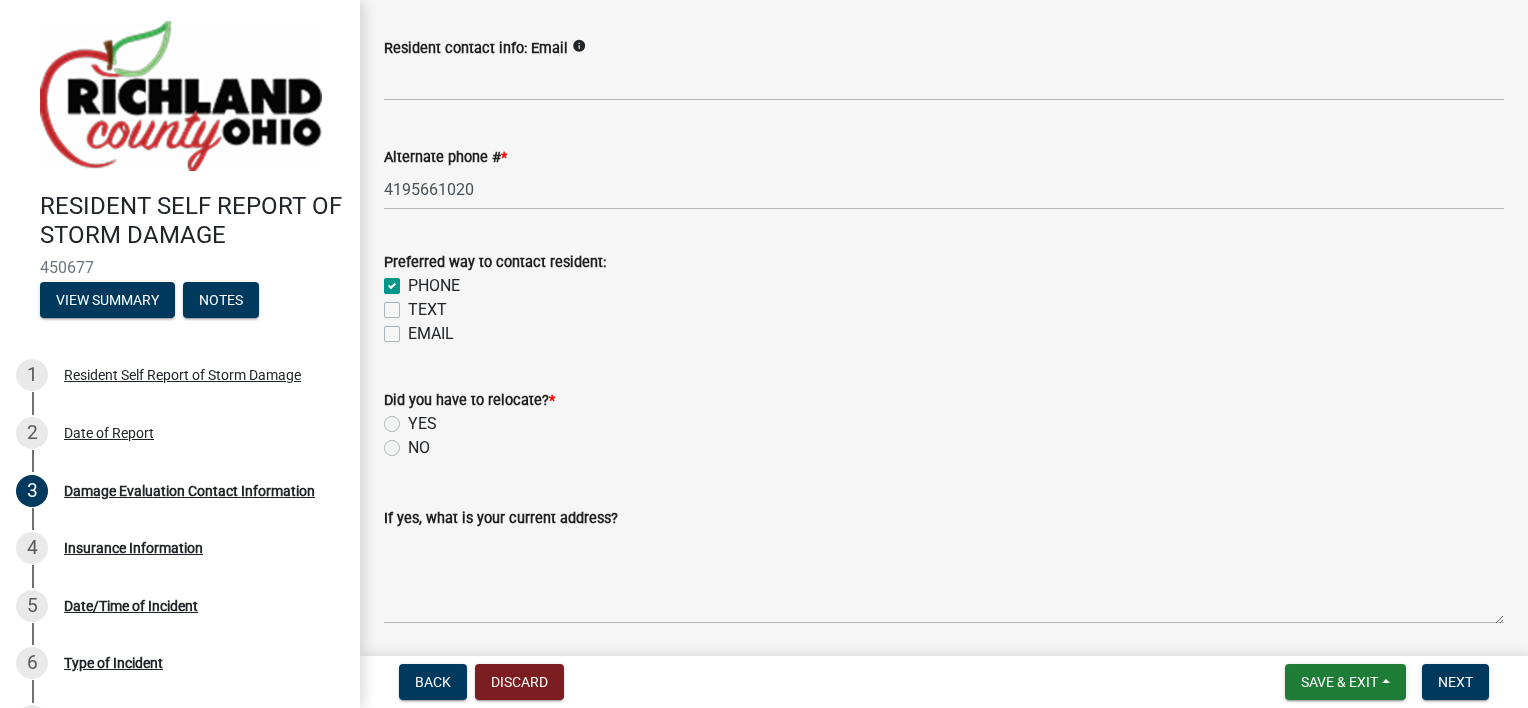 click on "NO" 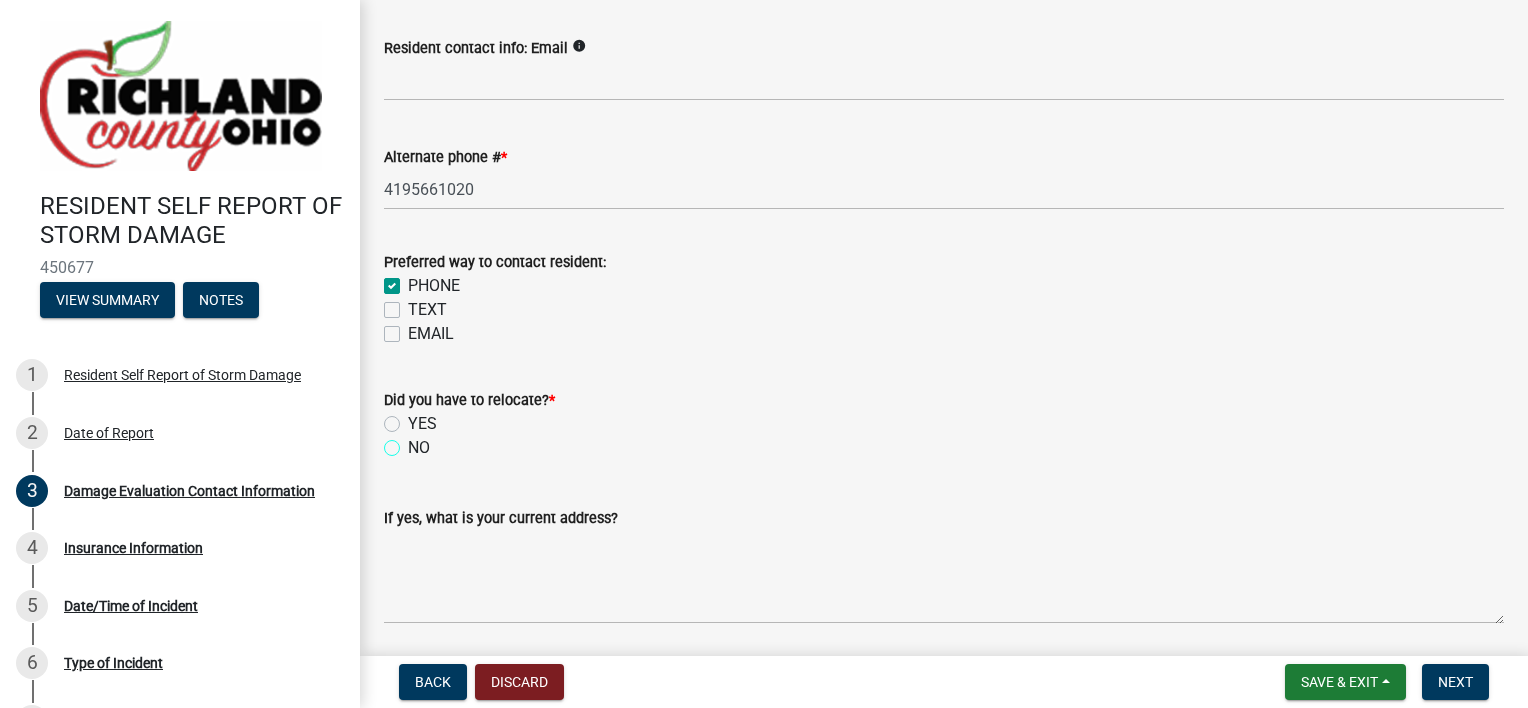 click on "NO" at bounding box center [414, 442] 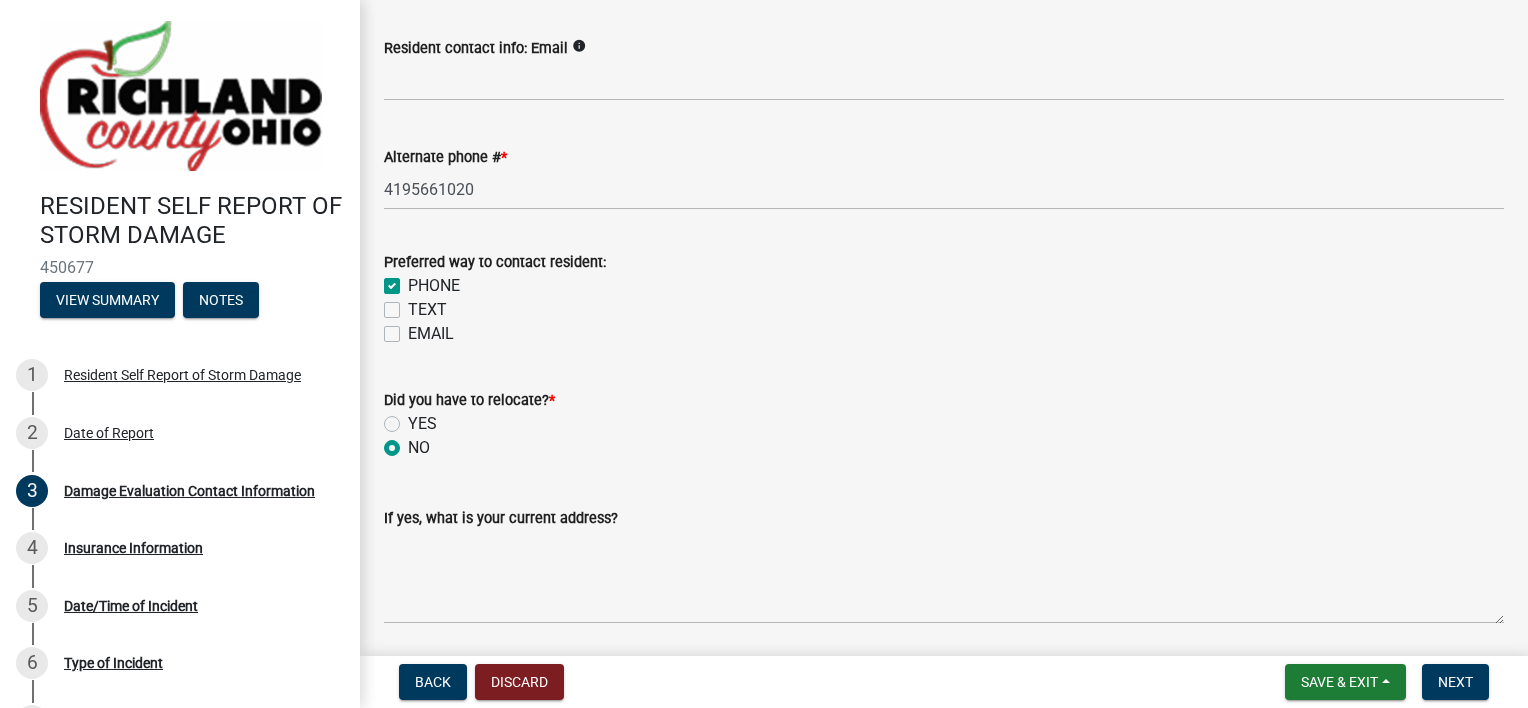 radio on "true" 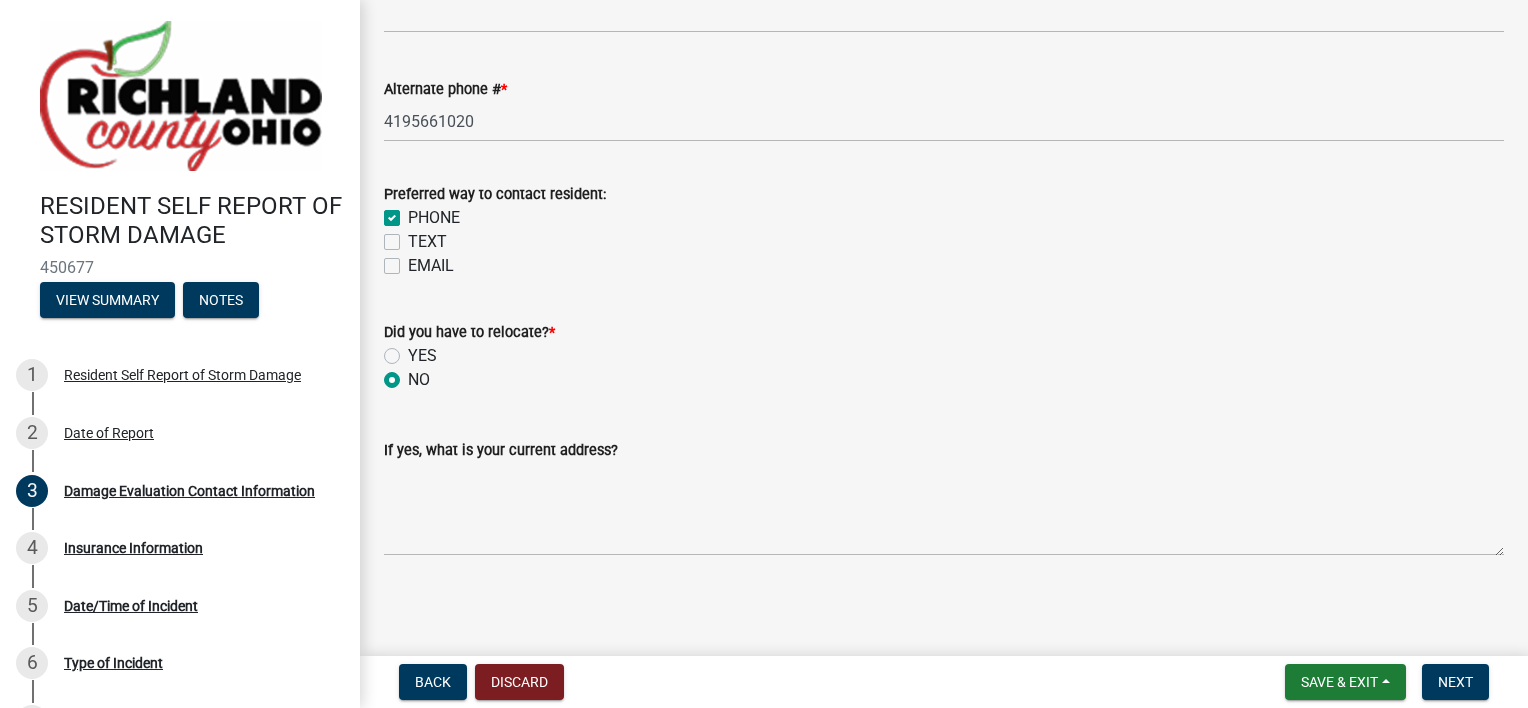 scroll, scrollTop: 1370, scrollLeft: 0, axis: vertical 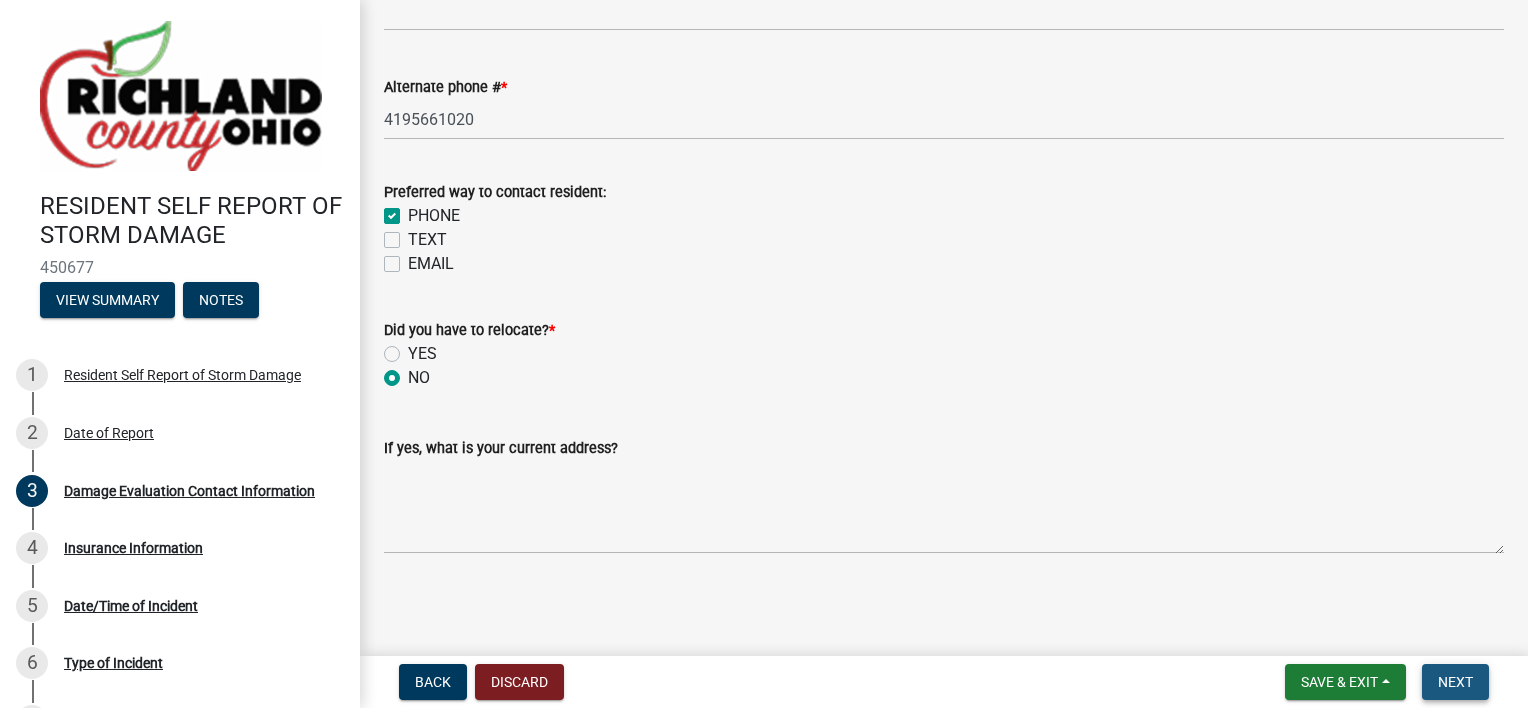 click on "Next" at bounding box center [1455, 682] 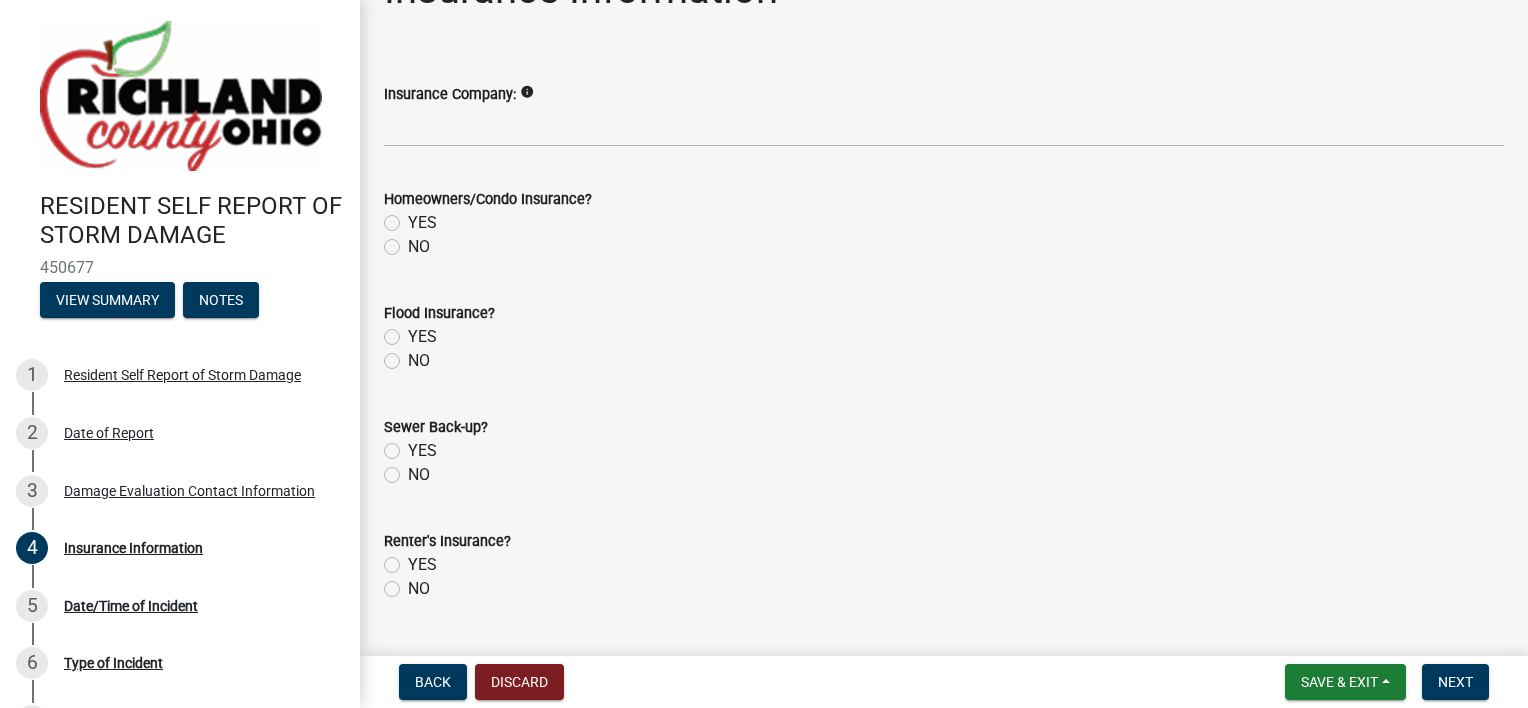 scroll, scrollTop: 107, scrollLeft: 0, axis: vertical 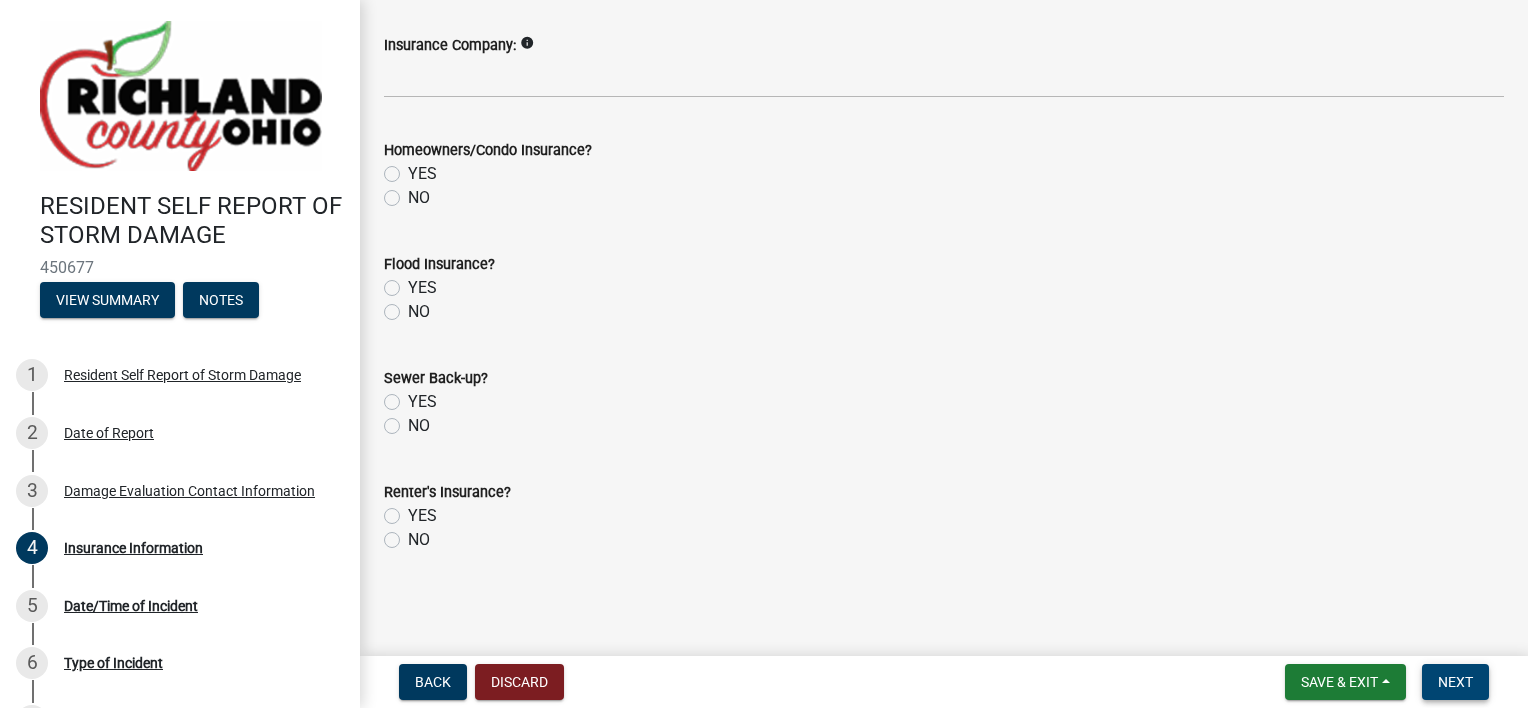 click on "Next" at bounding box center (1455, 682) 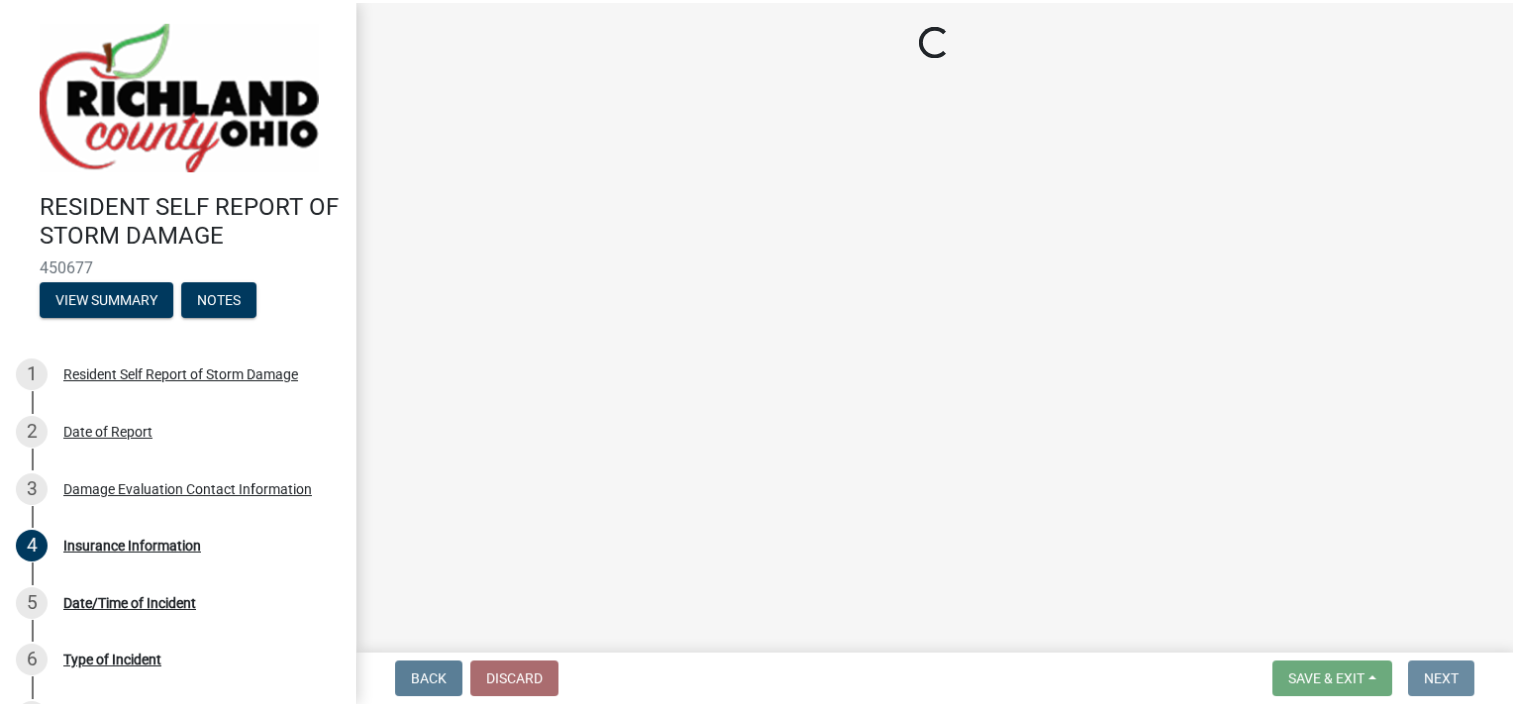 scroll, scrollTop: 0, scrollLeft: 0, axis: both 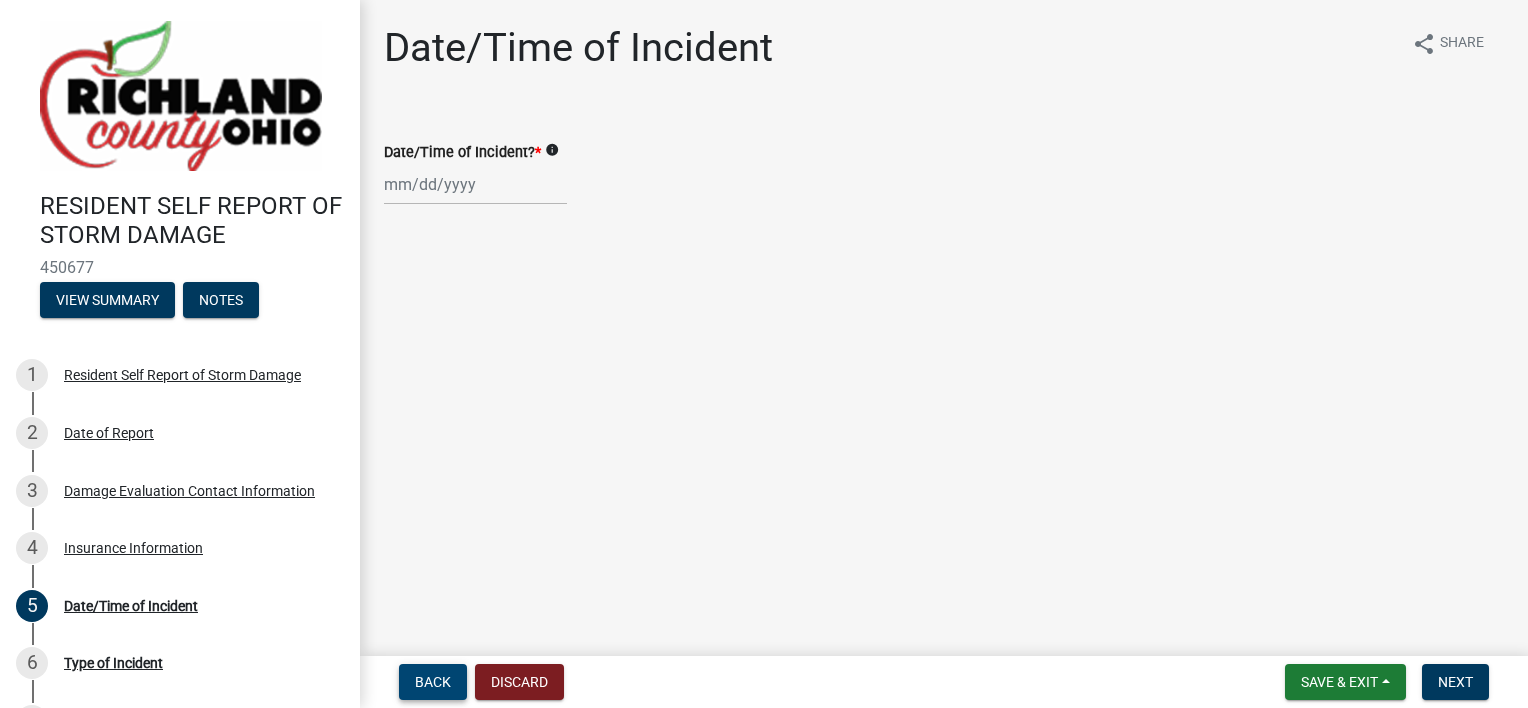 click on "Back" at bounding box center [433, 682] 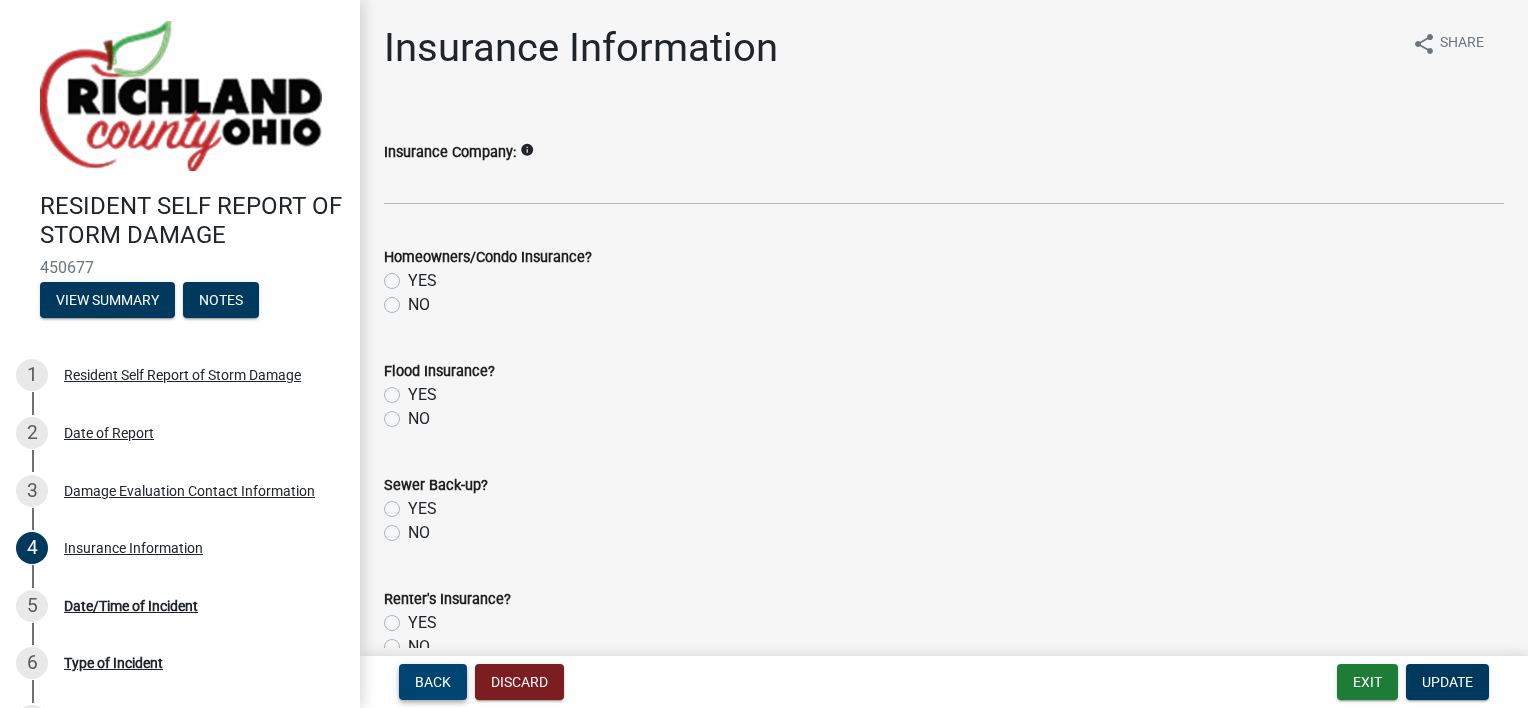 click on "Back" at bounding box center [433, 682] 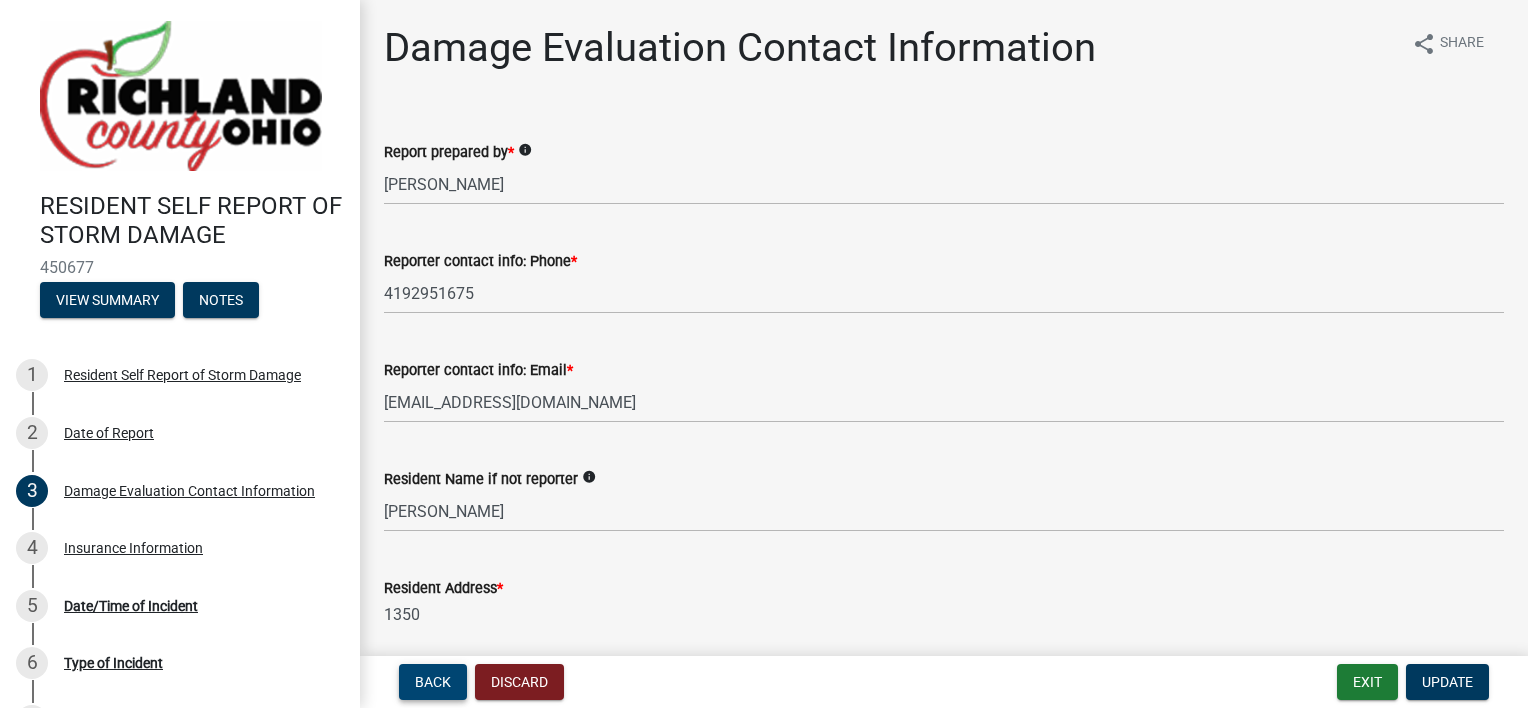 click on "Back" at bounding box center [433, 682] 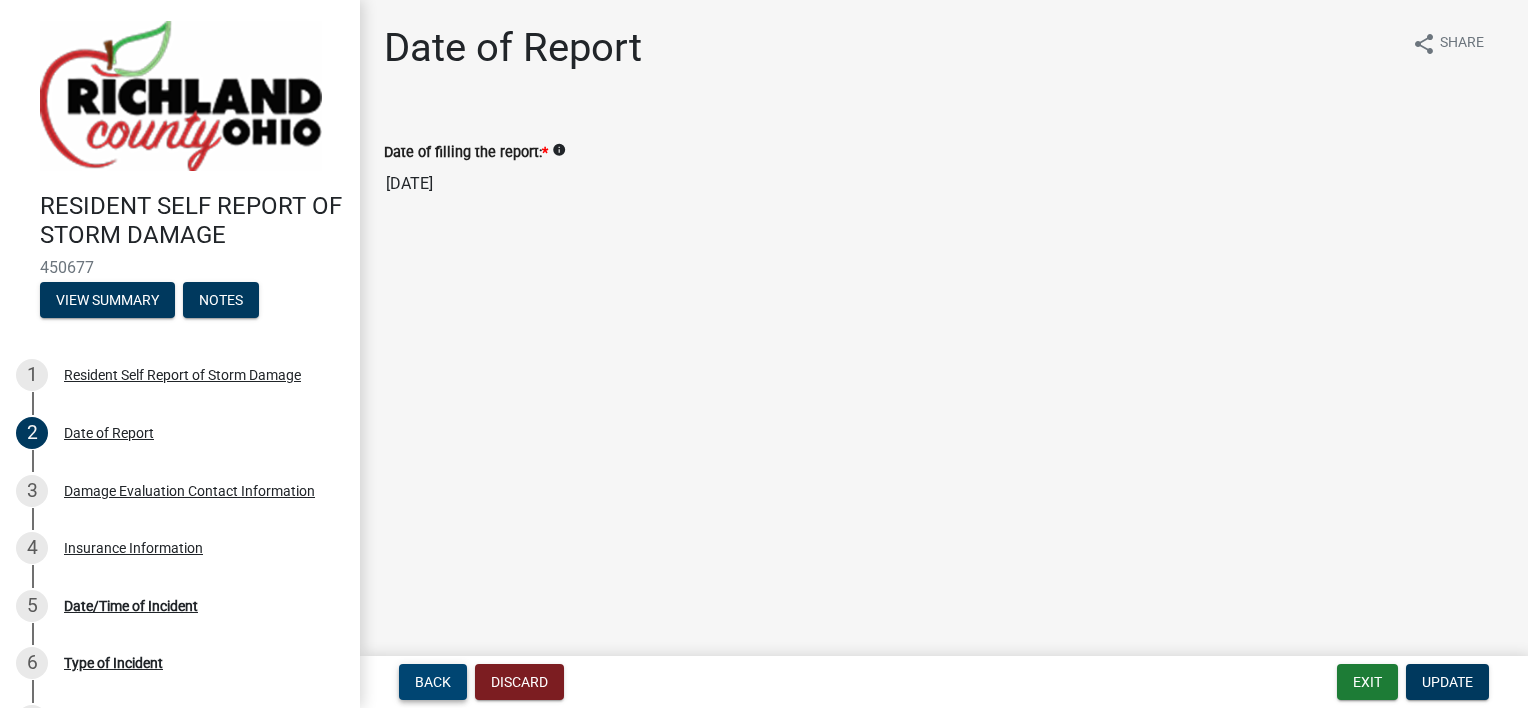 click on "Back" at bounding box center (433, 682) 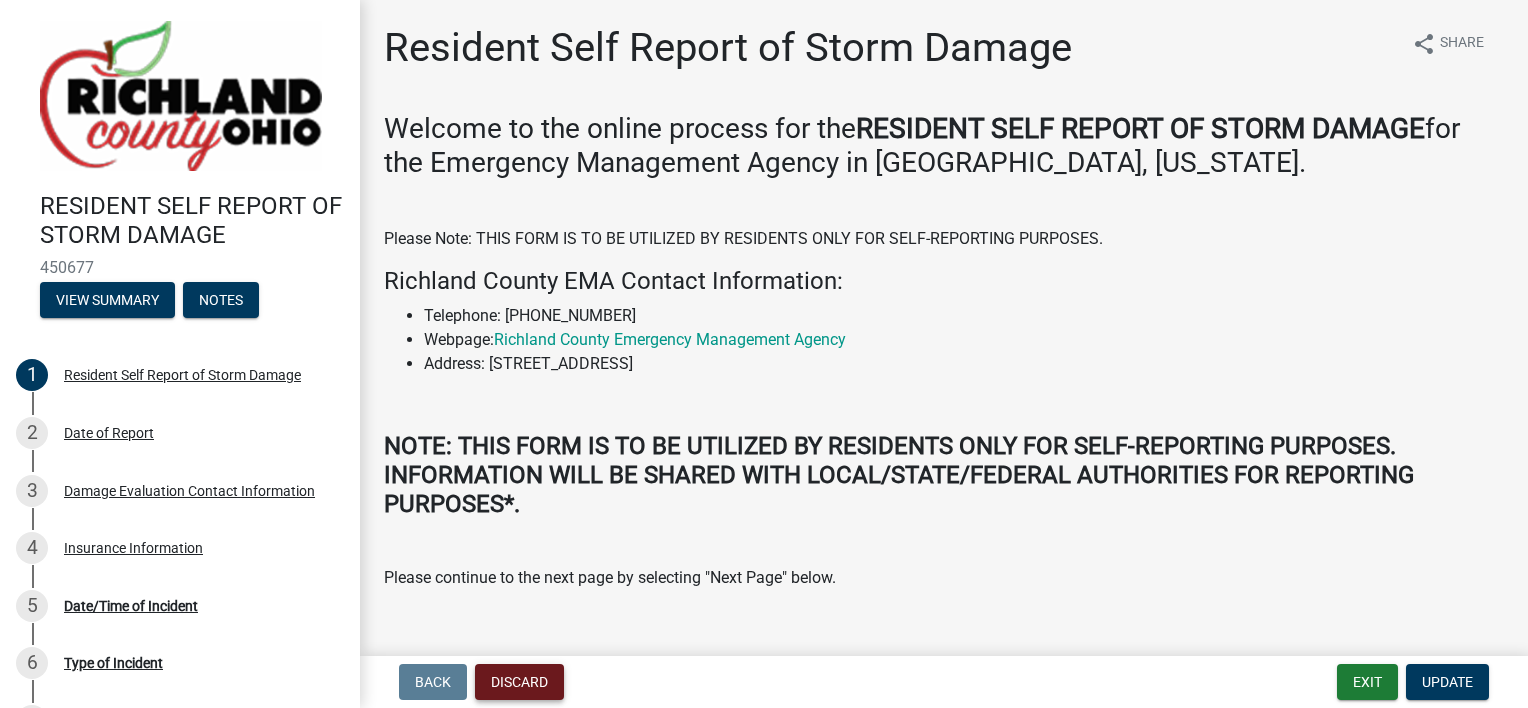 click on "Discard" at bounding box center [519, 682] 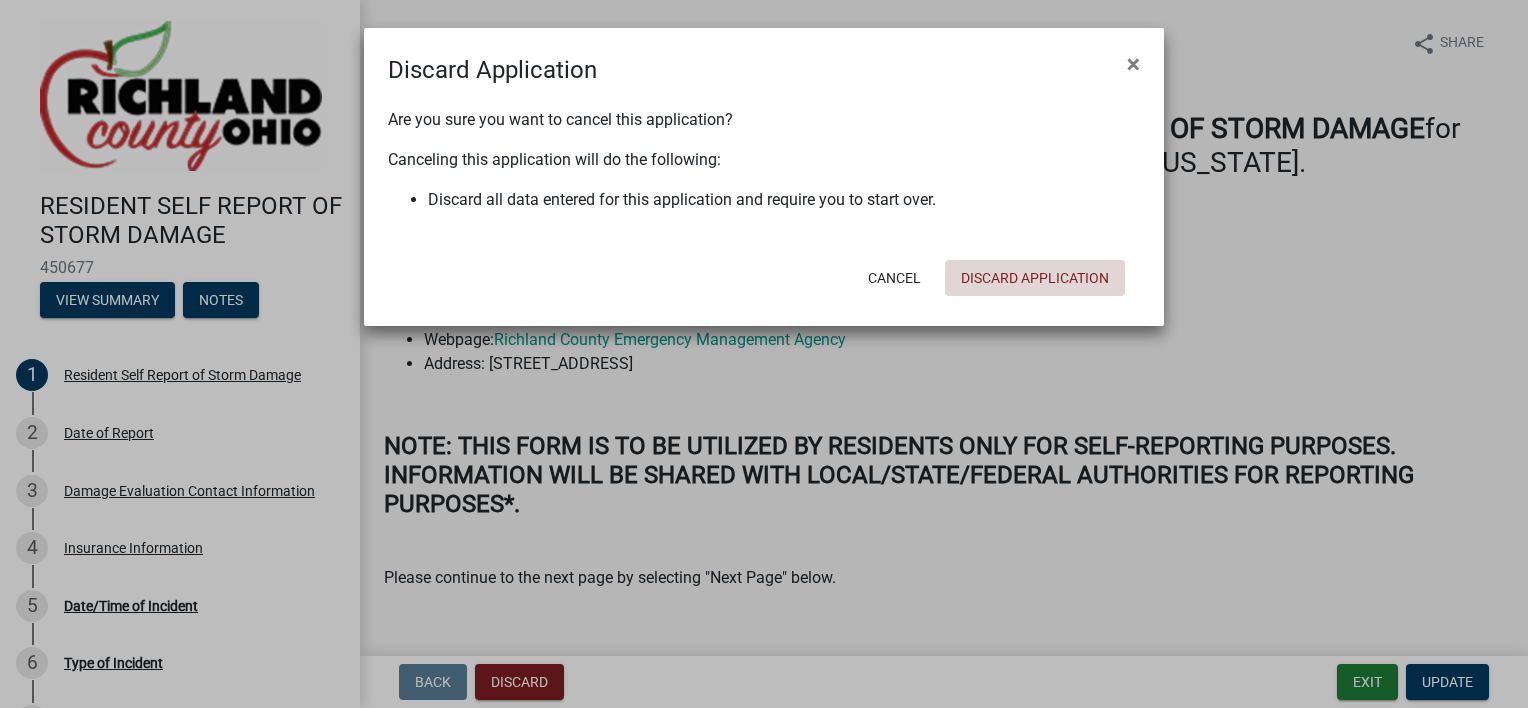 click on "Discard Application" 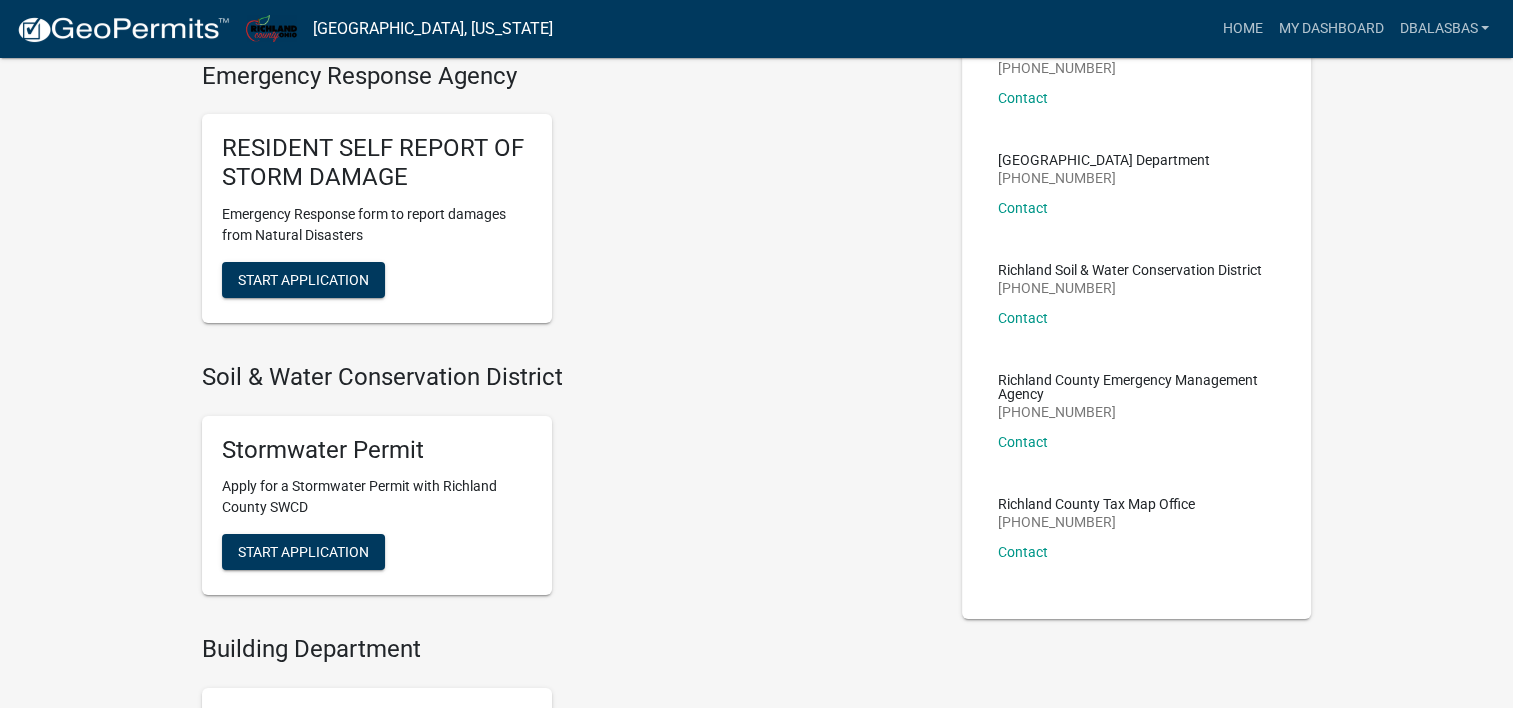 scroll, scrollTop: 400, scrollLeft: 0, axis: vertical 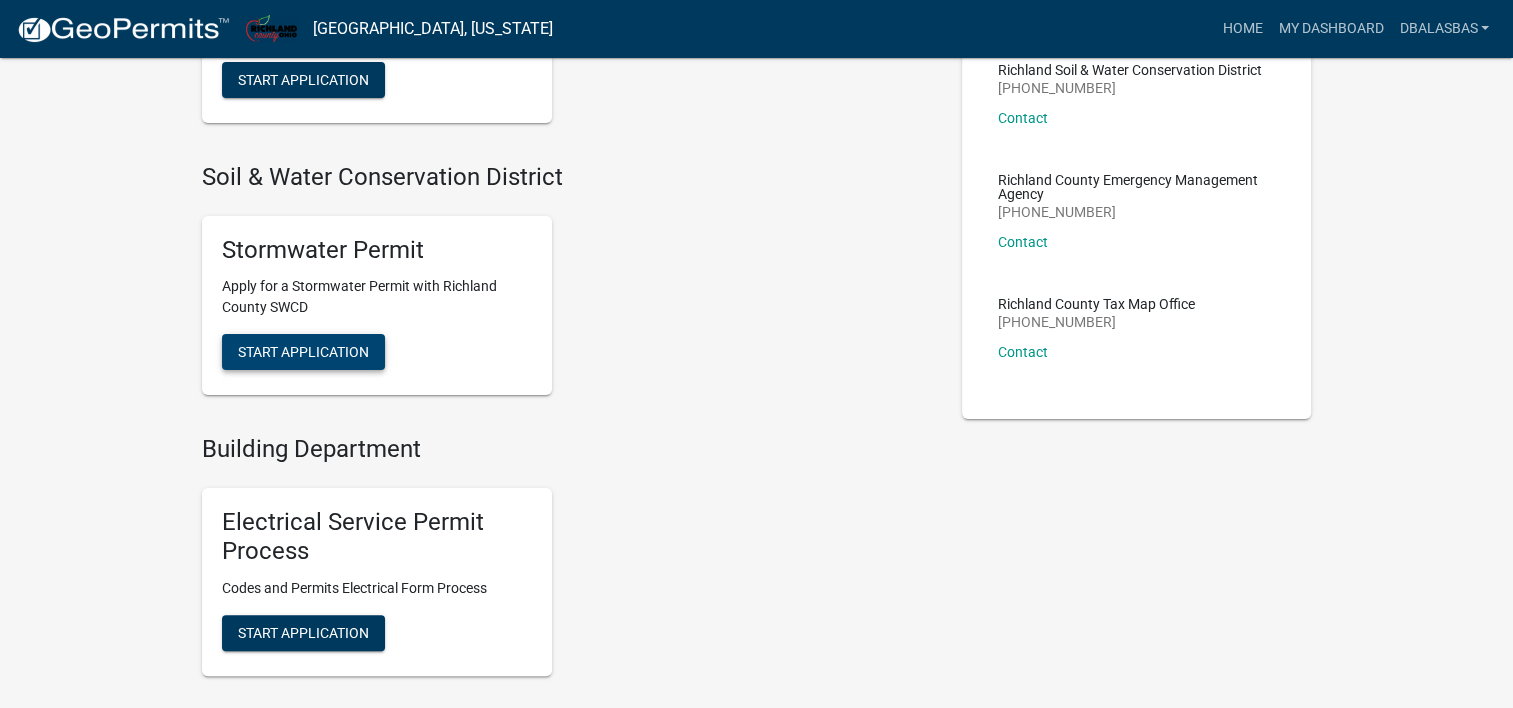 click on "Start Application" at bounding box center [303, 352] 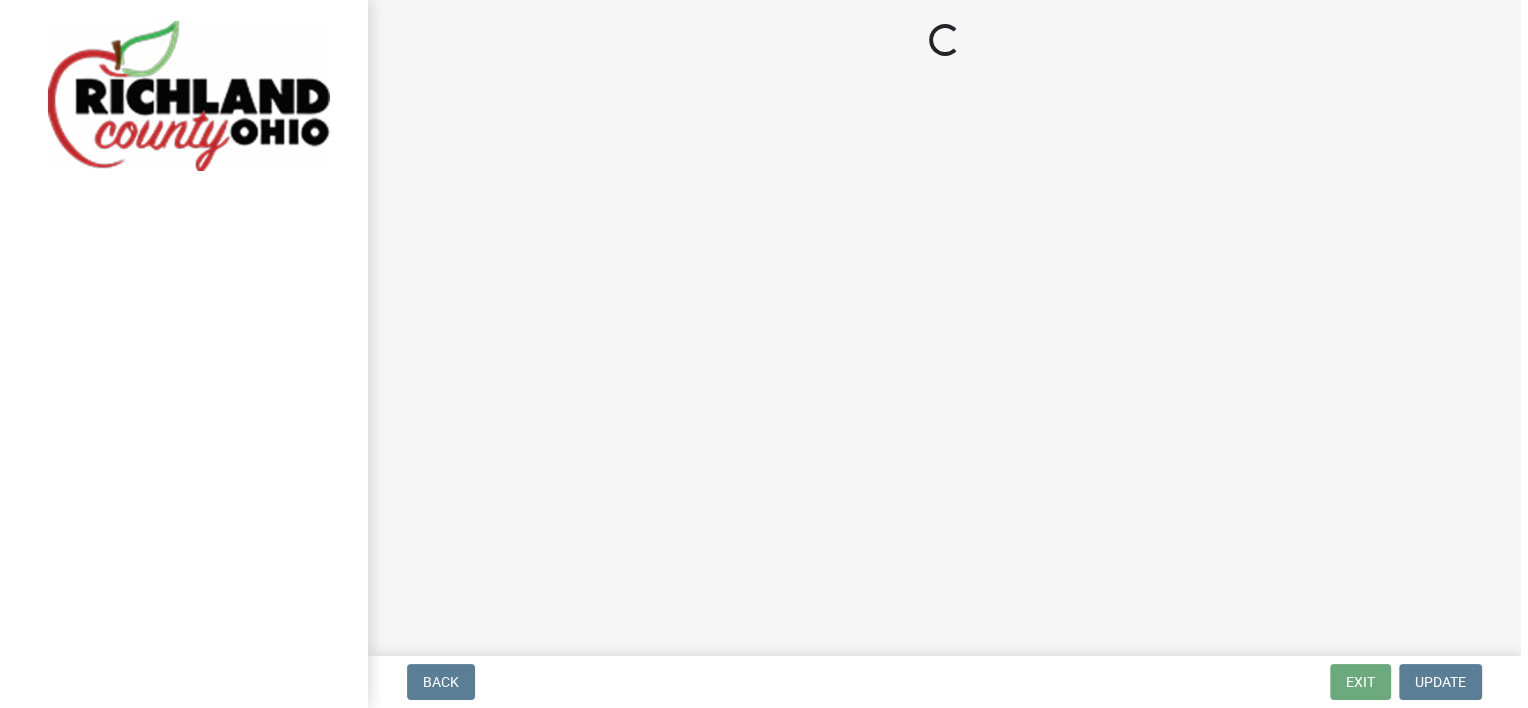 scroll, scrollTop: 0, scrollLeft: 0, axis: both 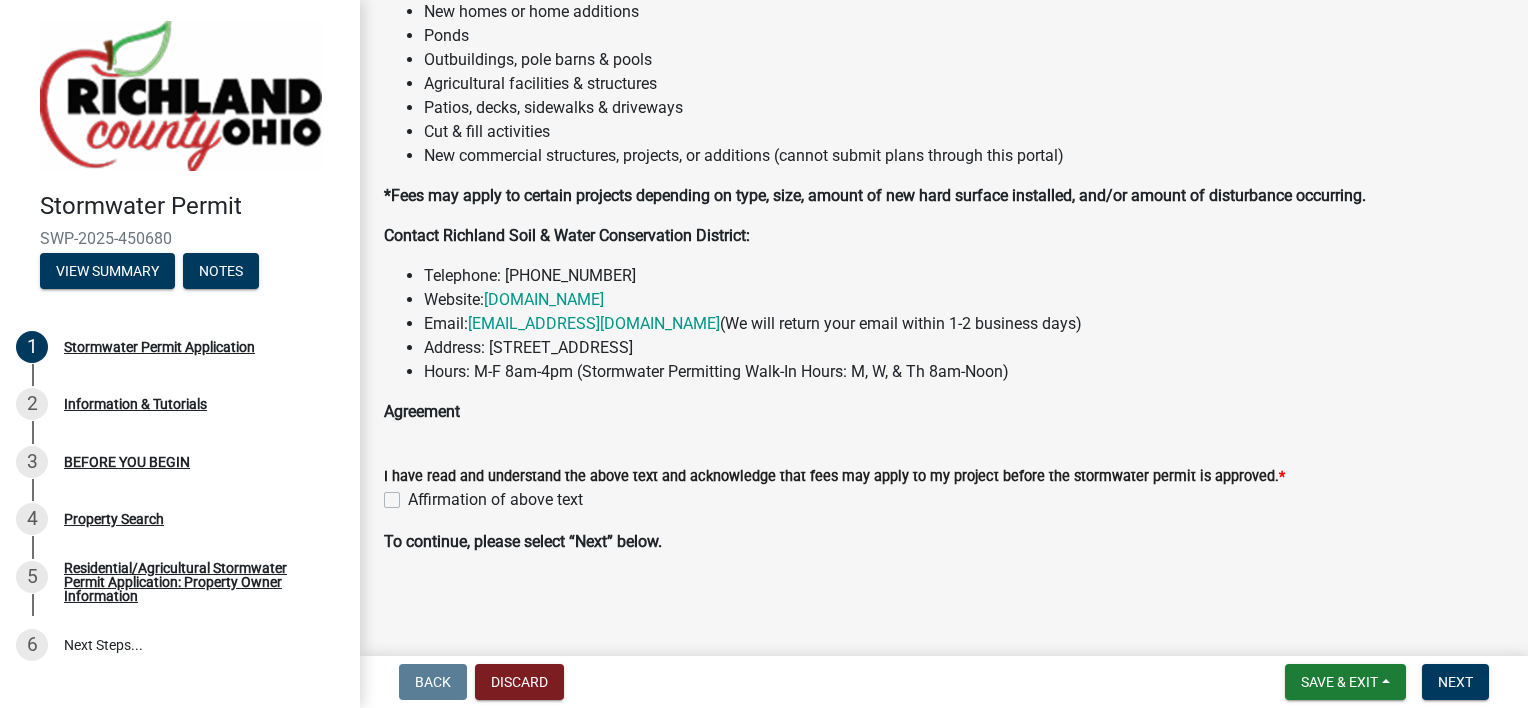 click on "Affirmation of above text" 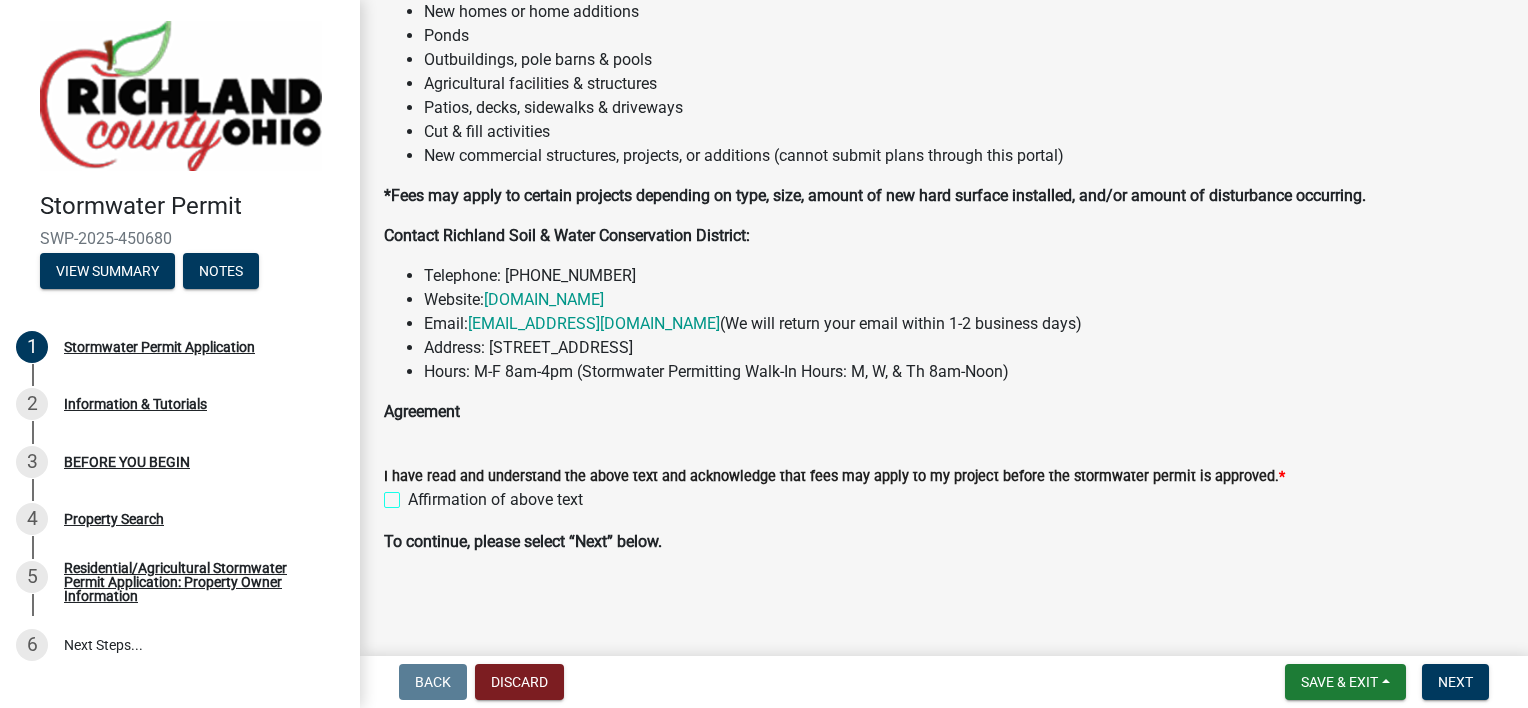 click on "Affirmation of above text" at bounding box center (414, 494) 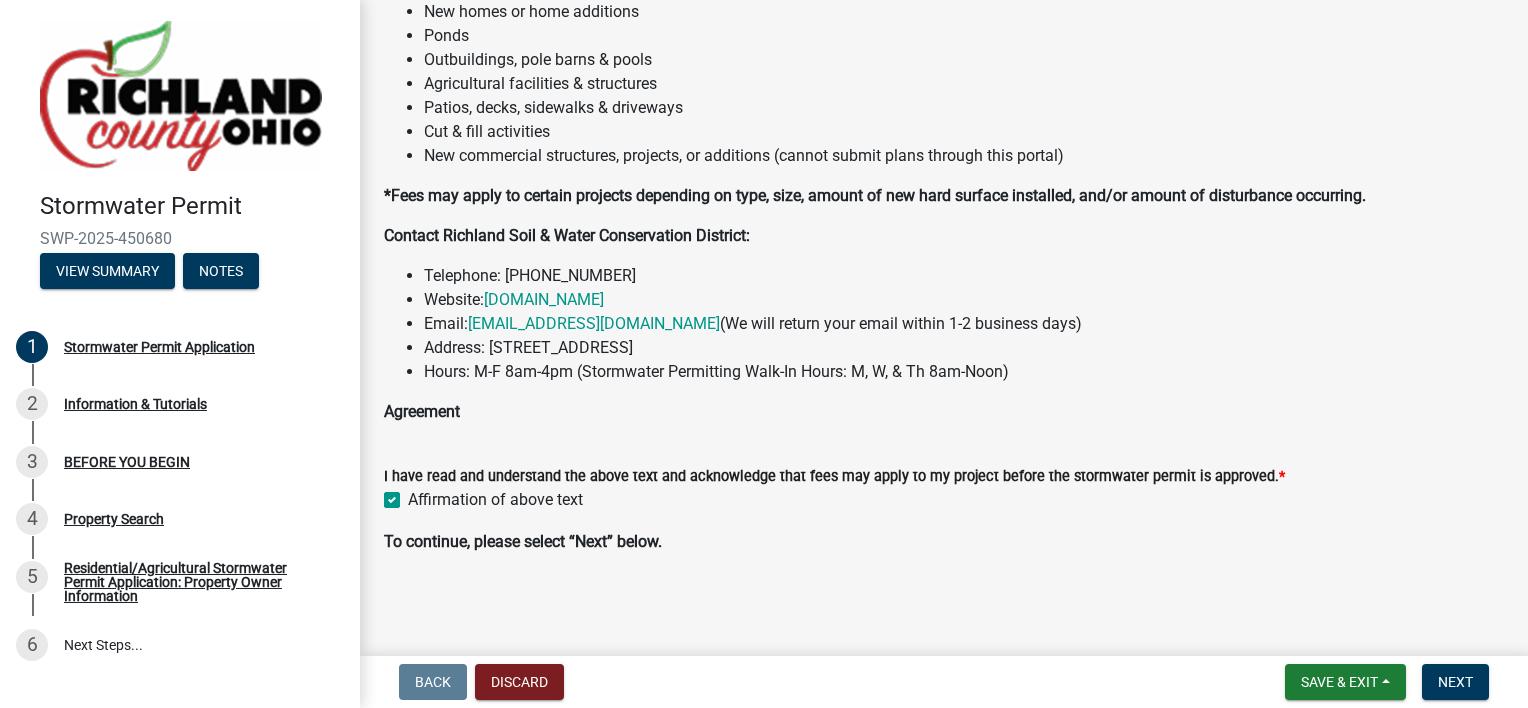 checkbox on "true" 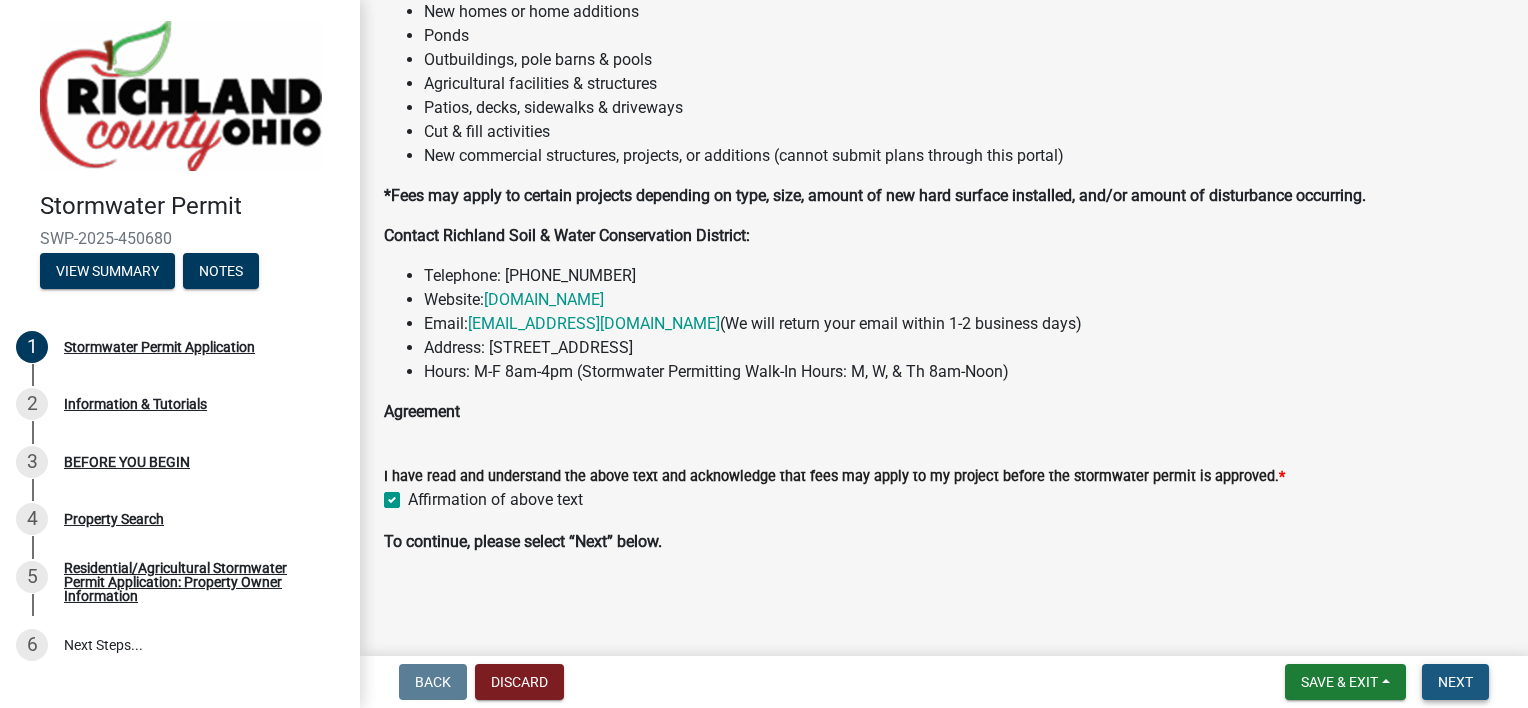click on "Next" at bounding box center (1455, 682) 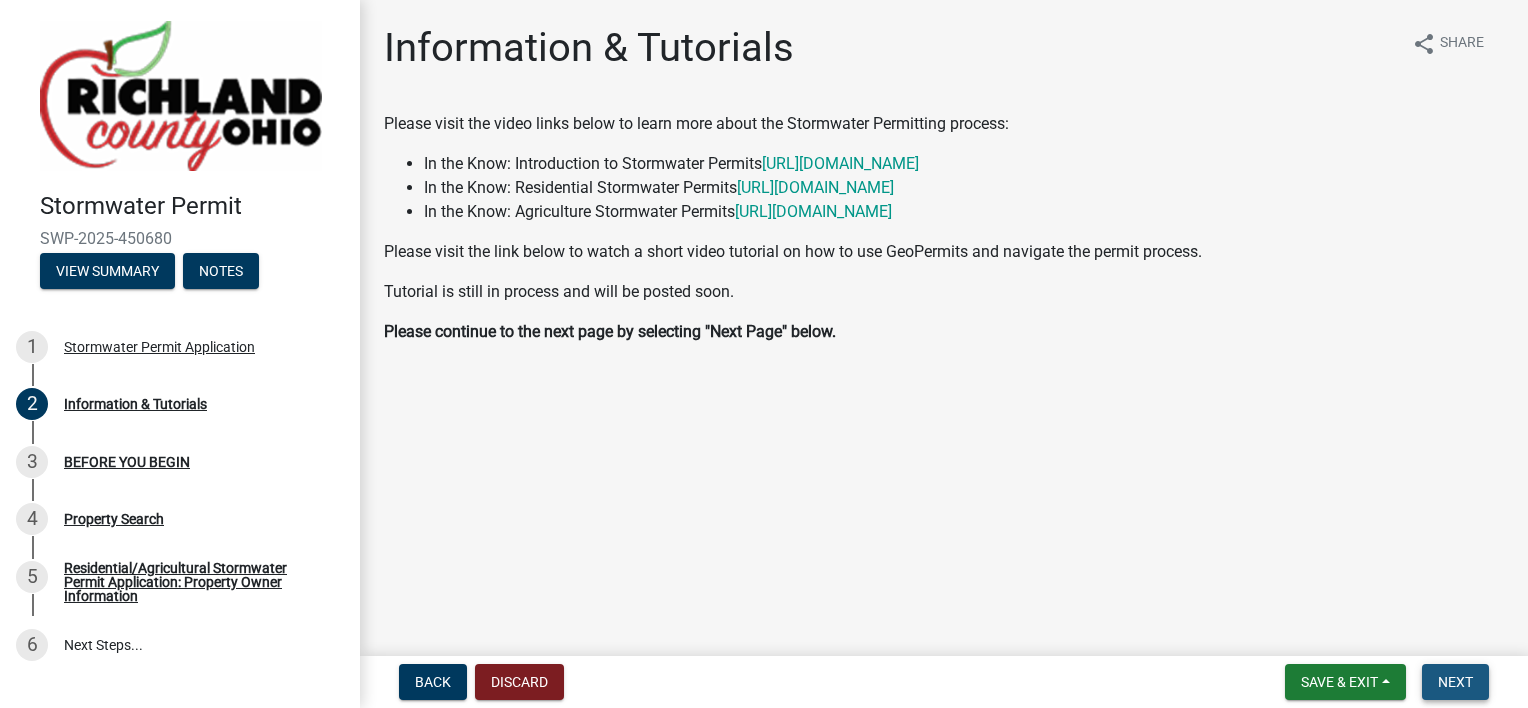 click on "Next" at bounding box center [1455, 682] 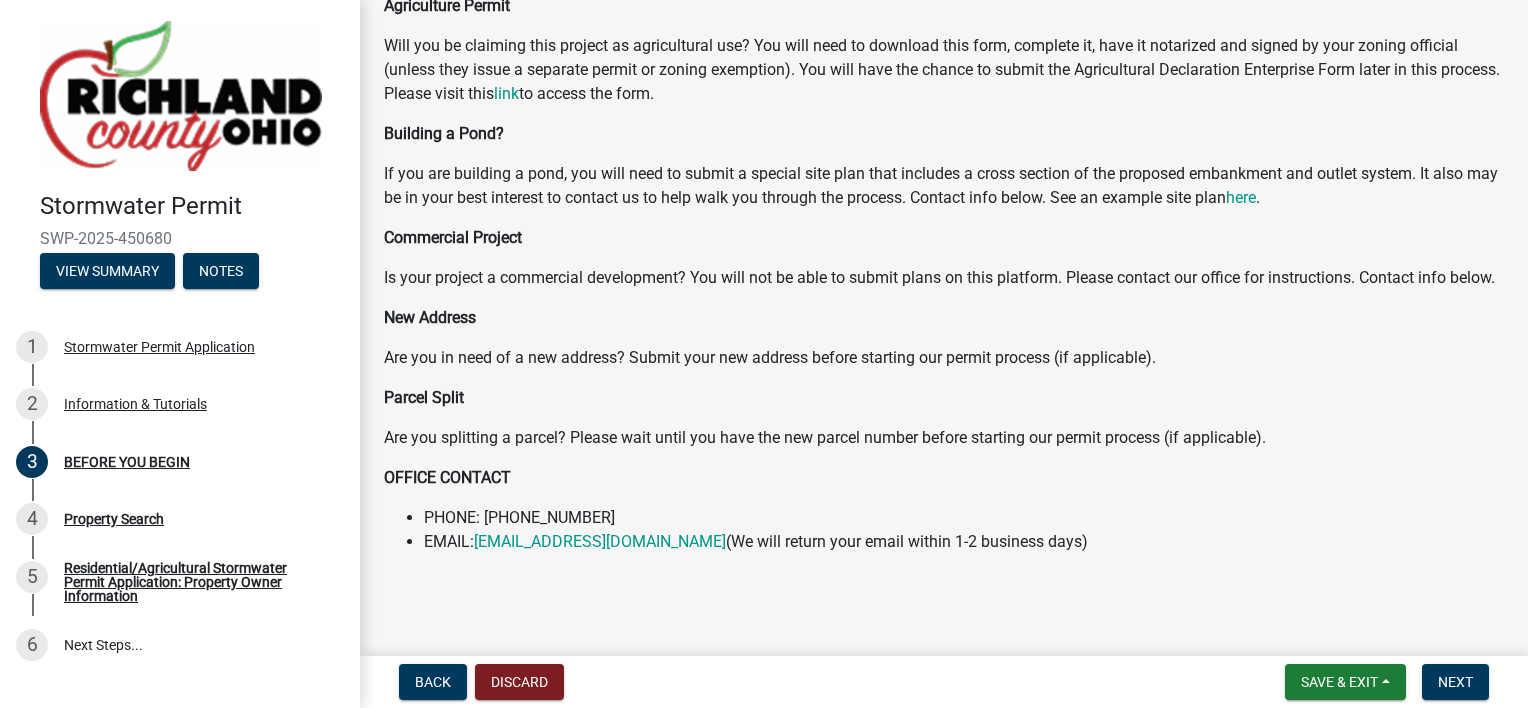 scroll, scrollTop: 736, scrollLeft: 0, axis: vertical 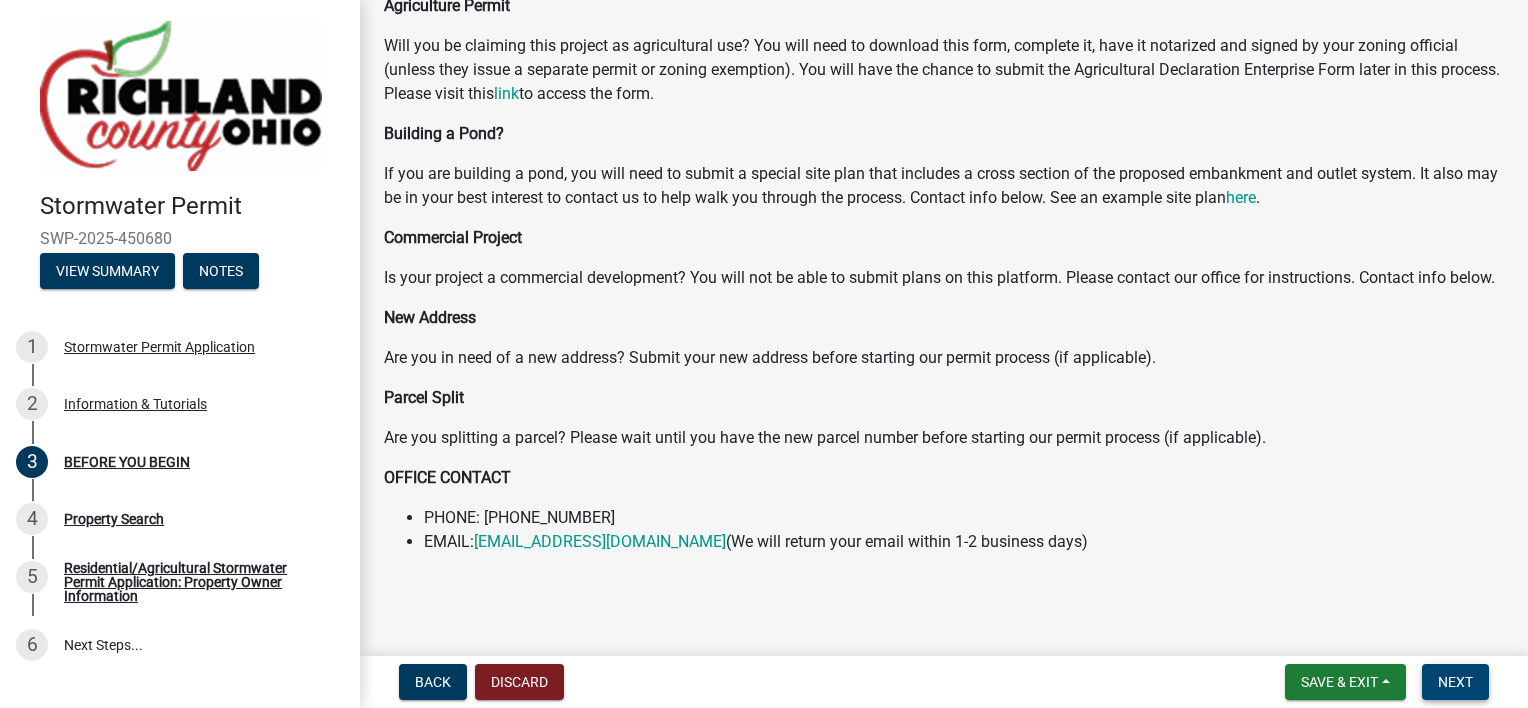 click on "Next" at bounding box center [1455, 682] 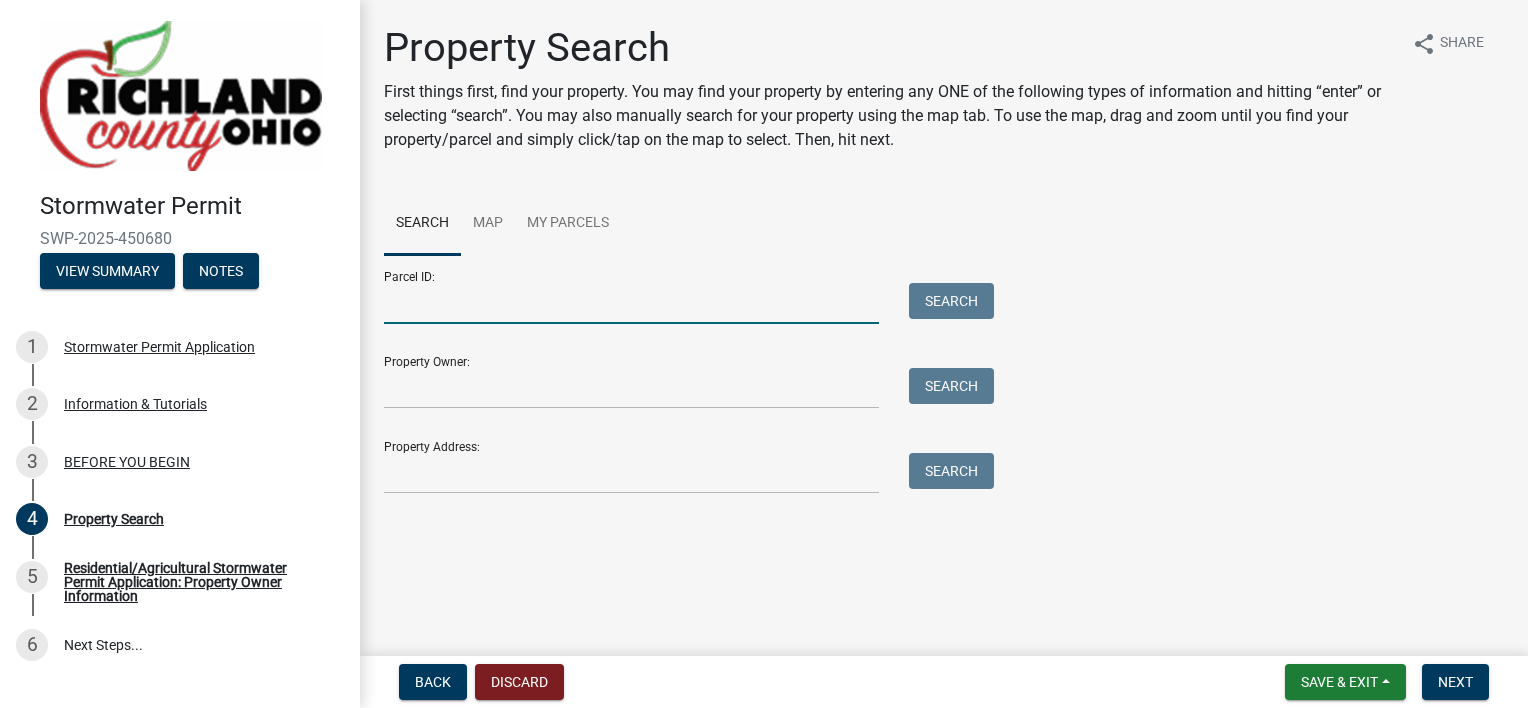 click on "Parcel ID:" at bounding box center (631, 303) 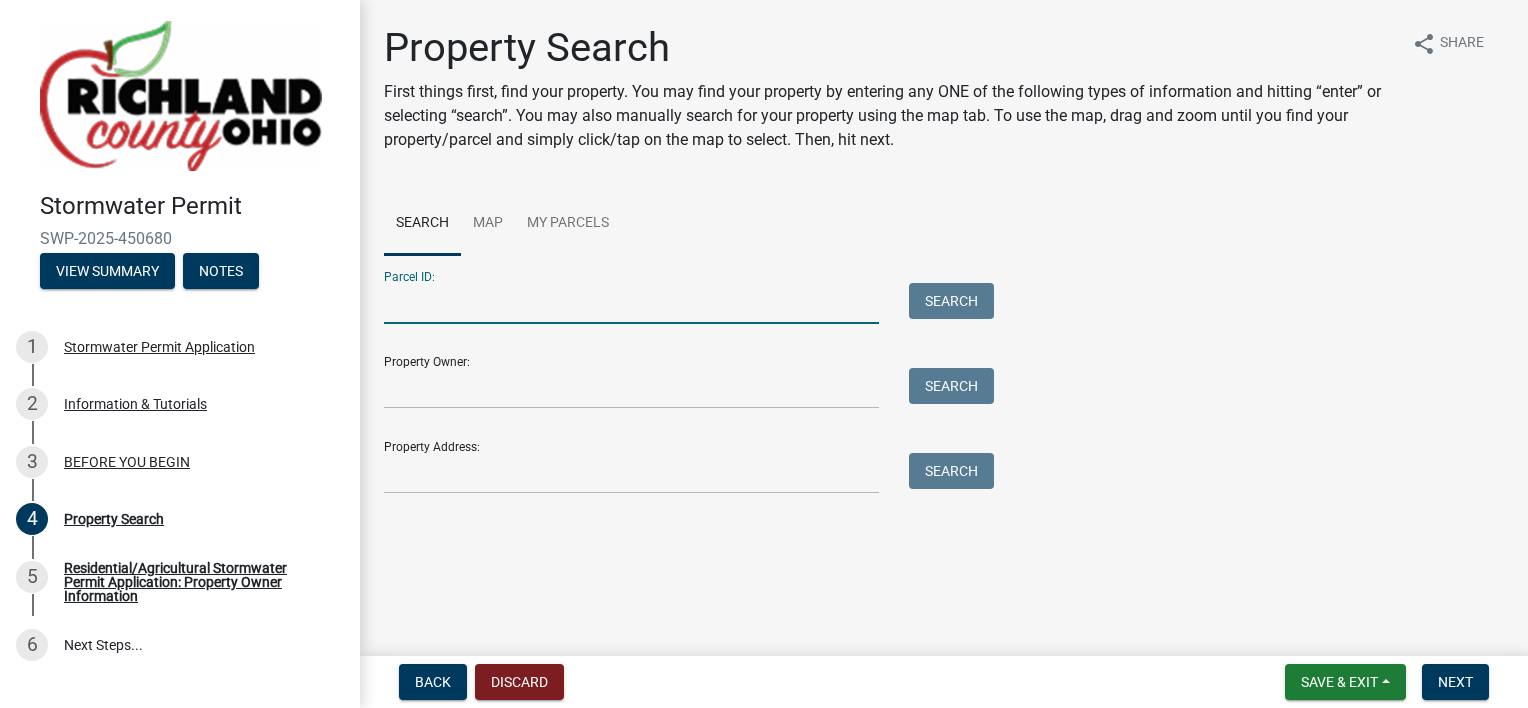 paste on "0472607417008" 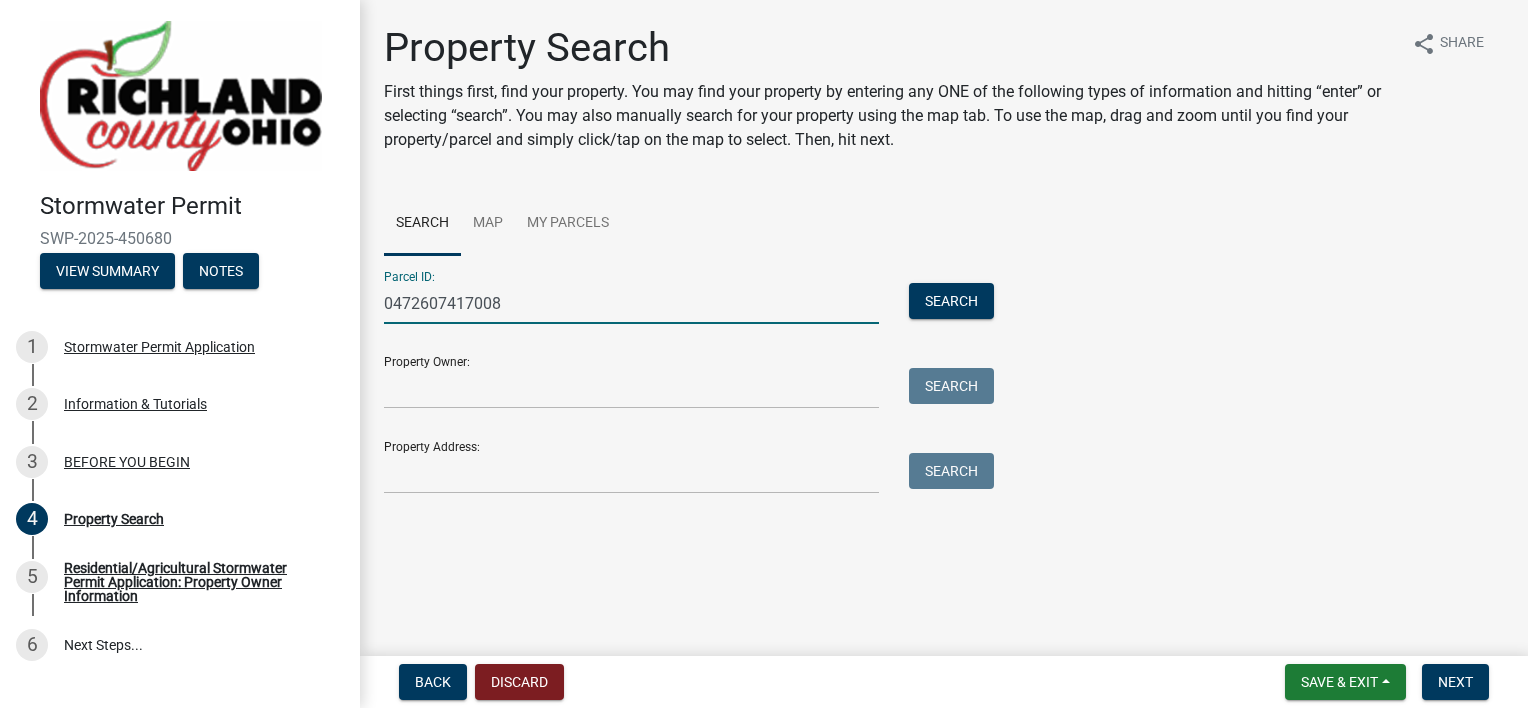 type on "0472607417008" 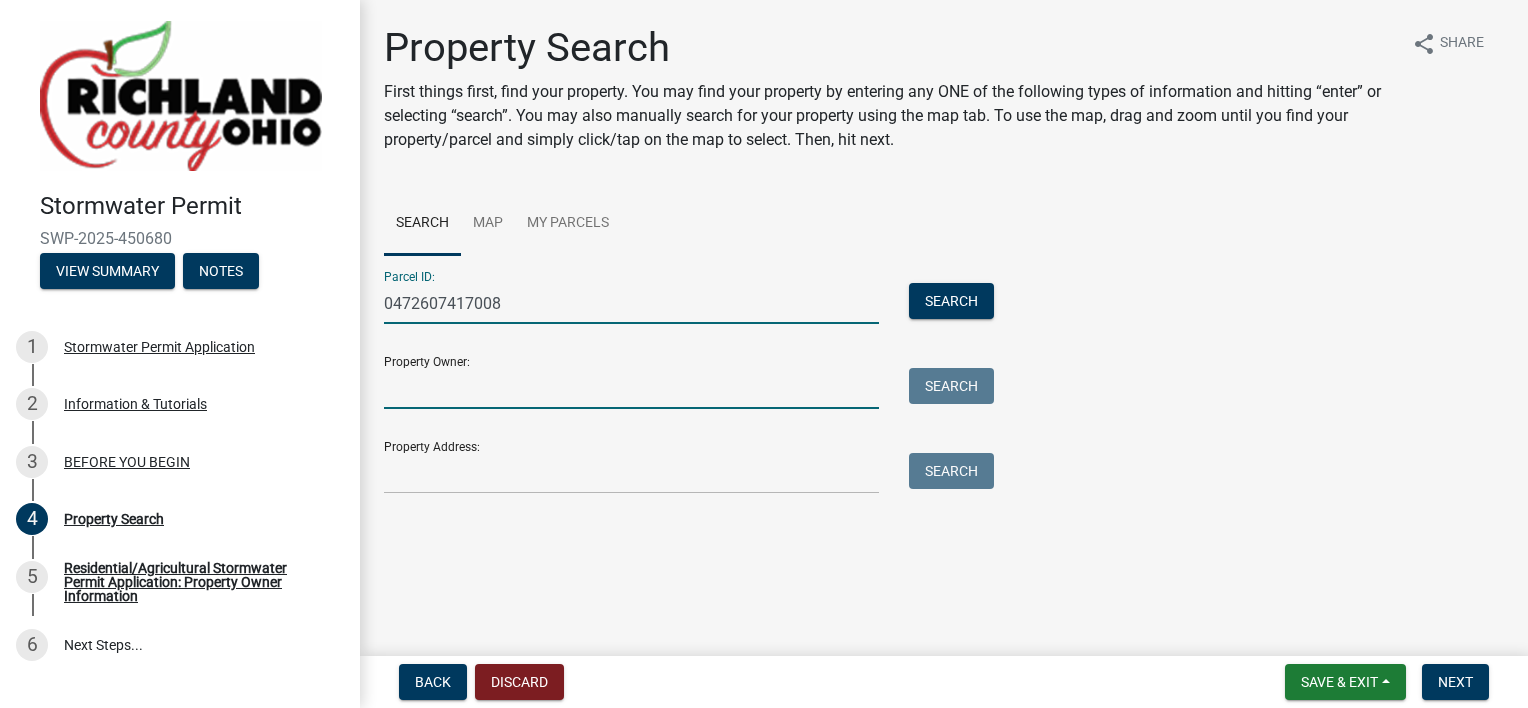 click on "Property Owner:" at bounding box center (631, 388) 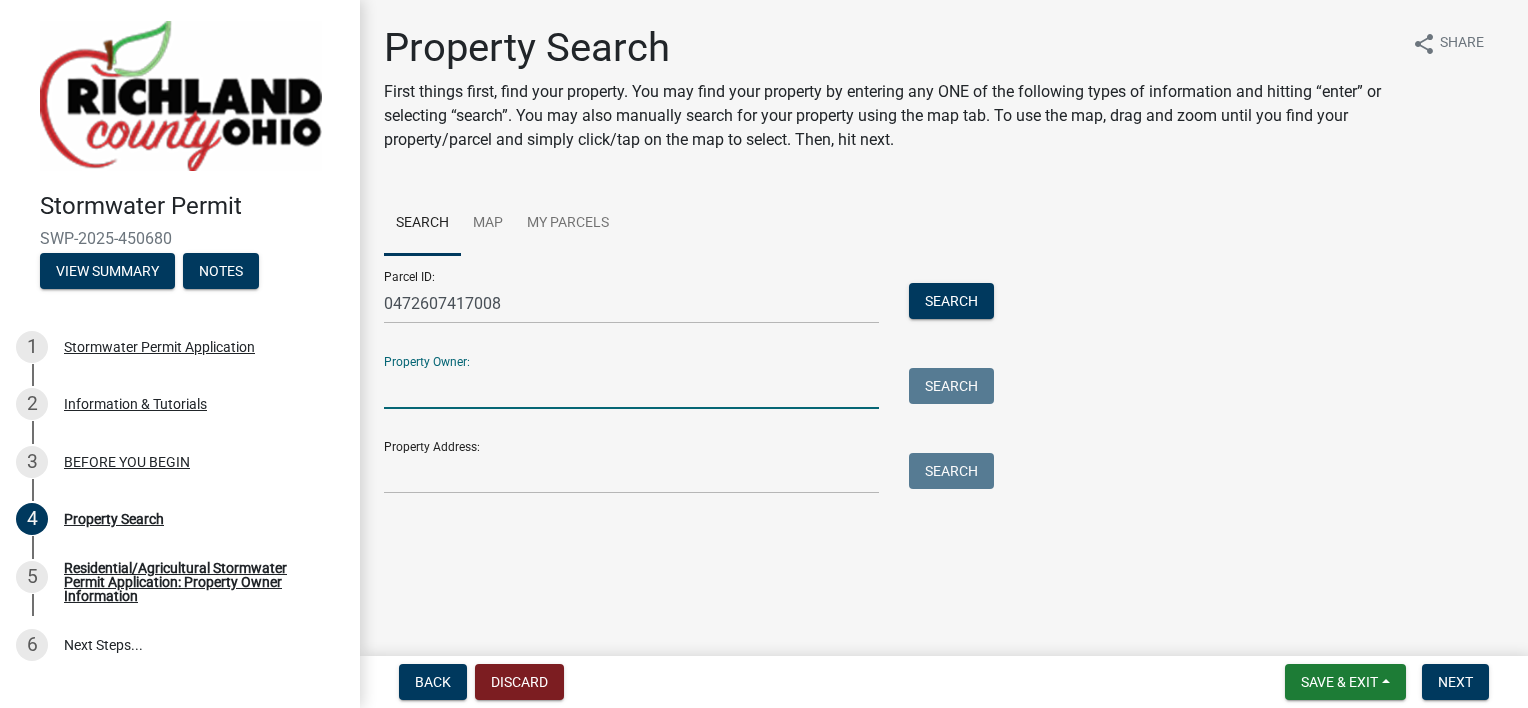 click on "Property Owner:" at bounding box center [631, 388] 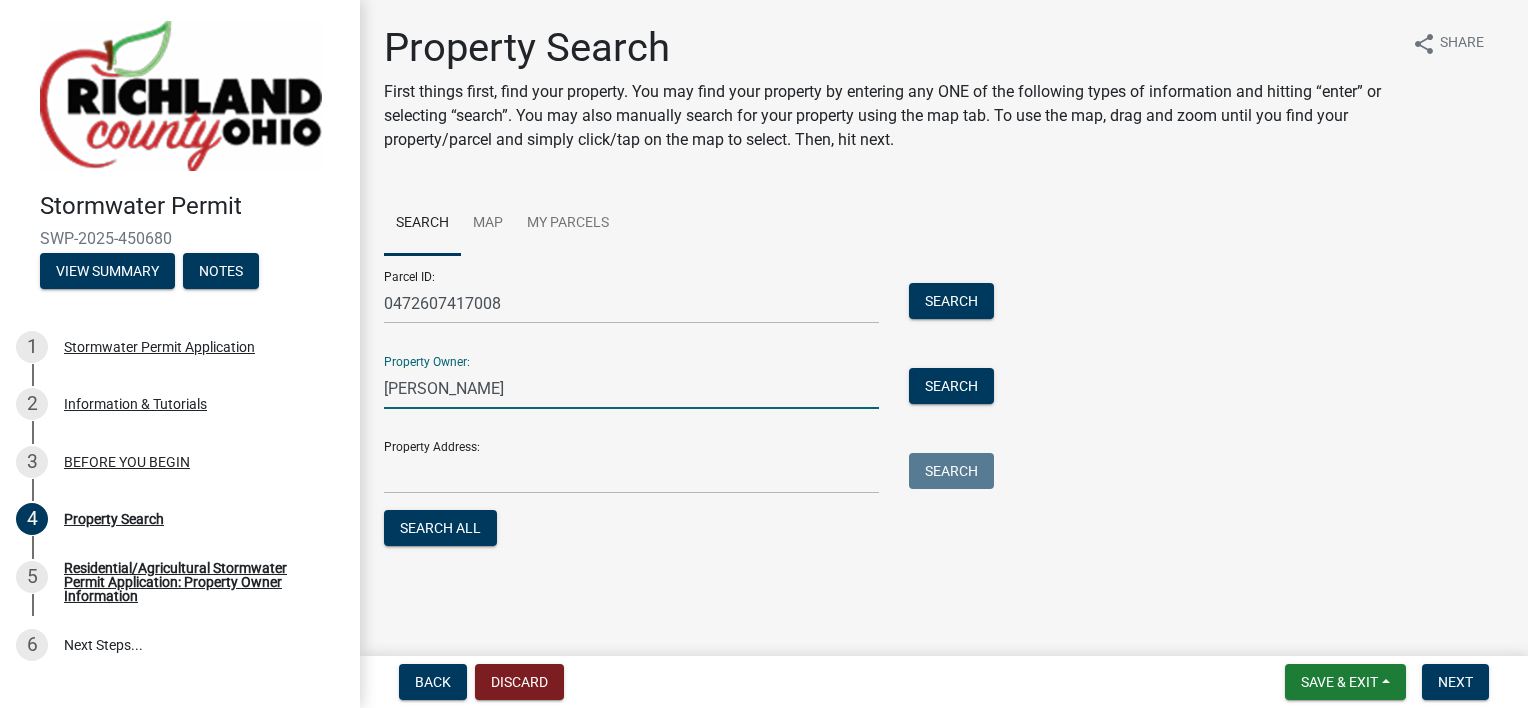 drag, startPoint x: 456, startPoint y: 386, endPoint x: 378, endPoint y: 388, distance: 78.025635 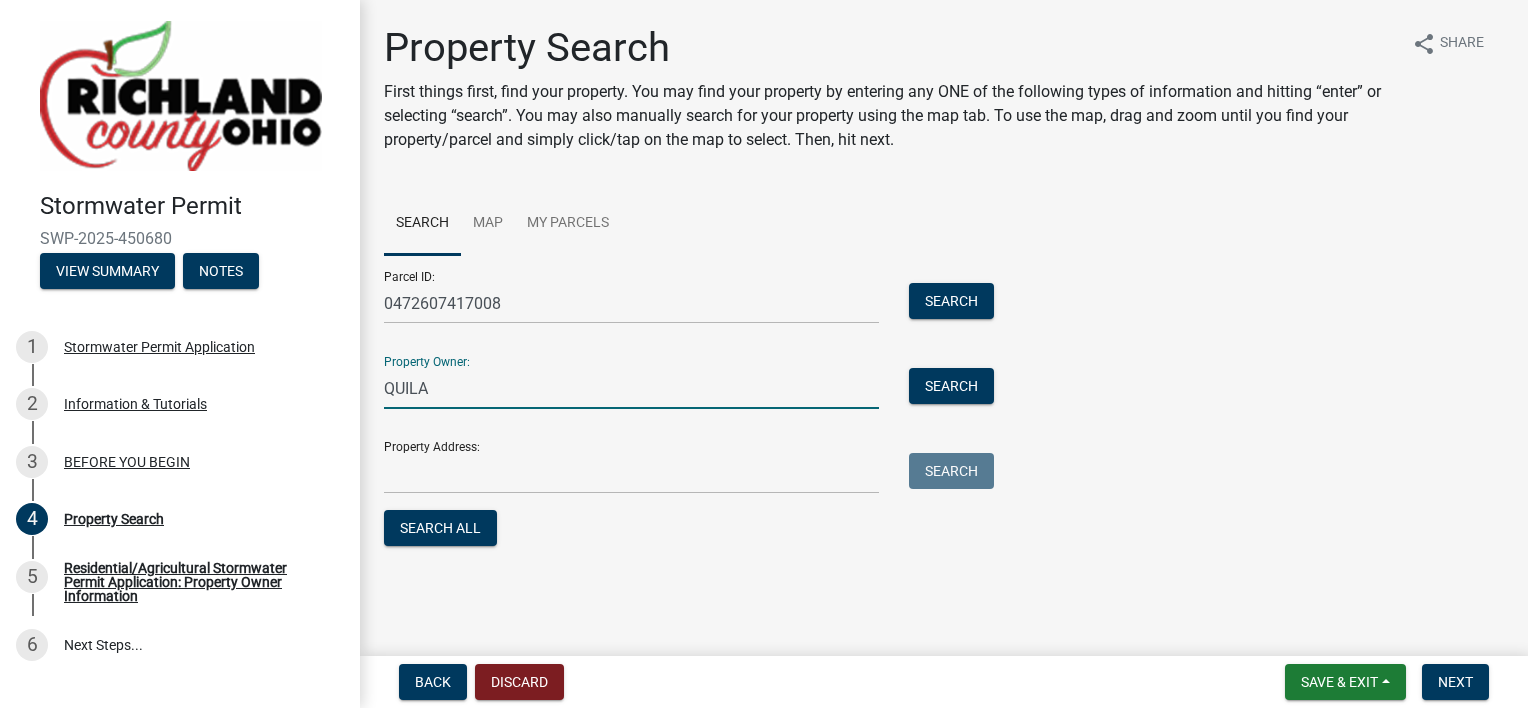 click on "QUILA" at bounding box center (631, 388) 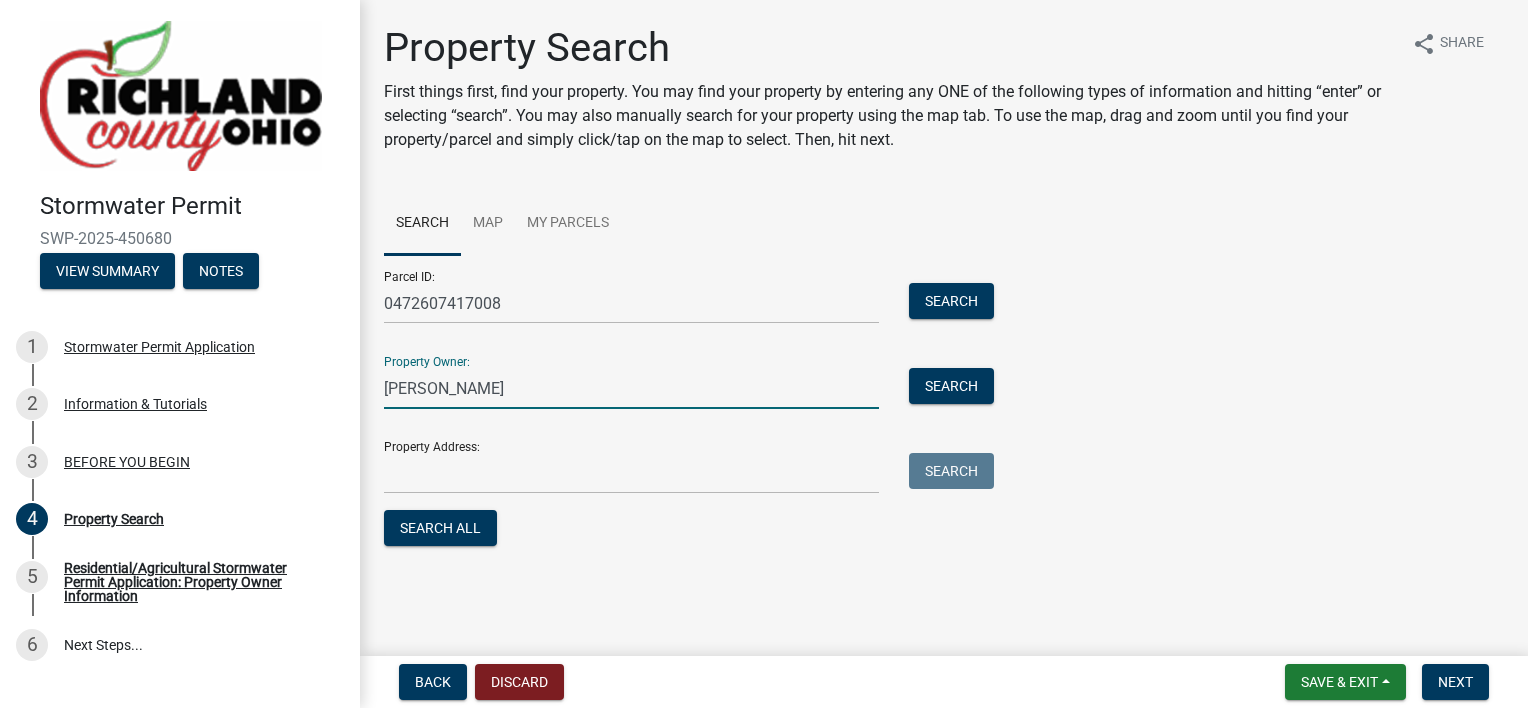 type on "[PERSON_NAME]" 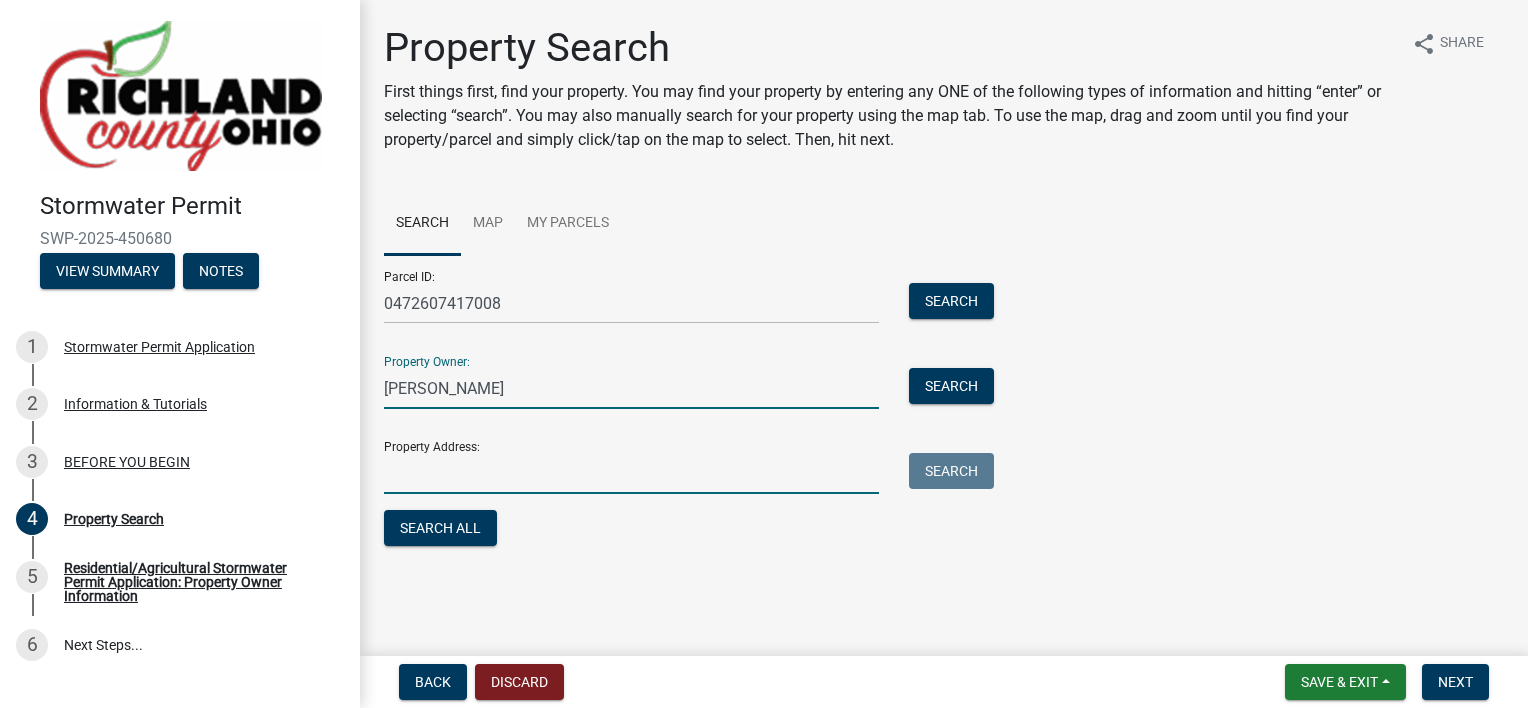click on "Property Address:" at bounding box center (631, 473) 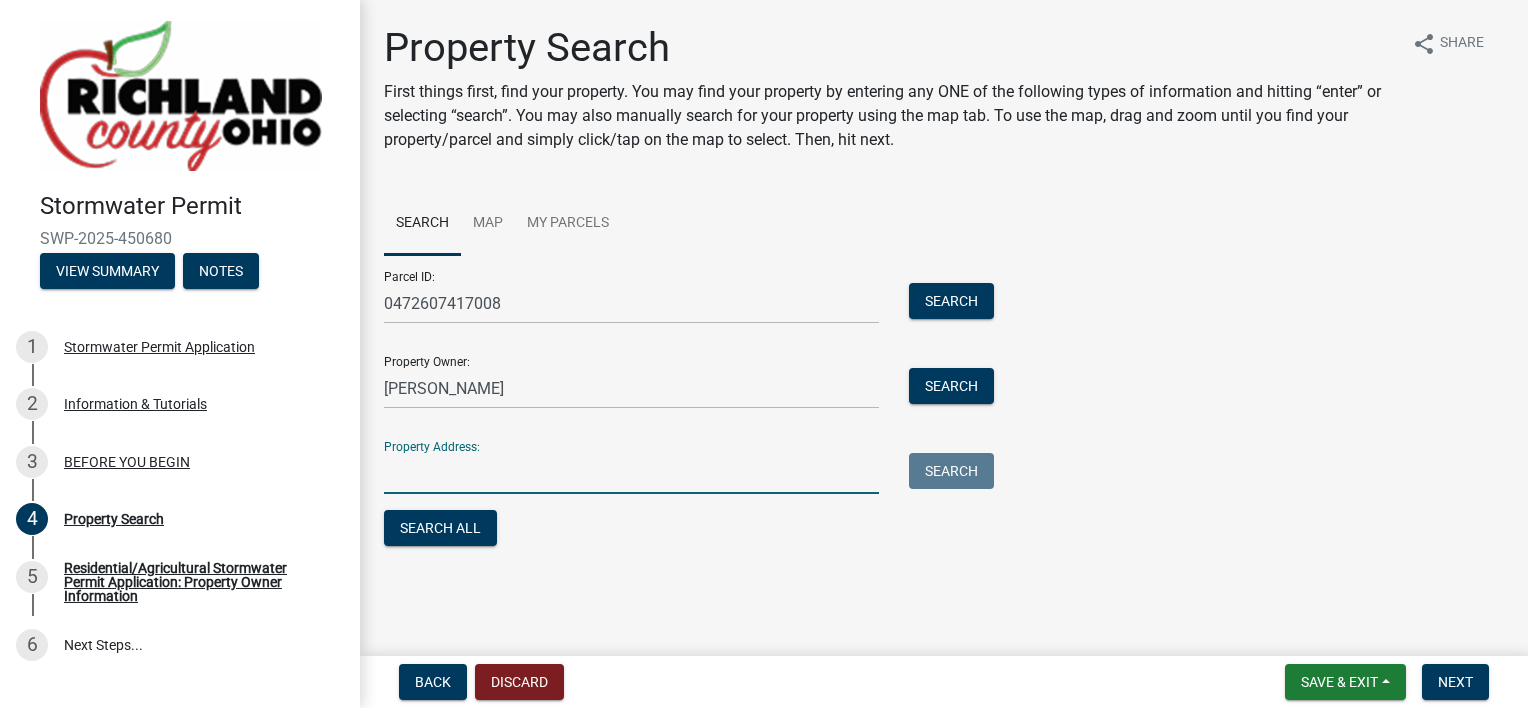 type on "[STREET_ADDRESS]" 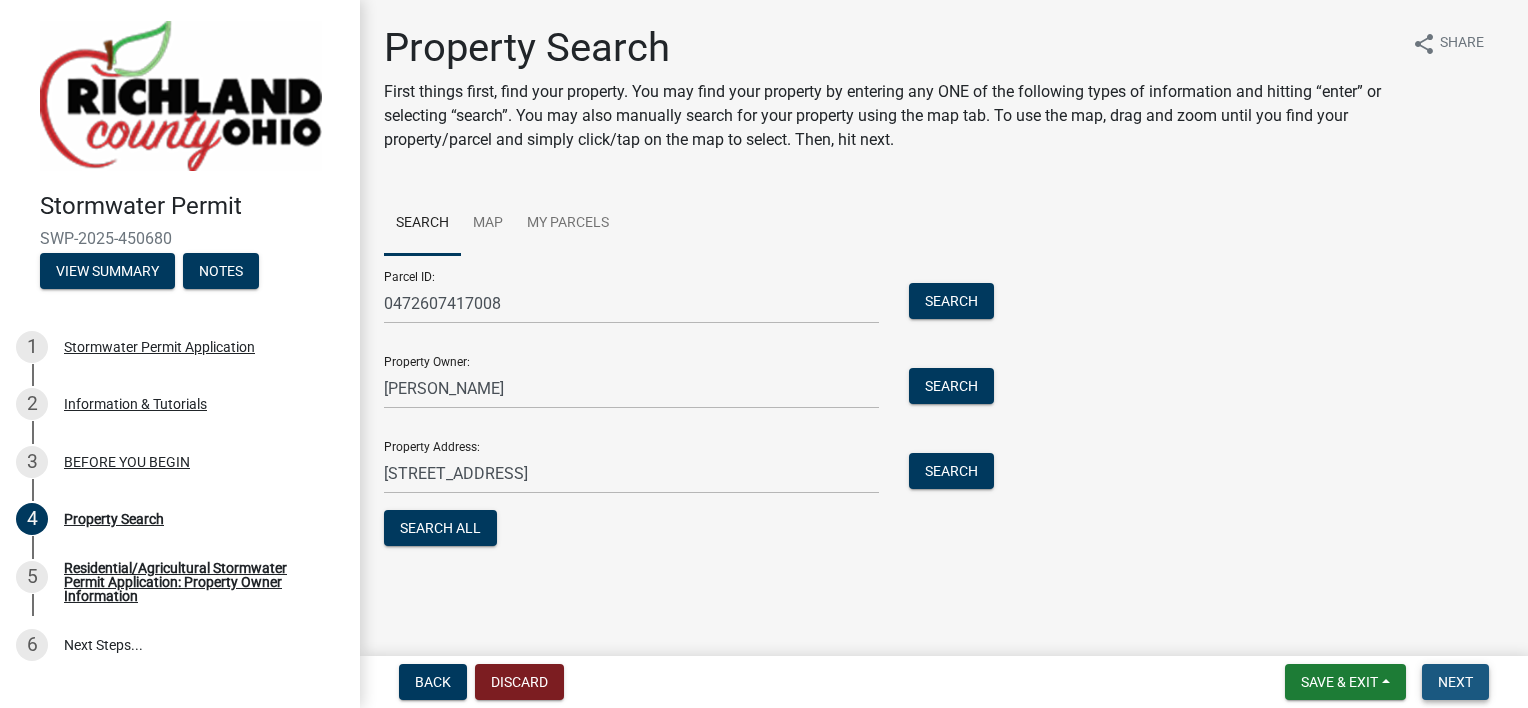 click on "Next" at bounding box center [1455, 682] 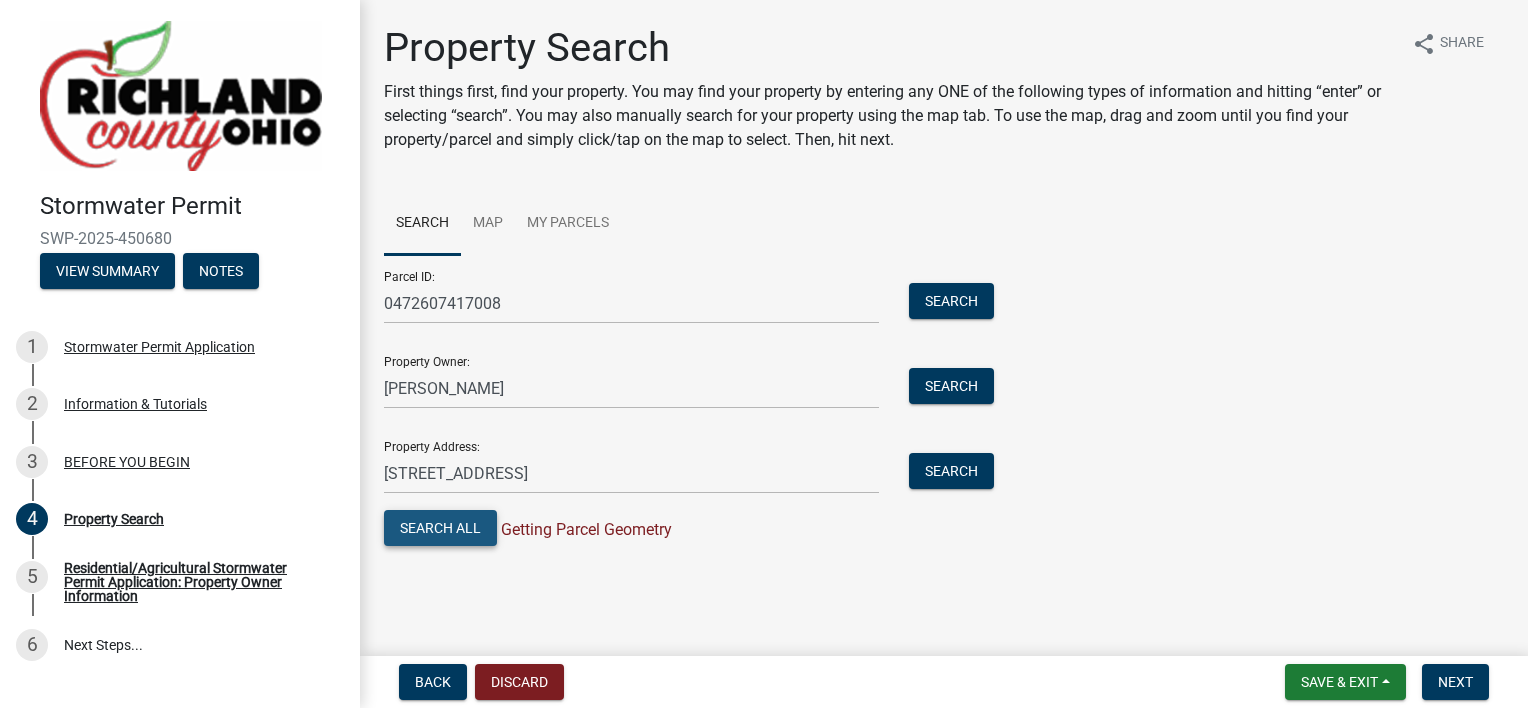 click on "Search All" at bounding box center (440, 528) 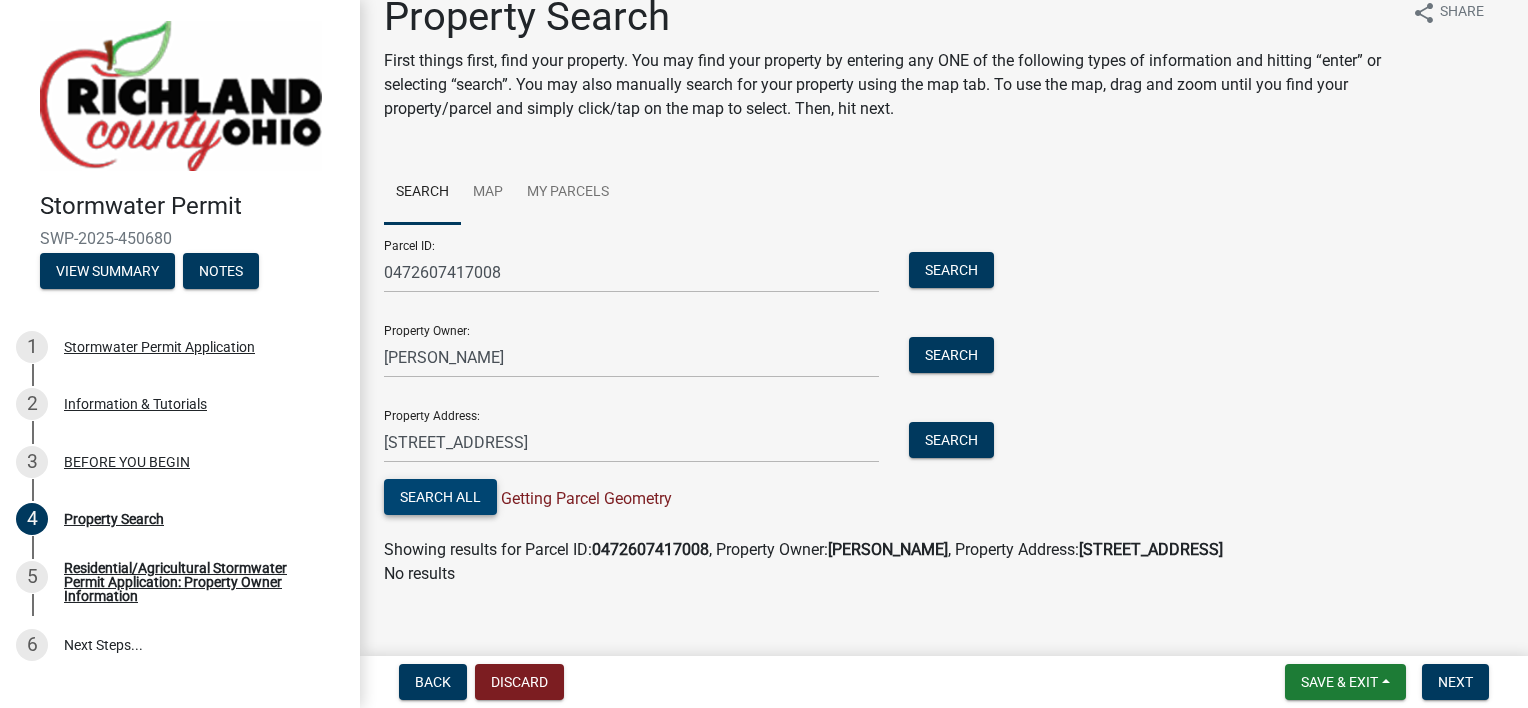 scroll, scrollTop: 47, scrollLeft: 0, axis: vertical 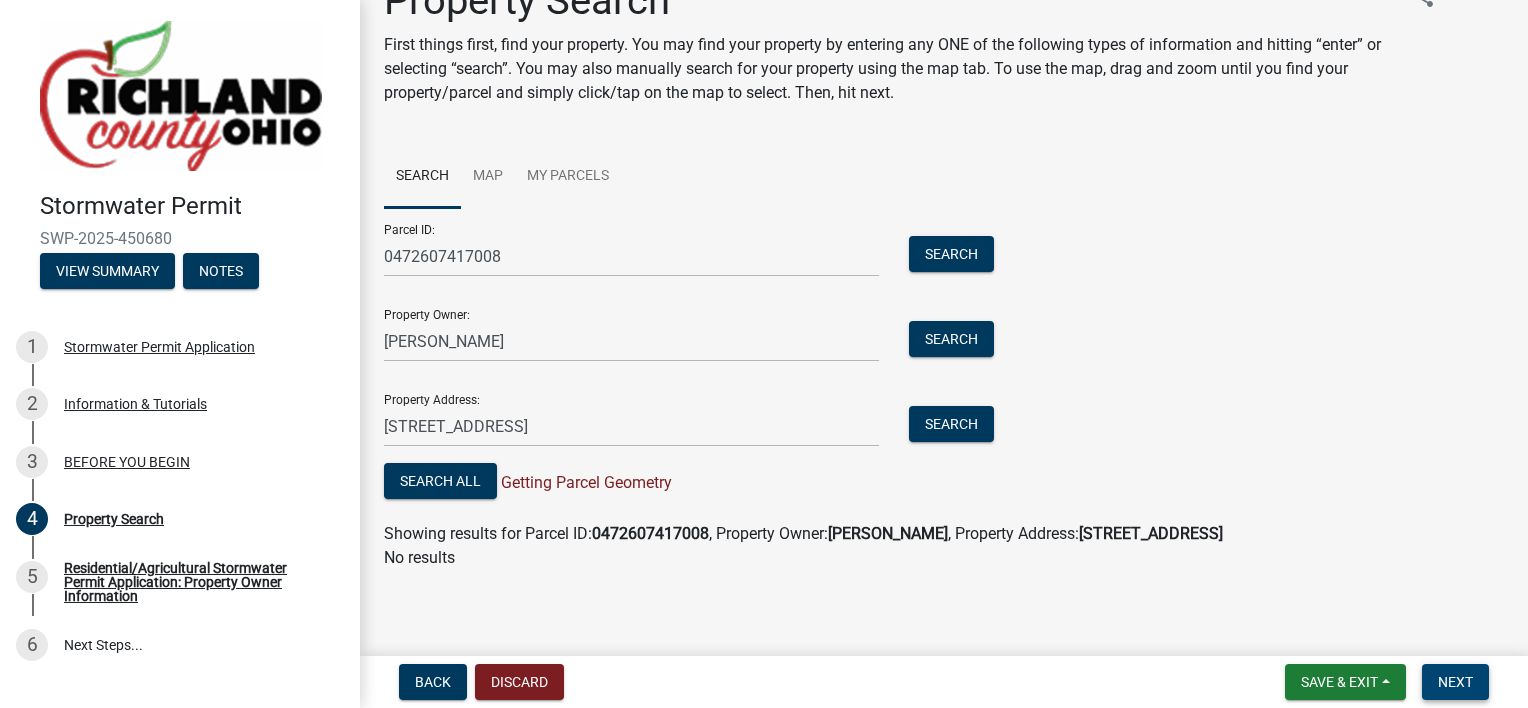 click on "Next" at bounding box center (1455, 682) 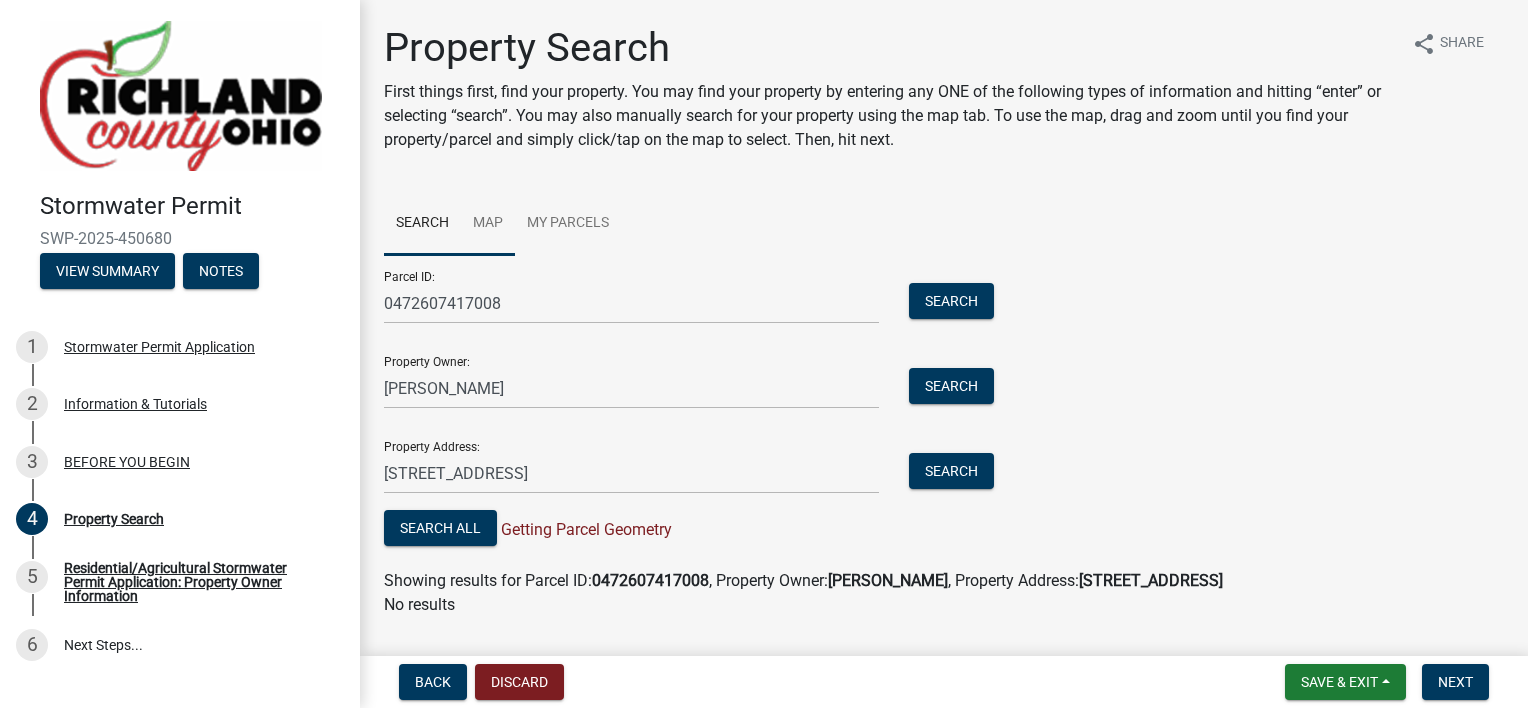 click on "Map" at bounding box center (488, 224) 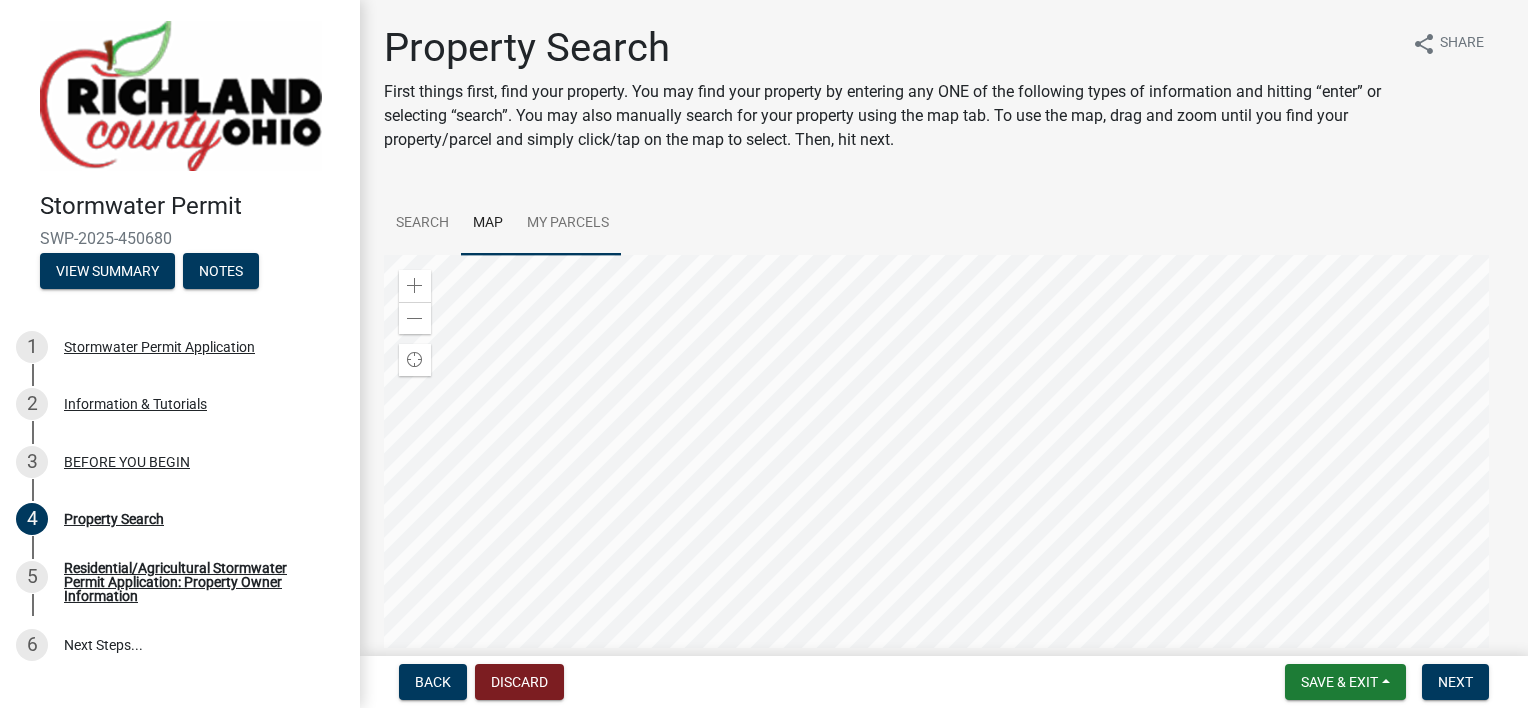 click on "My Parcels" at bounding box center (568, 224) 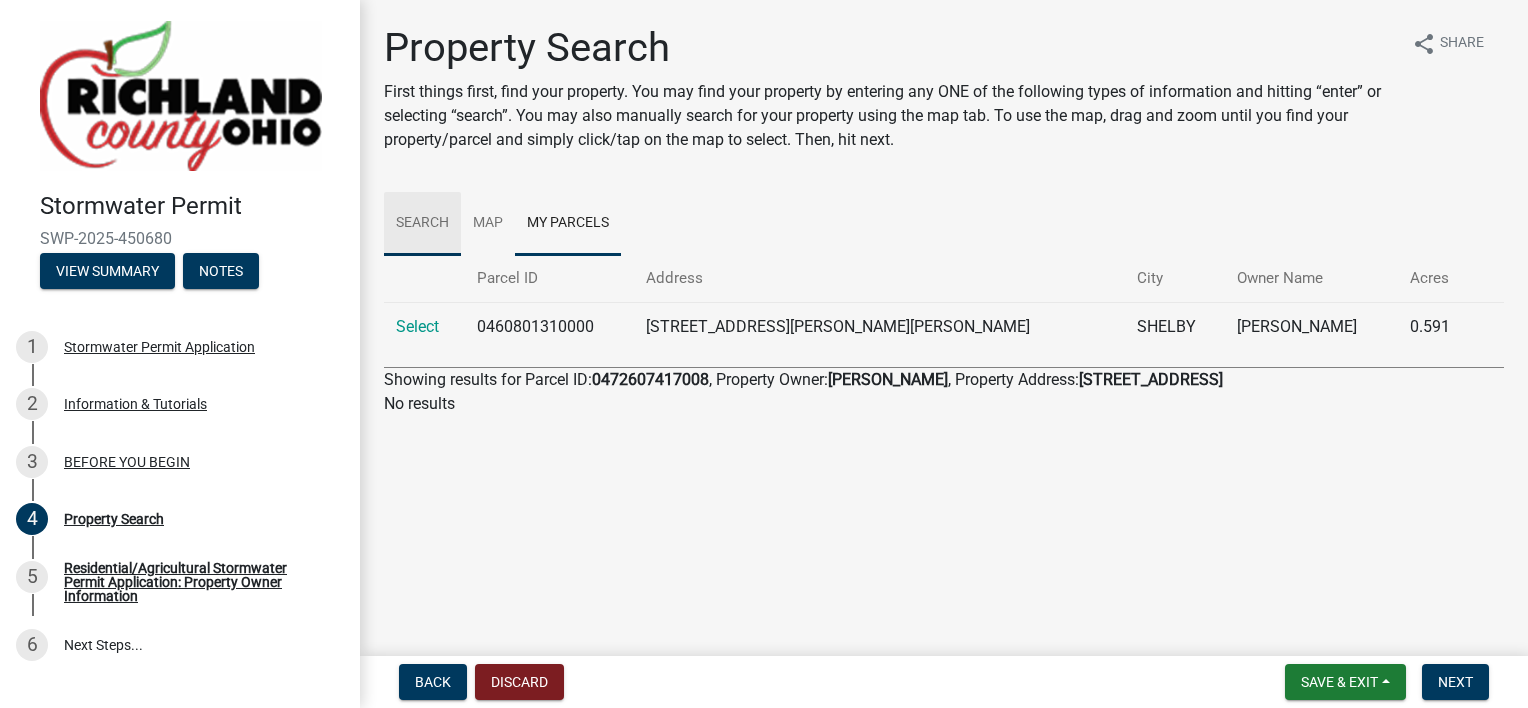 click on "Search" at bounding box center (422, 224) 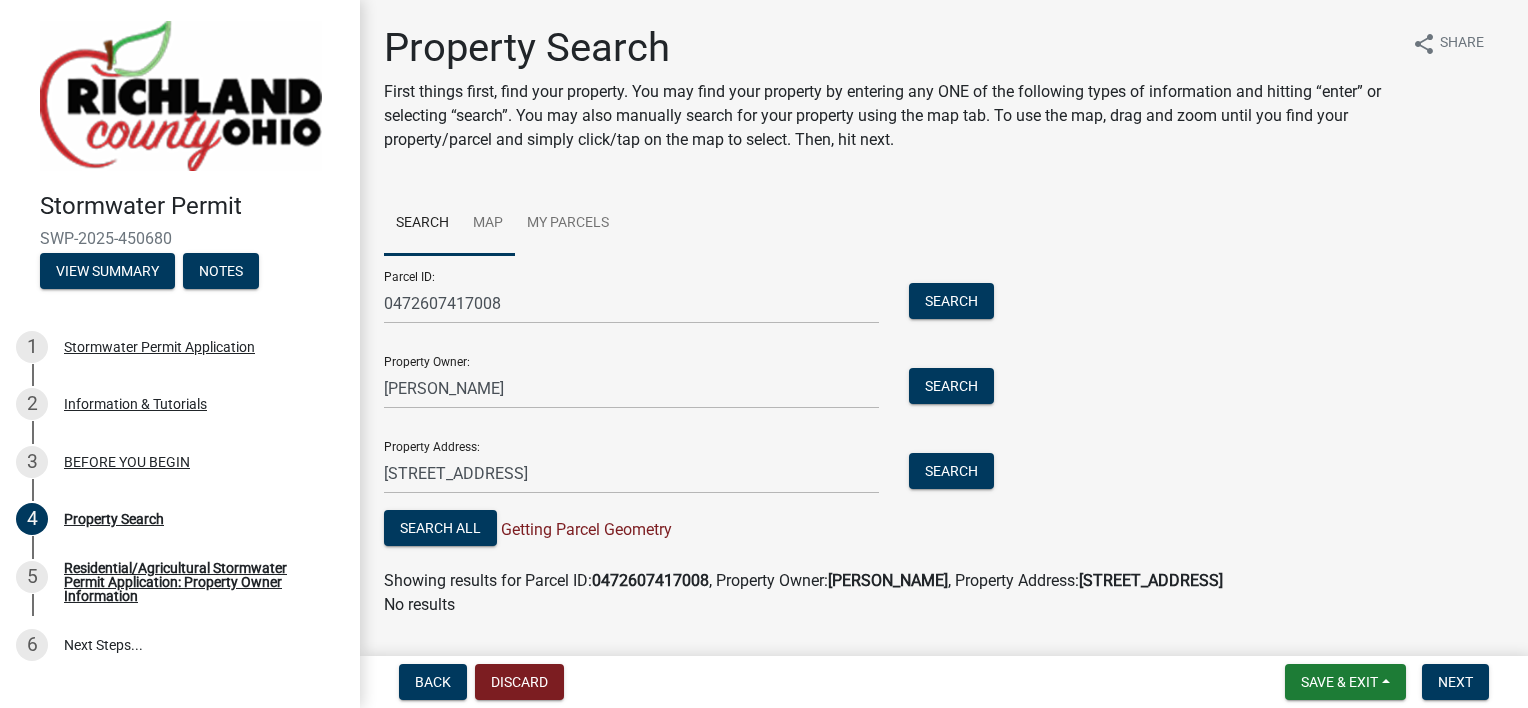 click on "Map" at bounding box center (488, 224) 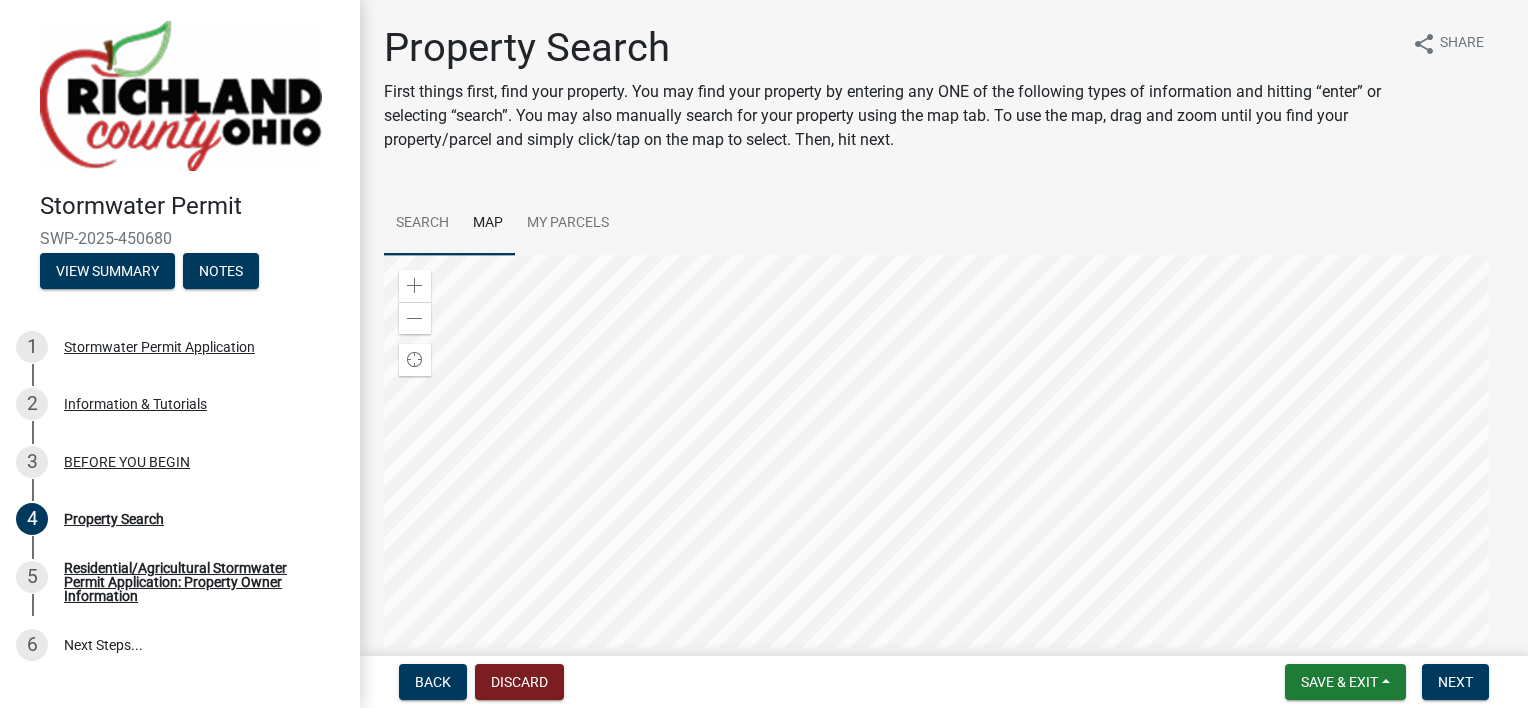 click on "Search" at bounding box center (422, 224) 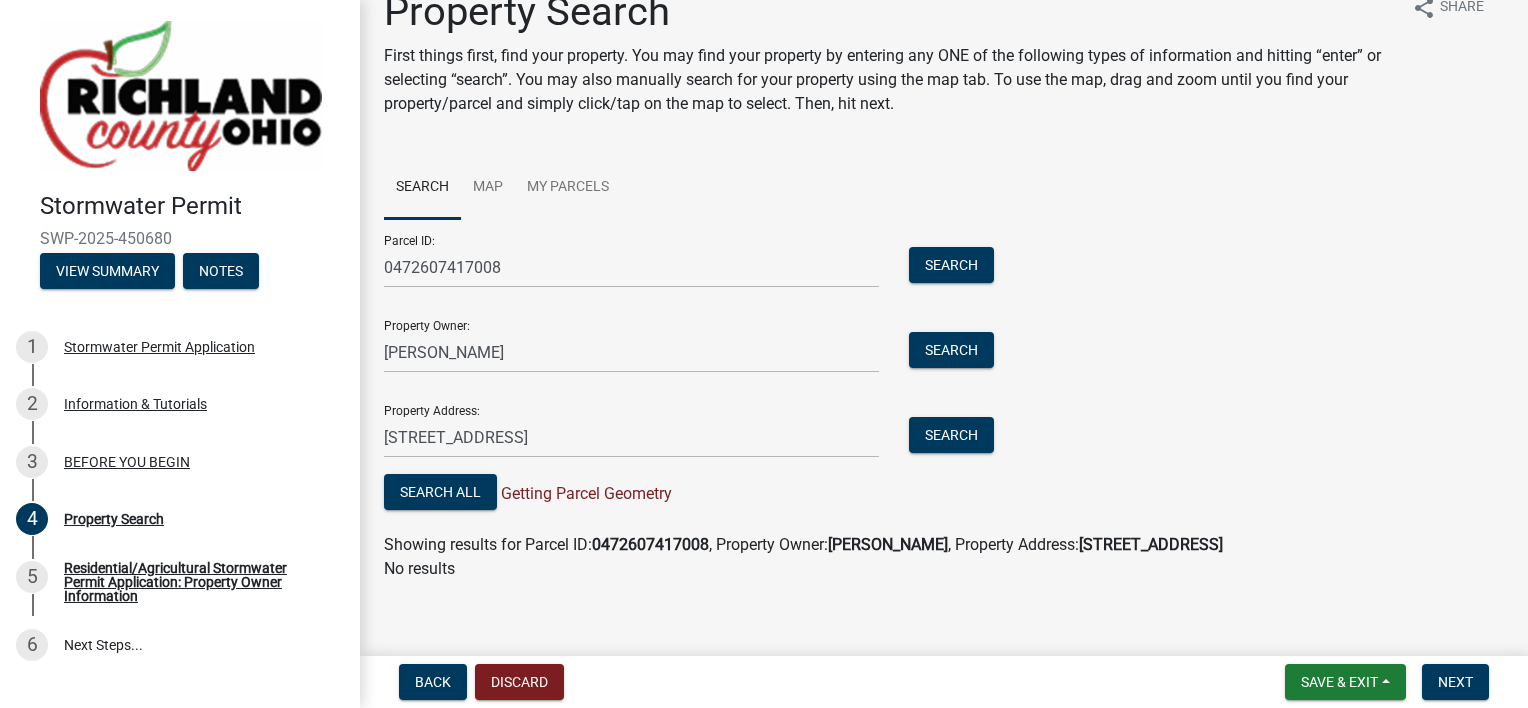 scroll, scrollTop: 47, scrollLeft: 0, axis: vertical 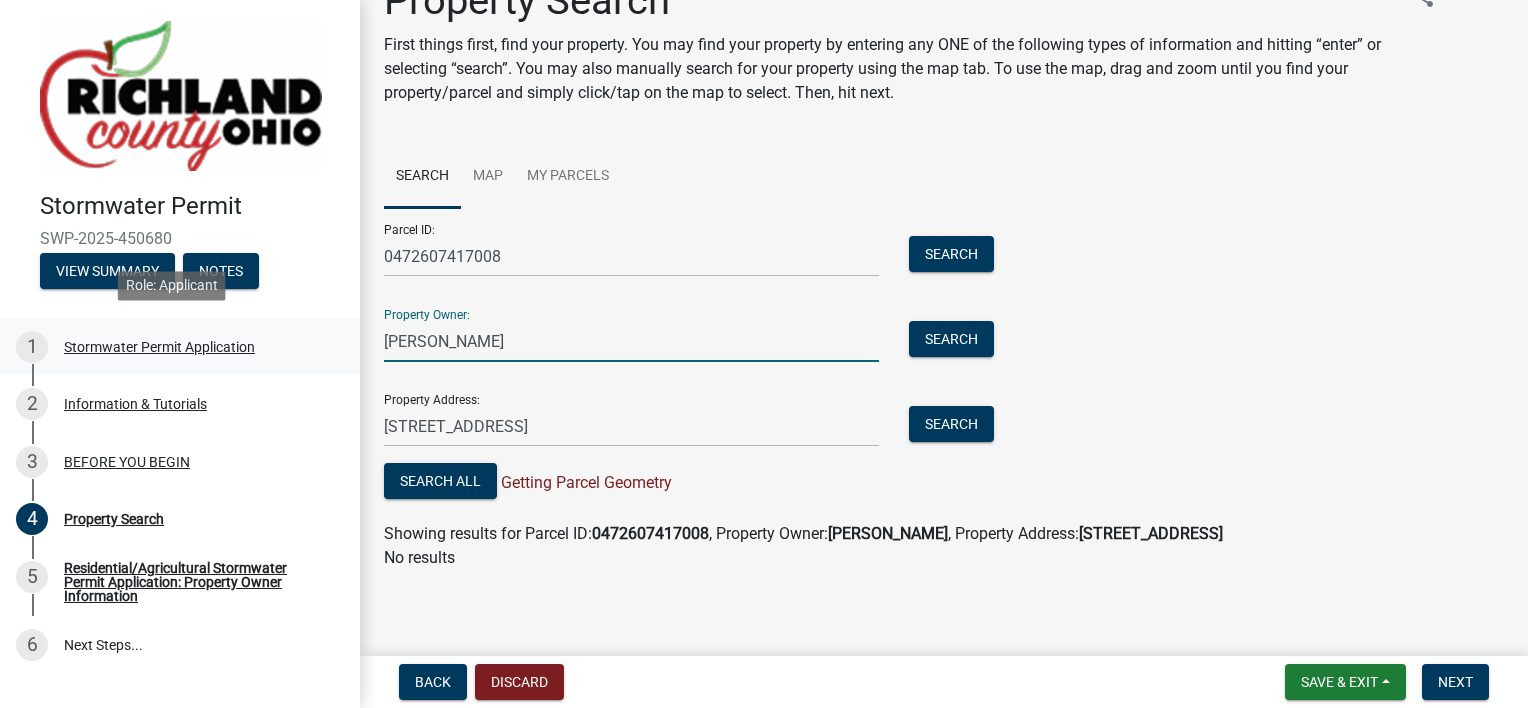 drag, startPoint x: 506, startPoint y: 342, endPoint x: 239, endPoint y: 321, distance: 267.82455 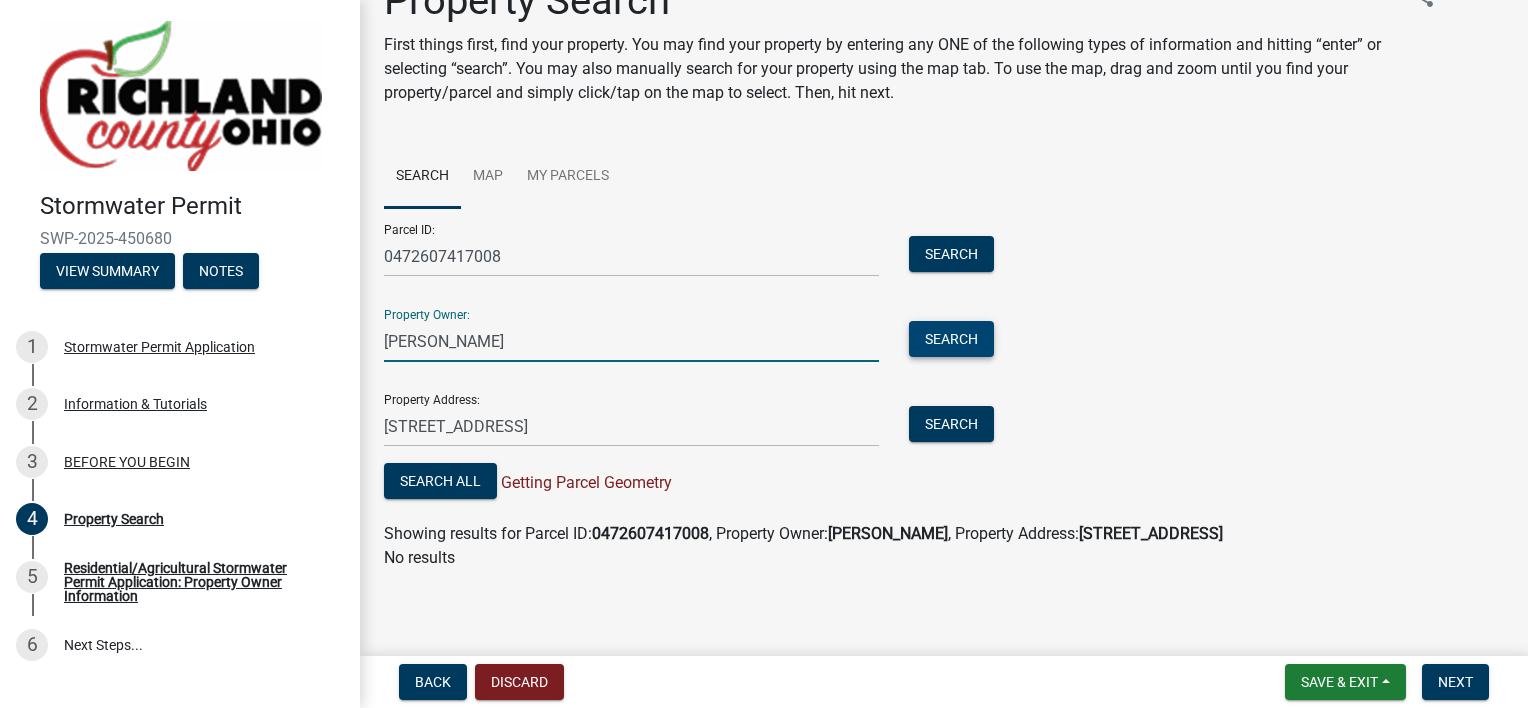 type on "[PERSON_NAME]" 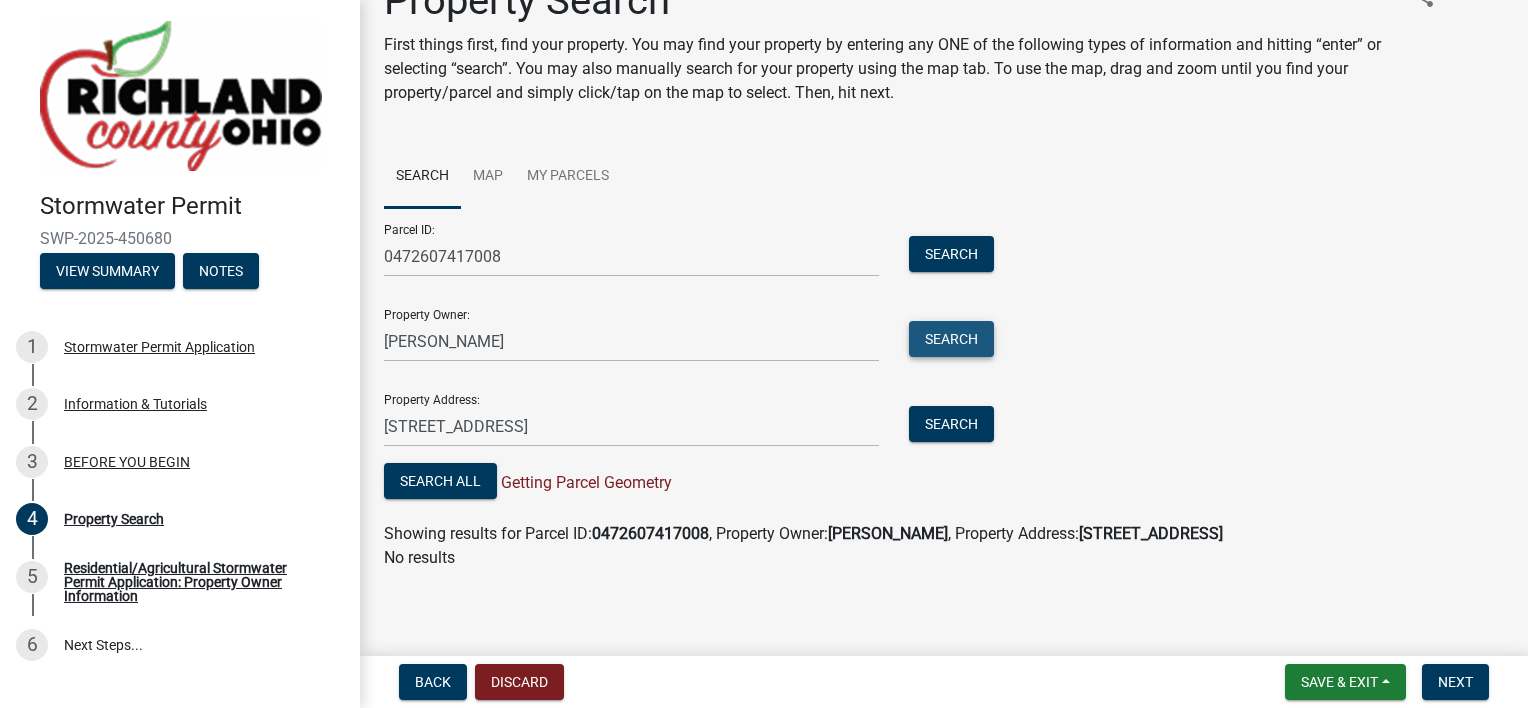 click on "Search" at bounding box center [951, 339] 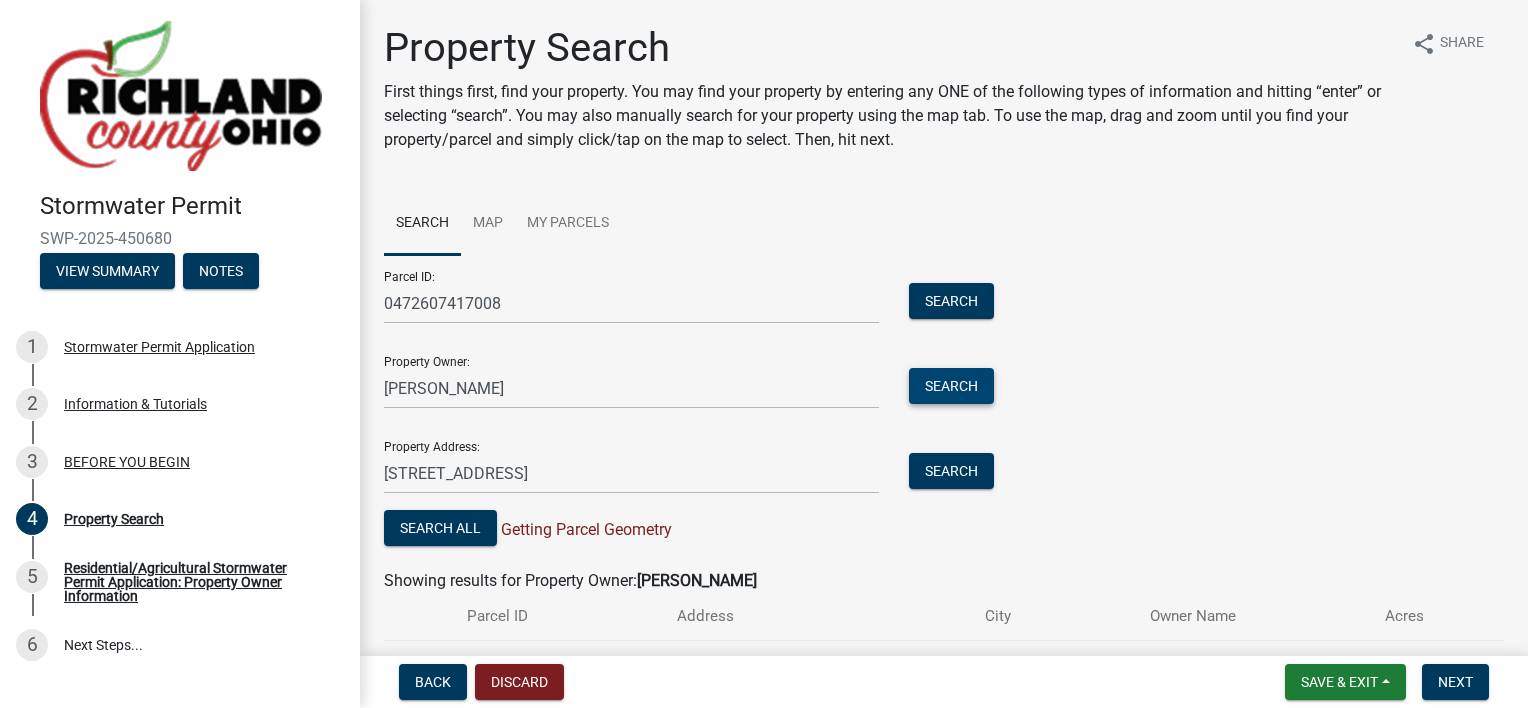 scroll, scrollTop: 168, scrollLeft: 0, axis: vertical 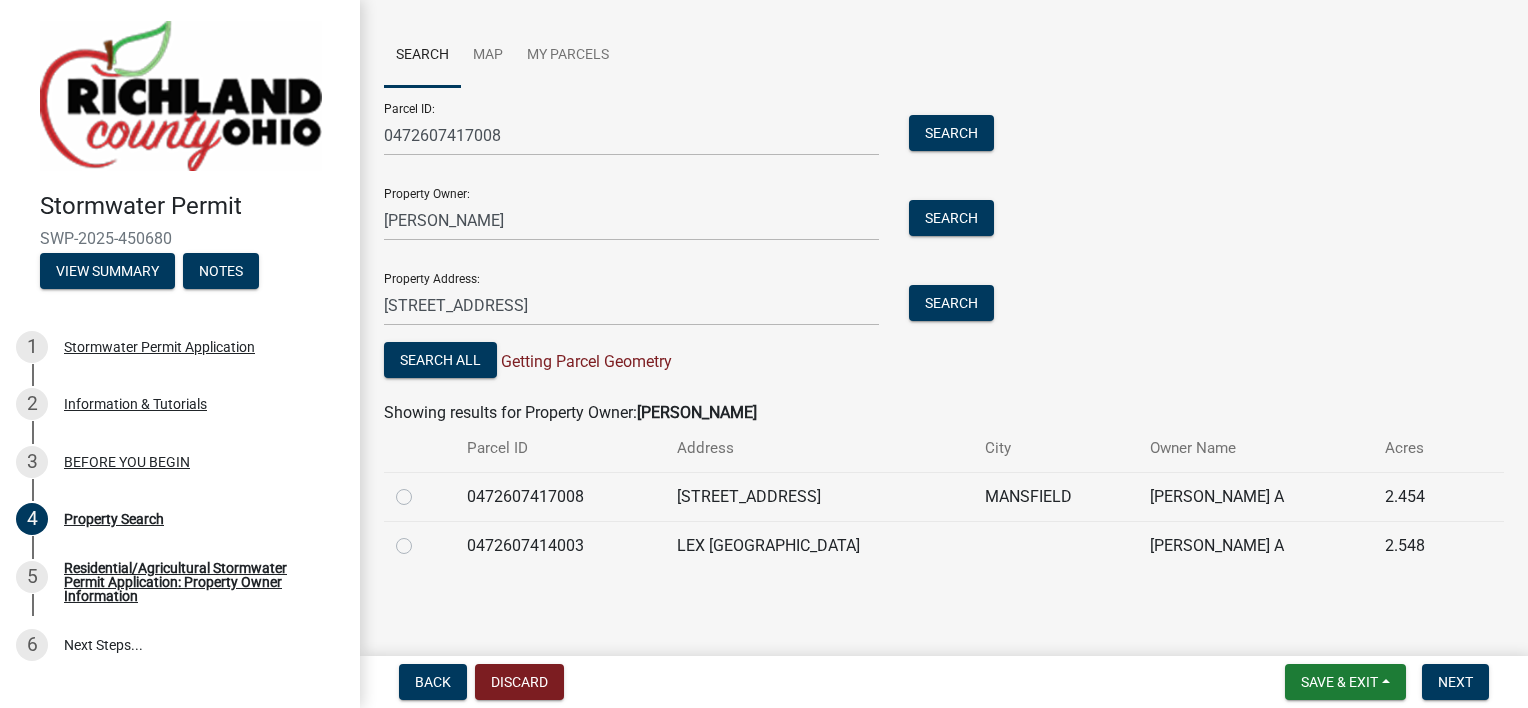 click 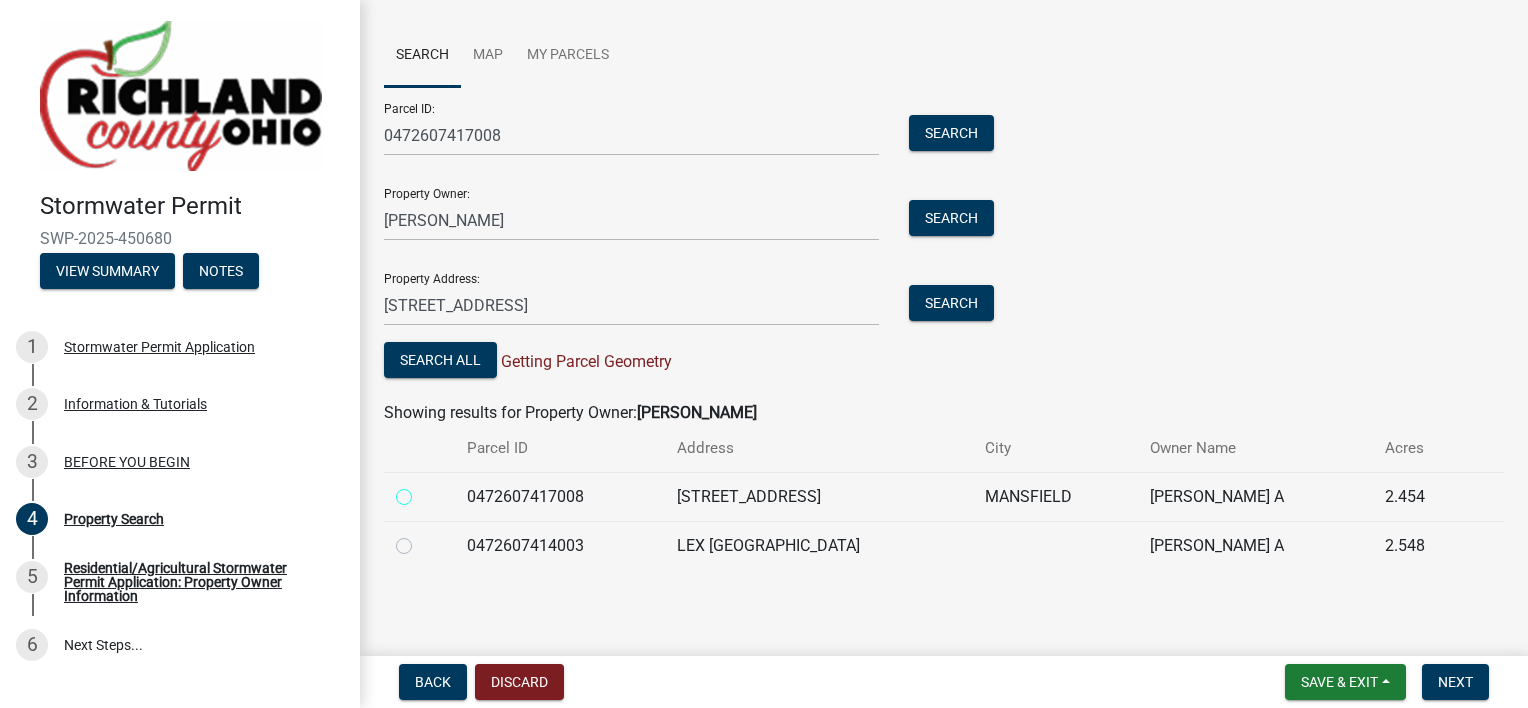 click at bounding box center [426, 491] 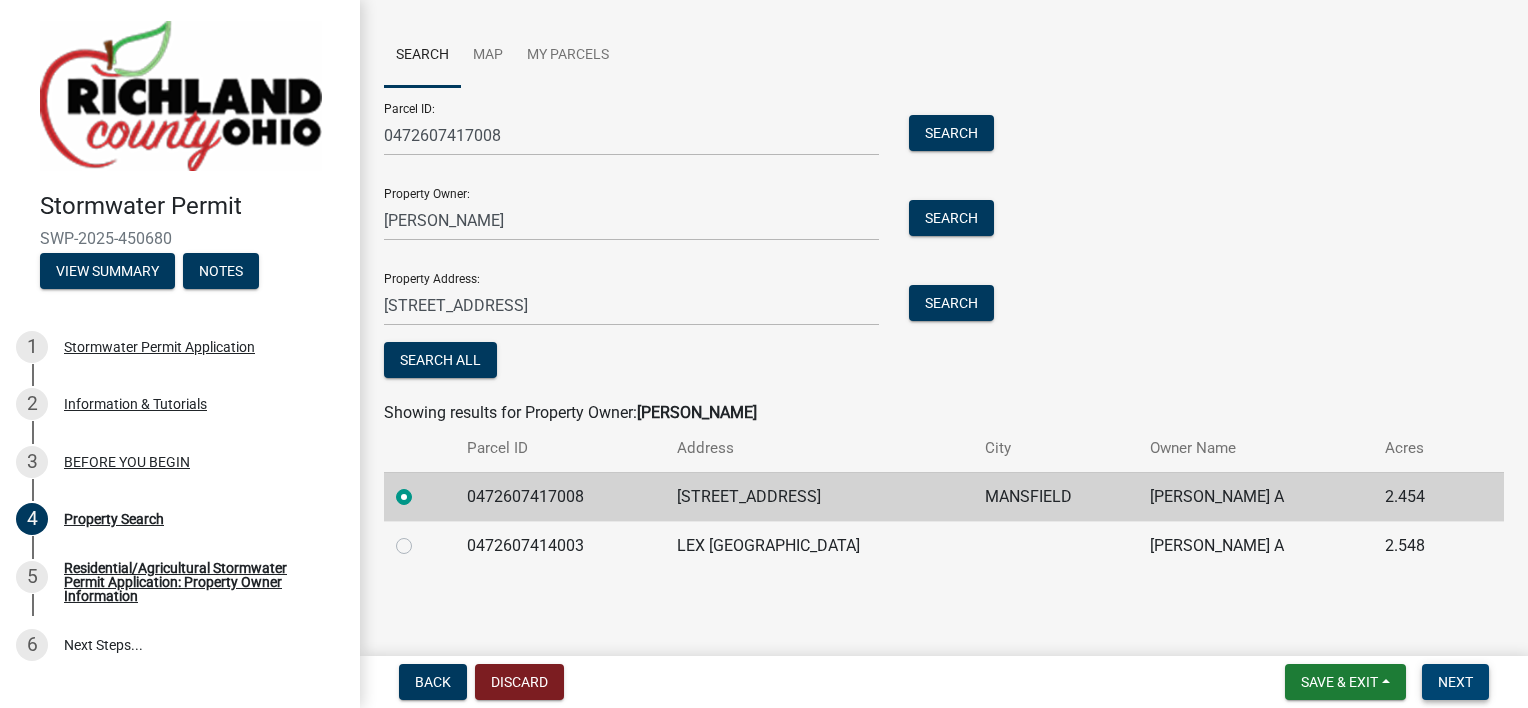 click on "Next" at bounding box center (1455, 682) 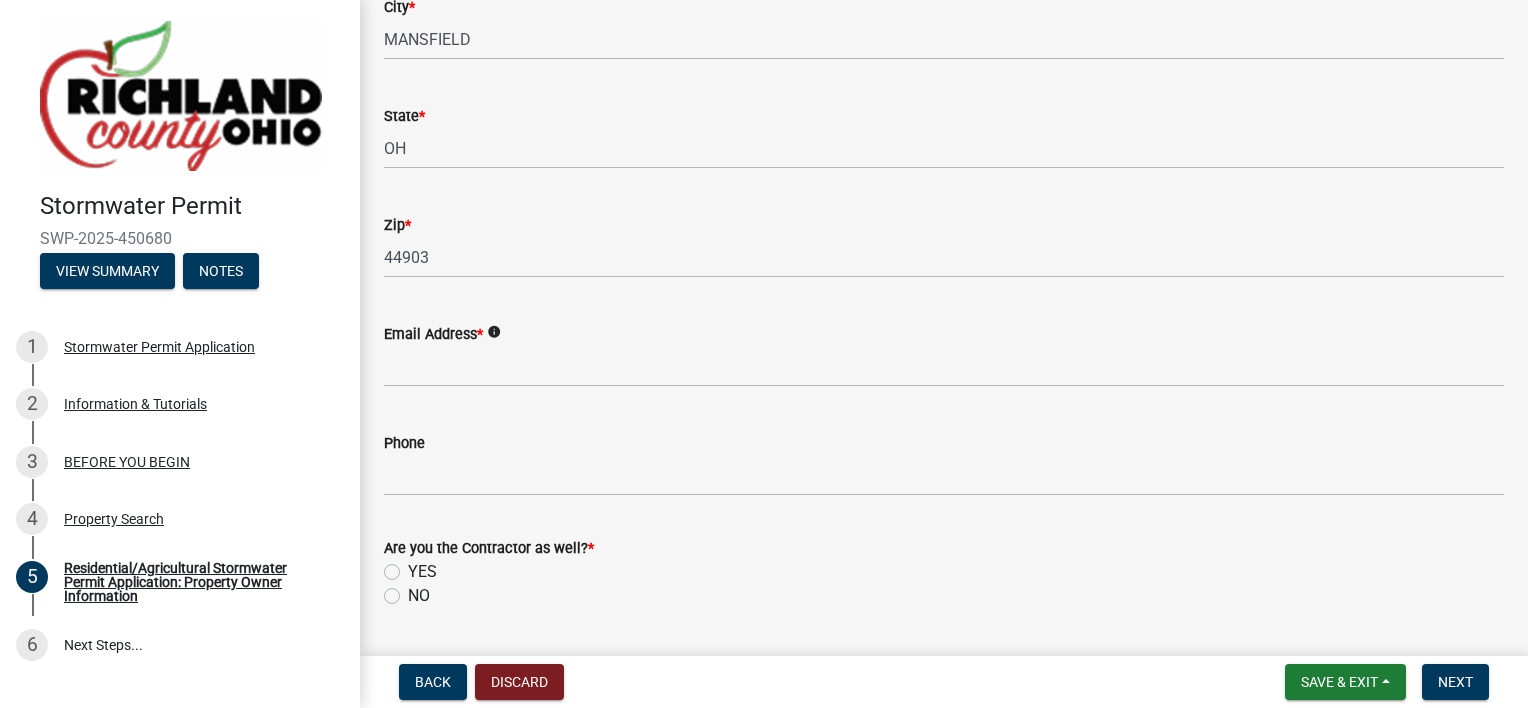 scroll, scrollTop: 500, scrollLeft: 0, axis: vertical 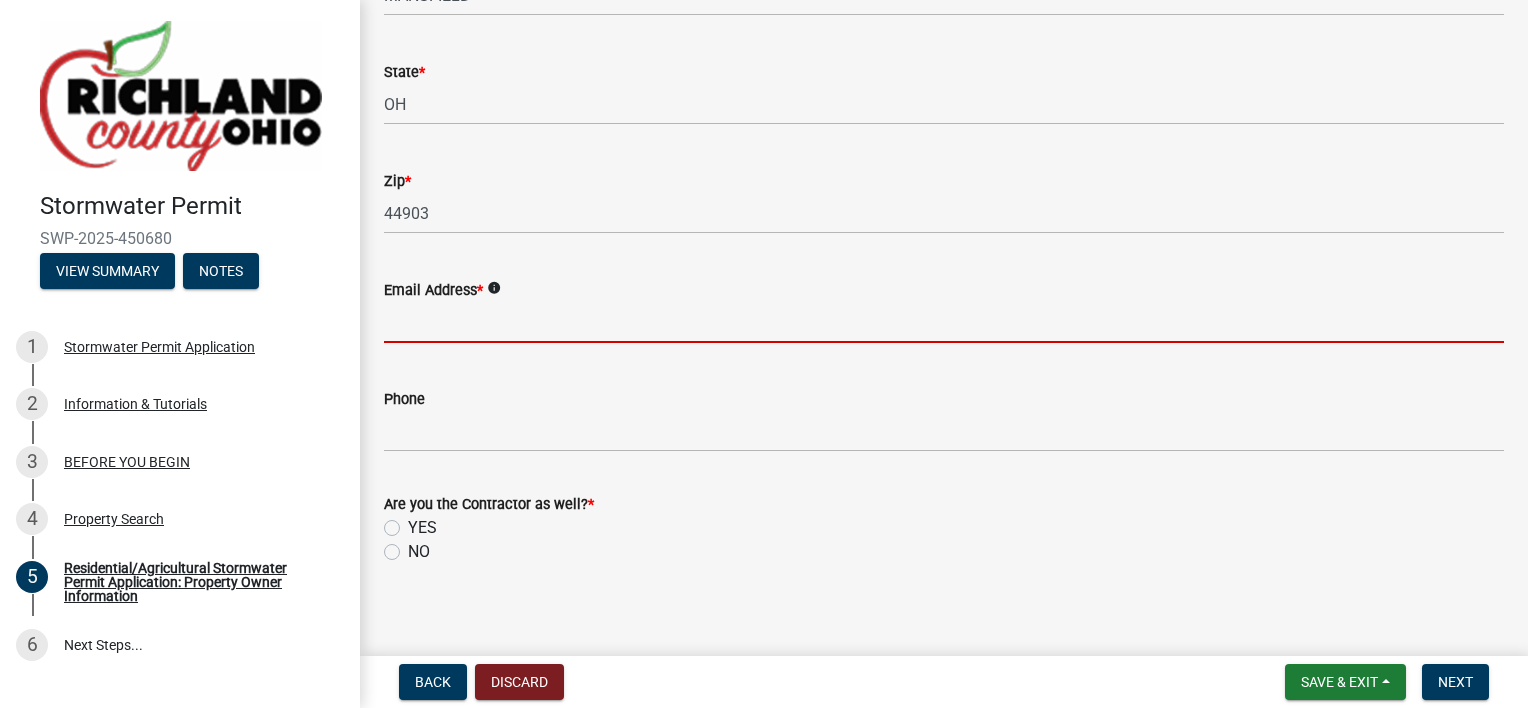 click on "Email Address  *" at bounding box center [944, 322] 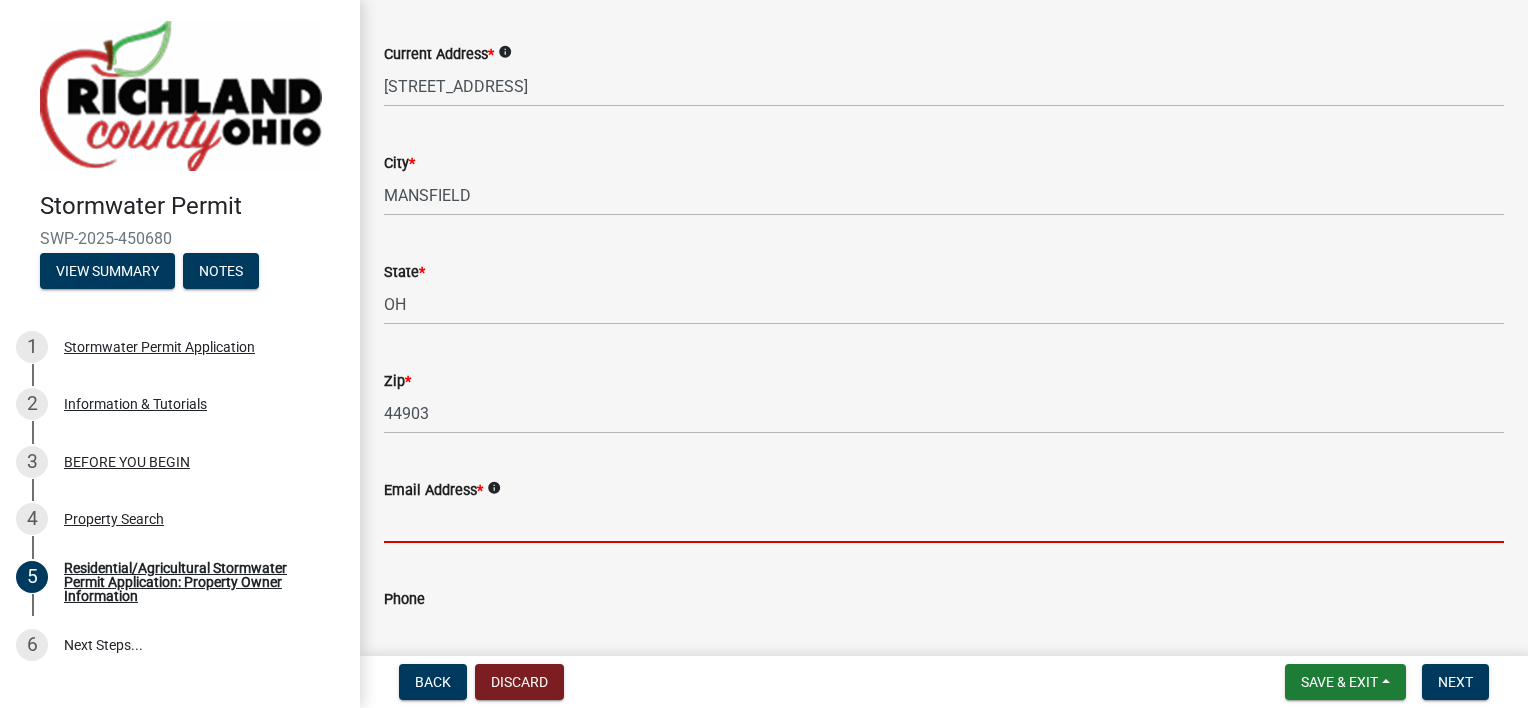 scroll, scrollTop: 500, scrollLeft: 0, axis: vertical 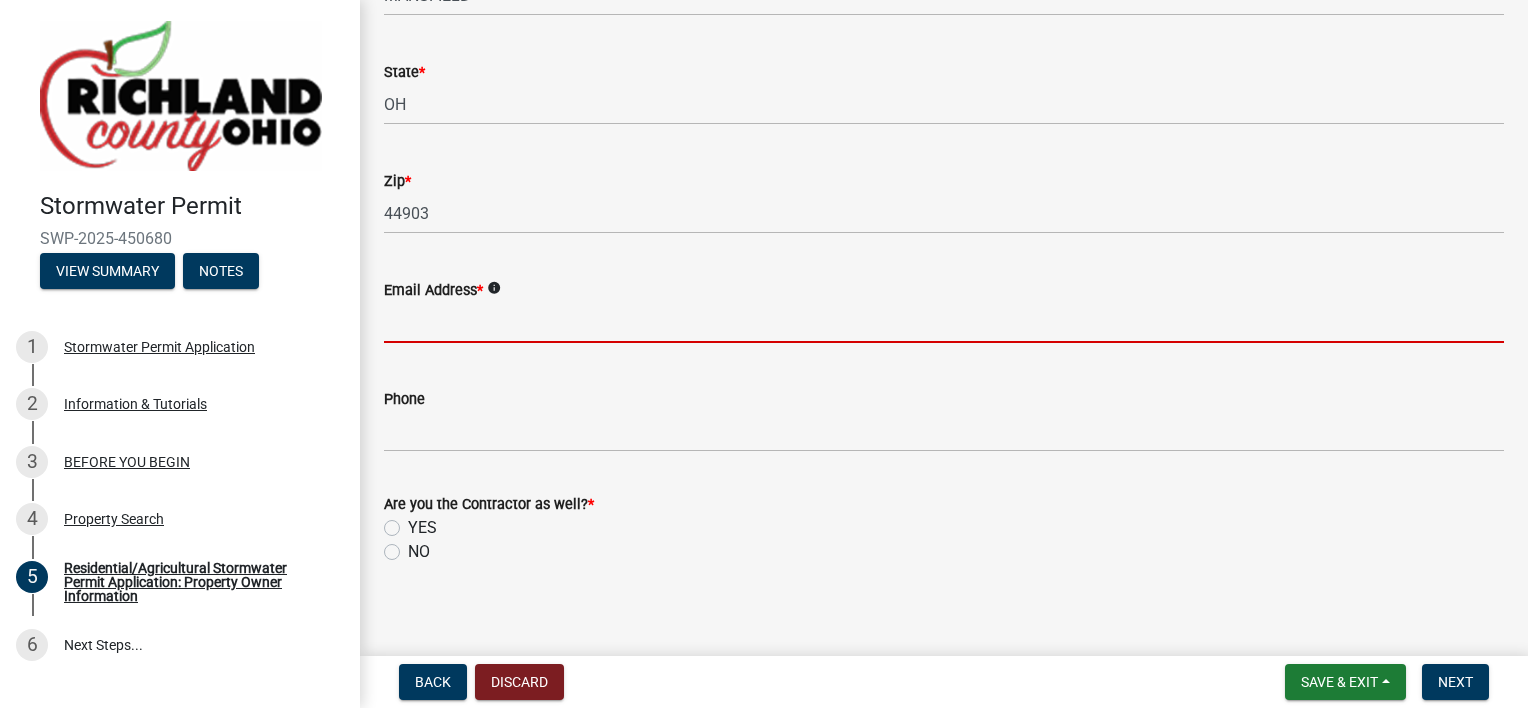 type on "d" 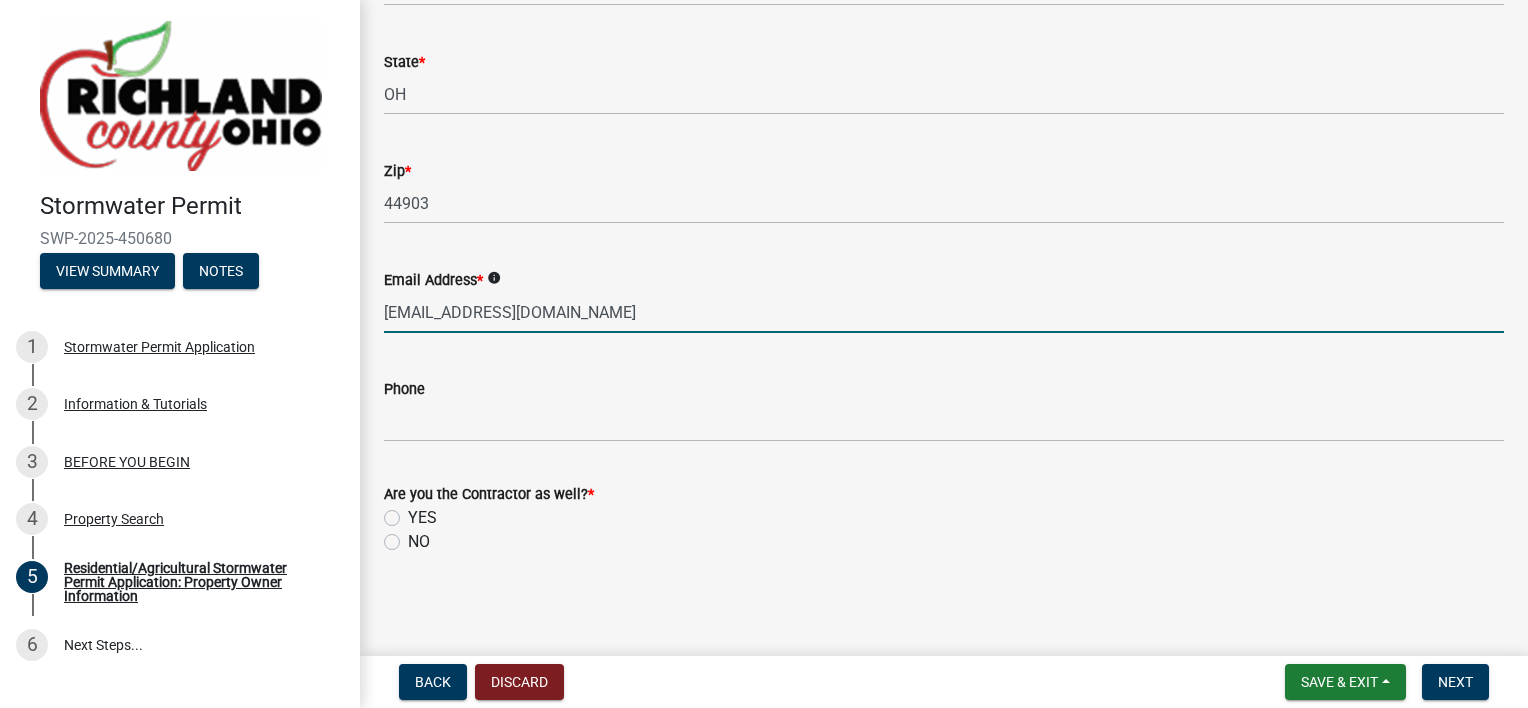 scroll, scrollTop: 512, scrollLeft: 0, axis: vertical 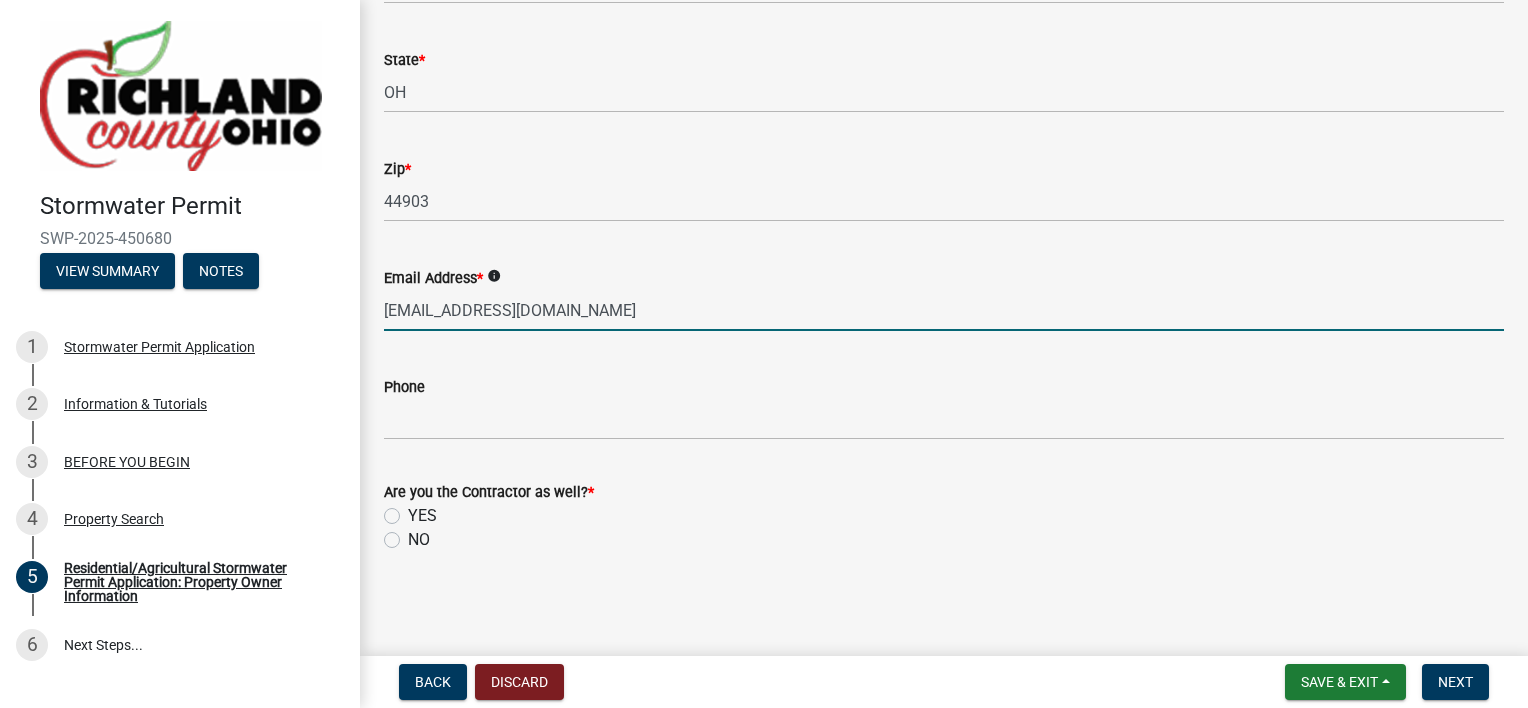 type on "[EMAIL_ADDRESS][DOMAIN_NAME]" 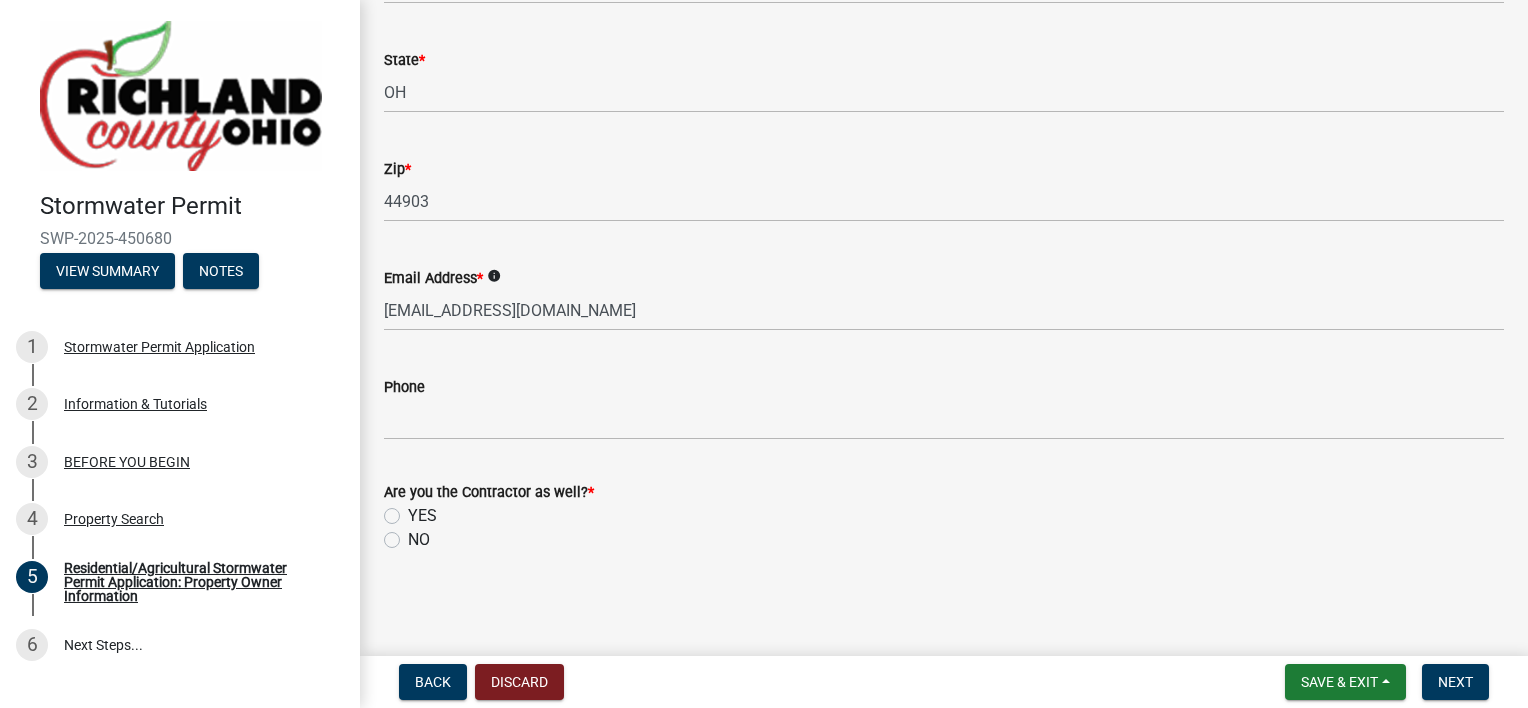 click on "YES" 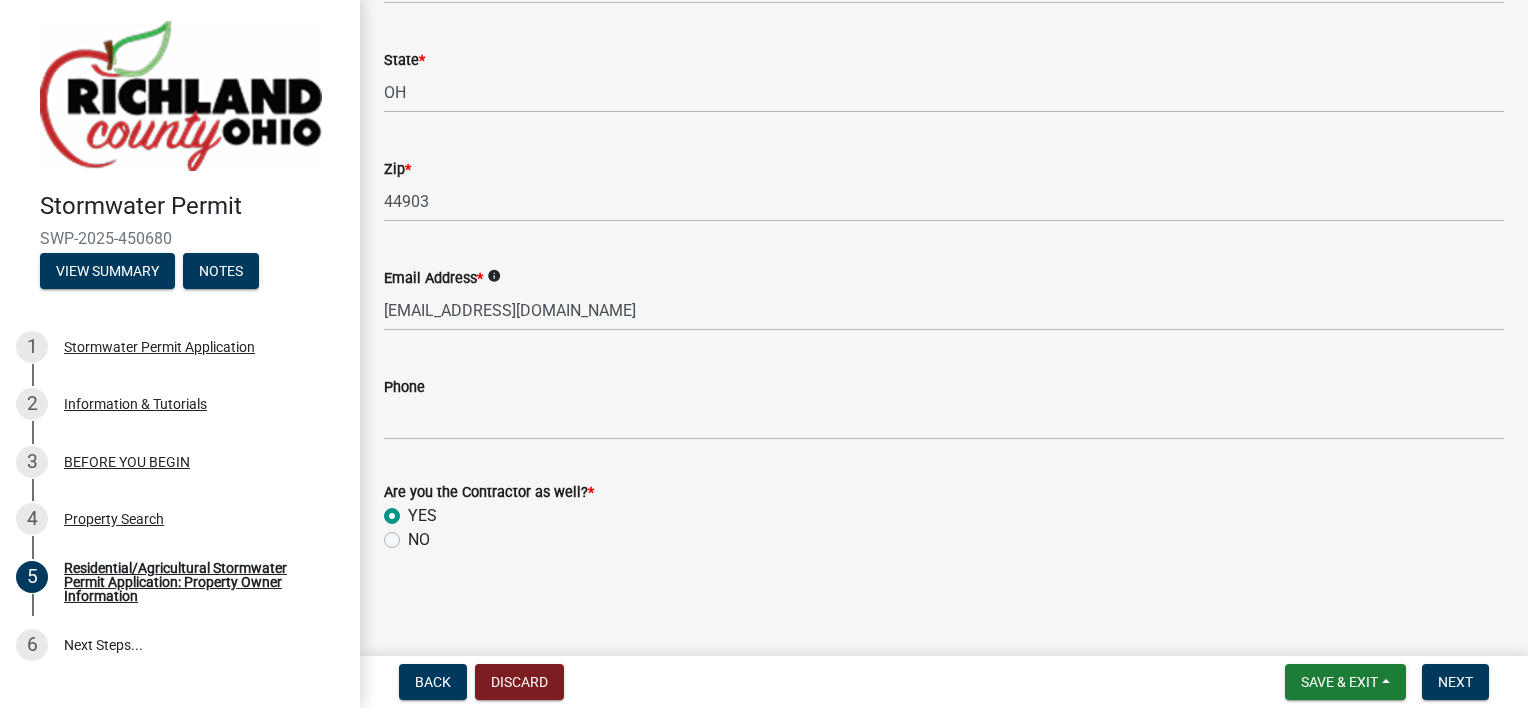 radio on "true" 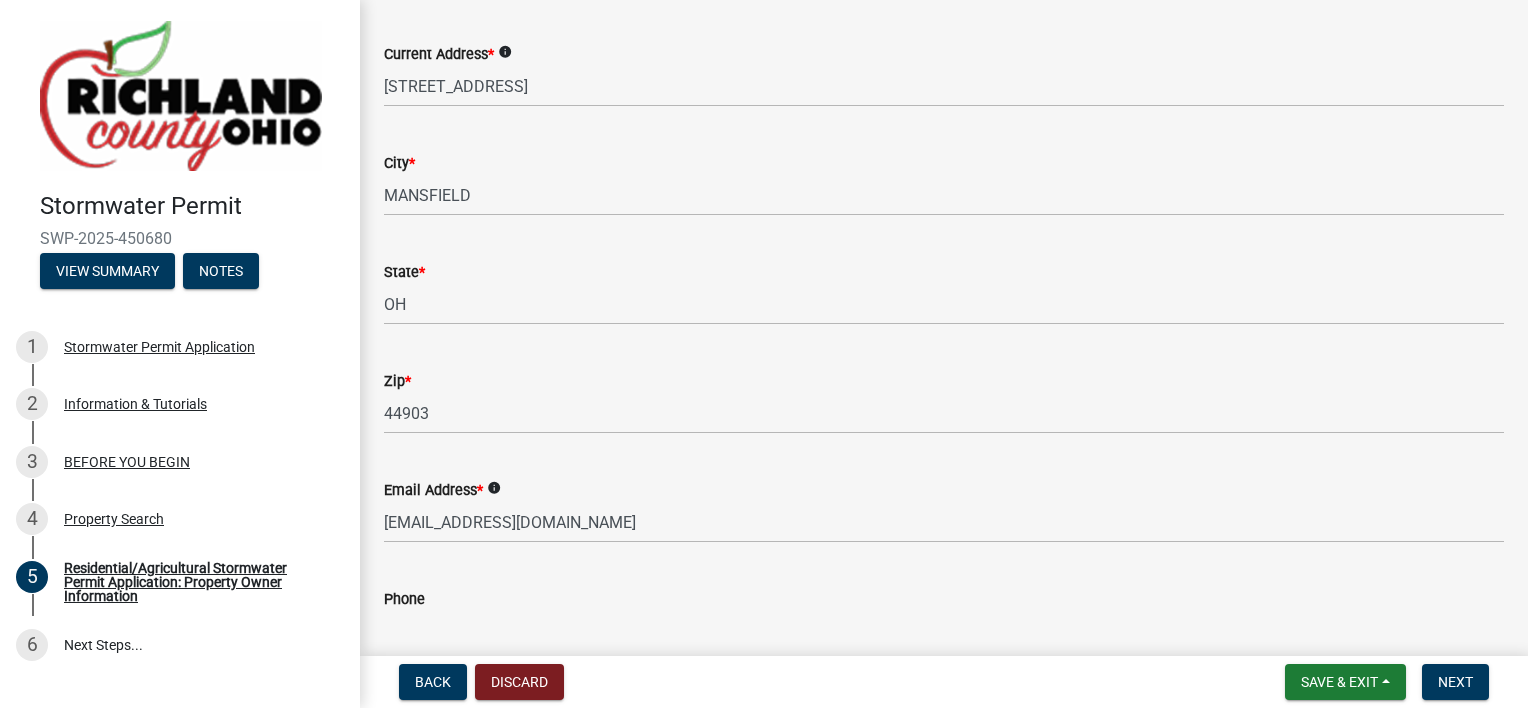 scroll, scrollTop: 512, scrollLeft: 0, axis: vertical 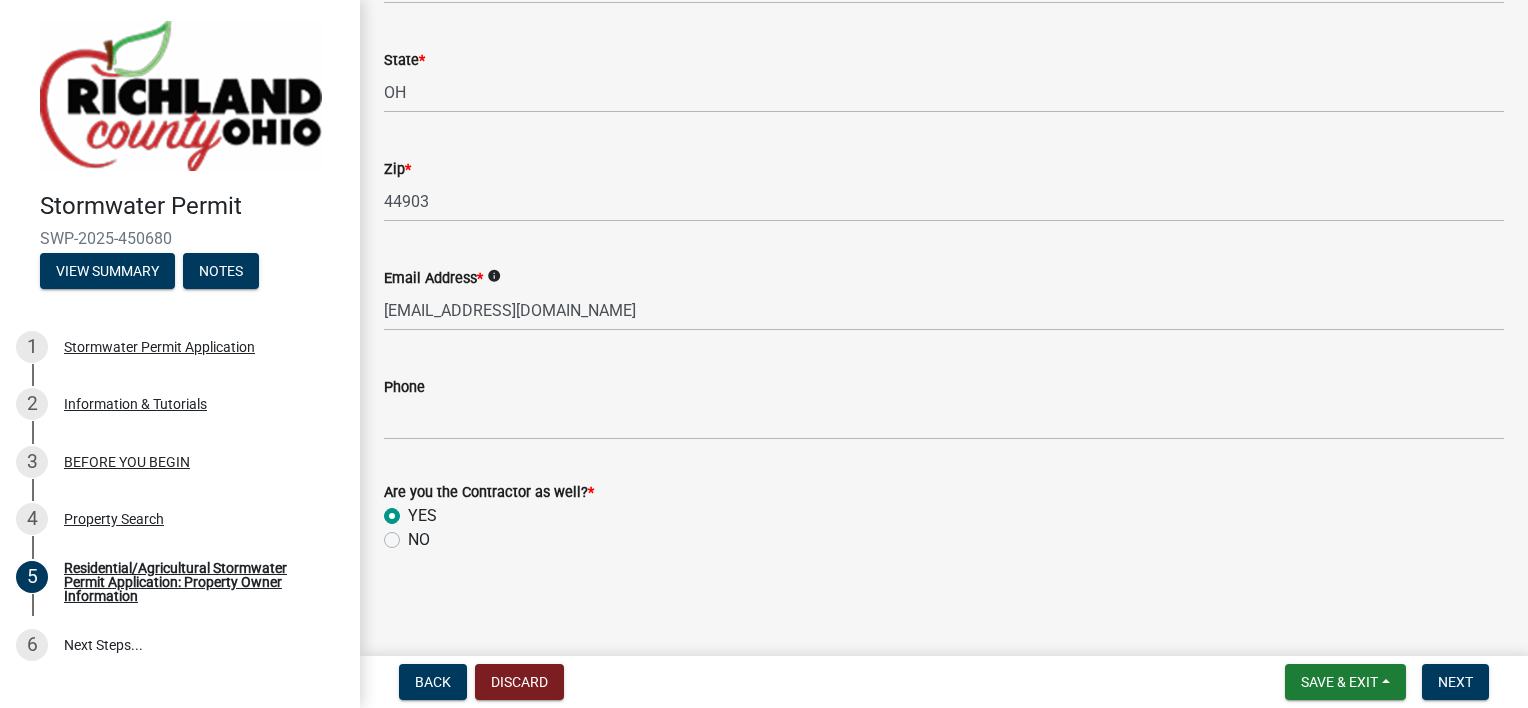 click on "NO" 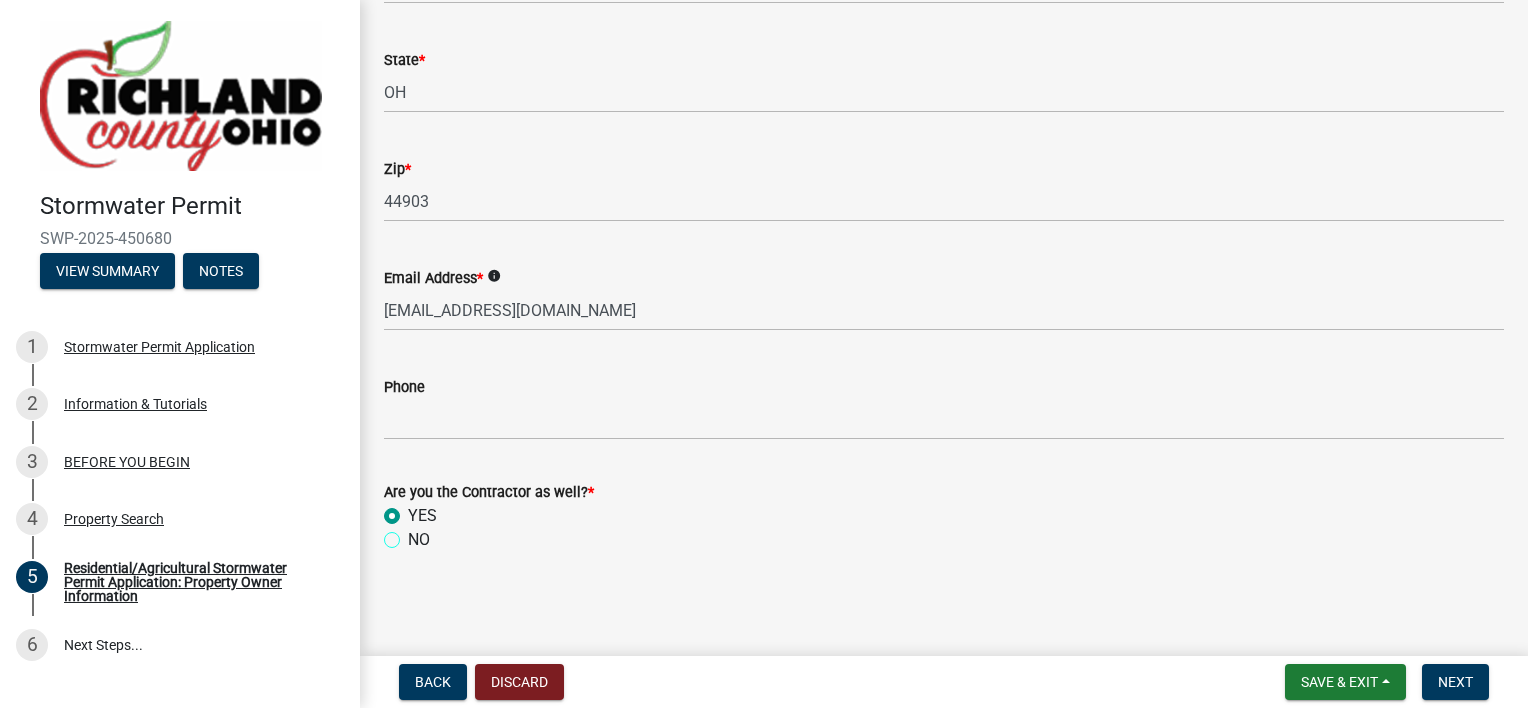 click on "NO" at bounding box center [414, 534] 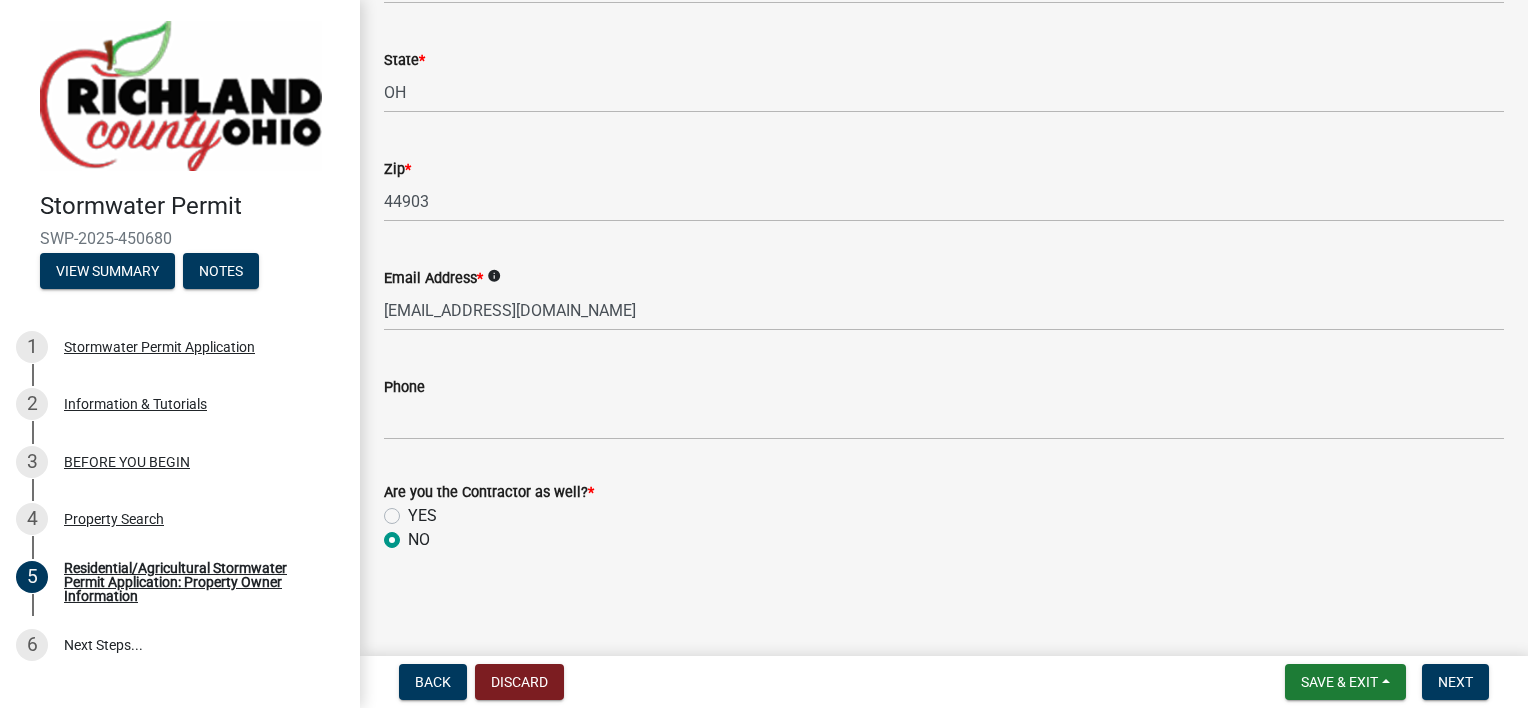 radio on "true" 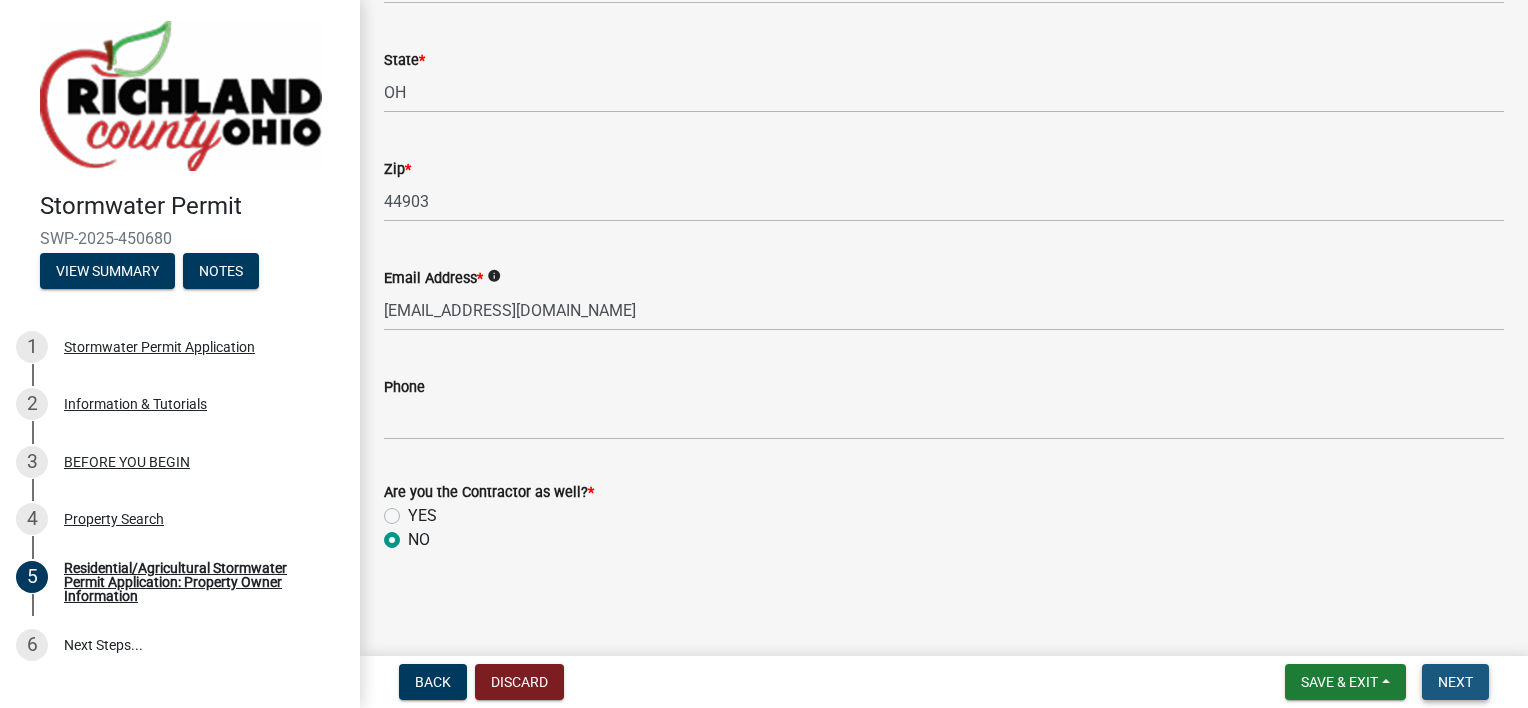 click on "Next" at bounding box center [1455, 682] 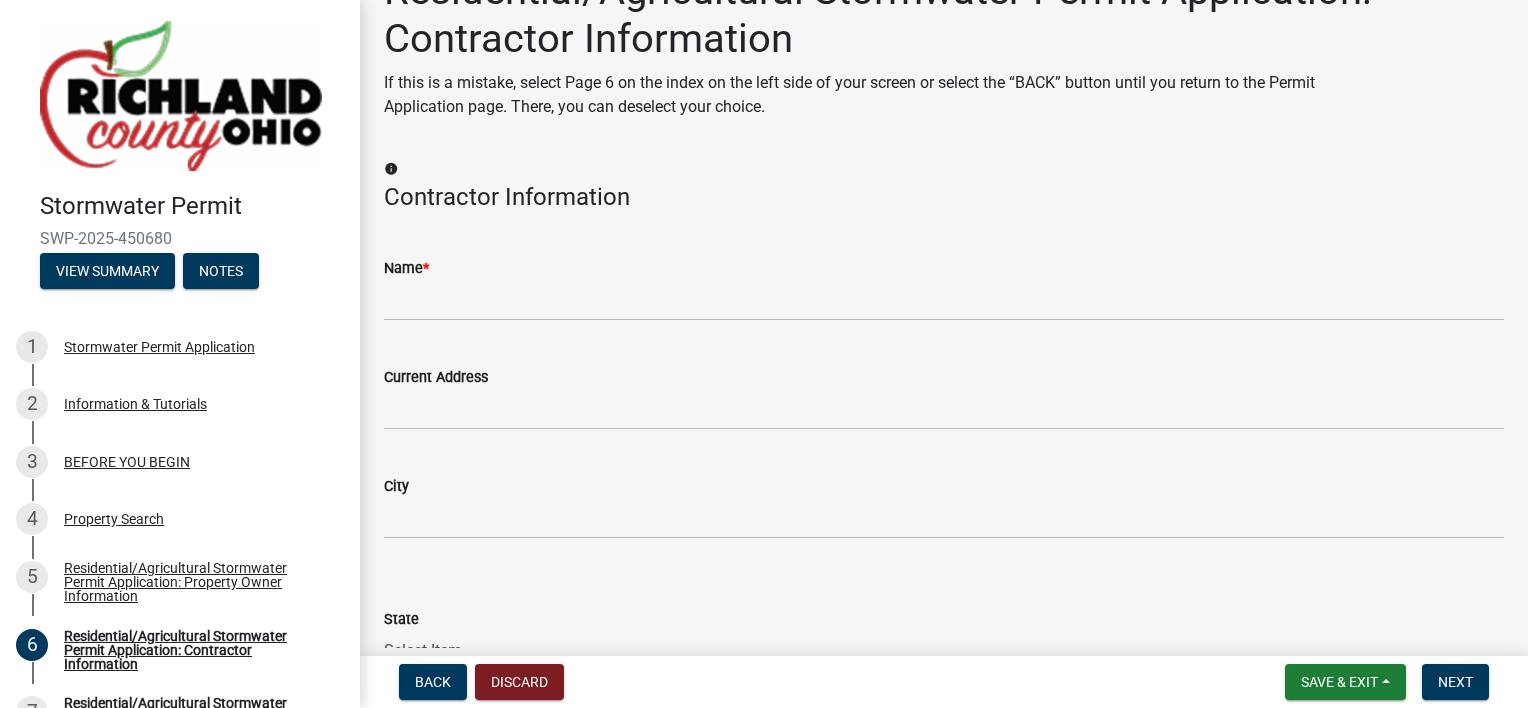 scroll, scrollTop: 100, scrollLeft: 0, axis: vertical 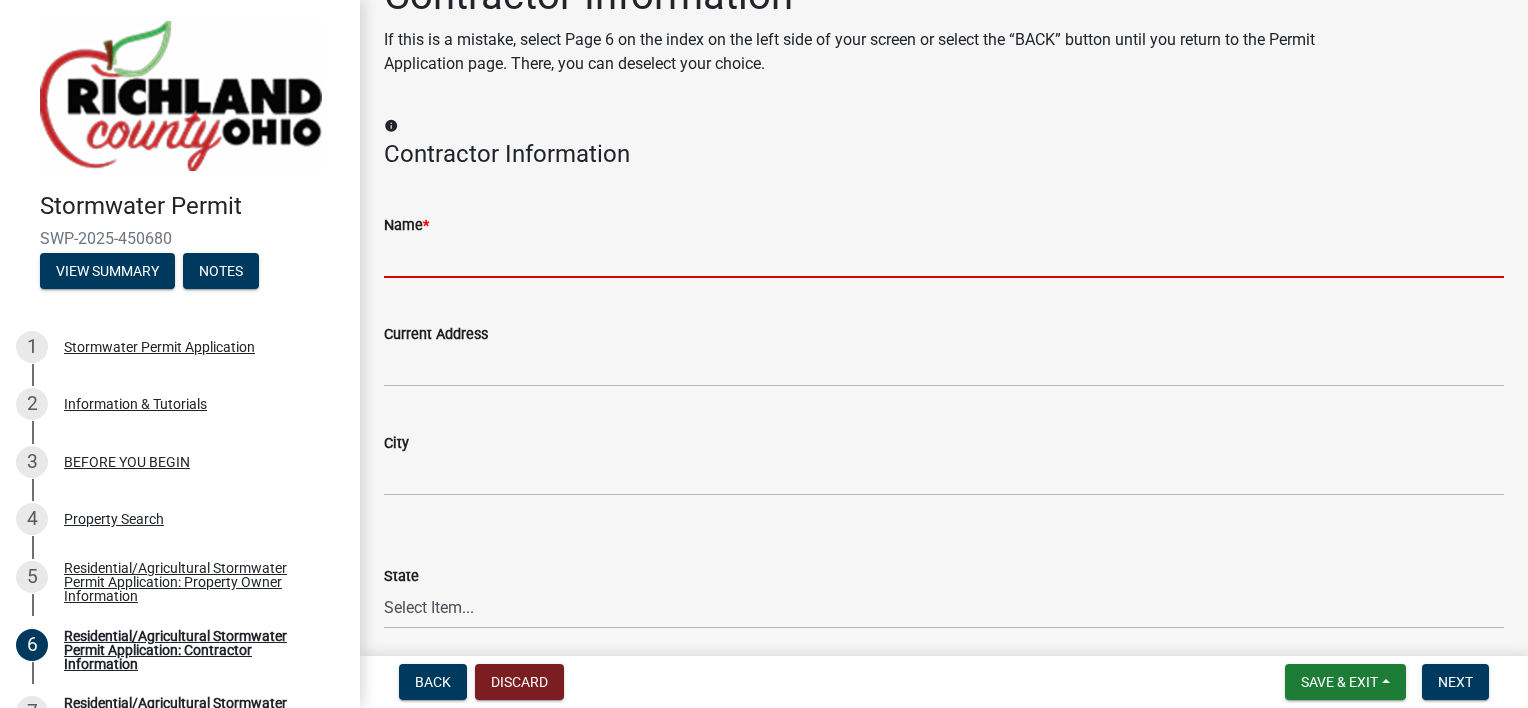 click on "Name  *" at bounding box center (944, 257) 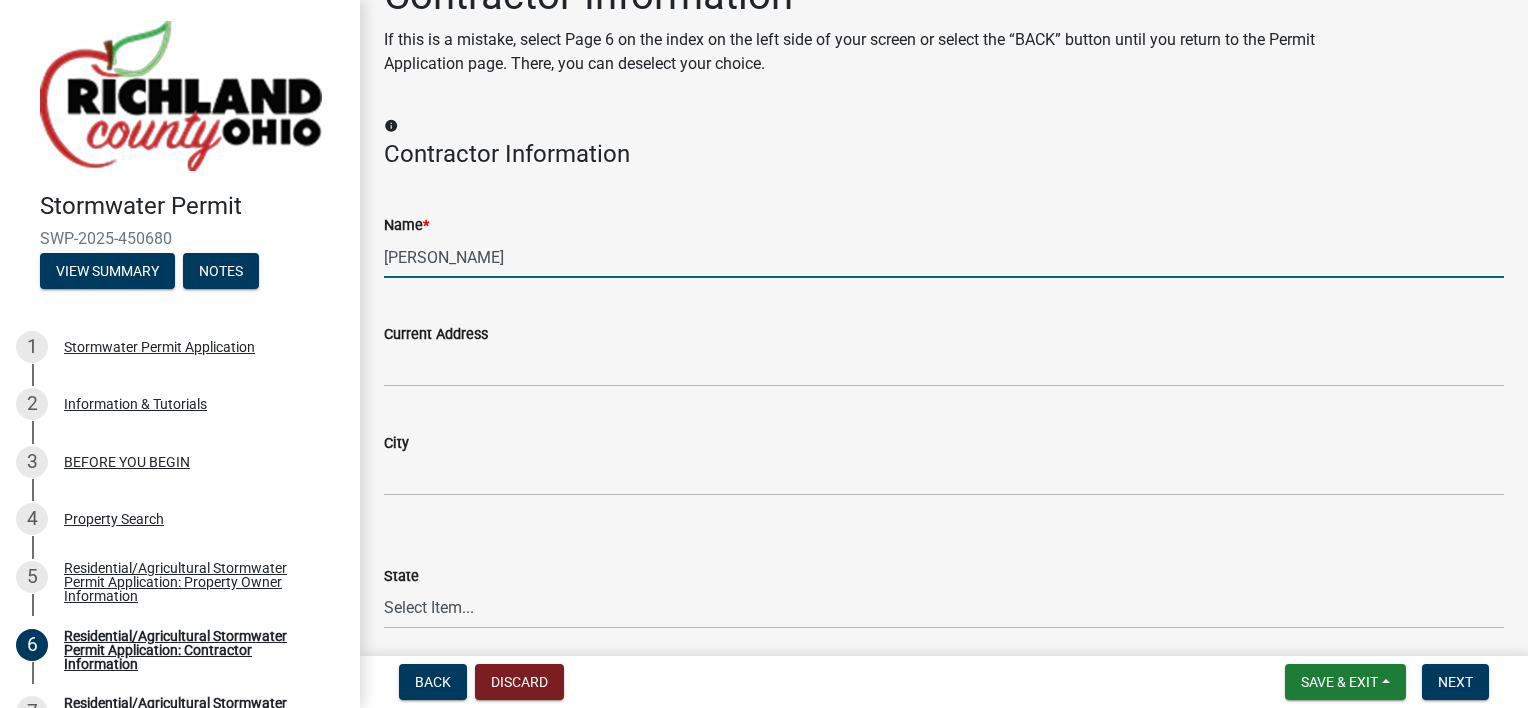 type on "[PERSON_NAME]" 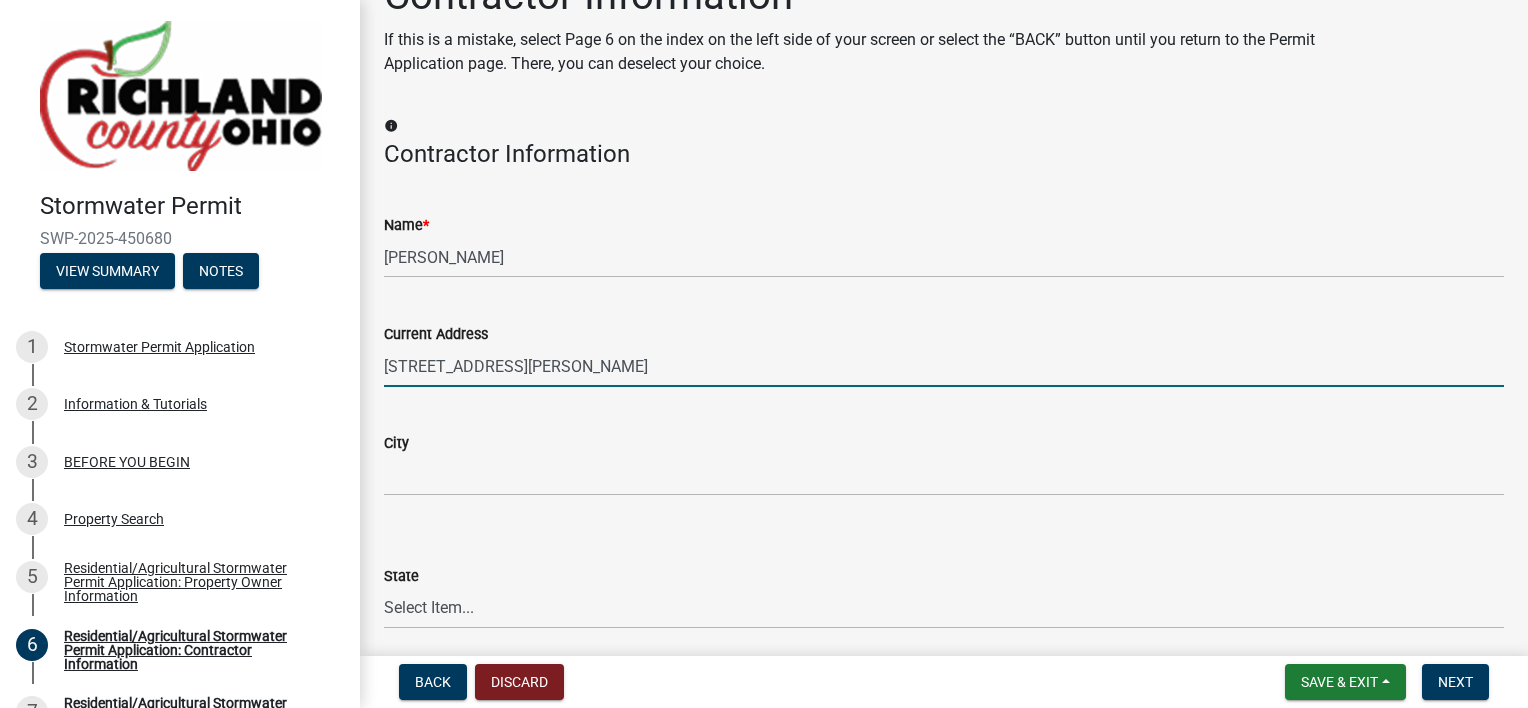 type on "[STREET_ADDRESS][PERSON_NAME]" 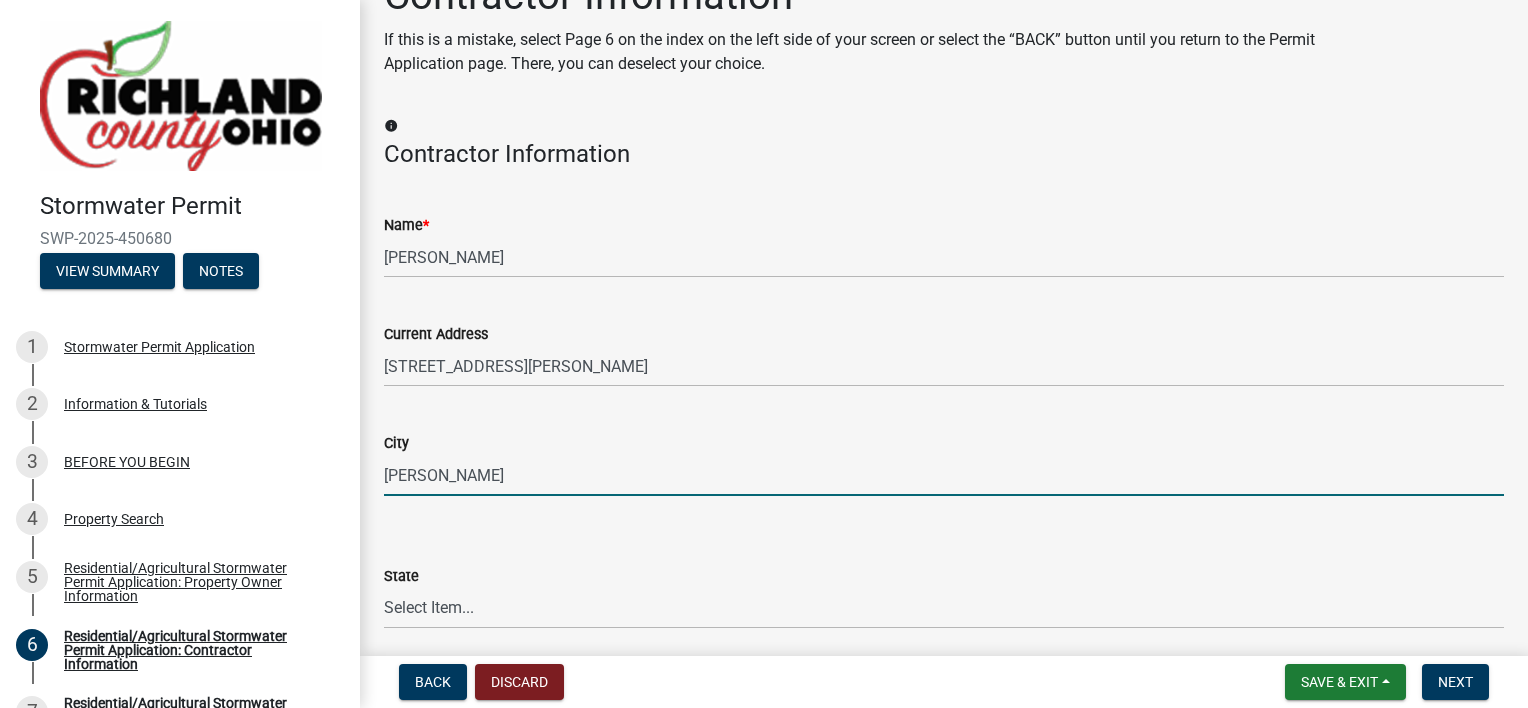 type on "[PERSON_NAME]" 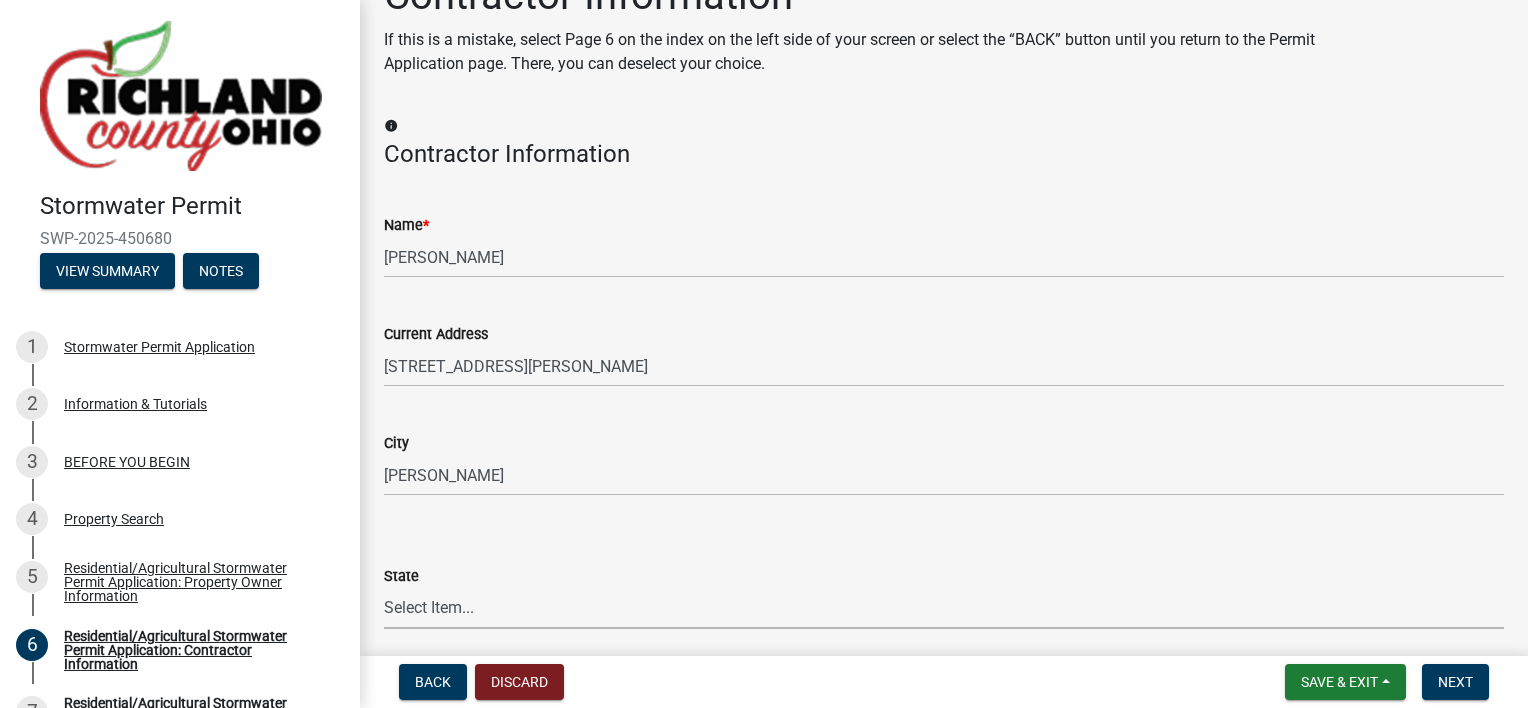 select on "OH" 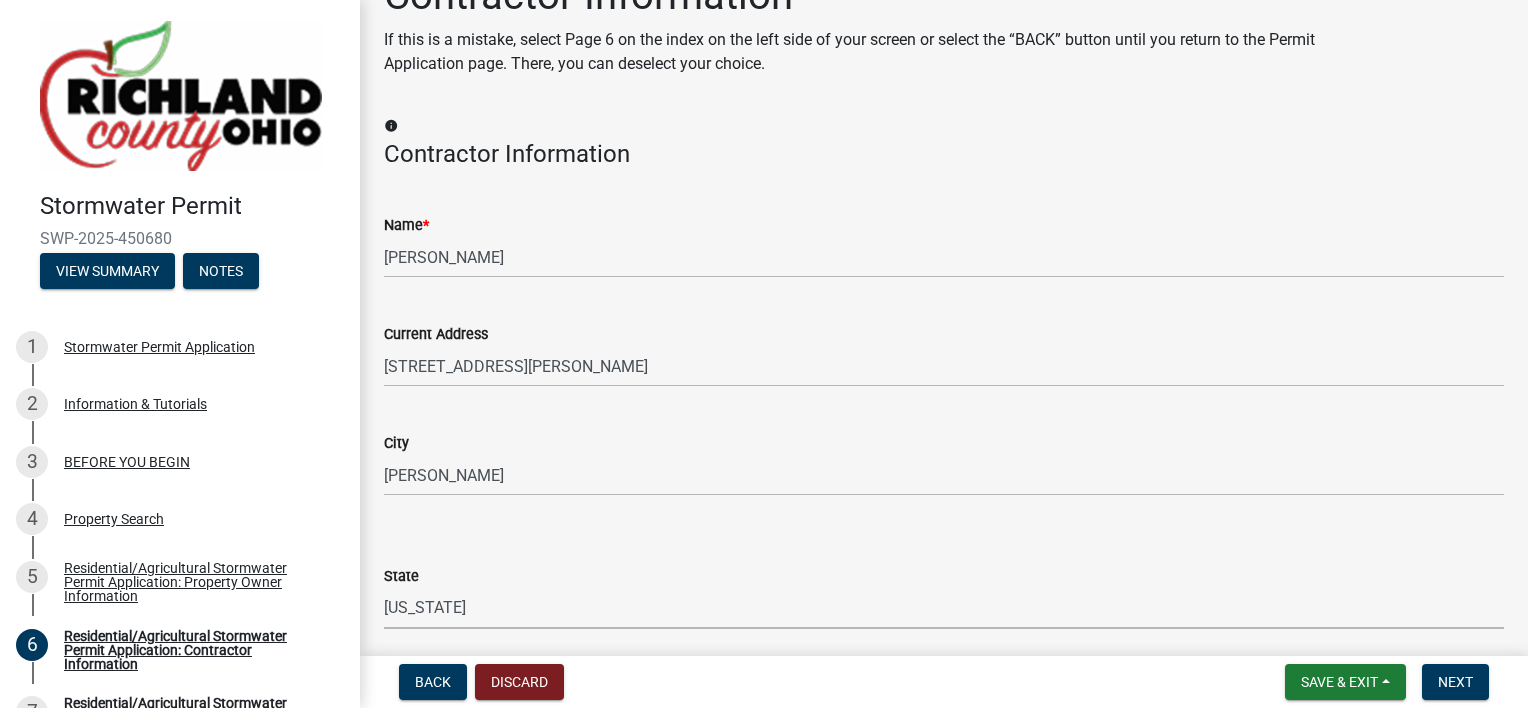 scroll, scrollTop: 495, scrollLeft: 0, axis: vertical 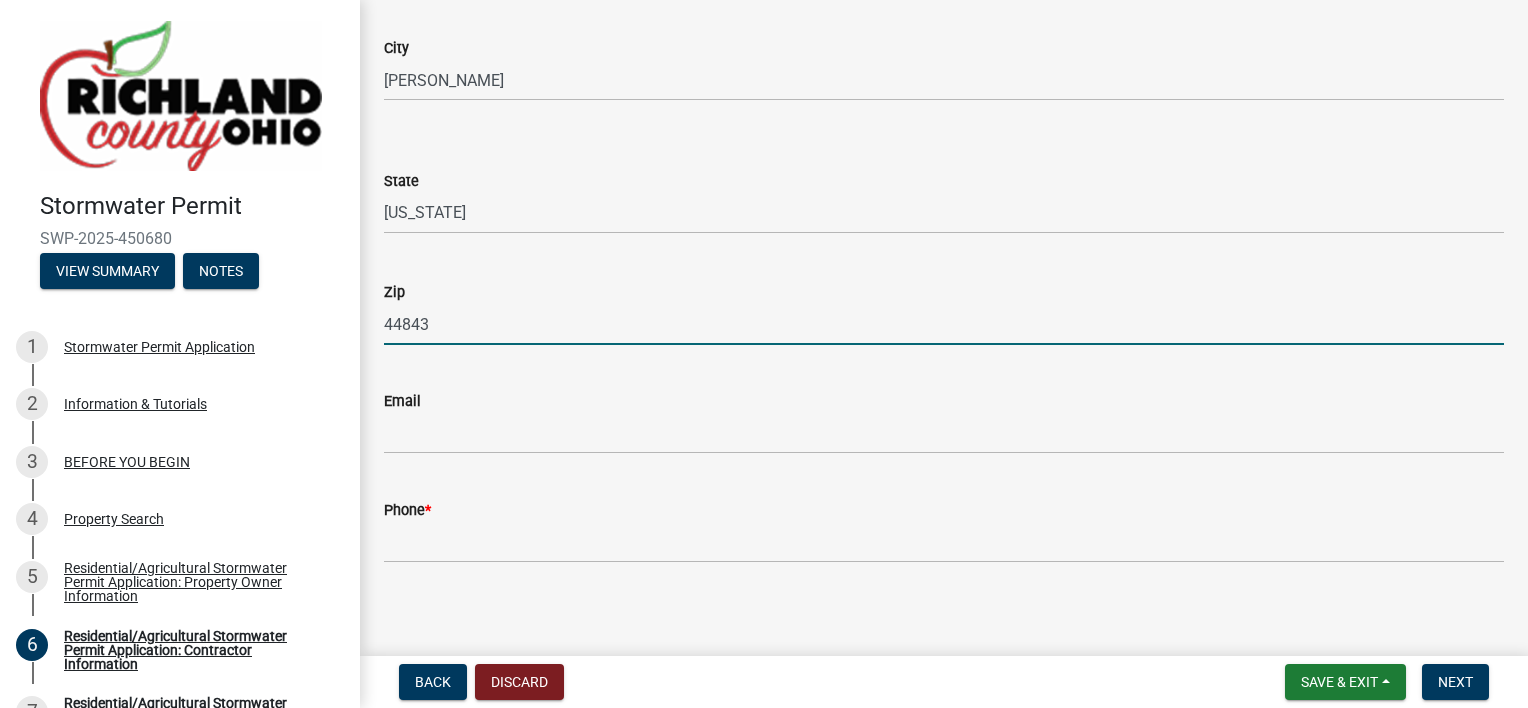 type on "44843" 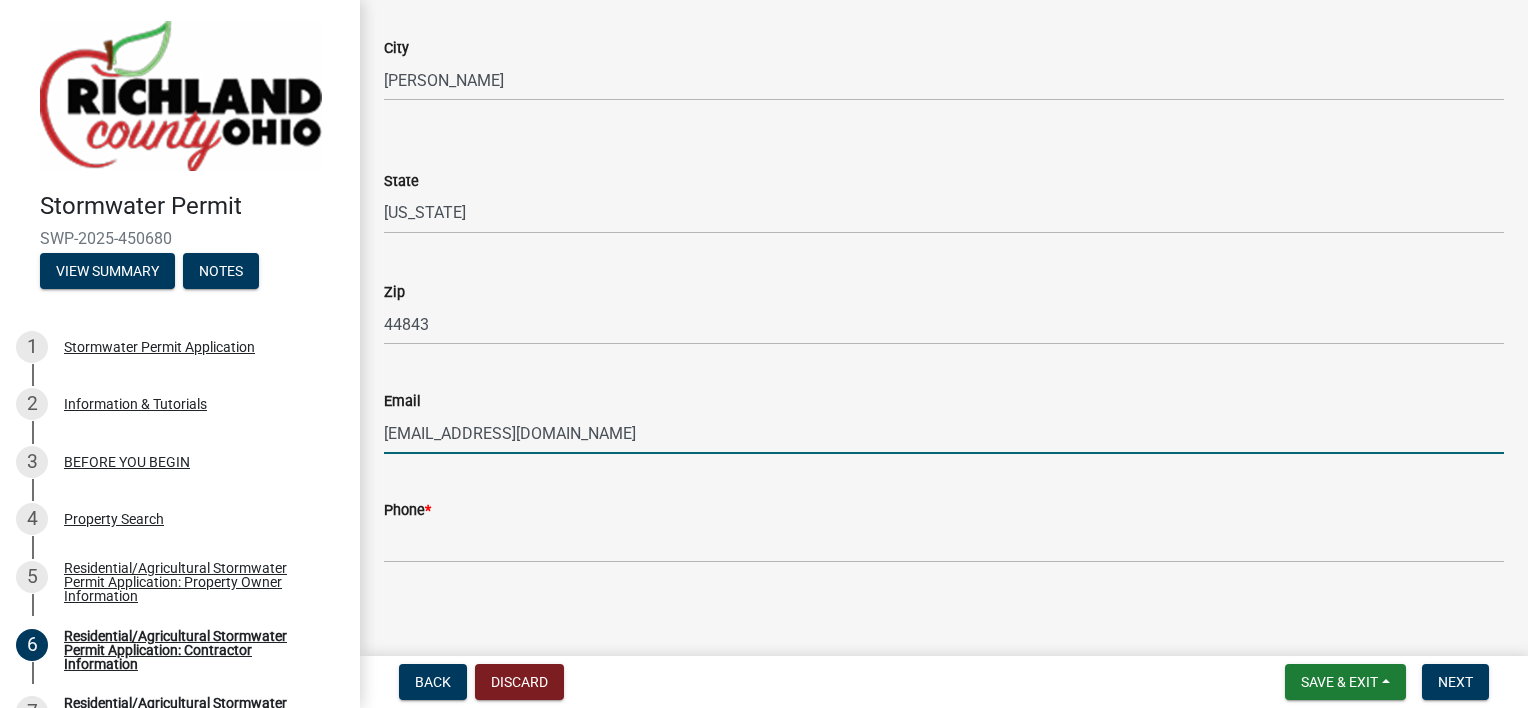 type on "[EMAIL_ADDRESS][DOMAIN_NAME]" 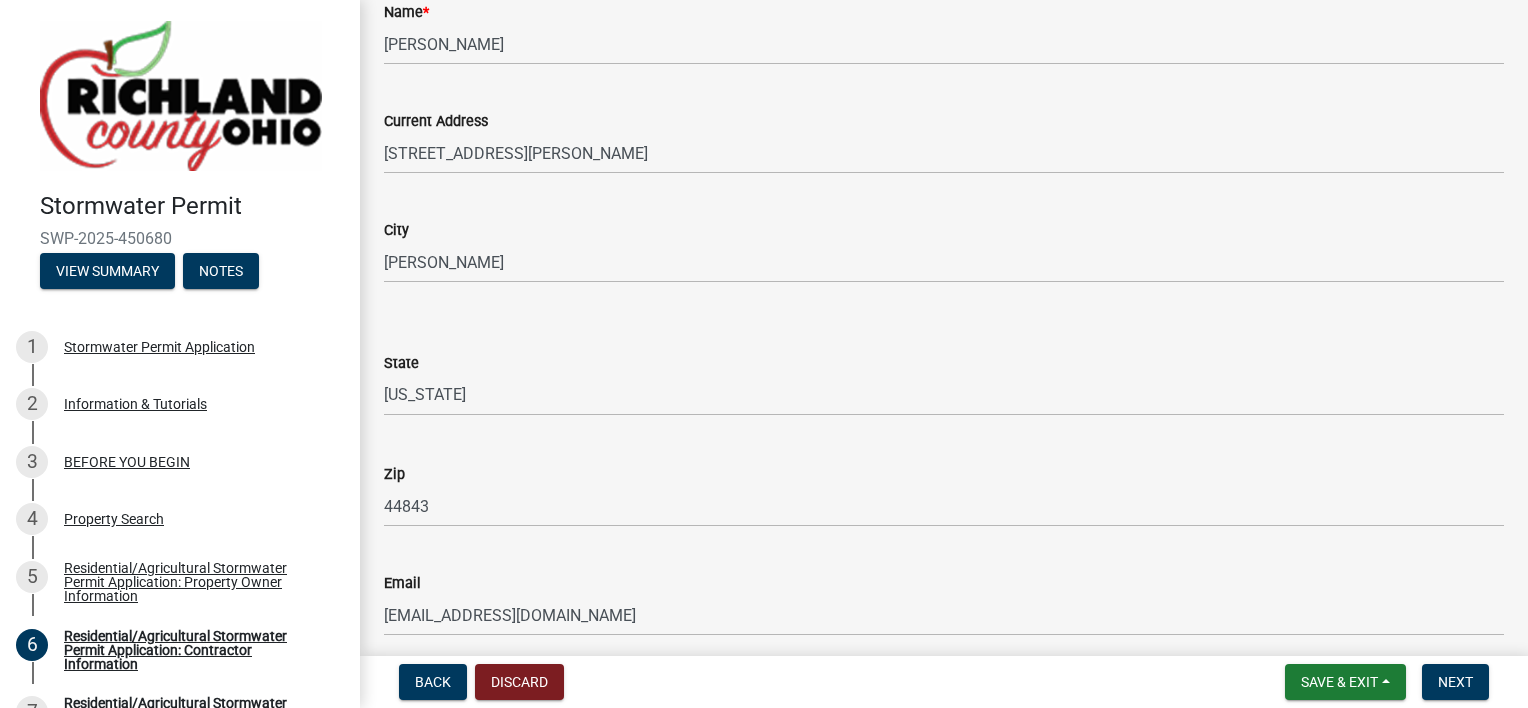 scroll, scrollTop: 504, scrollLeft: 0, axis: vertical 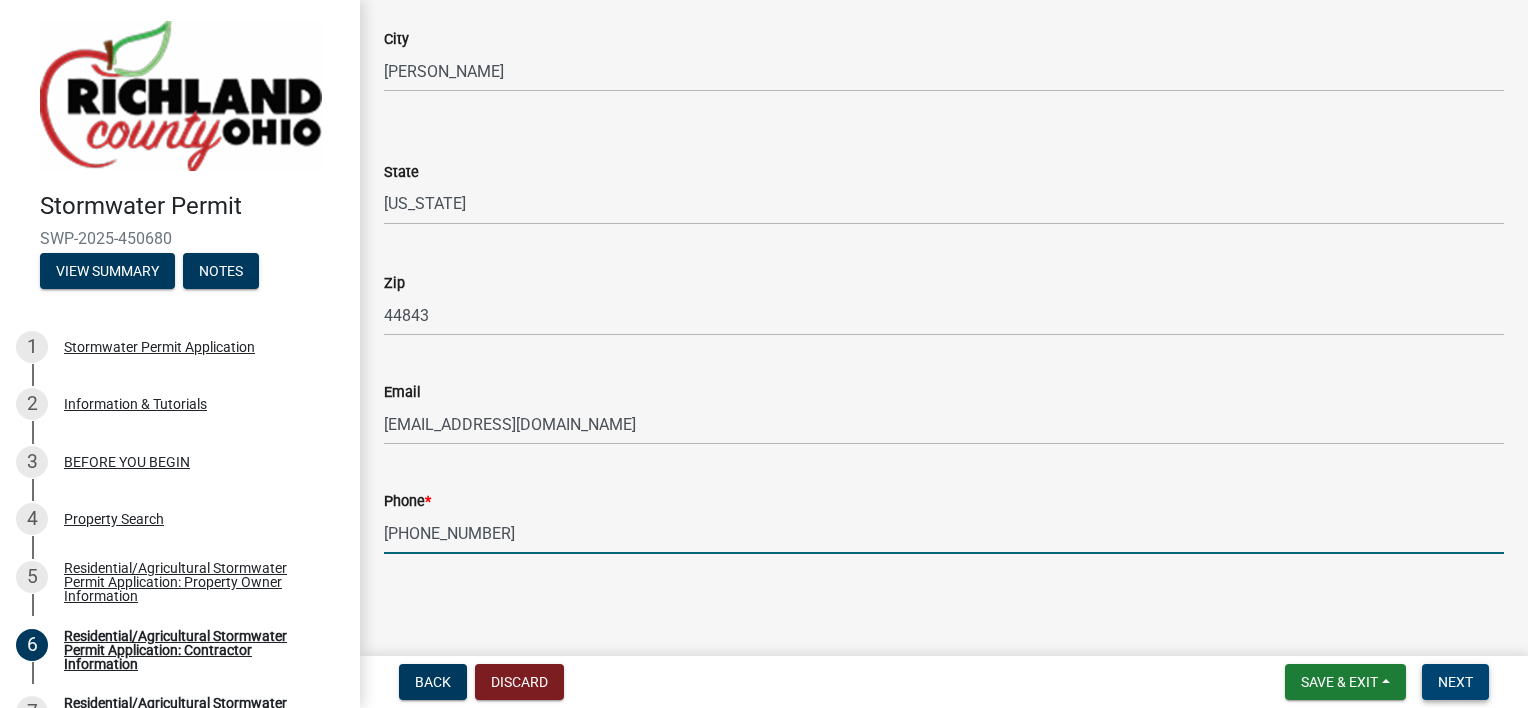 type on "[PHONE_NUMBER]" 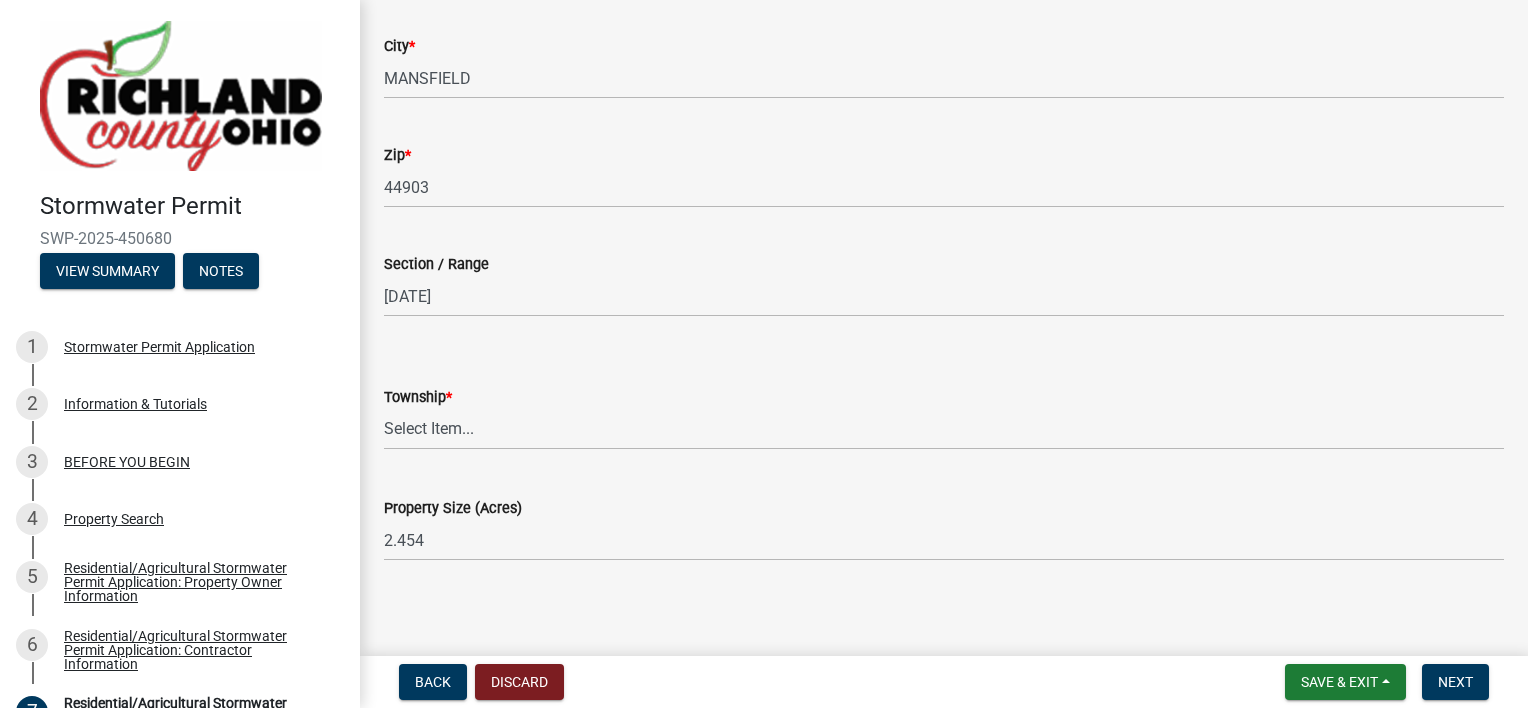 scroll, scrollTop: 424, scrollLeft: 0, axis: vertical 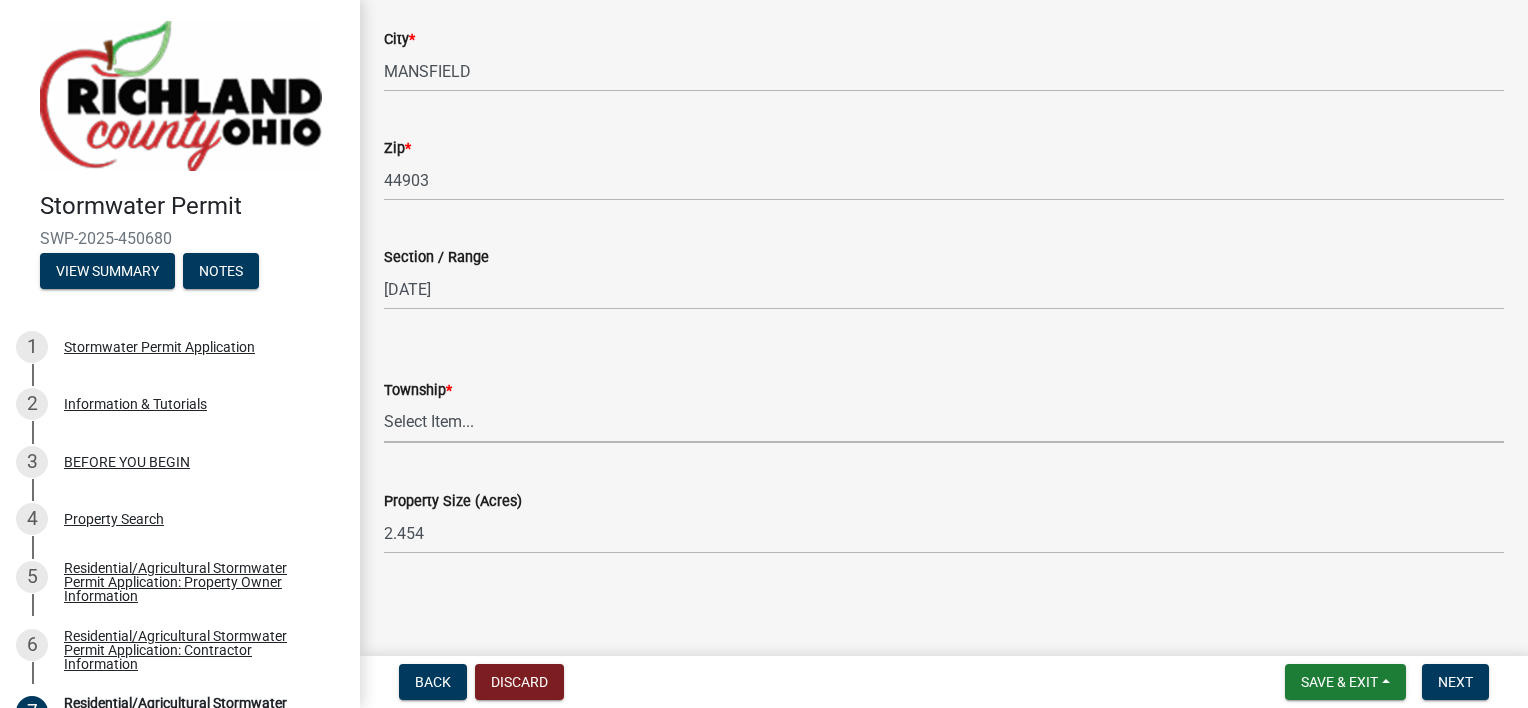 click on "Select Item...   Blooming Grove   [PERSON_NAME]   [GEOGRAPHIC_DATA][PERSON_NAME]   [PERSON_NAME]   Mifflin   [GEOGRAPHIC_DATA][PERSON_NAME]   [GEOGRAPHIC_DATA]   [PERSON_NAME][GEOGRAPHIC_DATA]   [GEOGRAPHIC_DATA][PERSON_NAME][US_STATE]   [PERSON_NAME]   [PERSON_NAME]" at bounding box center [944, 422] 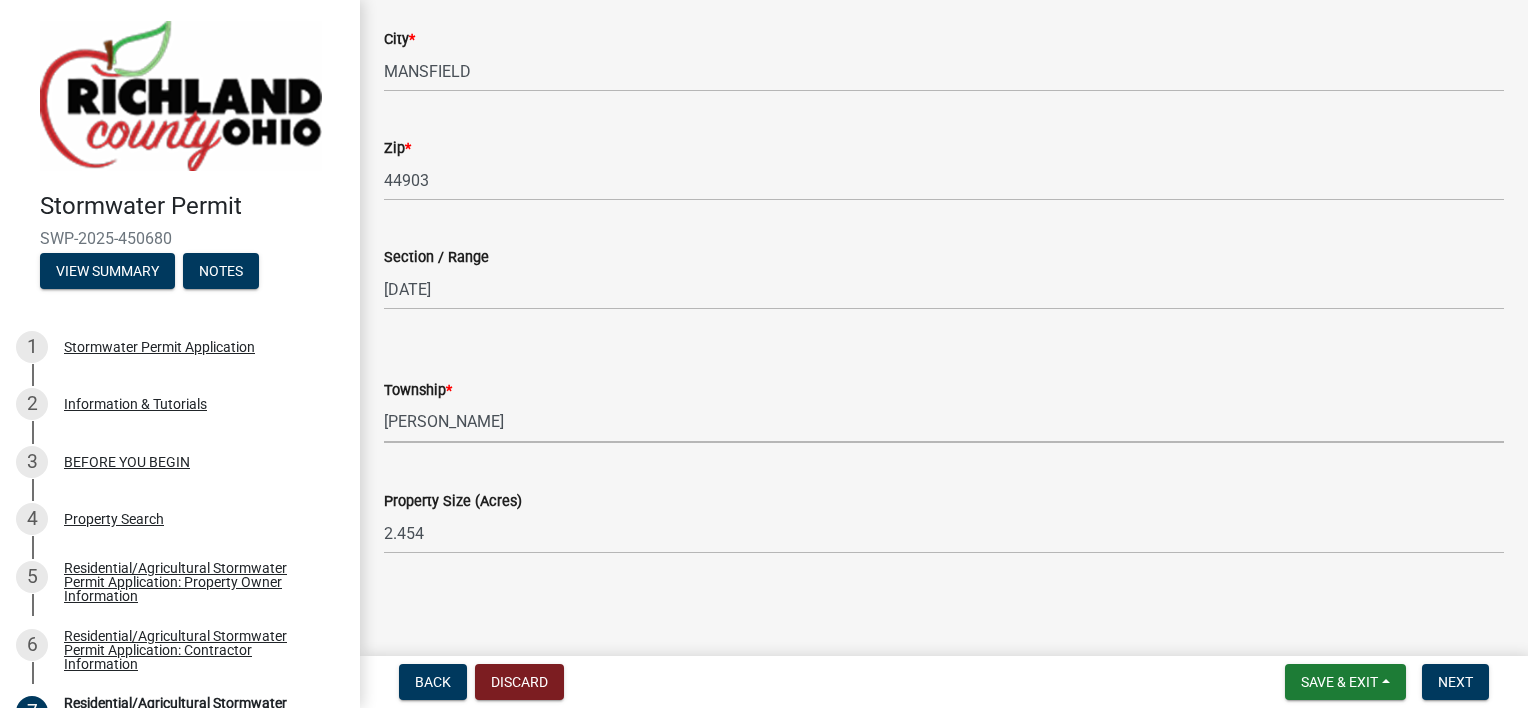 click on "Select Item...   Blooming Grove   [PERSON_NAME]   [GEOGRAPHIC_DATA][PERSON_NAME]   [PERSON_NAME]   Mifflin   [GEOGRAPHIC_DATA][PERSON_NAME]   [GEOGRAPHIC_DATA]   [PERSON_NAME][GEOGRAPHIC_DATA]   [GEOGRAPHIC_DATA][PERSON_NAME][US_STATE]   [PERSON_NAME]   [PERSON_NAME]" at bounding box center (944, 422) 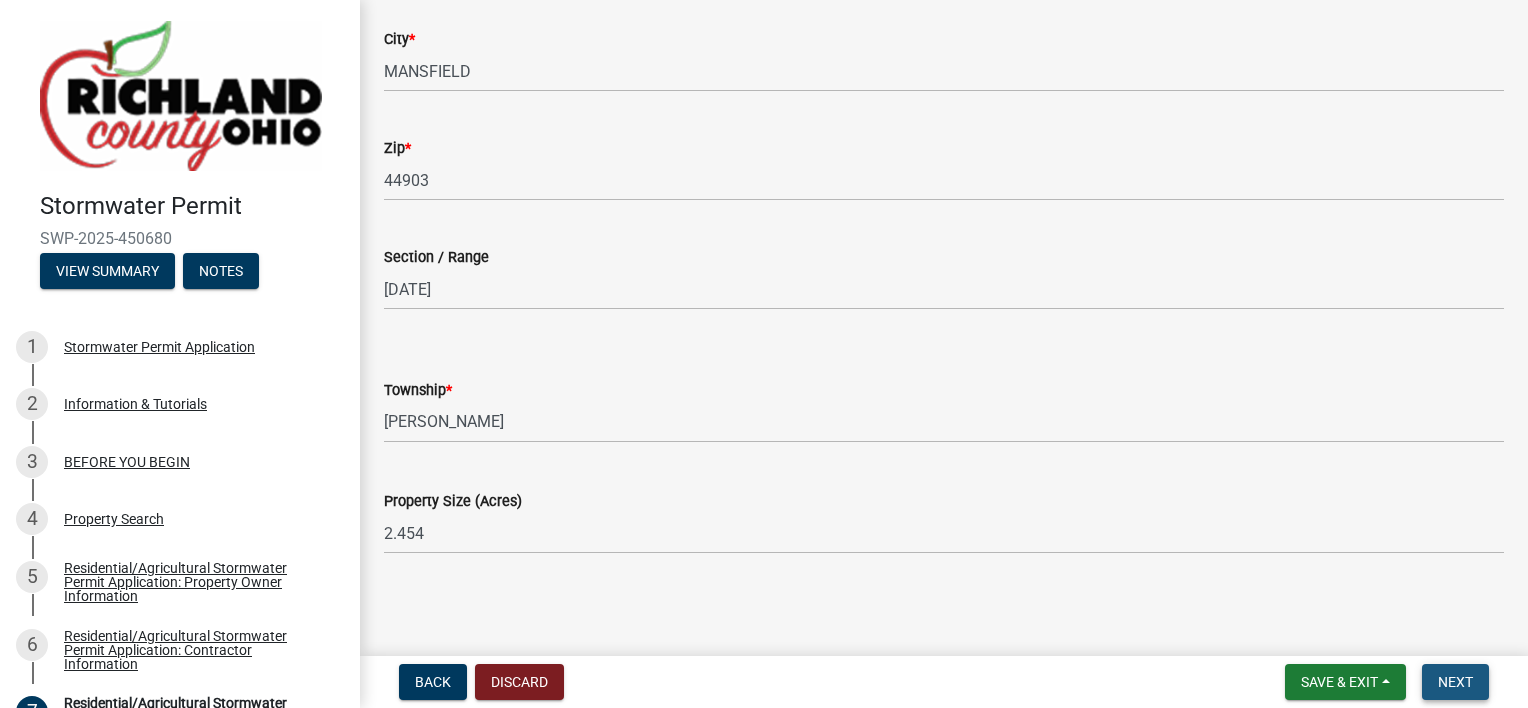 click on "Next" at bounding box center (1455, 682) 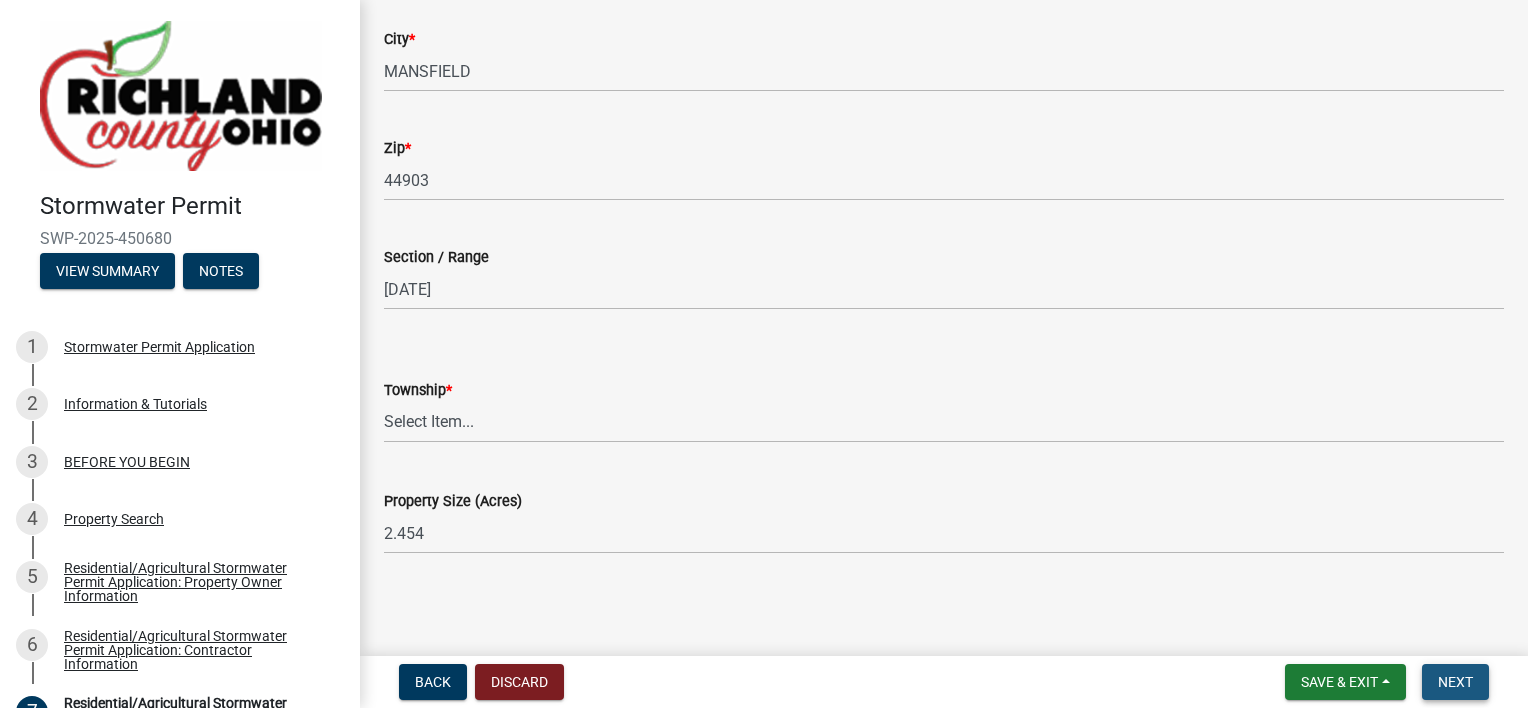 scroll, scrollTop: 0, scrollLeft: 0, axis: both 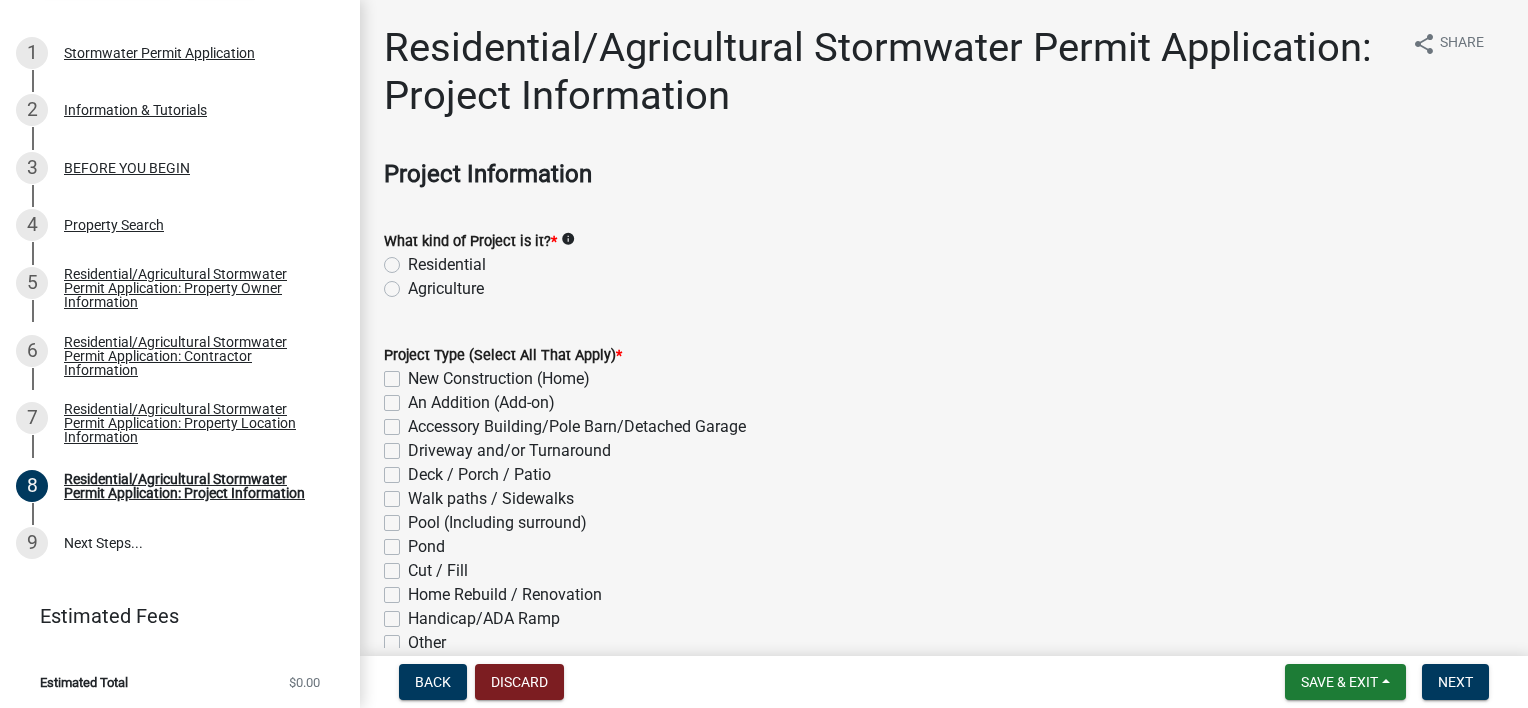 click on "Residential" 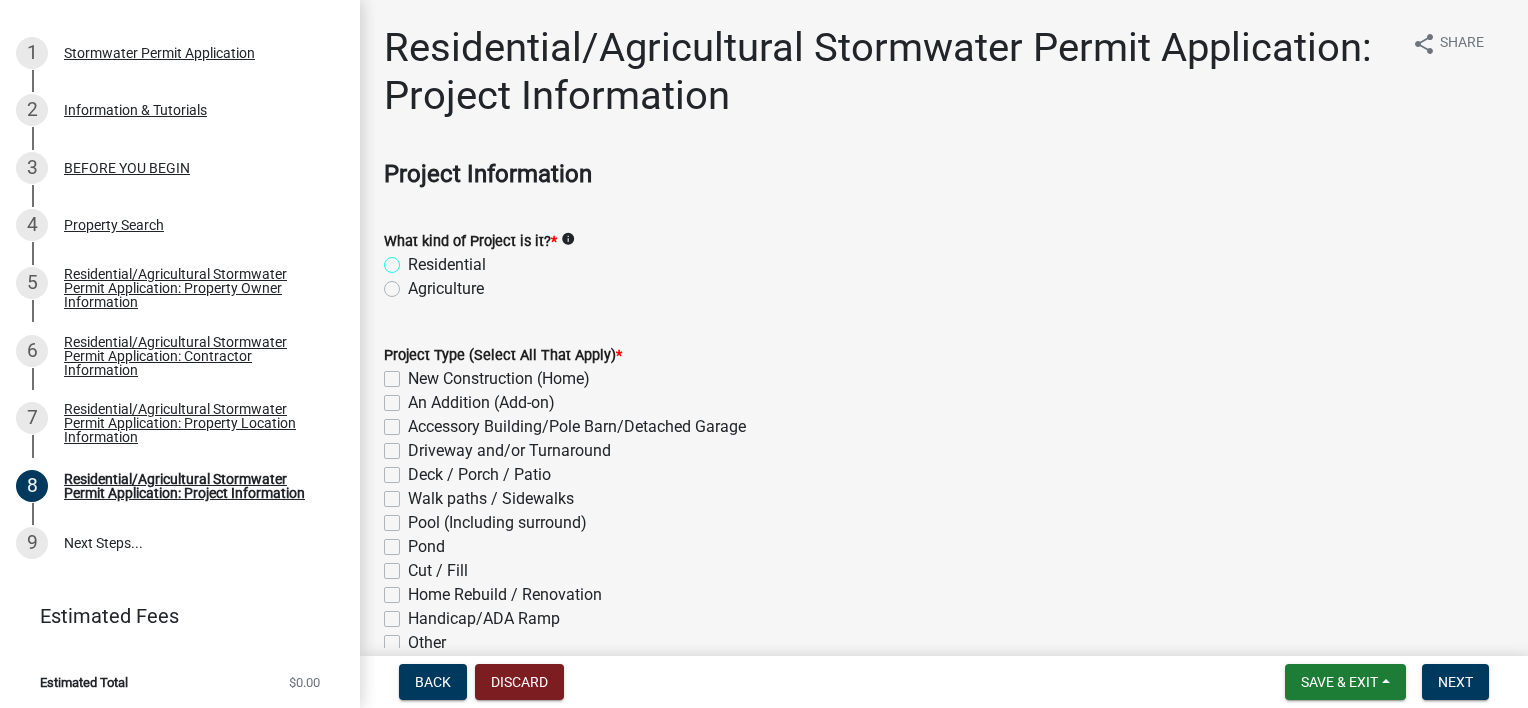 click on "Residential" at bounding box center [414, 259] 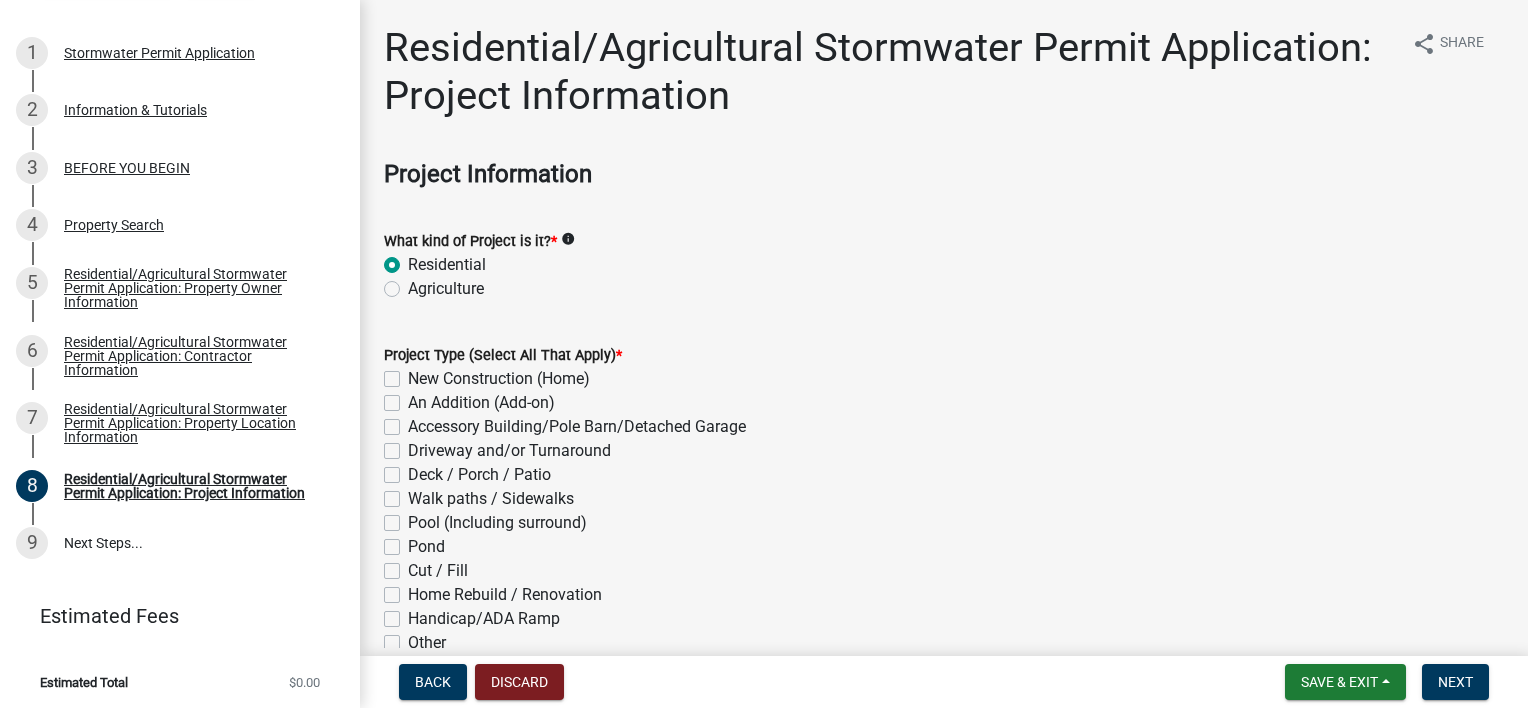 radio on "true" 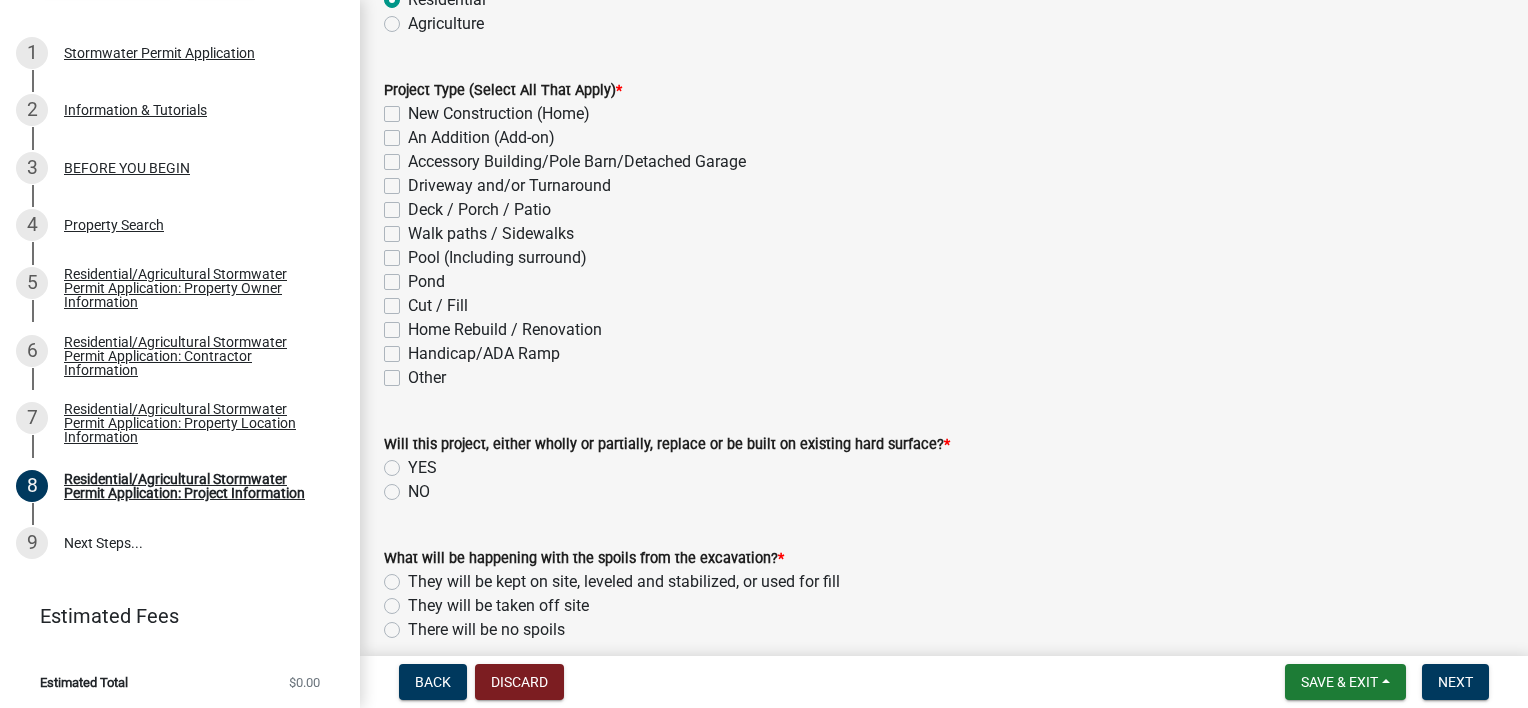 scroll, scrollTop: 300, scrollLeft: 0, axis: vertical 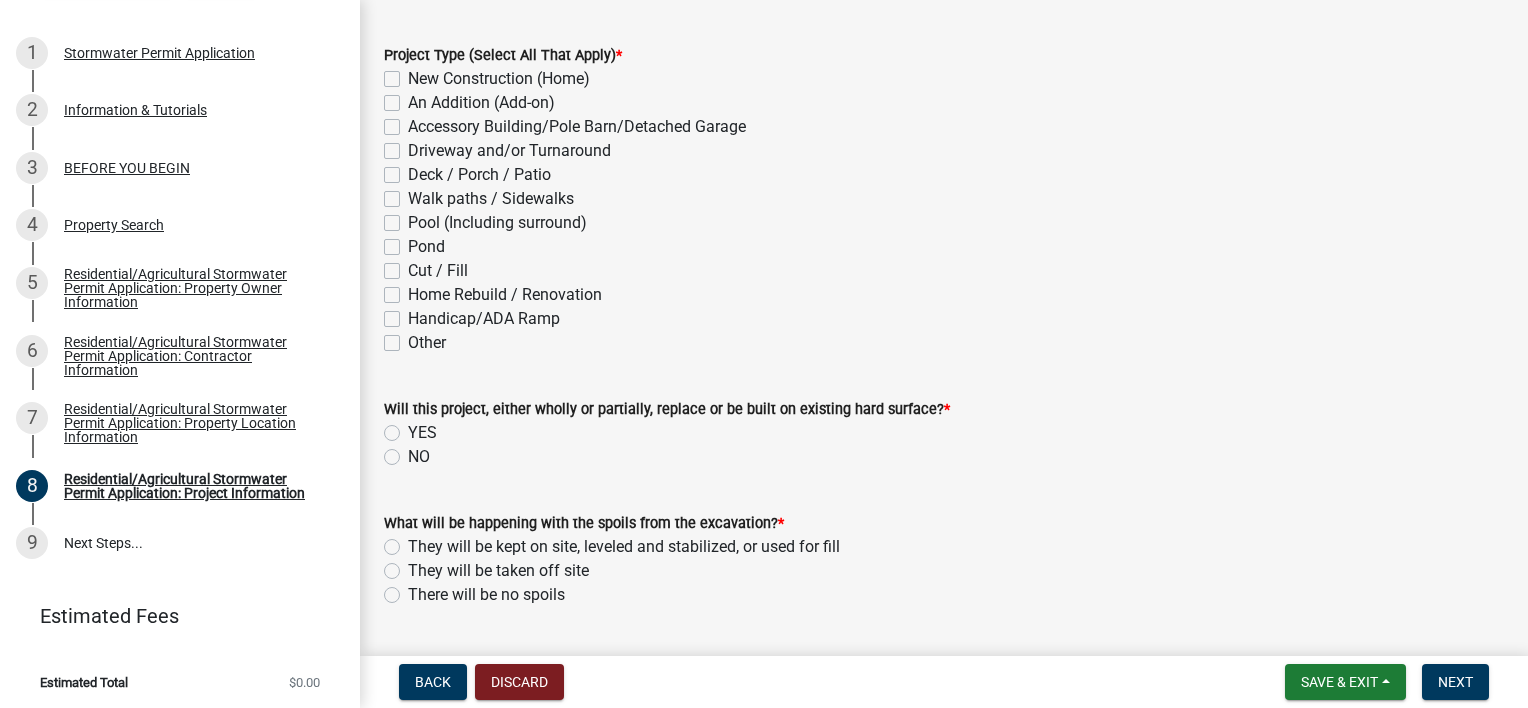 click on "An Addition (Add-on)" 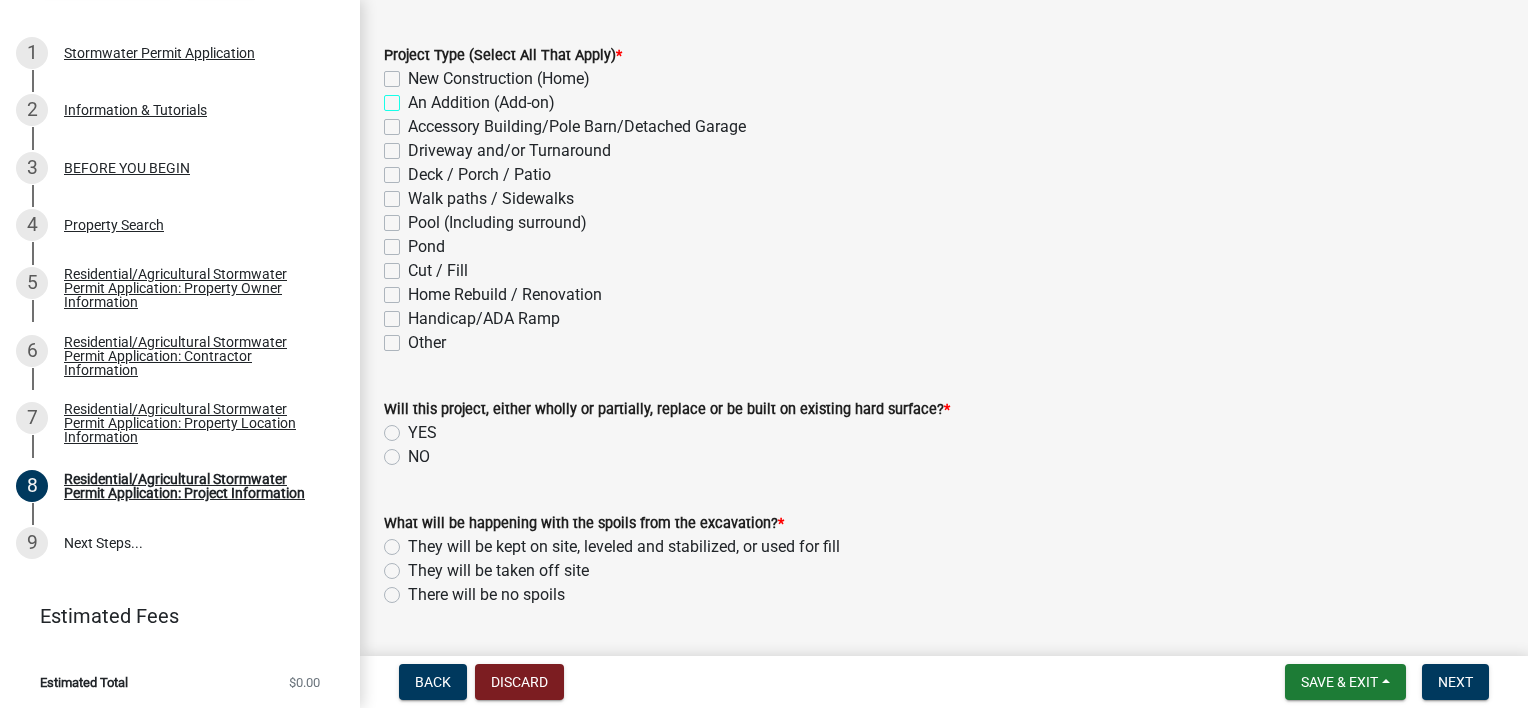 checkbox on "true" 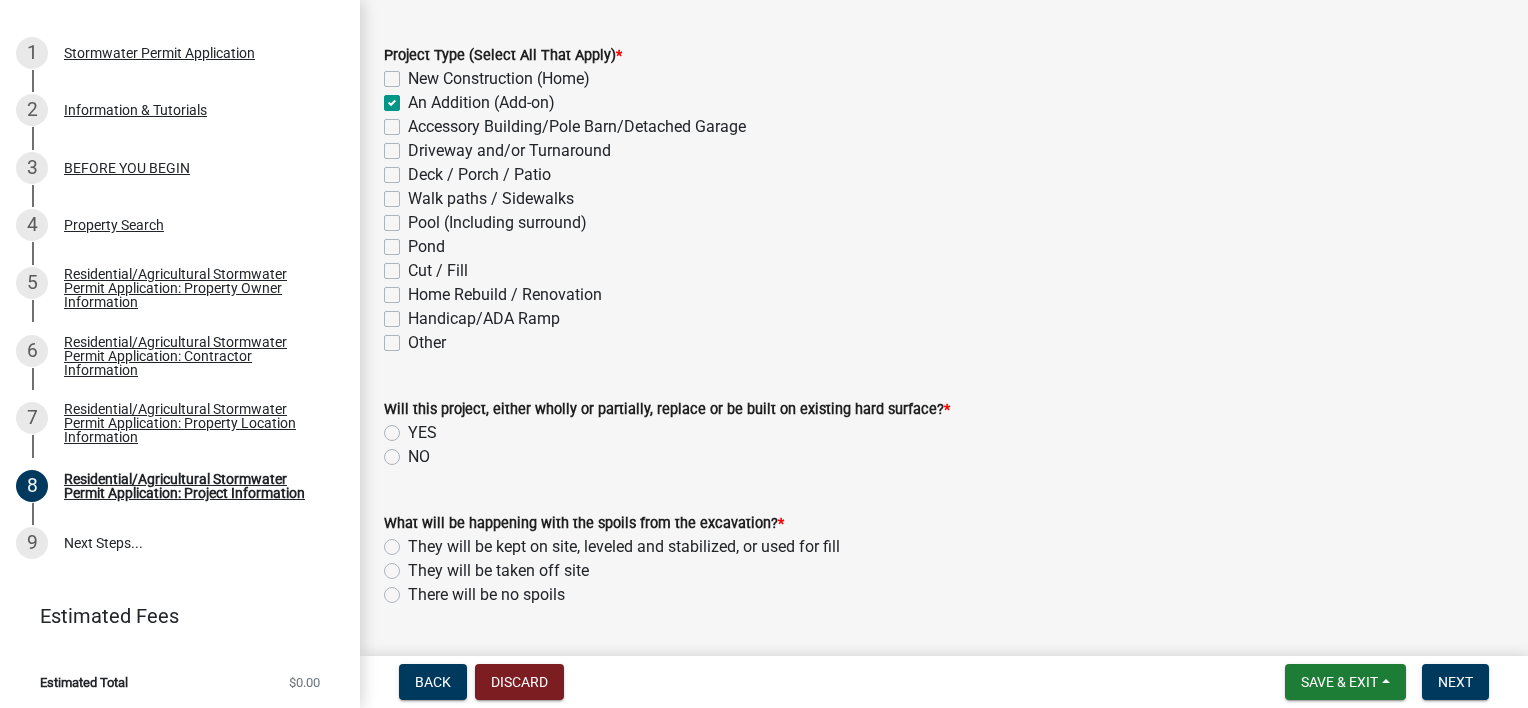 checkbox on "false" 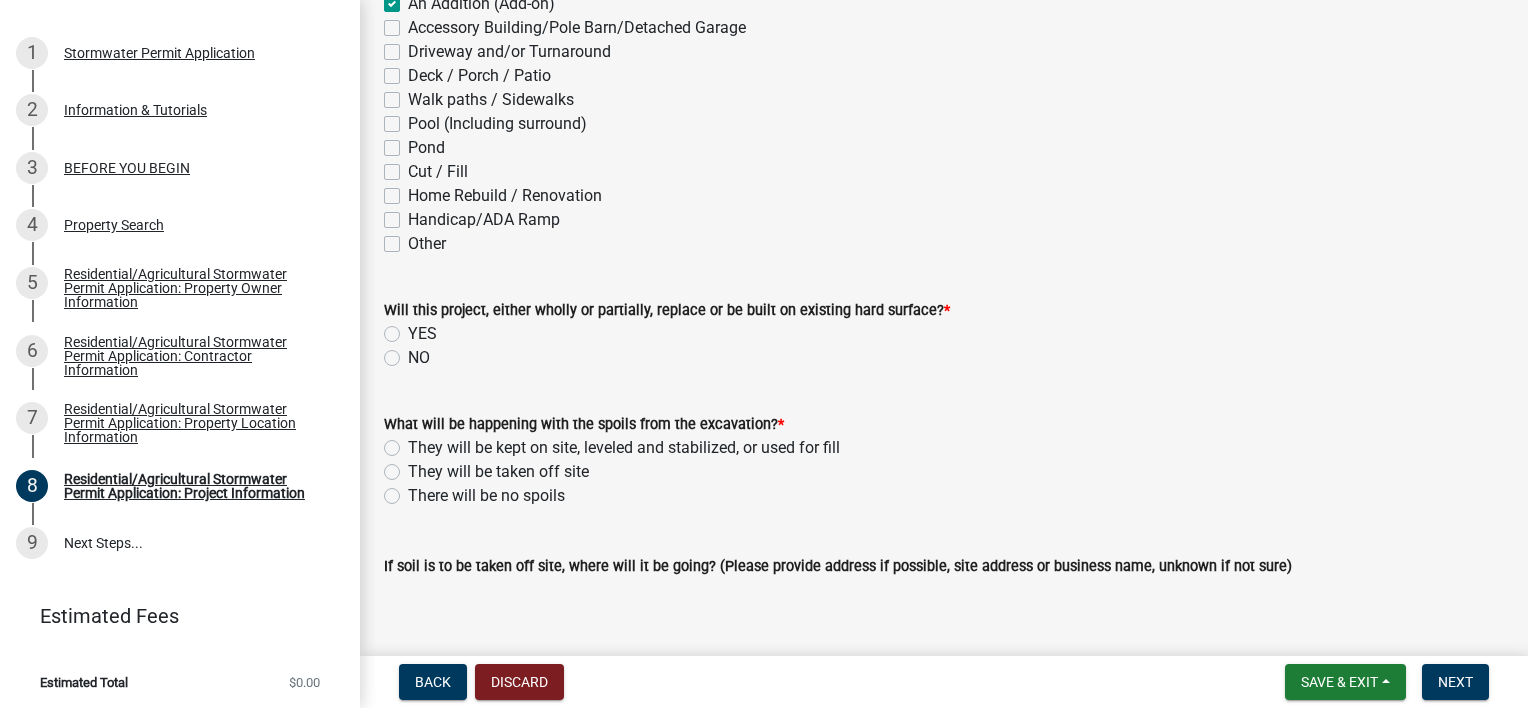 scroll, scrollTop: 400, scrollLeft: 0, axis: vertical 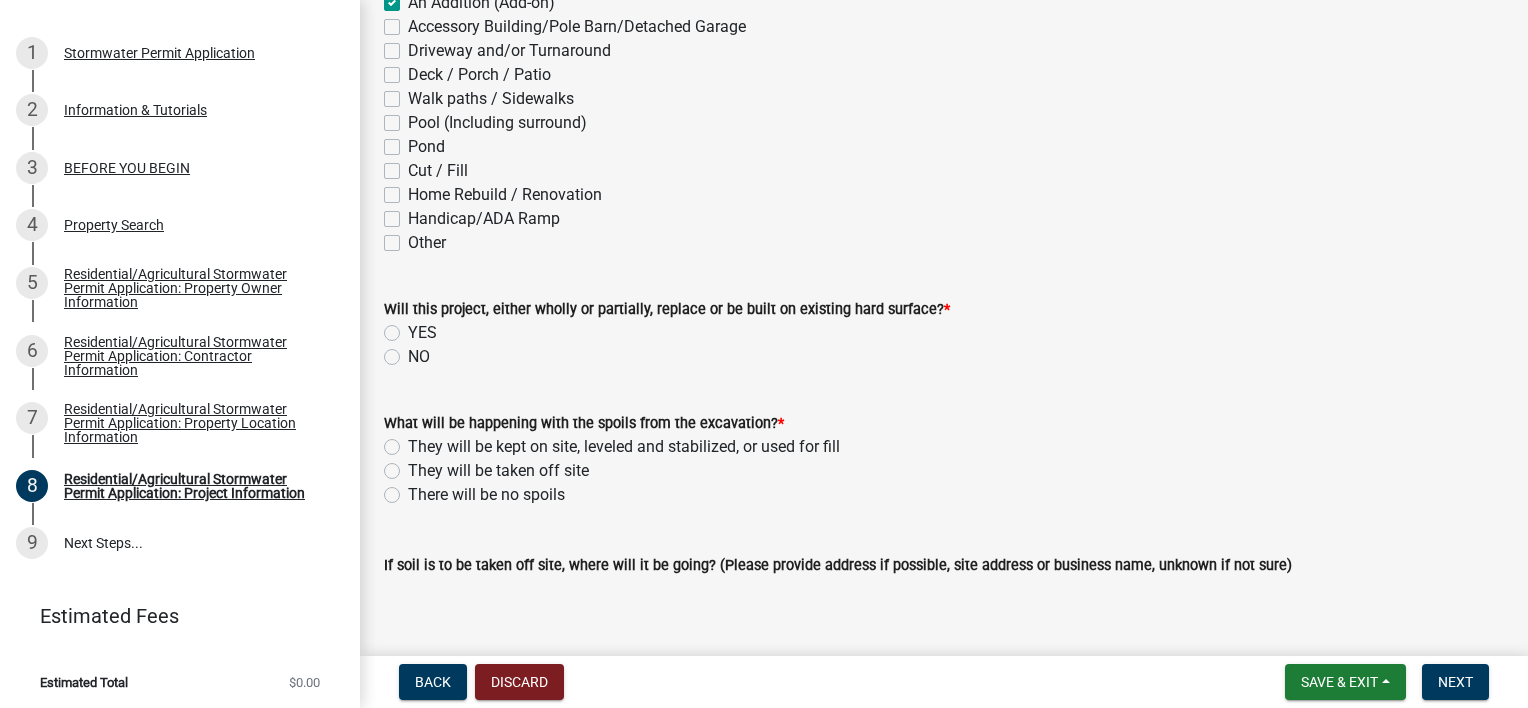 click on "NO" 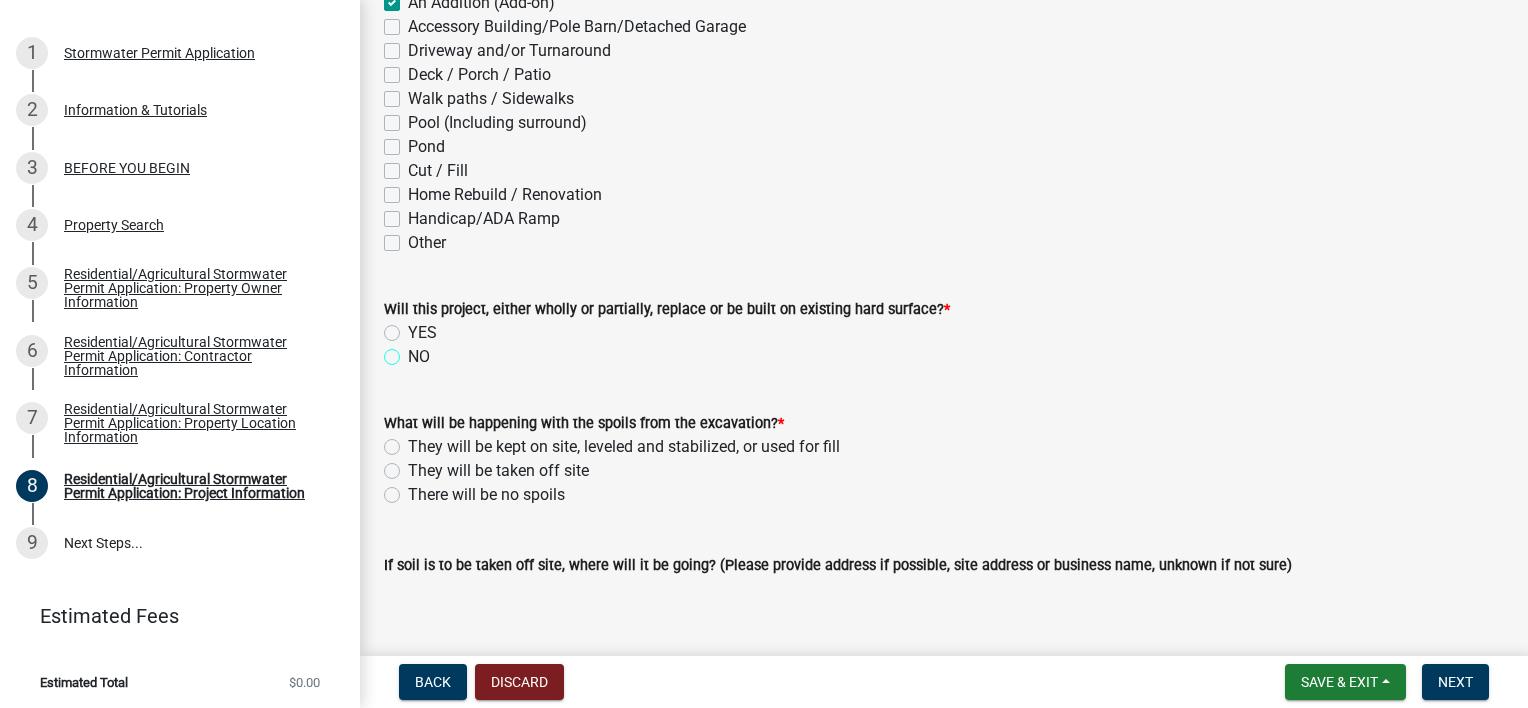 click on "NO" at bounding box center [414, 351] 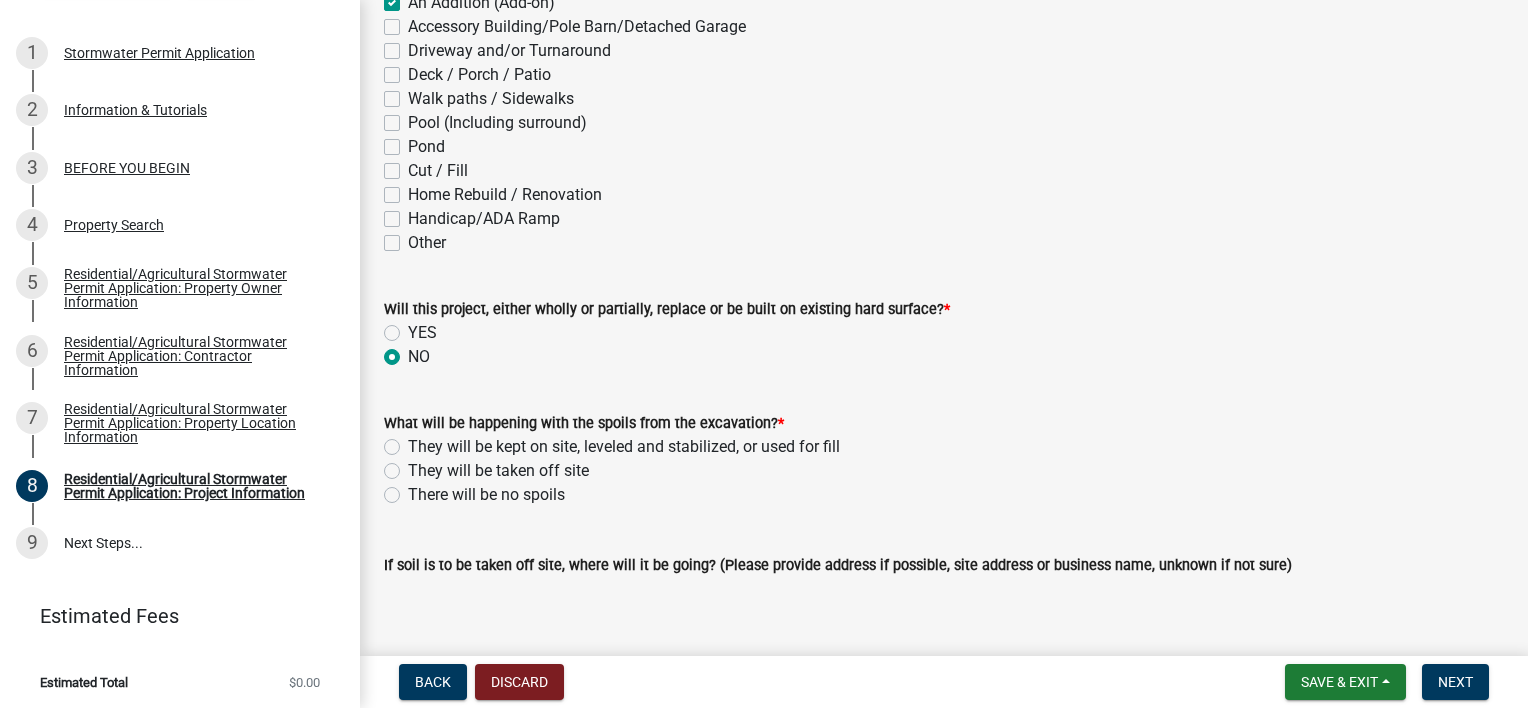 radio on "true" 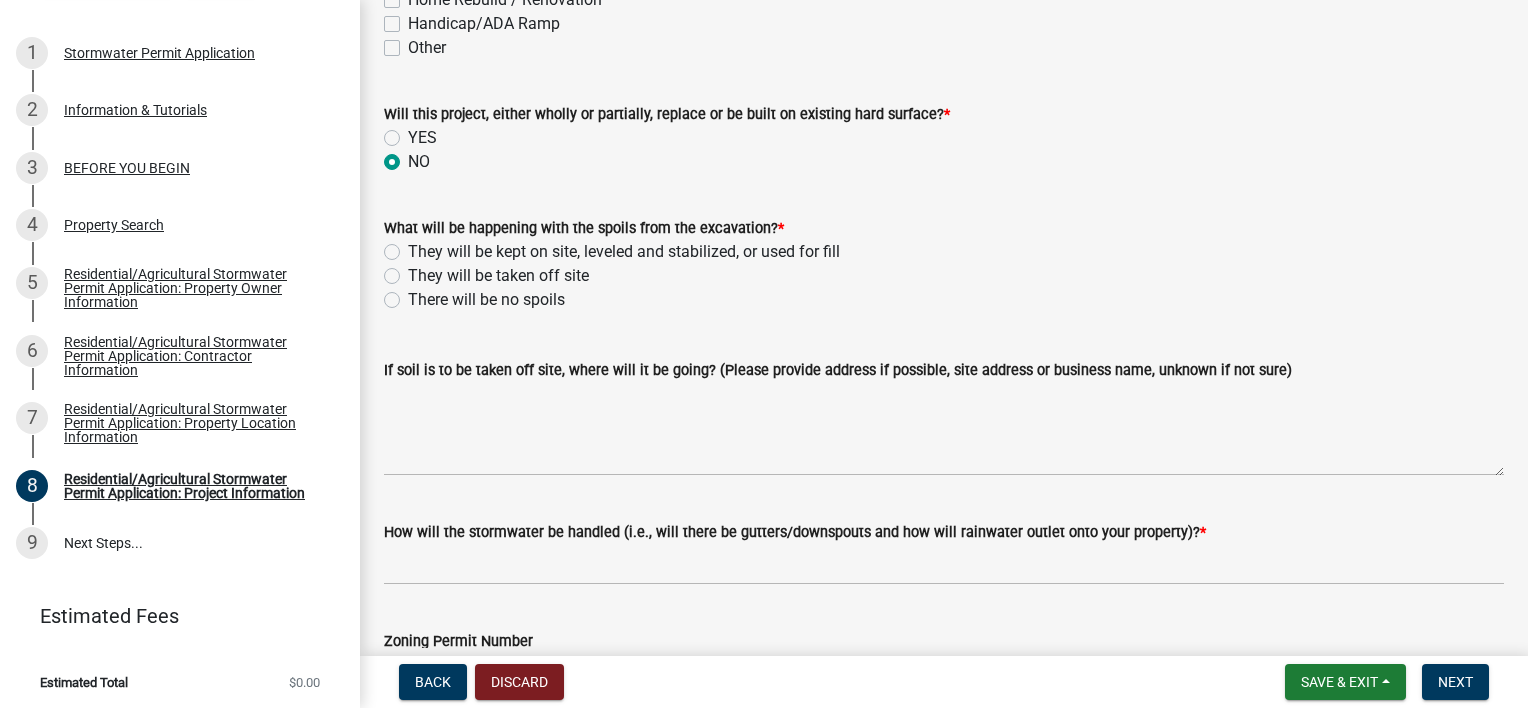 scroll, scrollTop: 600, scrollLeft: 0, axis: vertical 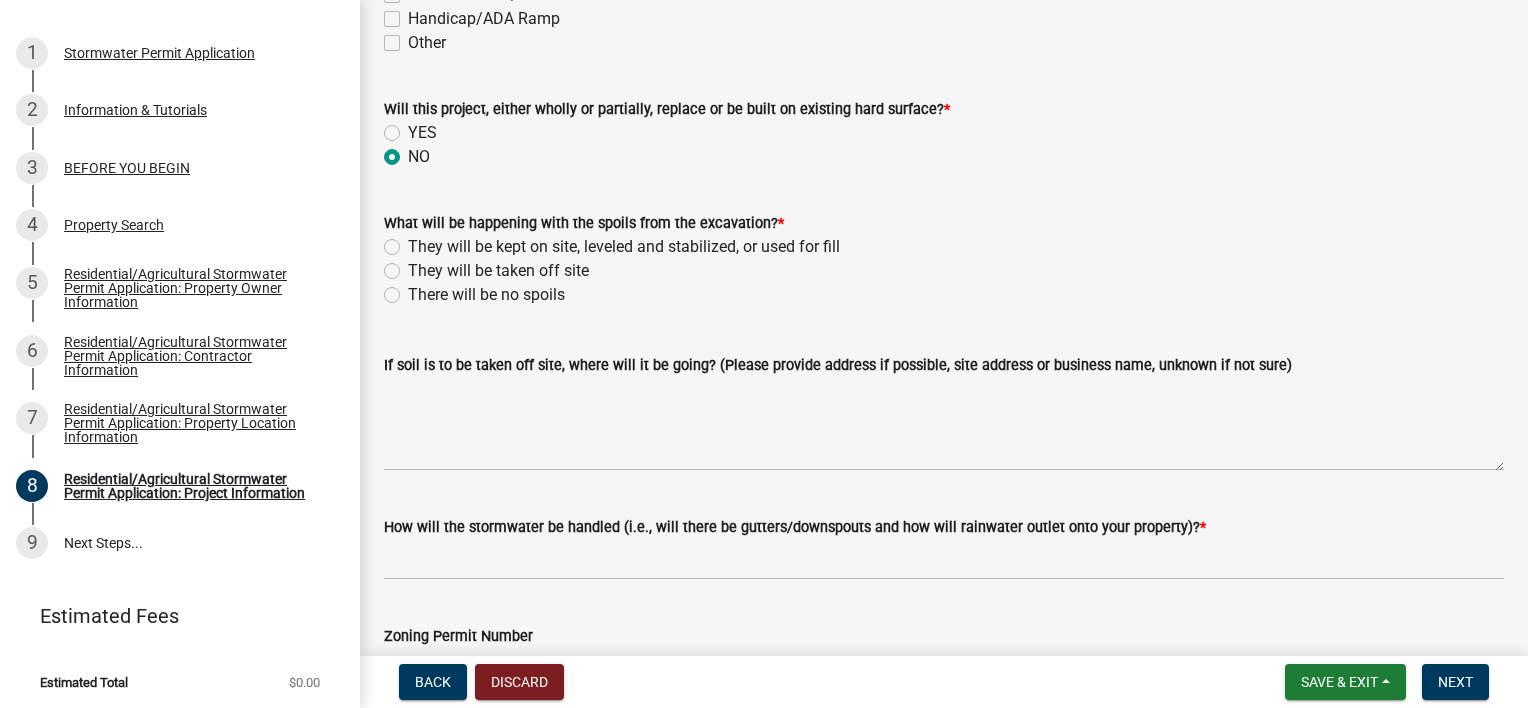 click on "They will be kept on site, leveled and stabilized, or used for fill" 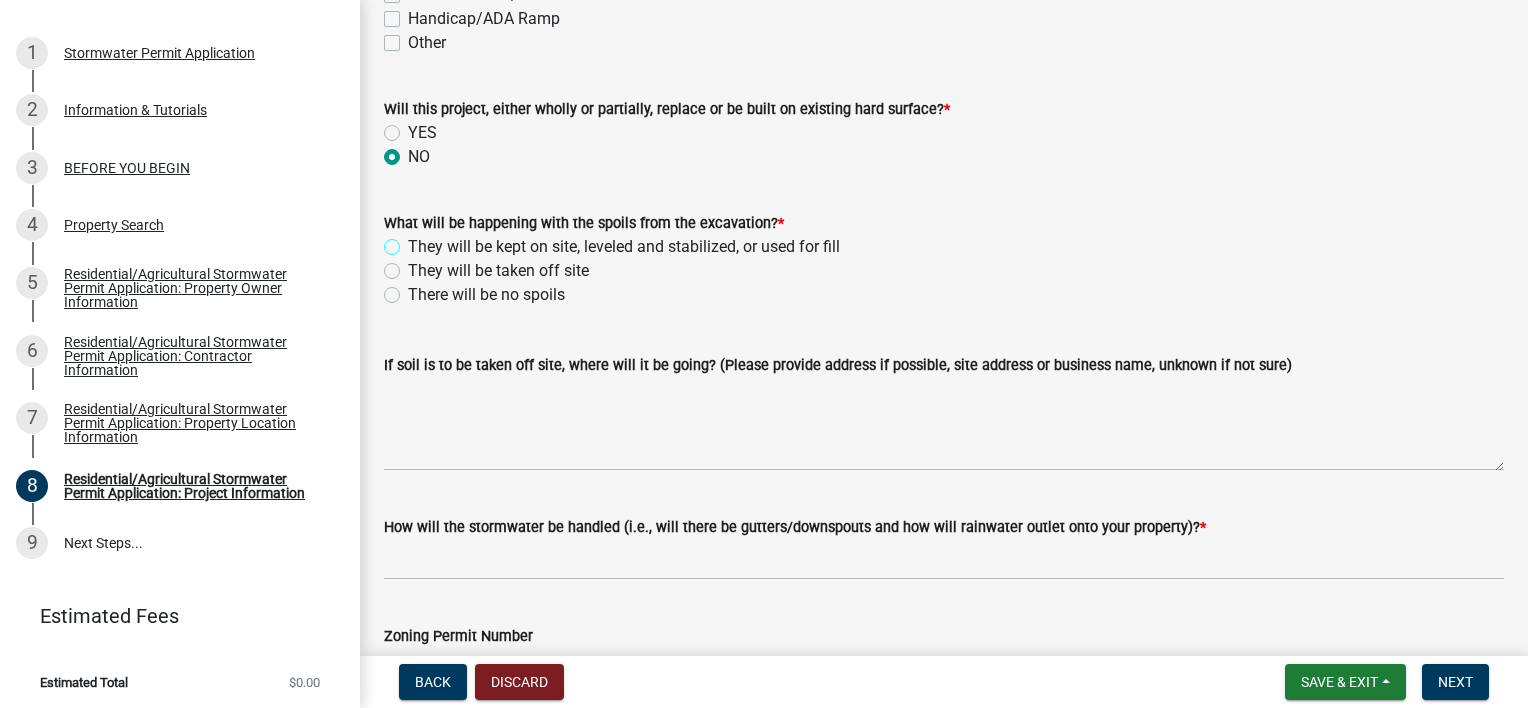 click on "They will be kept on site, leveled and stabilized, or used for fill" at bounding box center (414, 241) 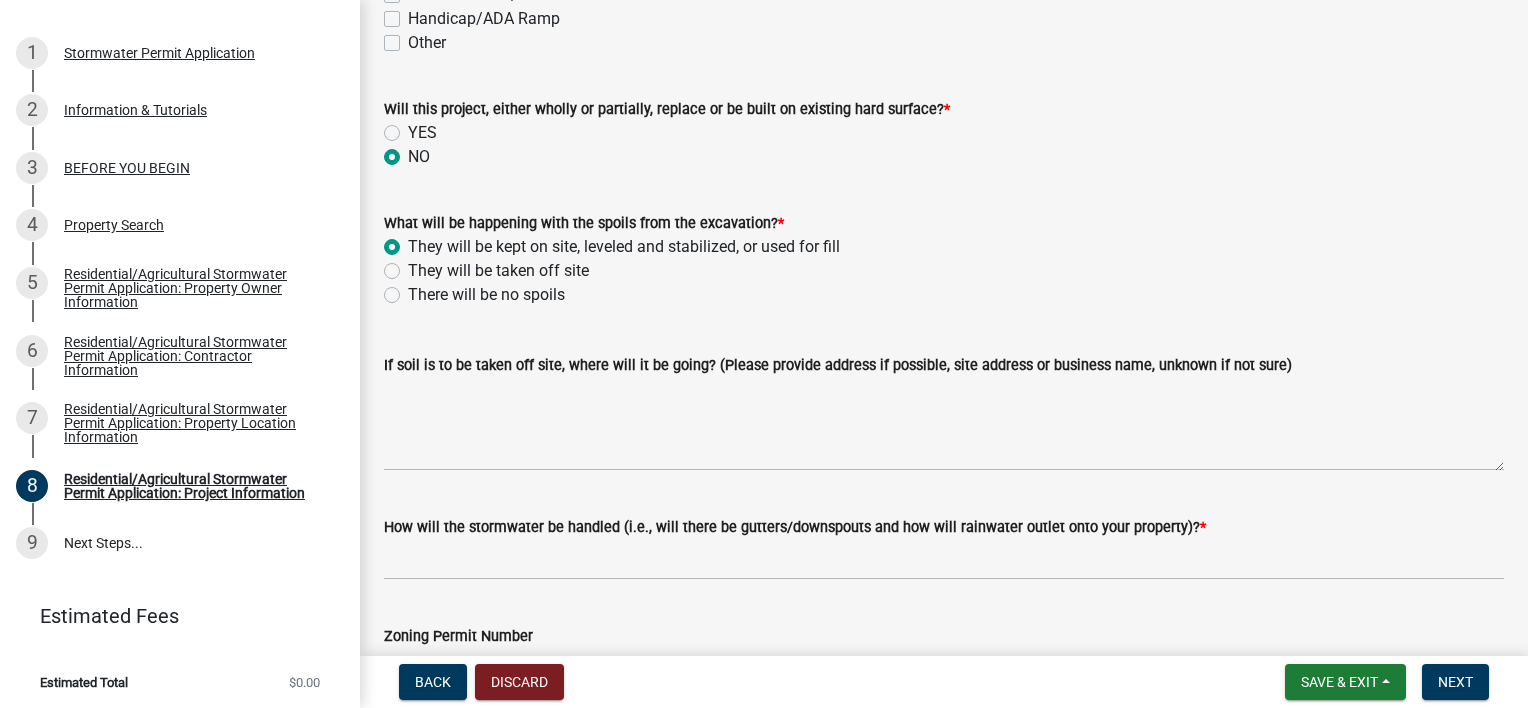 radio on "true" 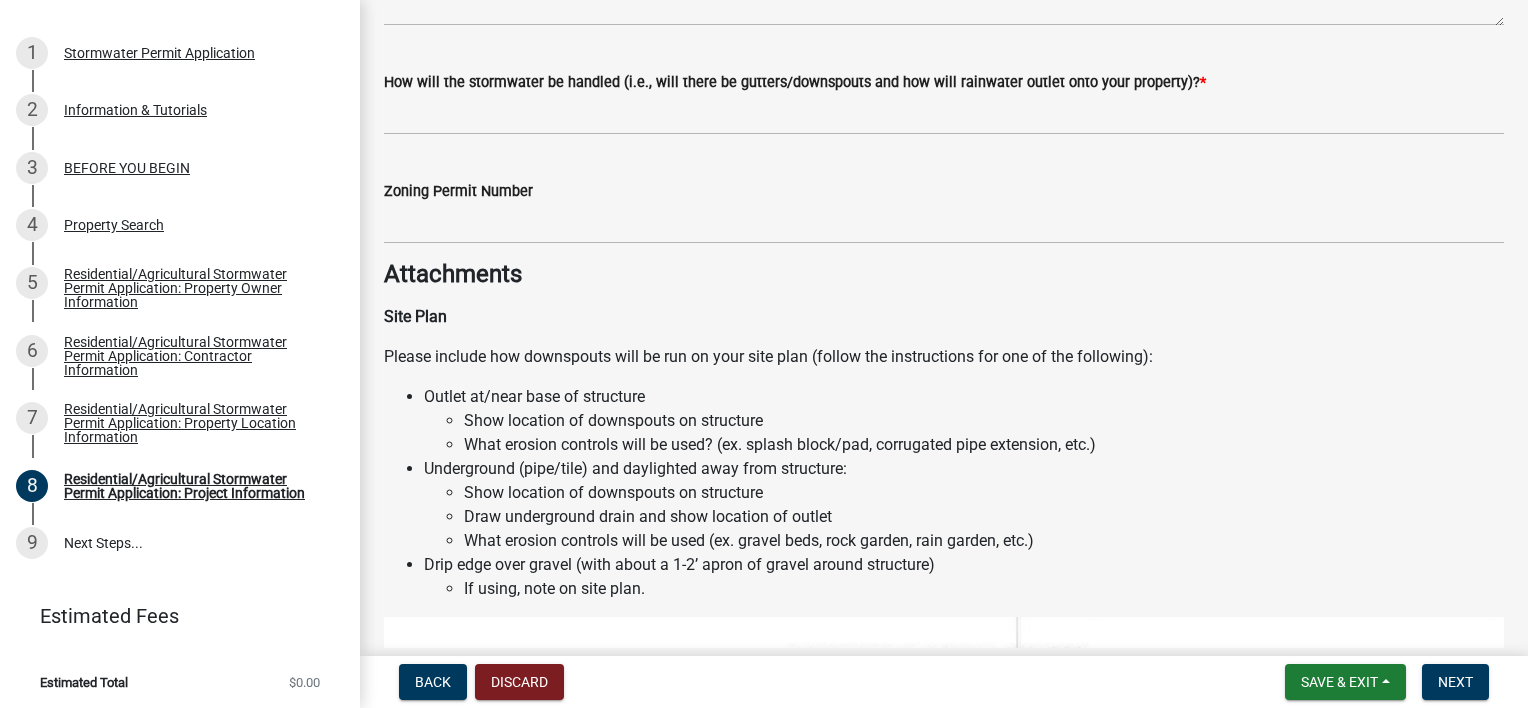 scroll, scrollTop: 1000, scrollLeft: 0, axis: vertical 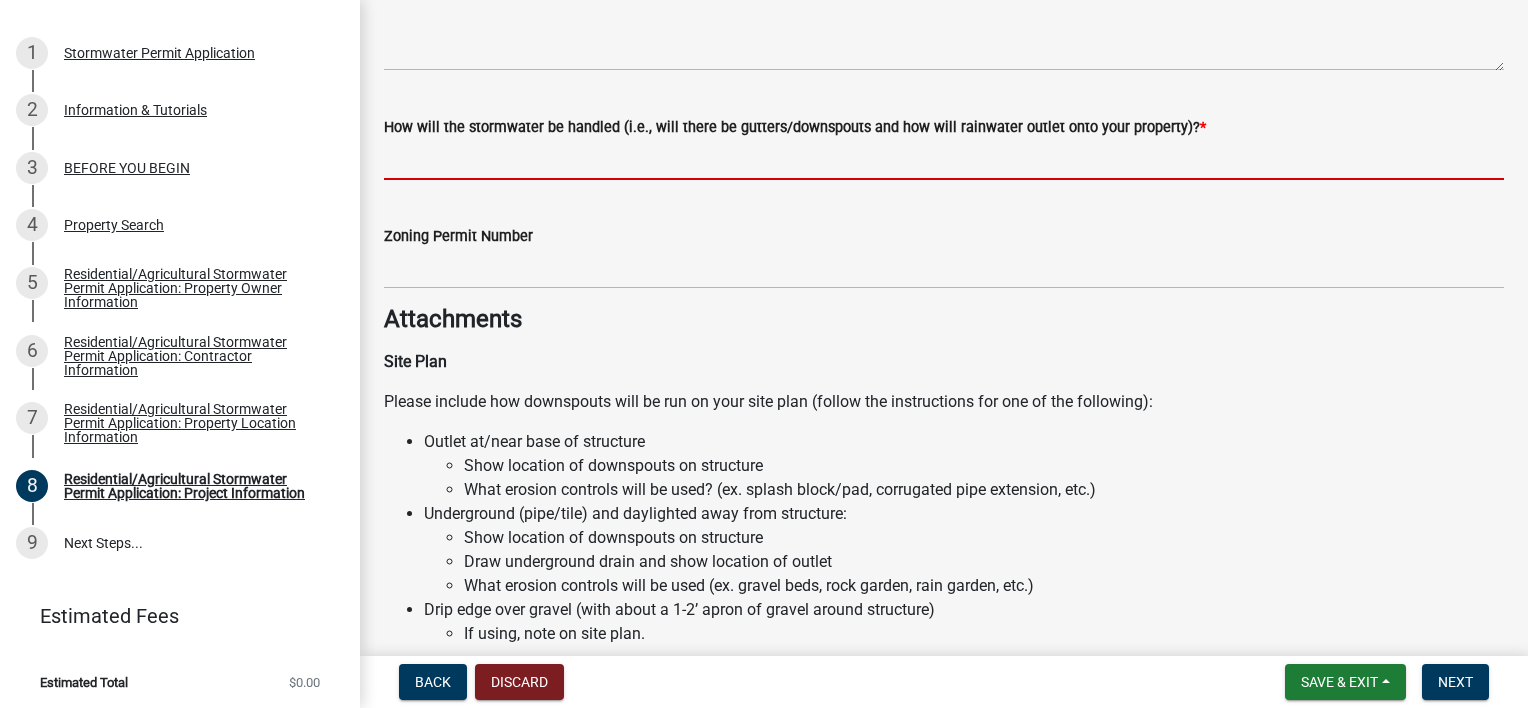 click on "How will the stormwater be handled (i.e., will there be gutters/downspouts and how will rainwater outlet onto your property)?  *" at bounding box center (944, 159) 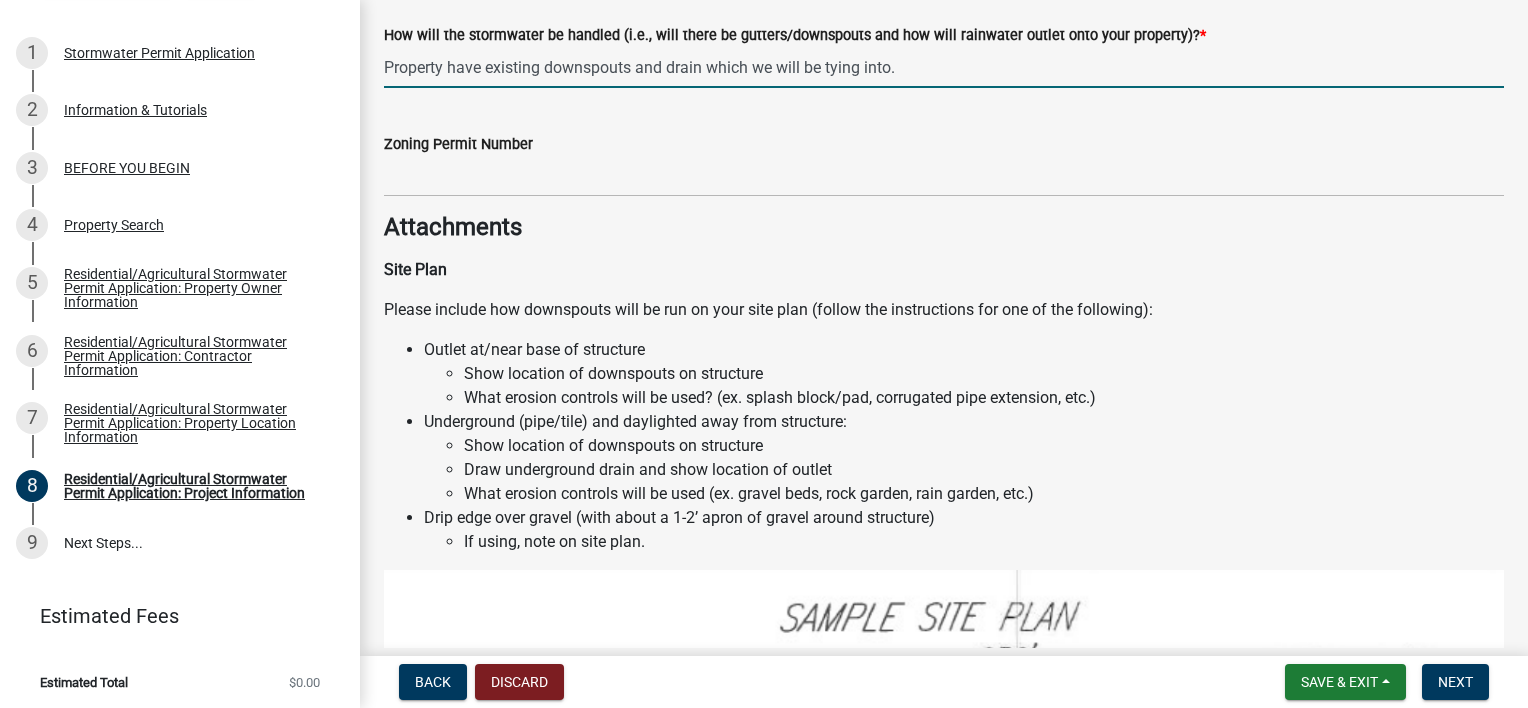 scroll, scrollTop: 1200, scrollLeft: 0, axis: vertical 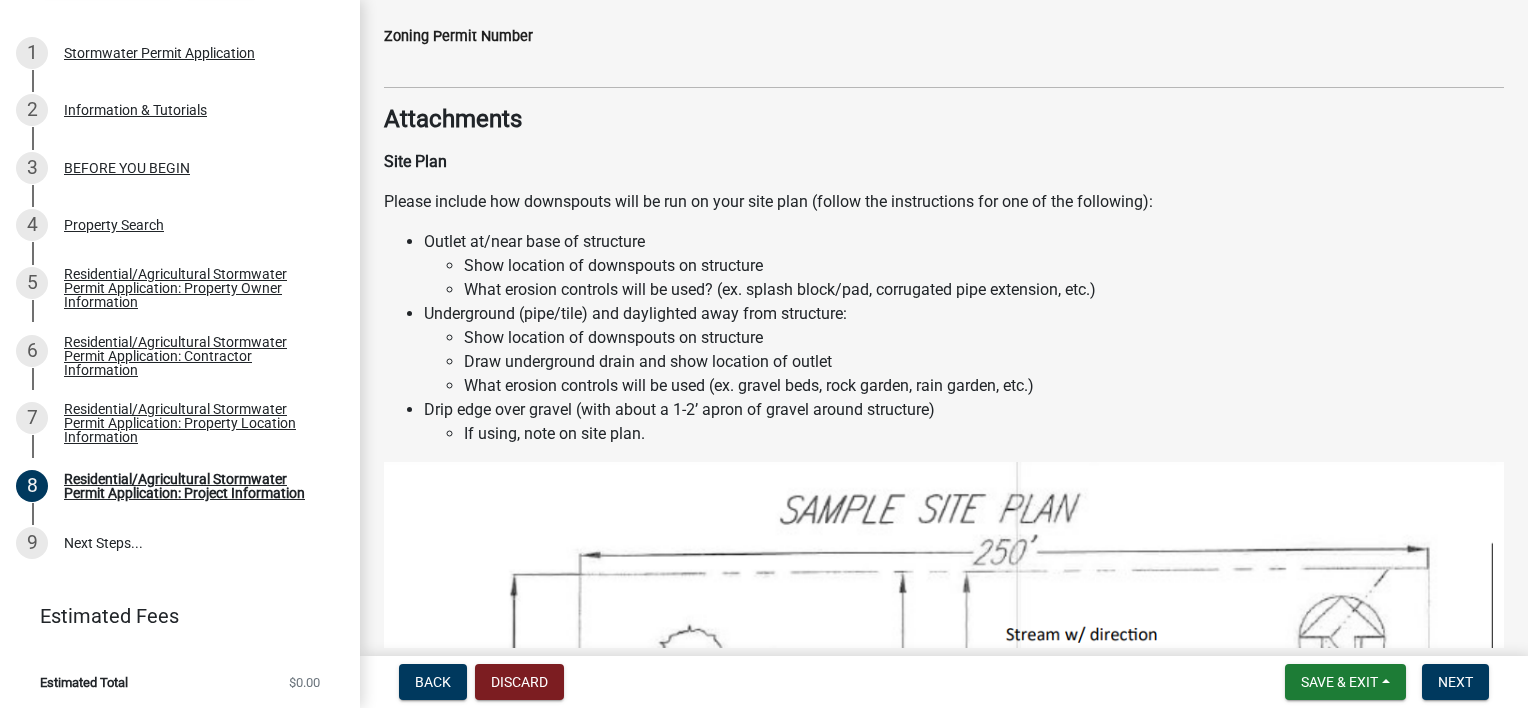type on "Property have existing downspouts and drain which we will be tying into." 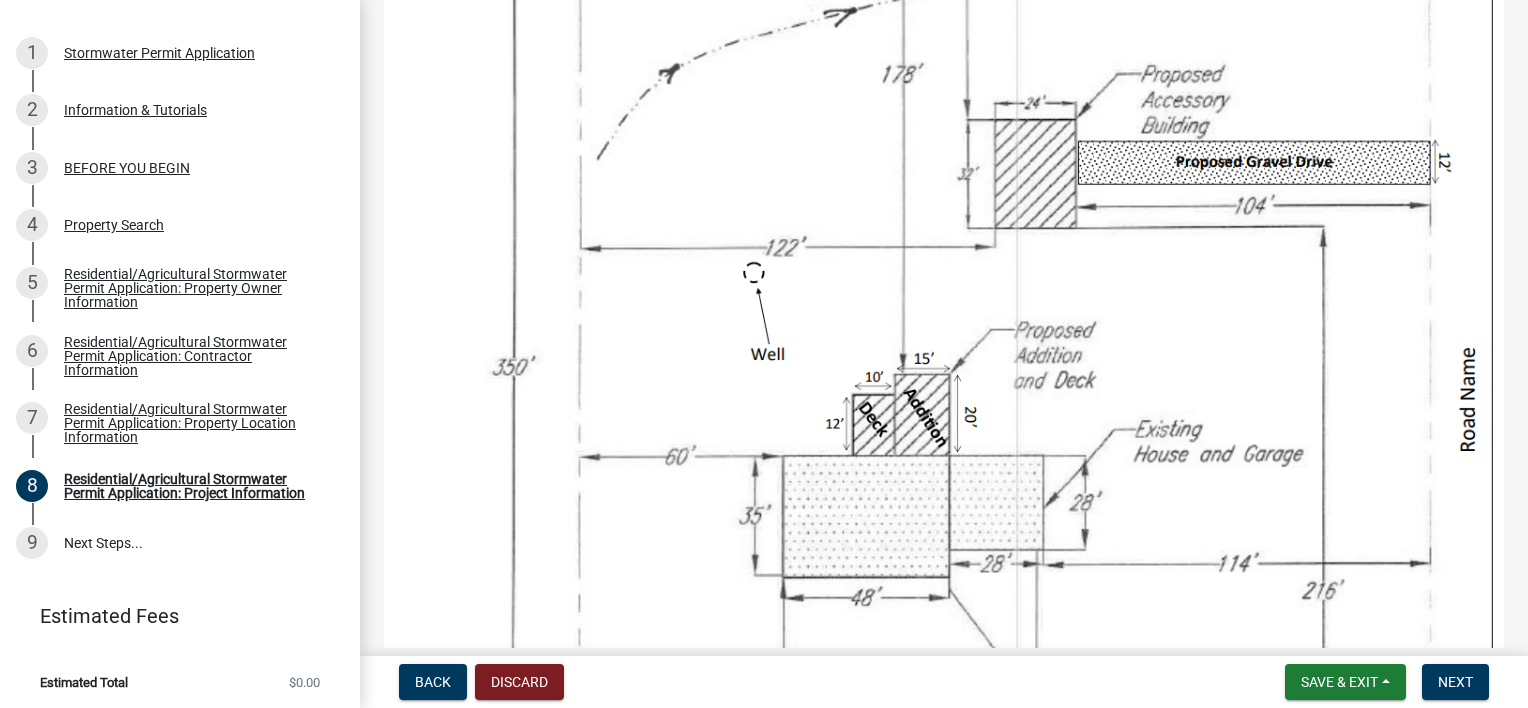 scroll, scrollTop: 2000, scrollLeft: 0, axis: vertical 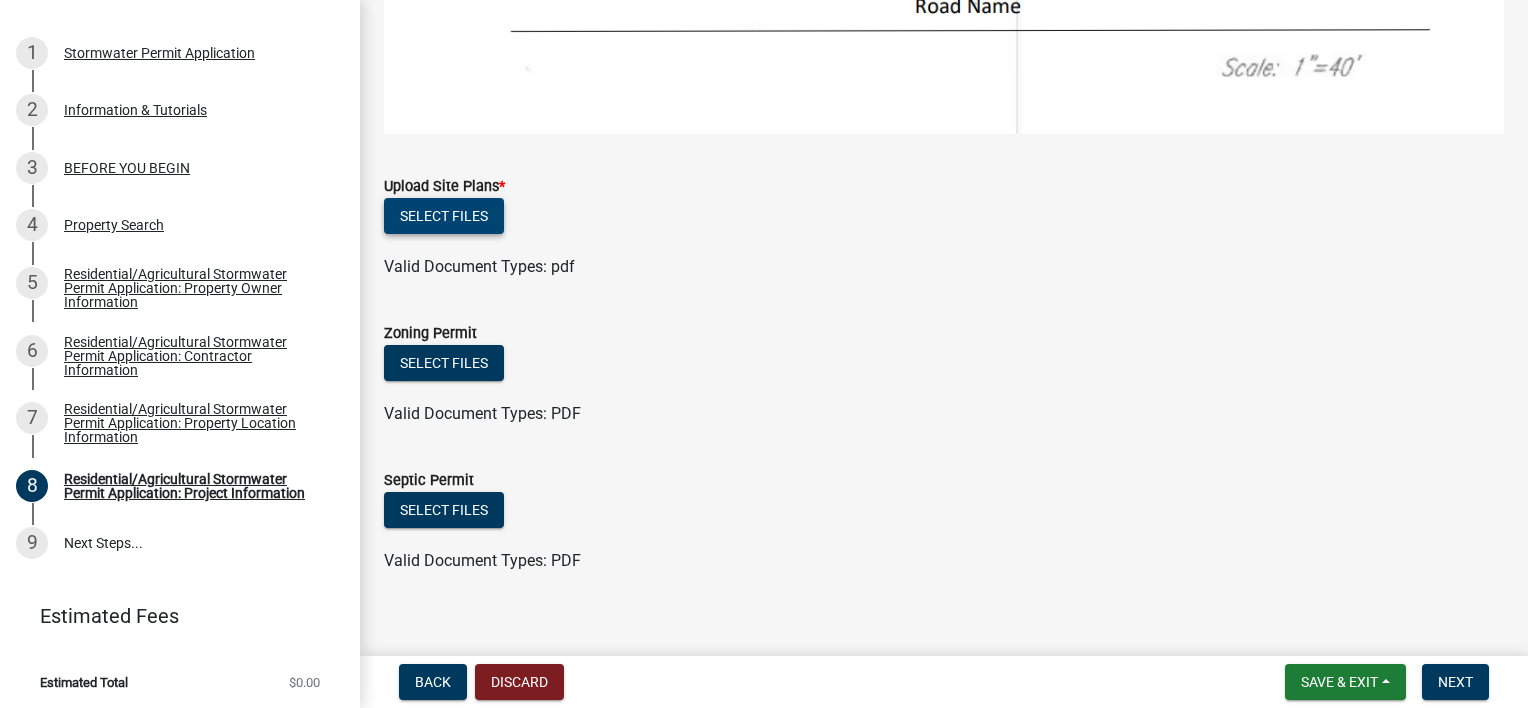 click on "Select files" 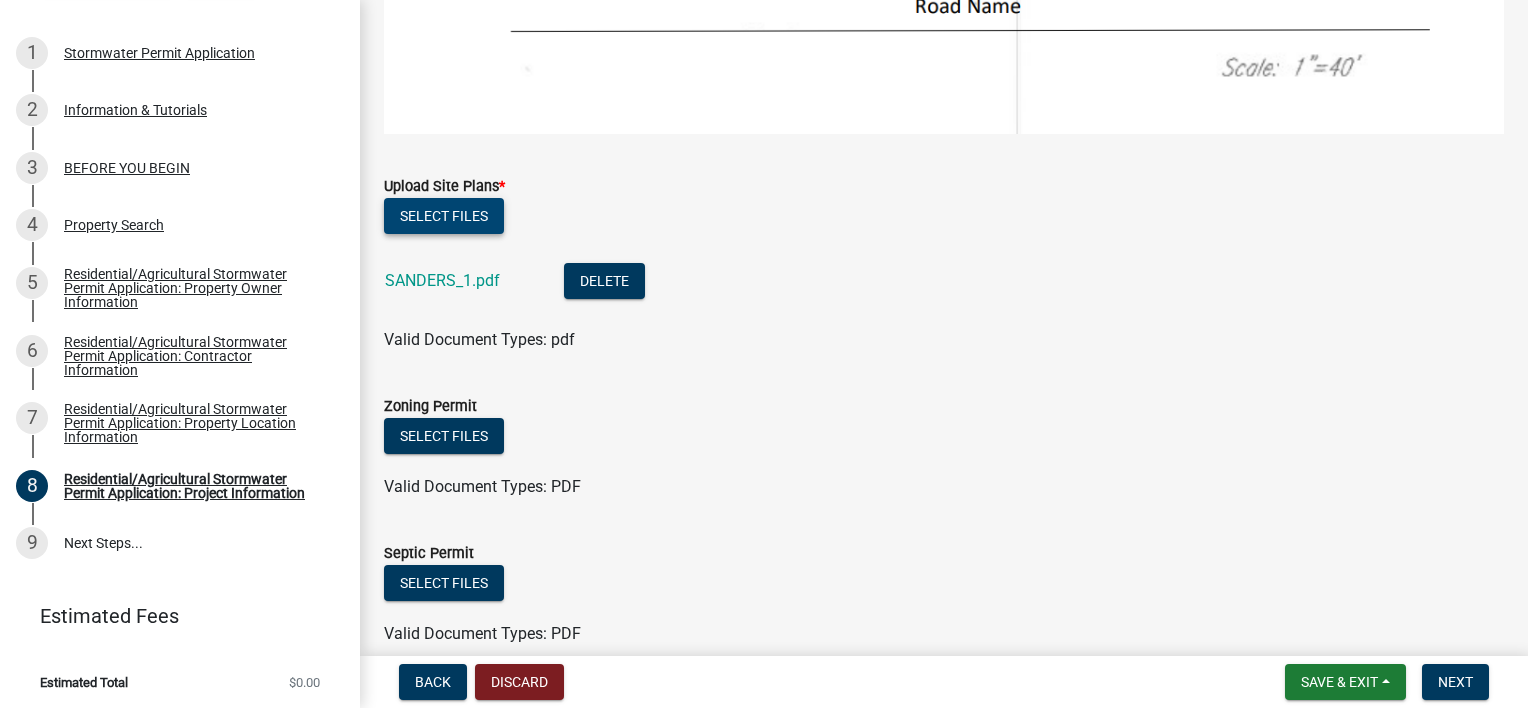 scroll, scrollTop: 3053, scrollLeft: 0, axis: vertical 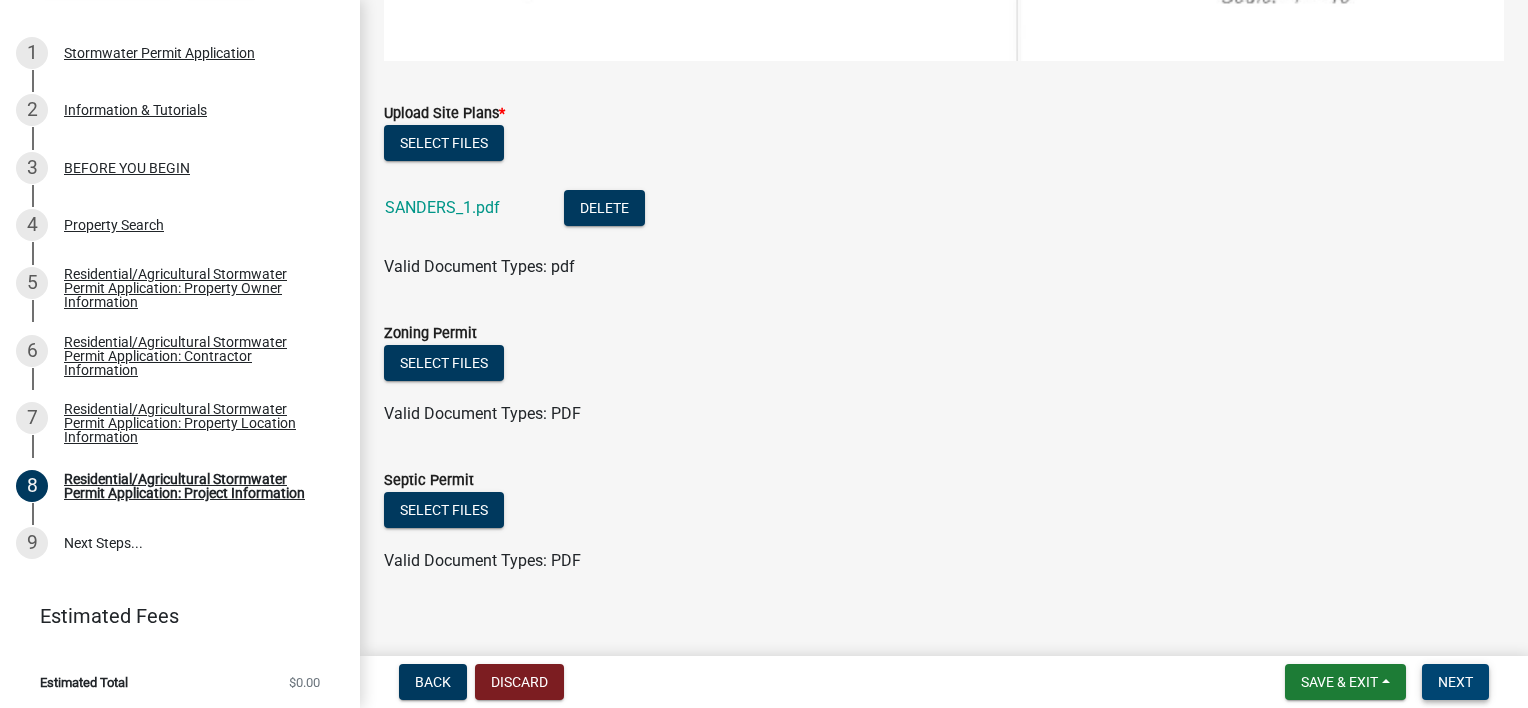click on "Next" at bounding box center [1455, 682] 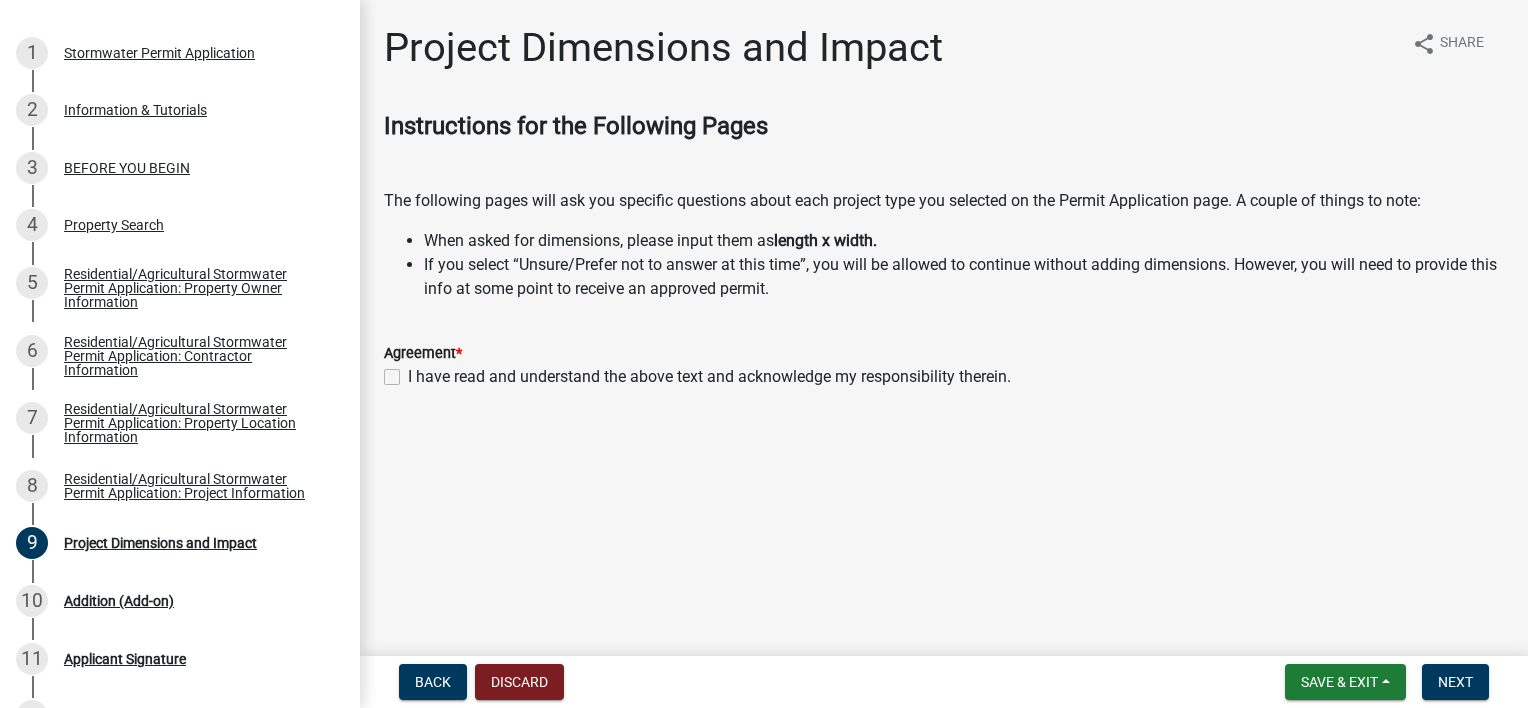 click on "I have read and understand the above text and acknowledge my responsibility therein." 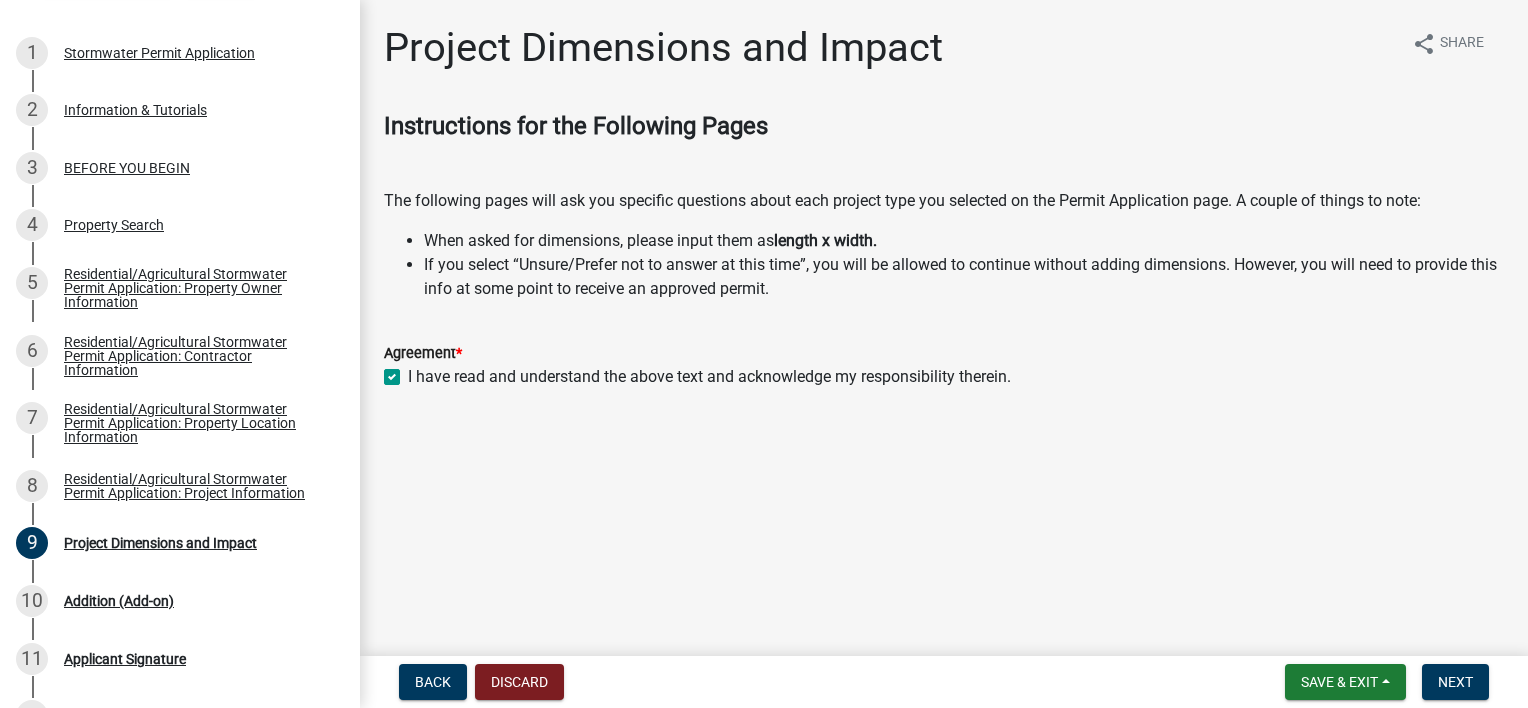 checkbox on "true" 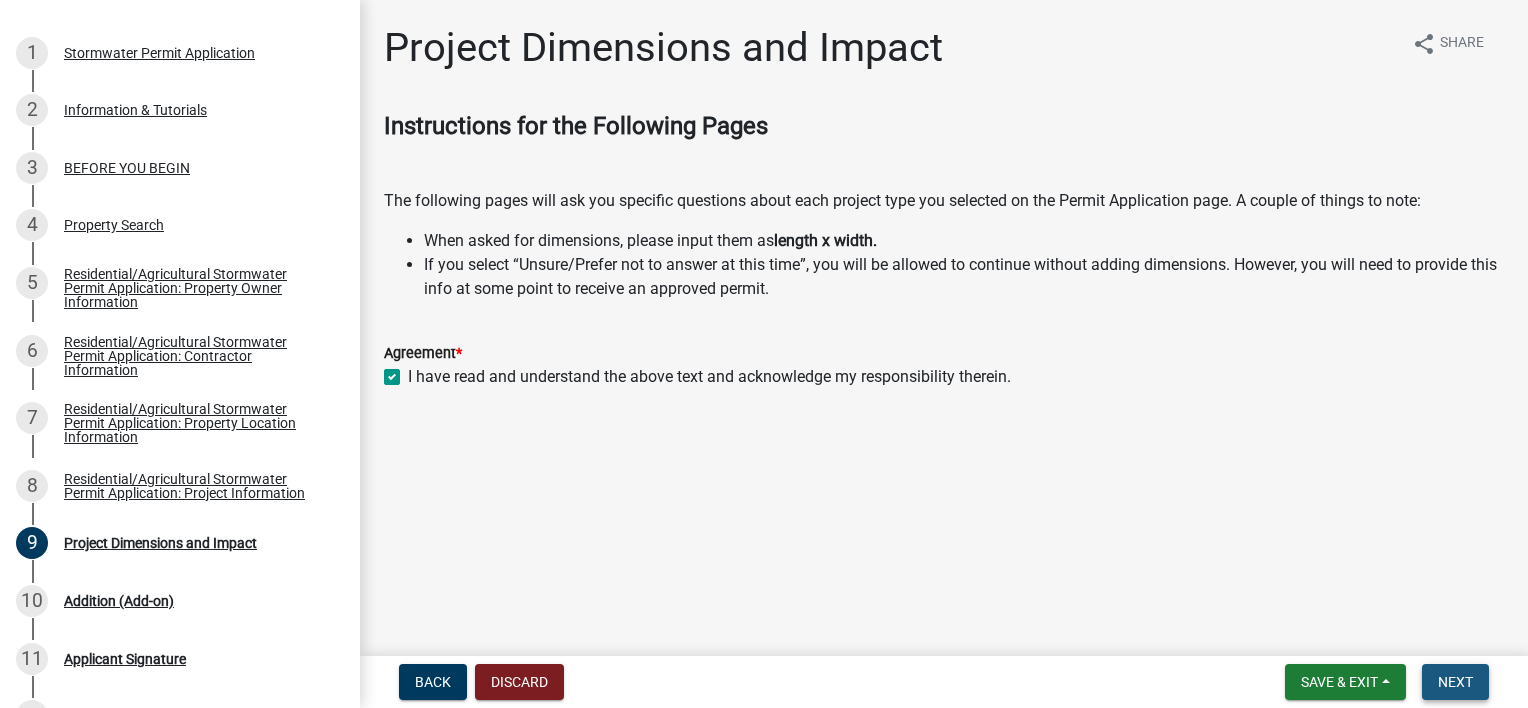 click on "Next" at bounding box center (1455, 682) 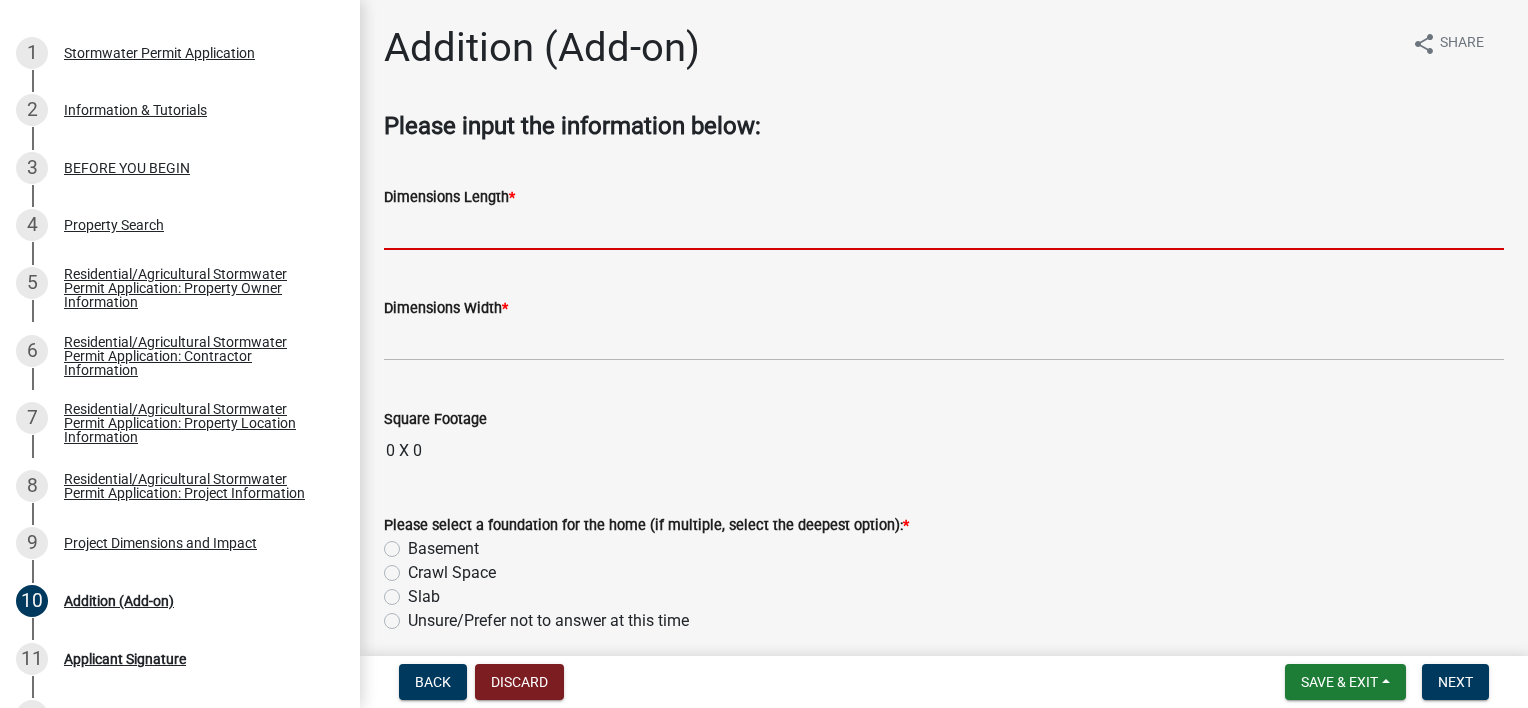 click 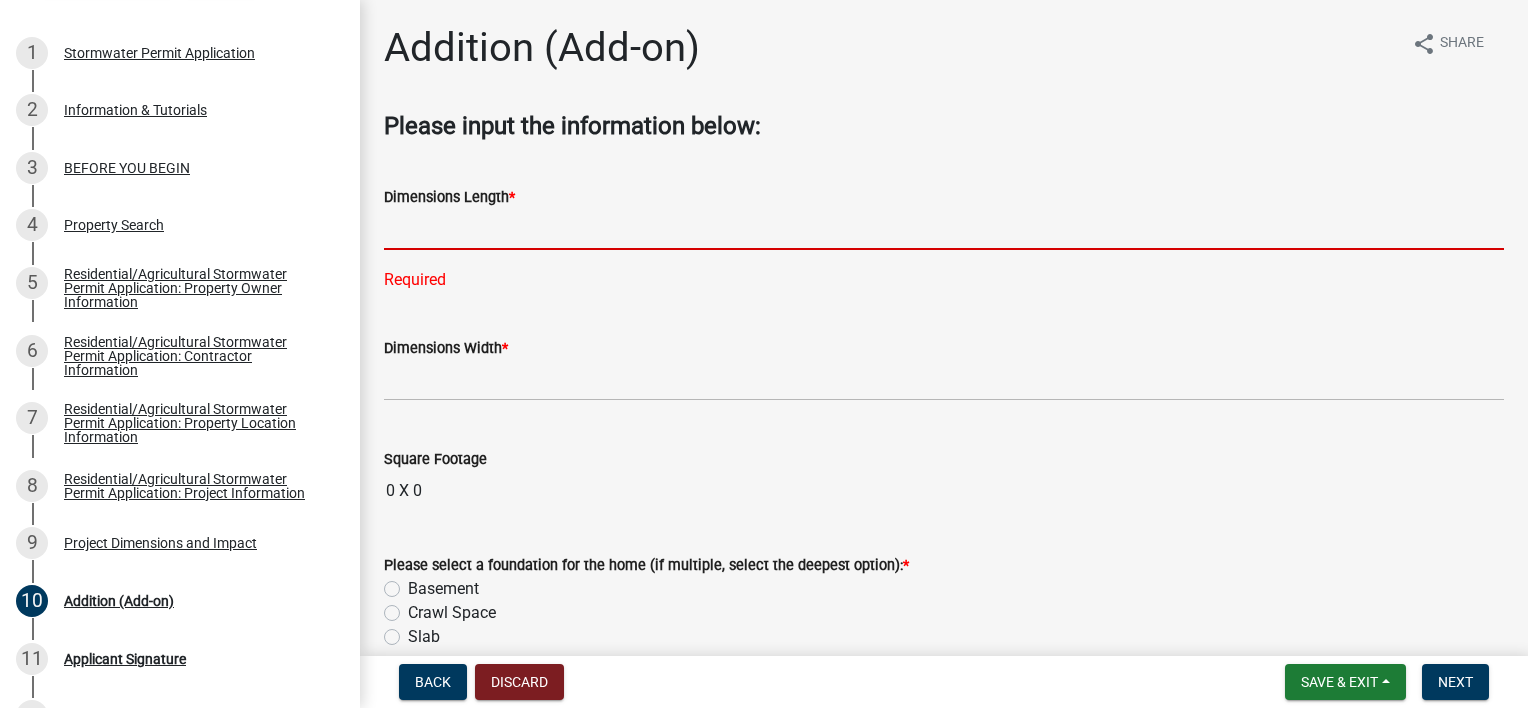 click 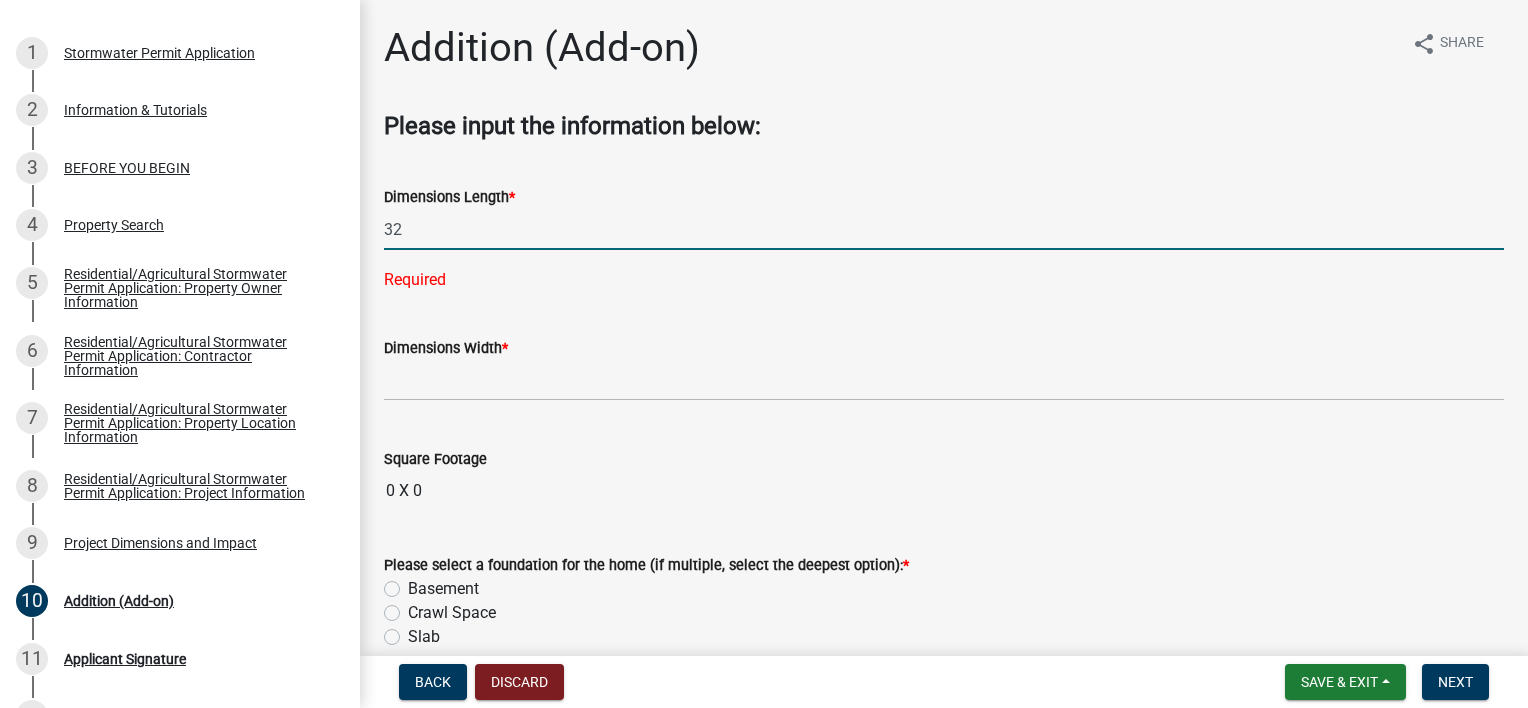 type on "3" 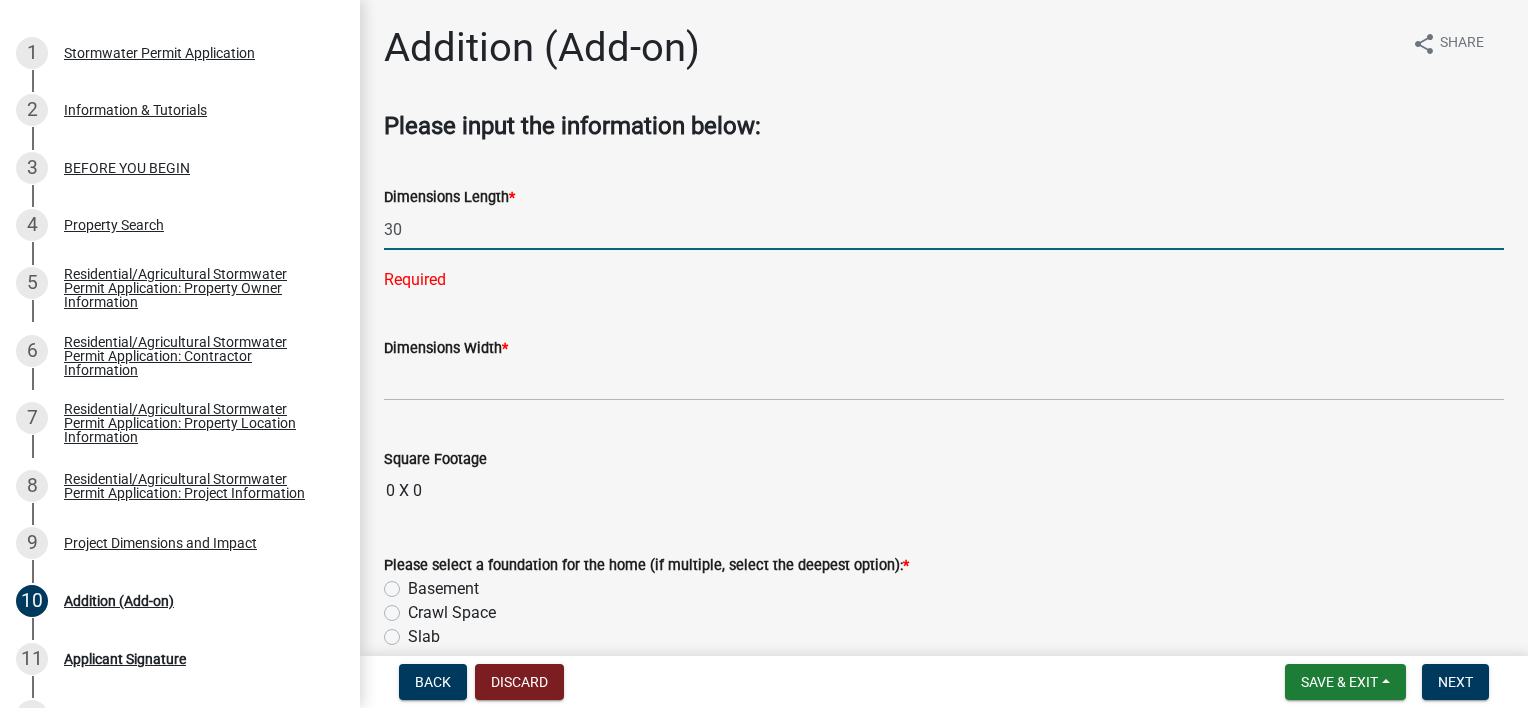 type on "30" 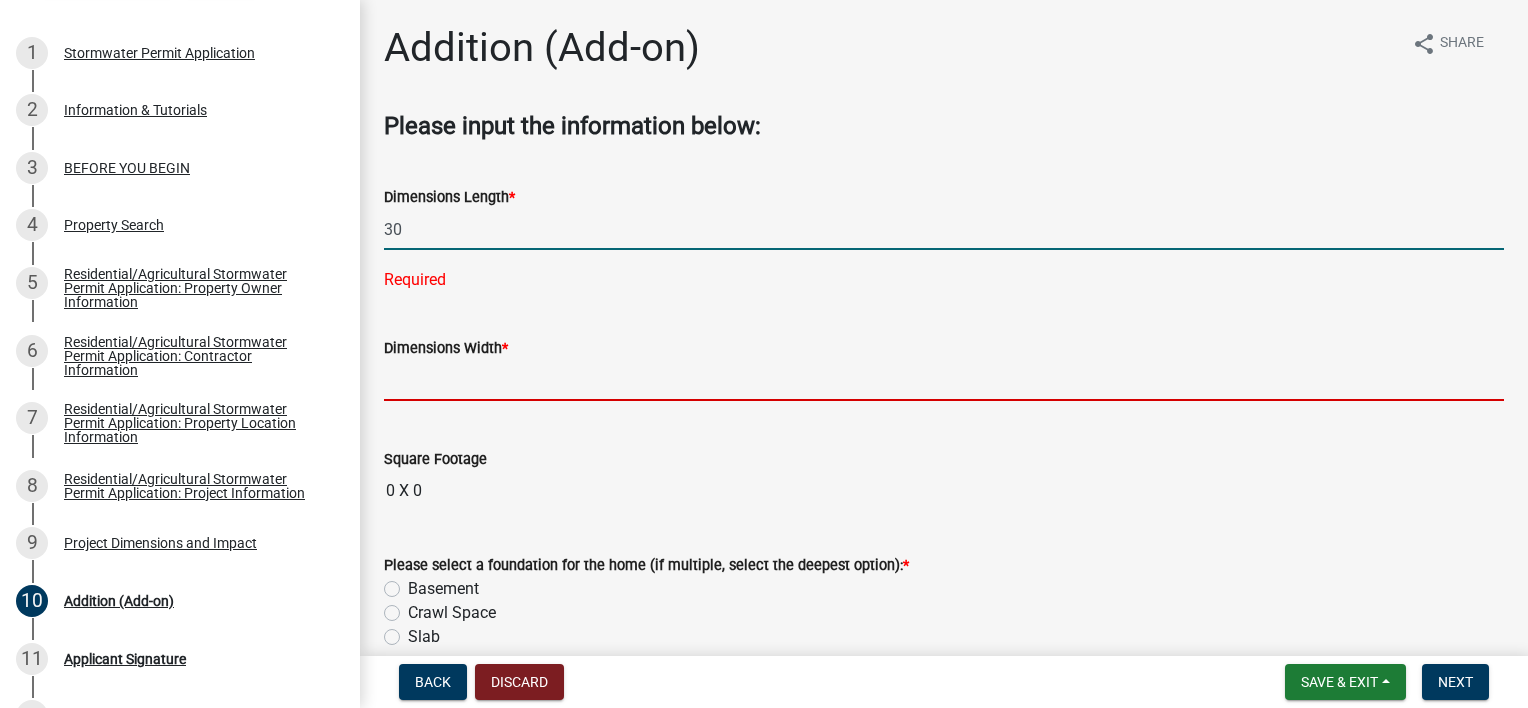click on "Please input the information below:  Dimensions Length  * 30 Required  Dimensions Width  *  Square Footage  0 X 0  Please select a foundation for the home (if multiple, select the deepest option):  *  Basement   Crawl Space   Slab   Unsure/Prefer not to answer at this time" 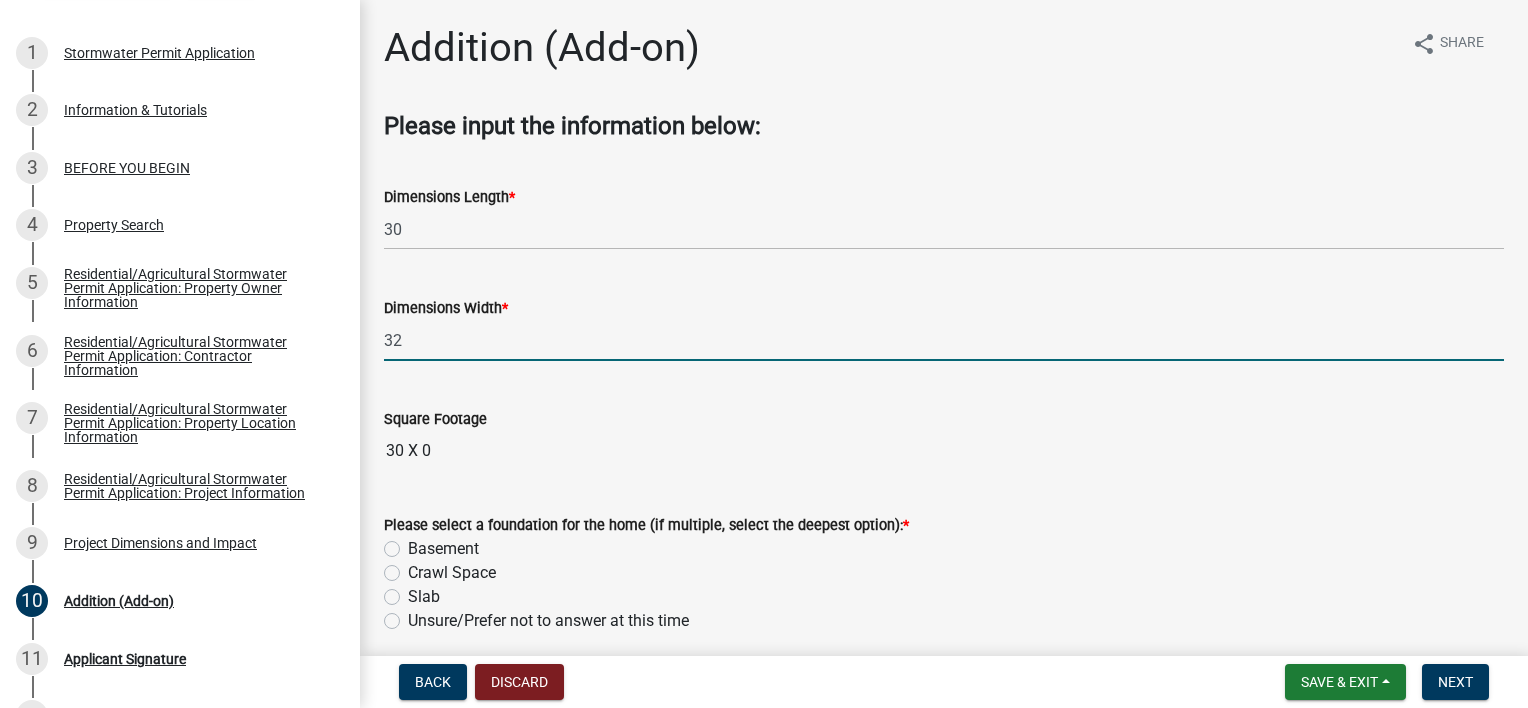 type on "32" 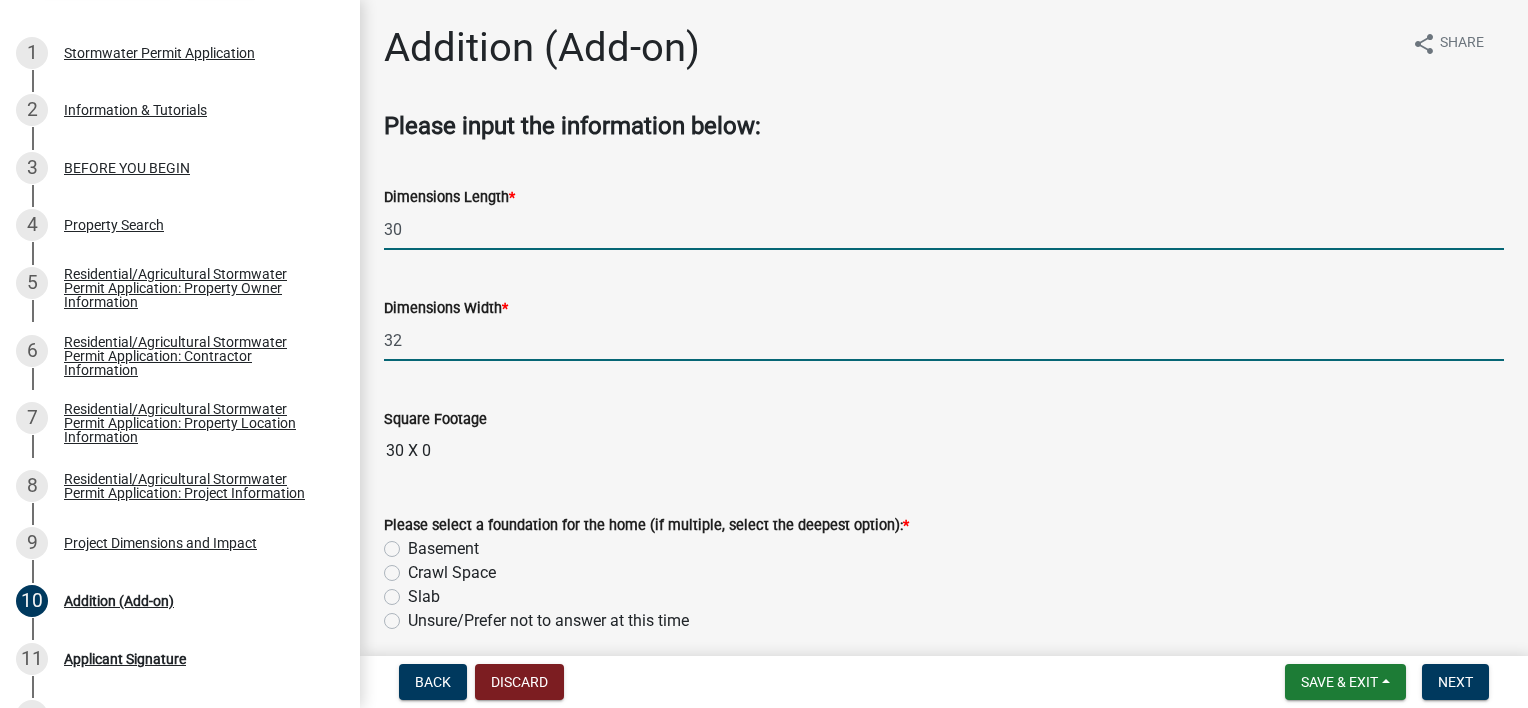 click on "30" 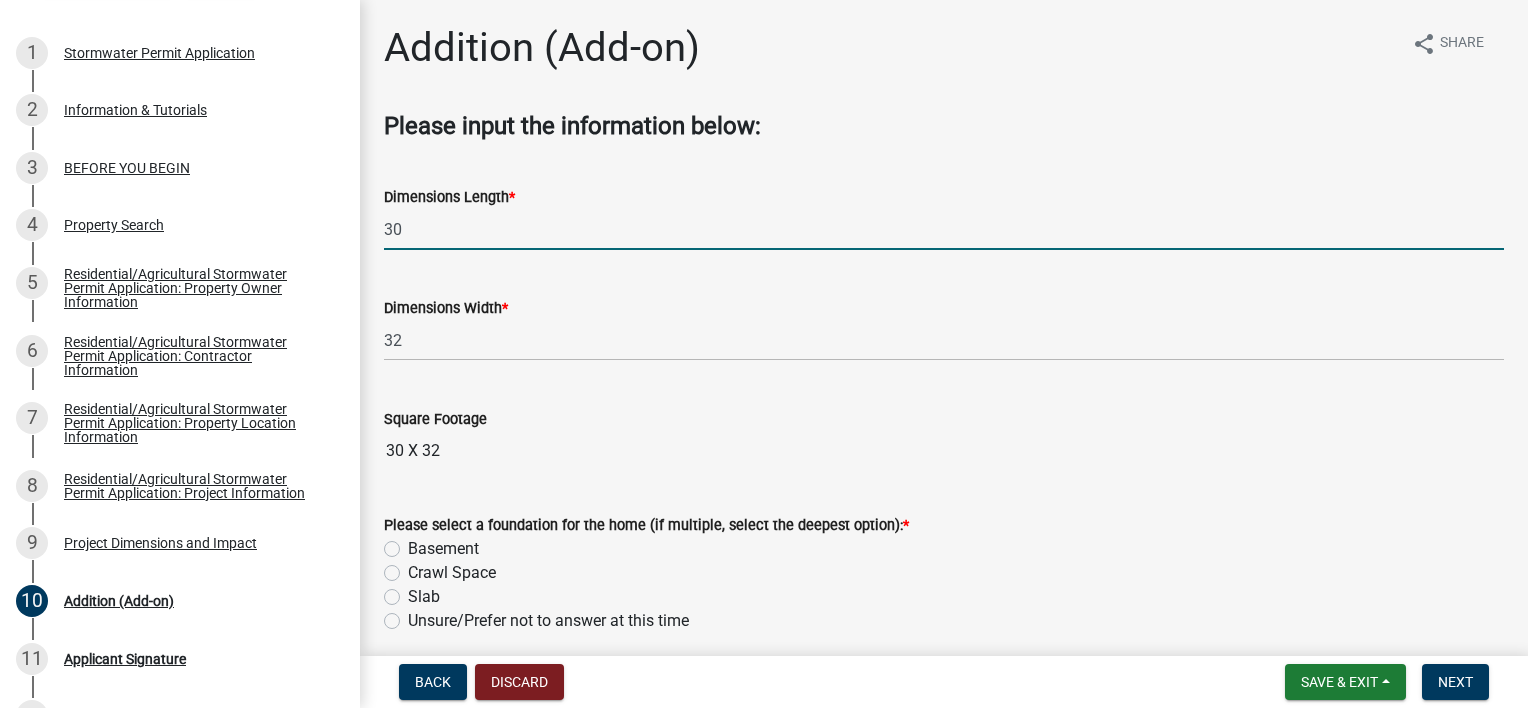 scroll, scrollTop: 80, scrollLeft: 0, axis: vertical 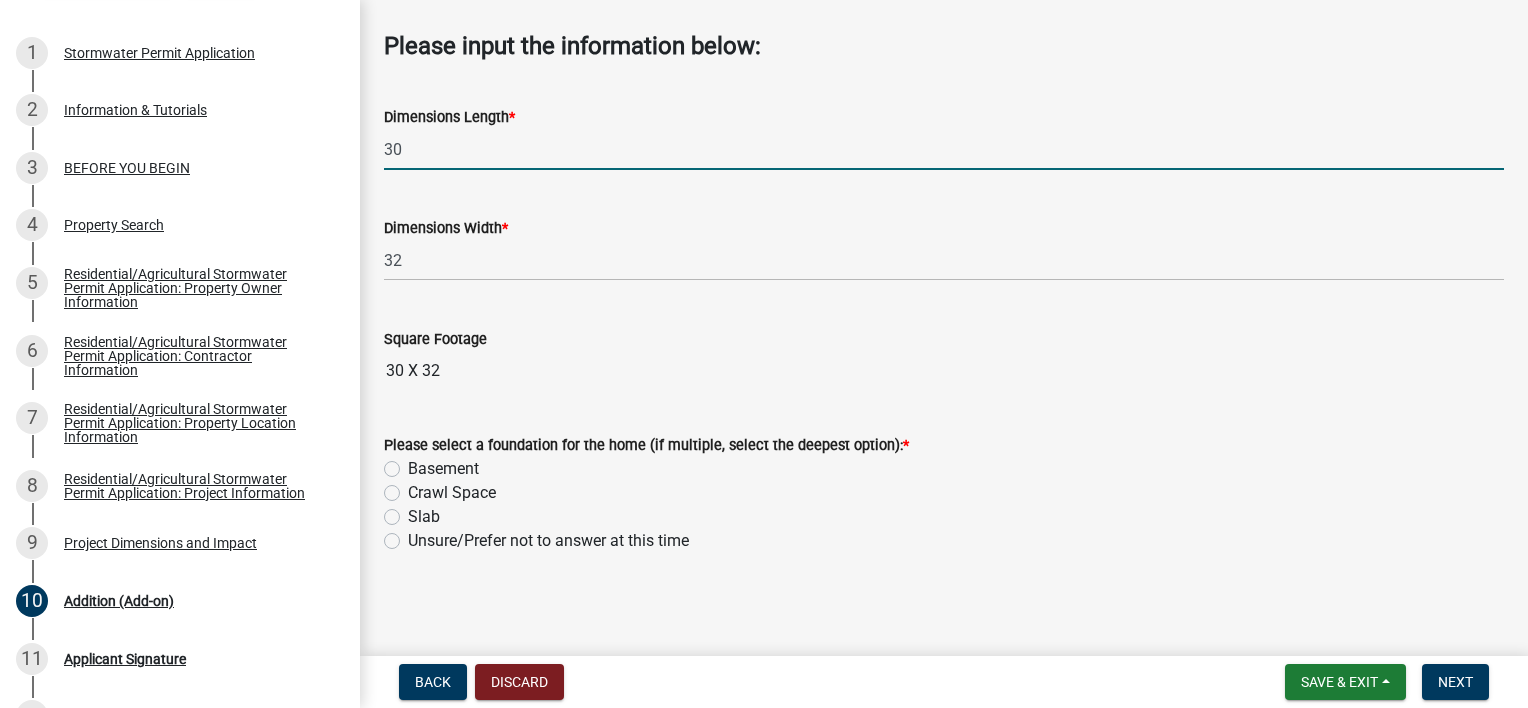 click on "Slab" 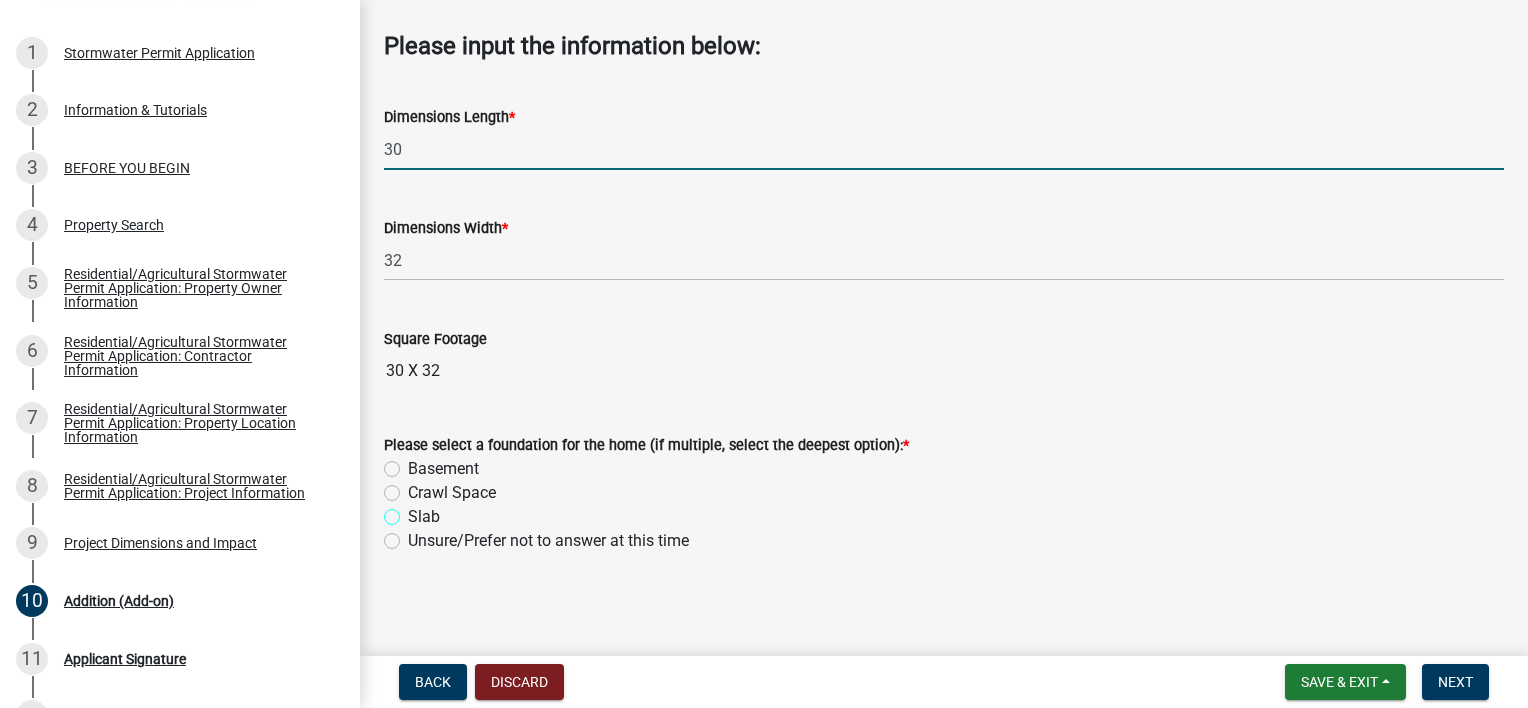click on "Slab" at bounding box center (414, 511) 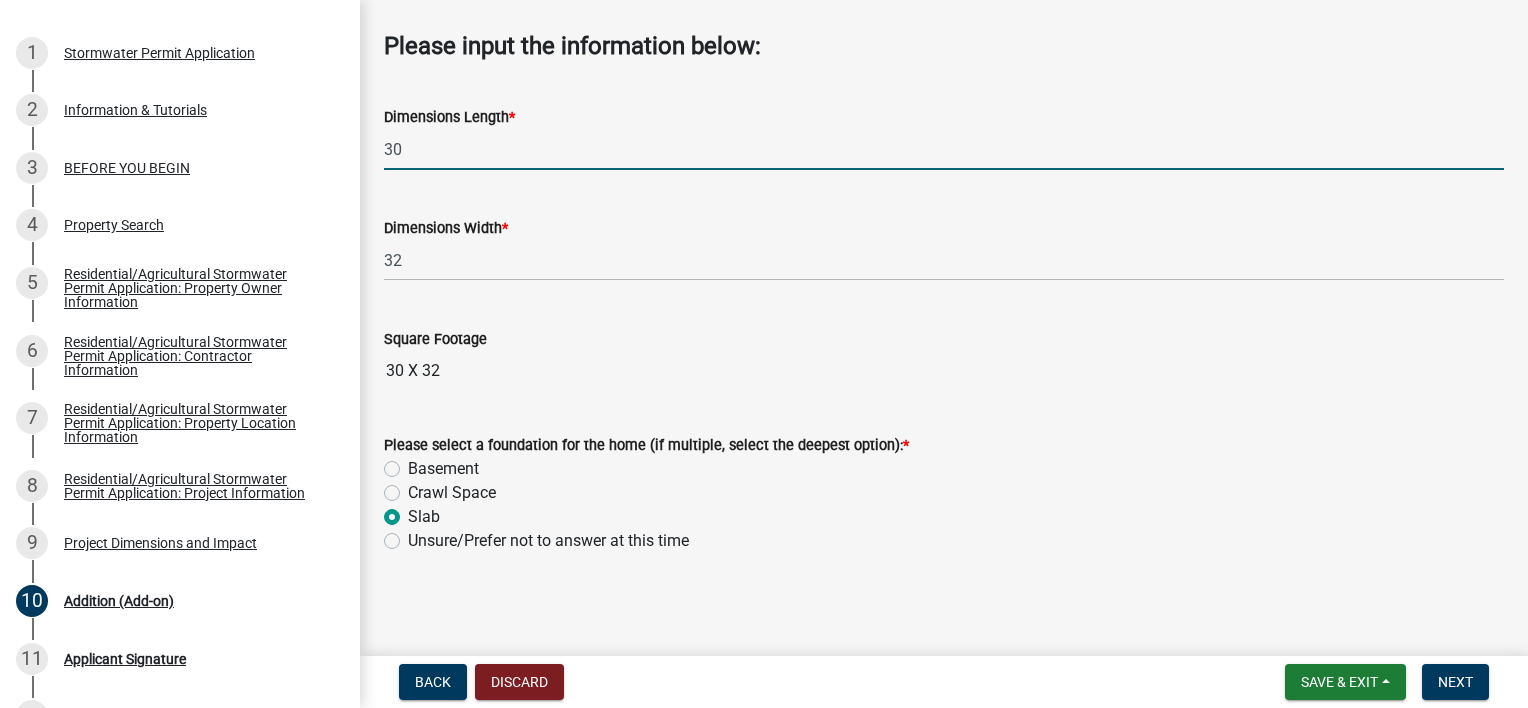 radio on "true" 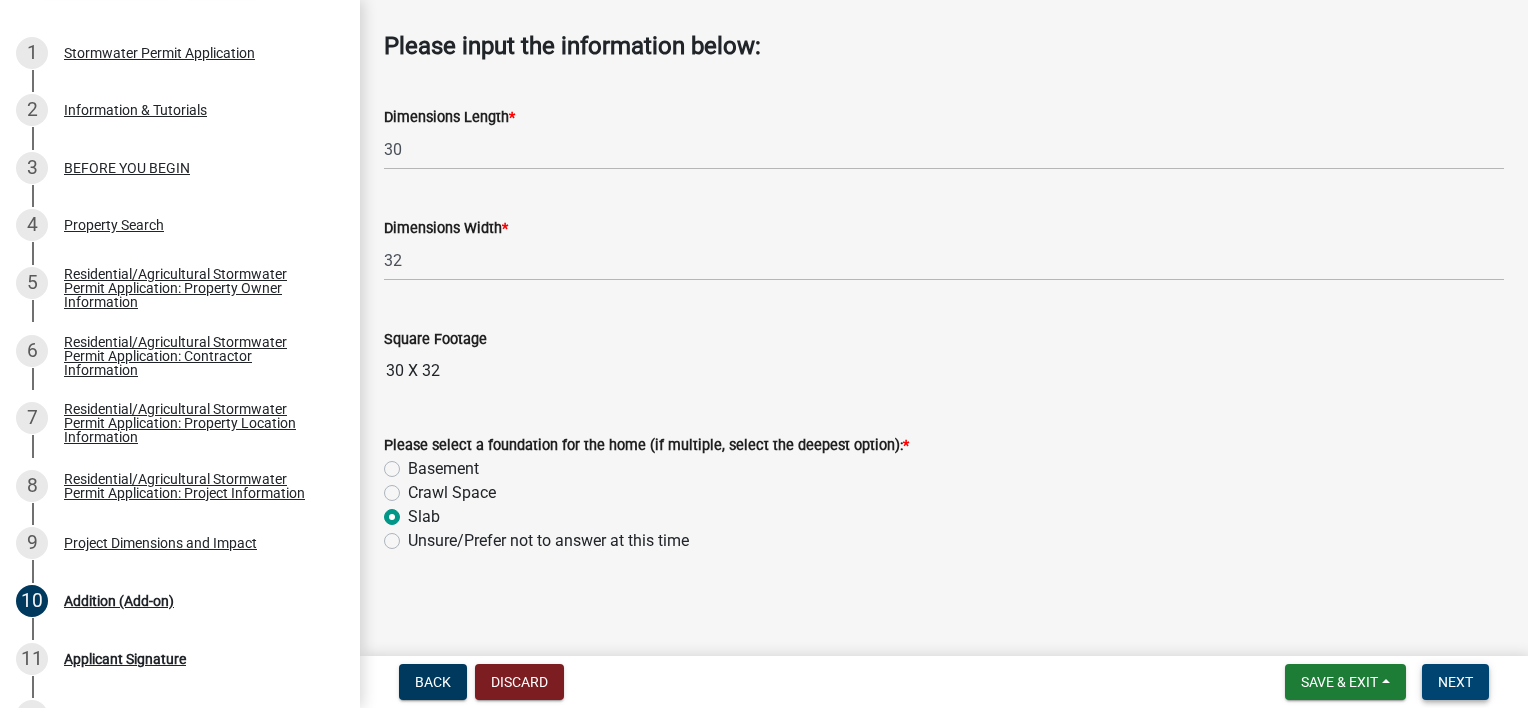 click on "Next" at bounding box center (1455, 682) 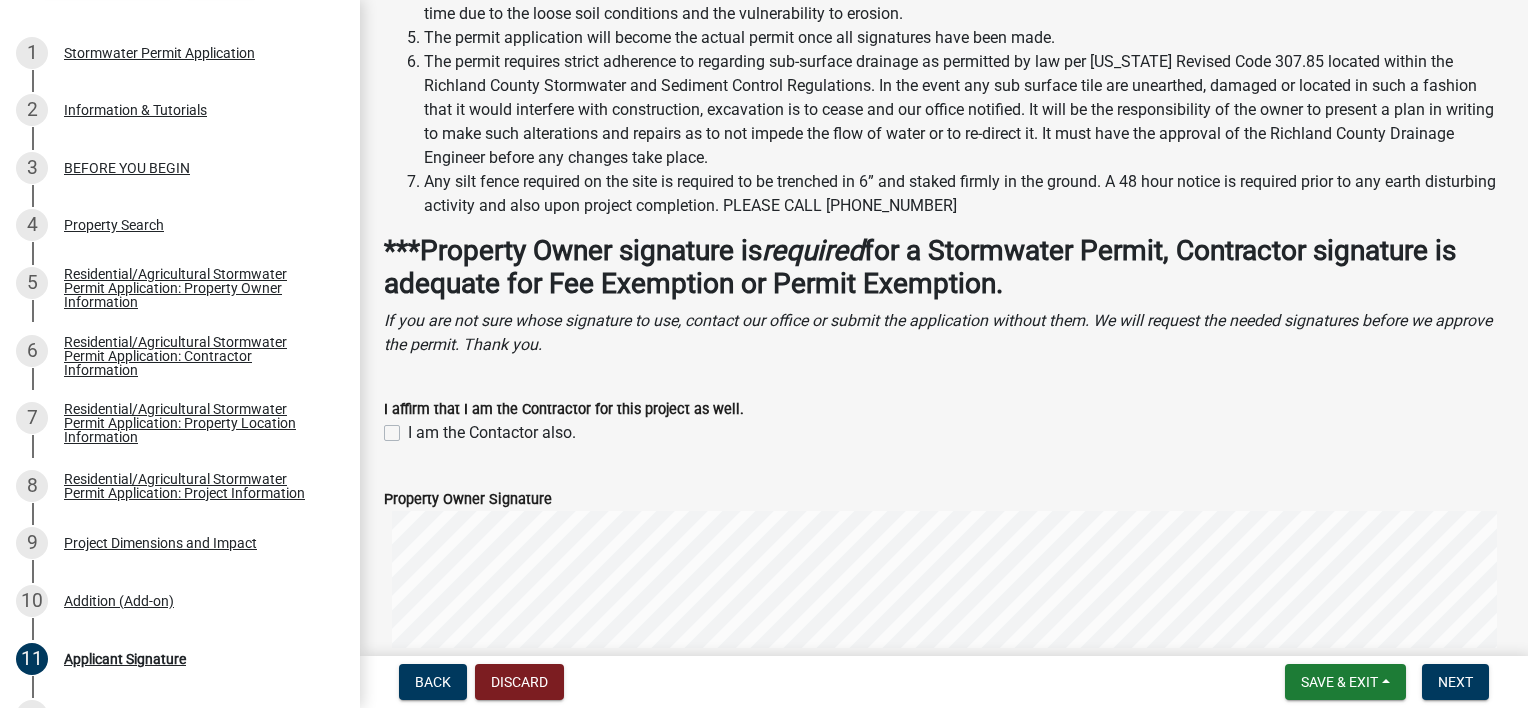 scroll, scrollTop: 1000, scrollLeft: 0, axis: vertical 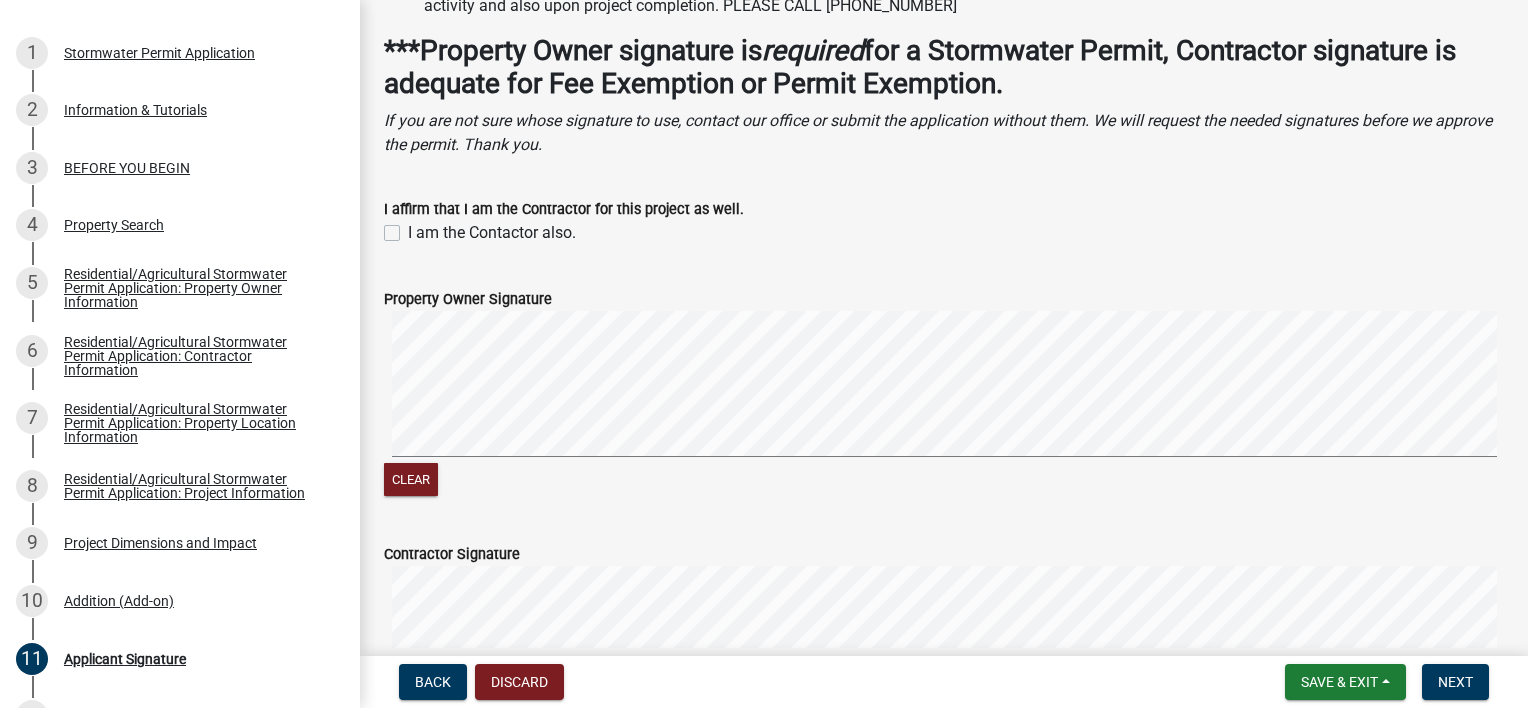 click on "I am the Contactor also." 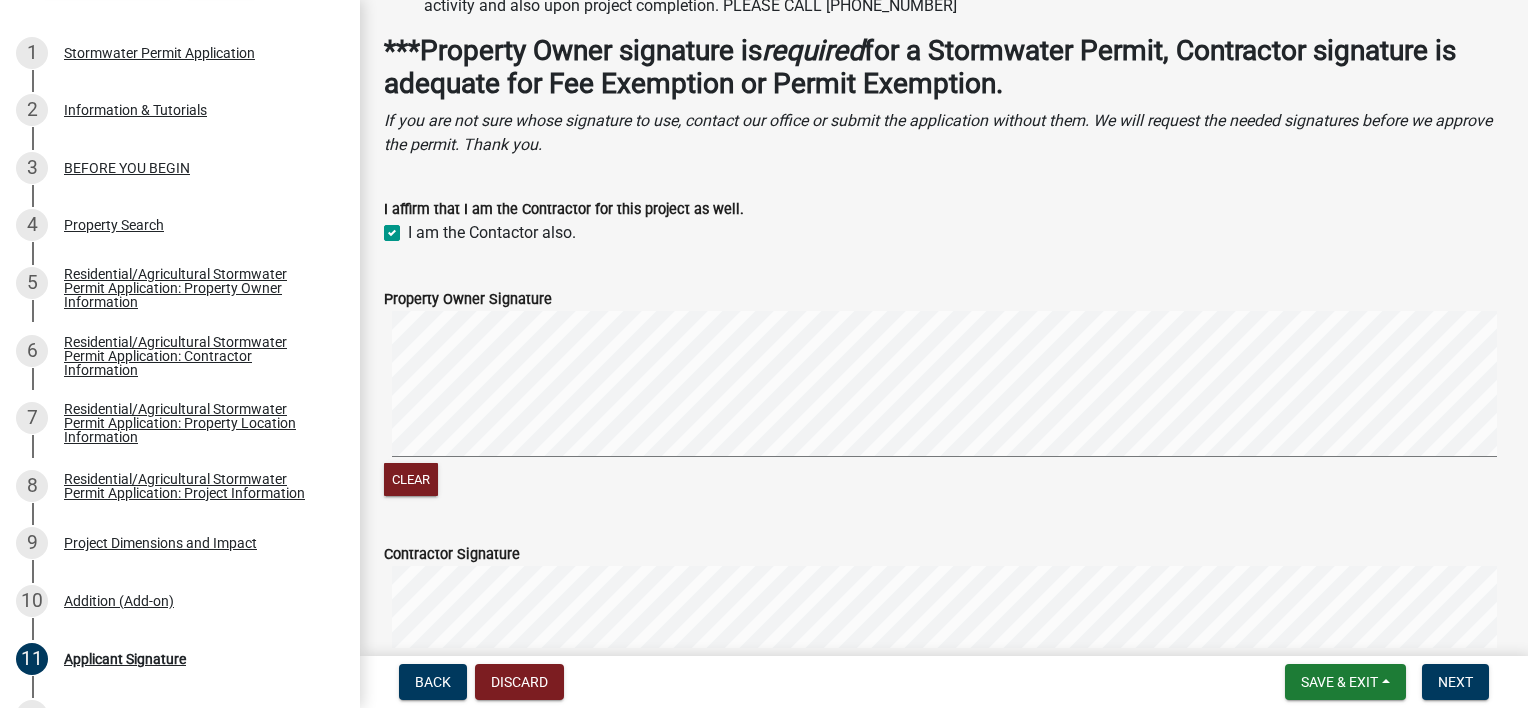 checkbox on "true" 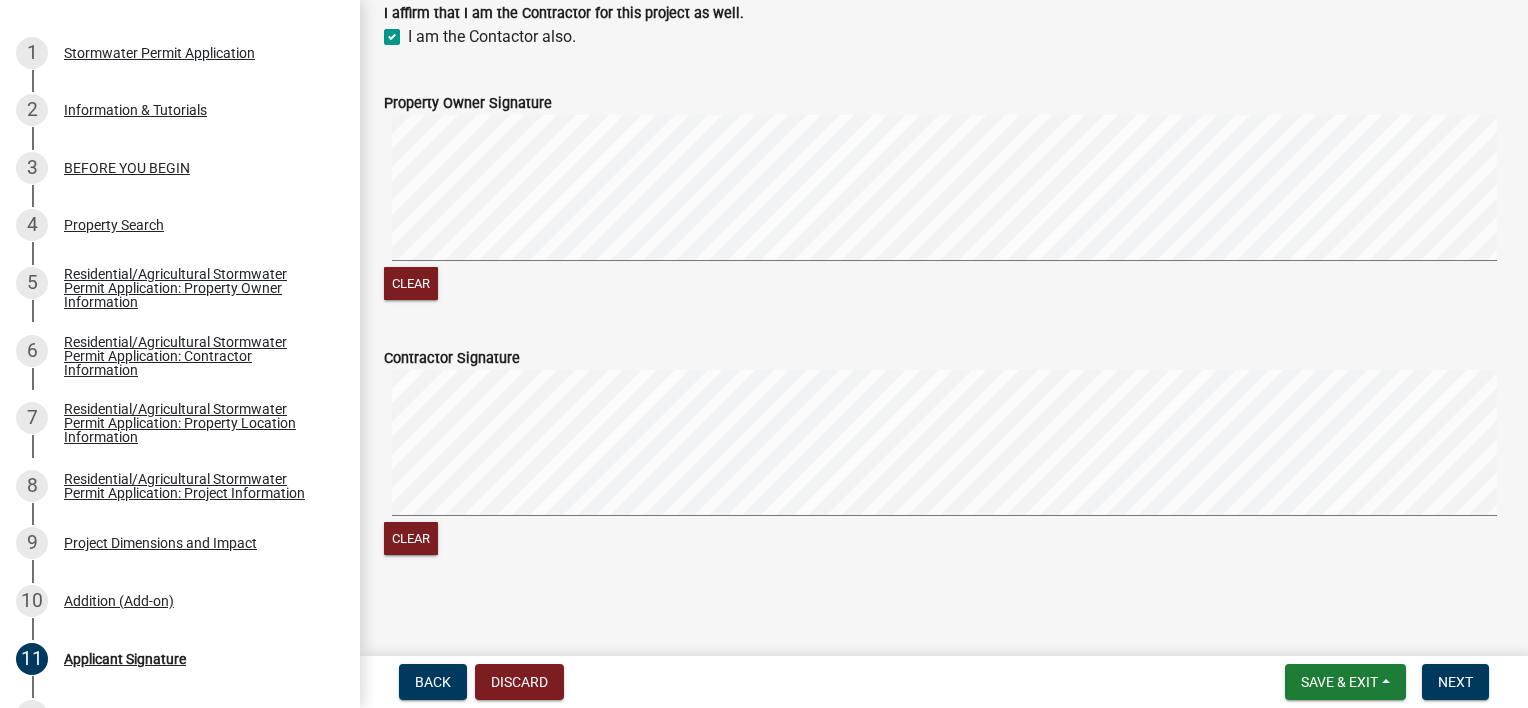 scroll, scrollTop: 1203, scrollLeft: 0, axis: vertical 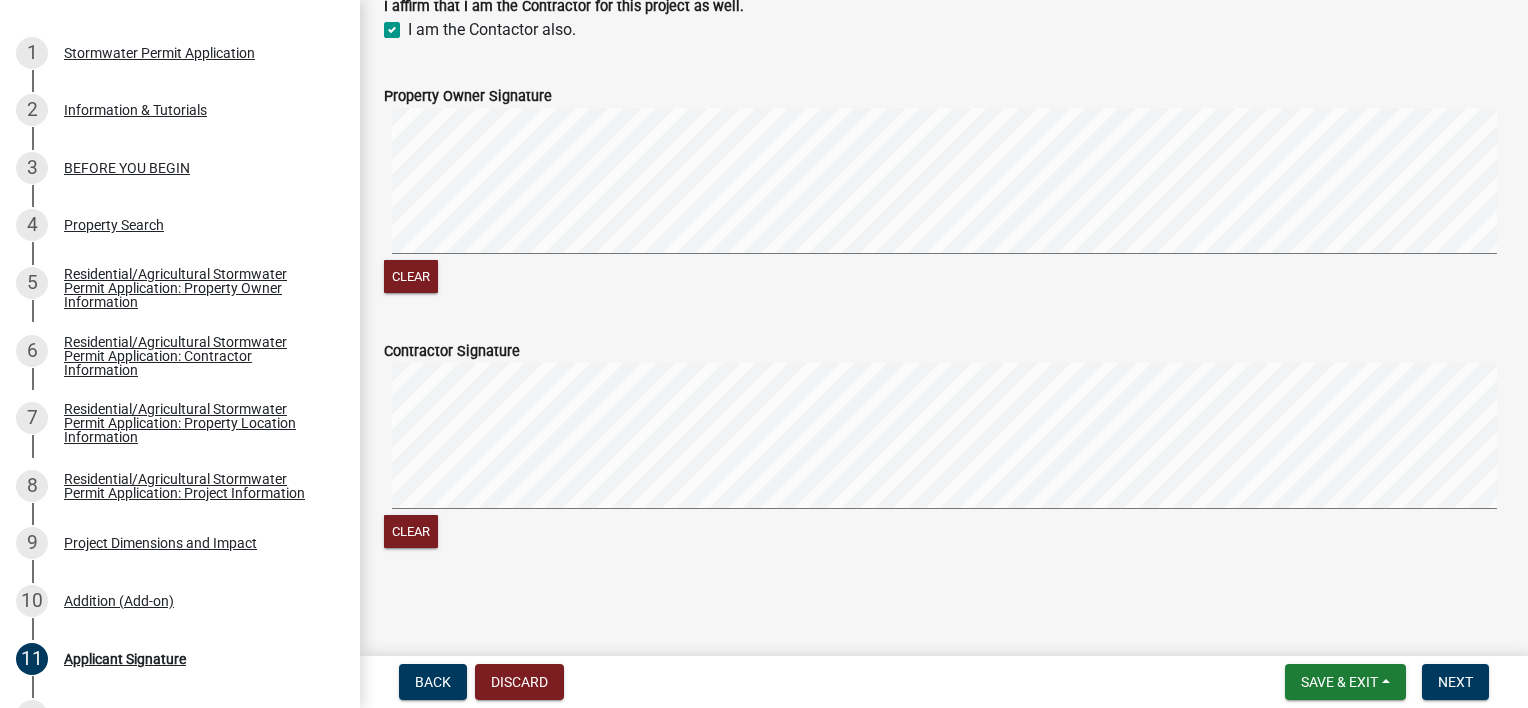 click on "Contractor Signature" 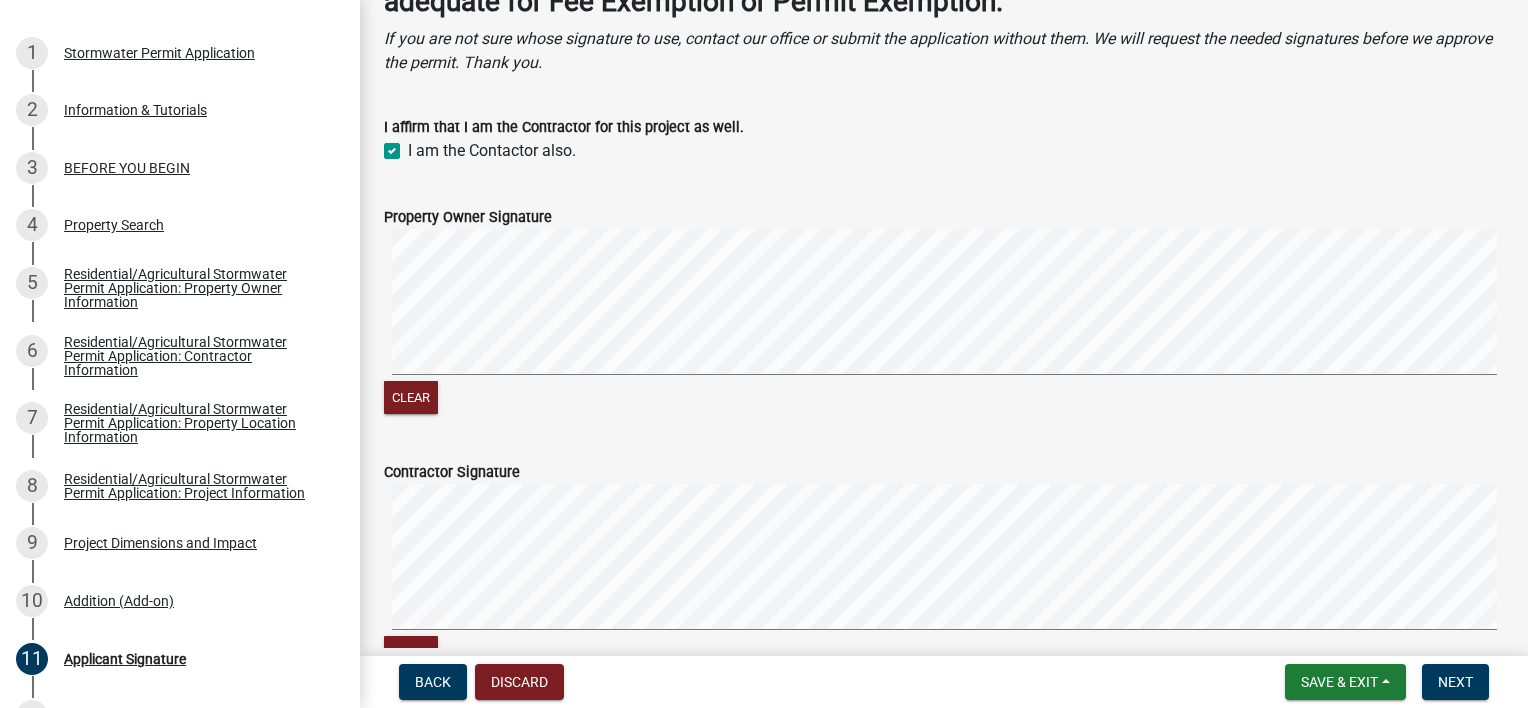 scroll, scrollTop: 1203, scrollLeft: 0, axis: vertical 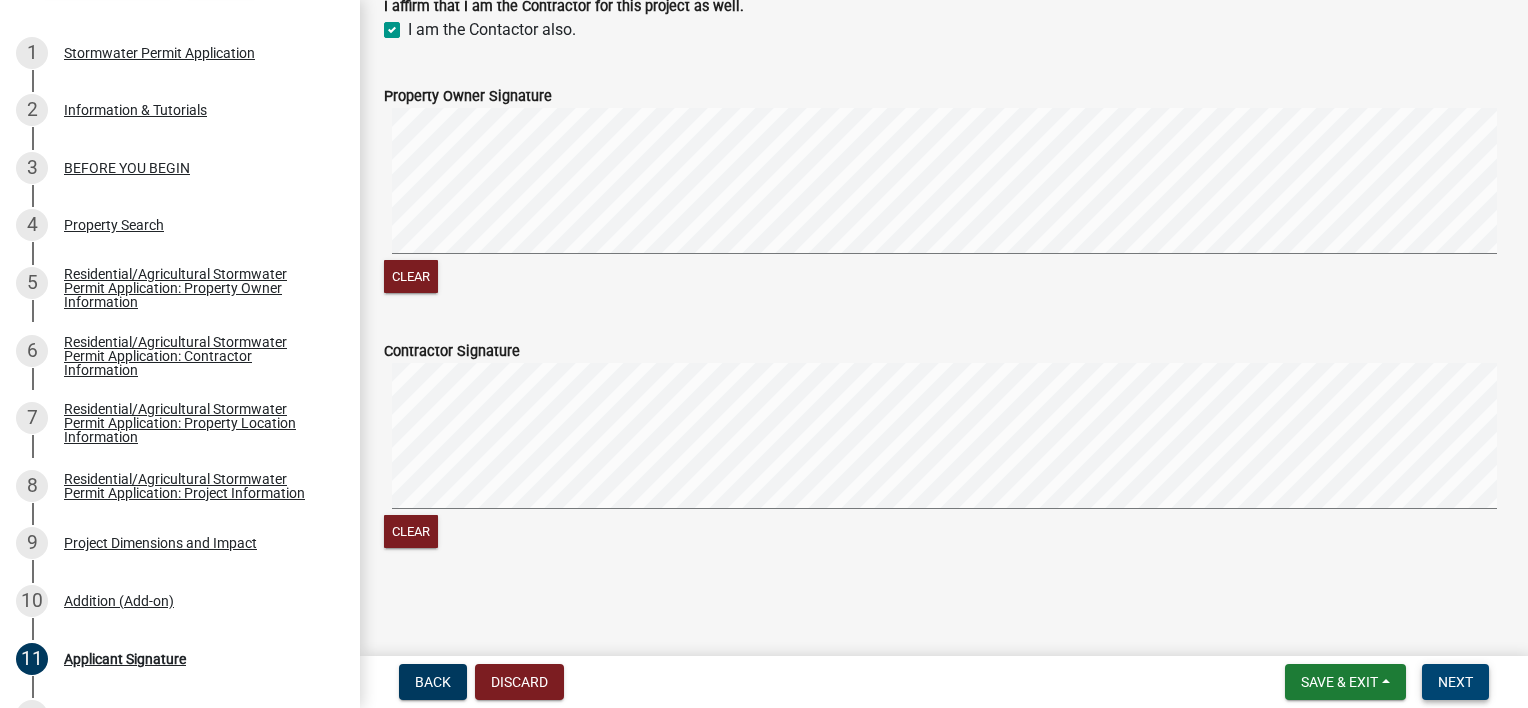 click on "Next" at bounding box center [1455, 682] 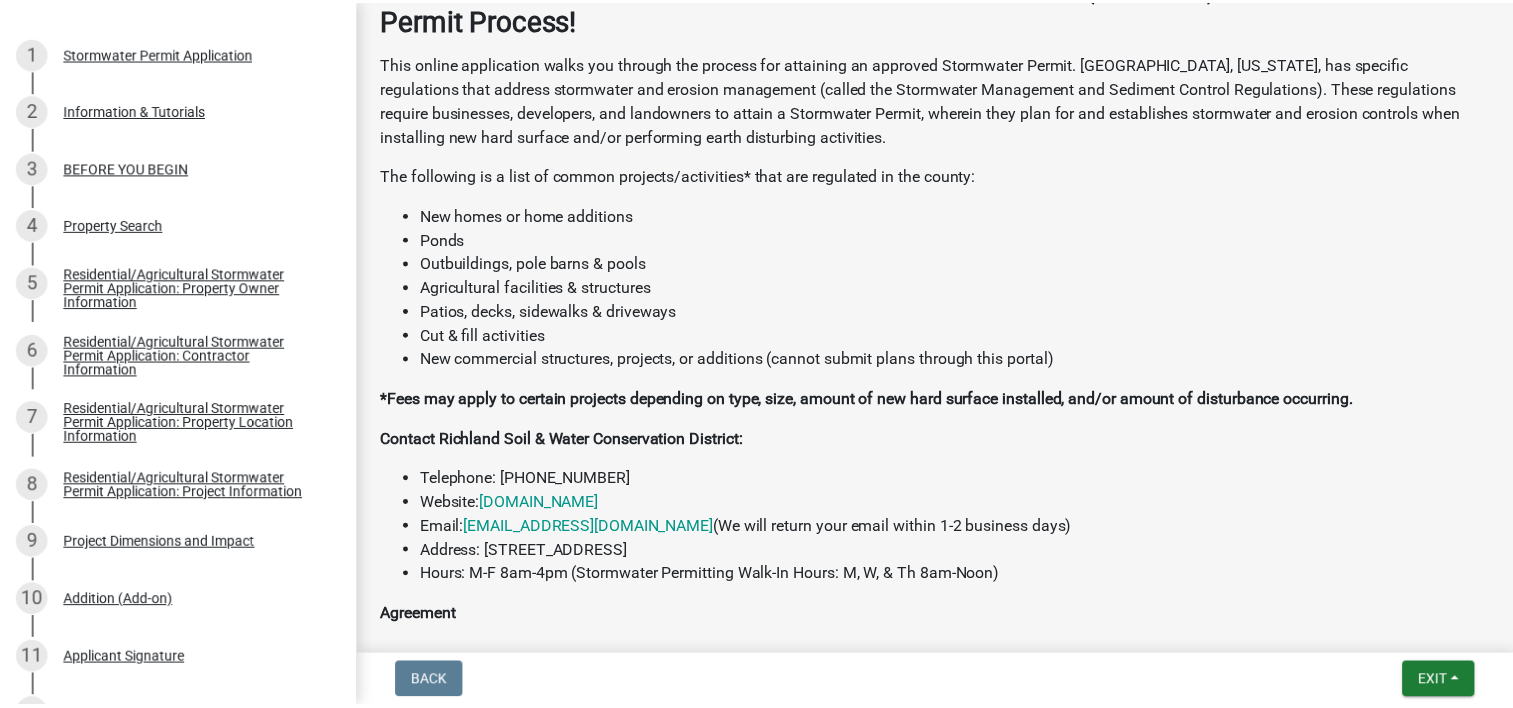 scroll, scrollTop: 832, scrollLeft: 0, axis: vertical 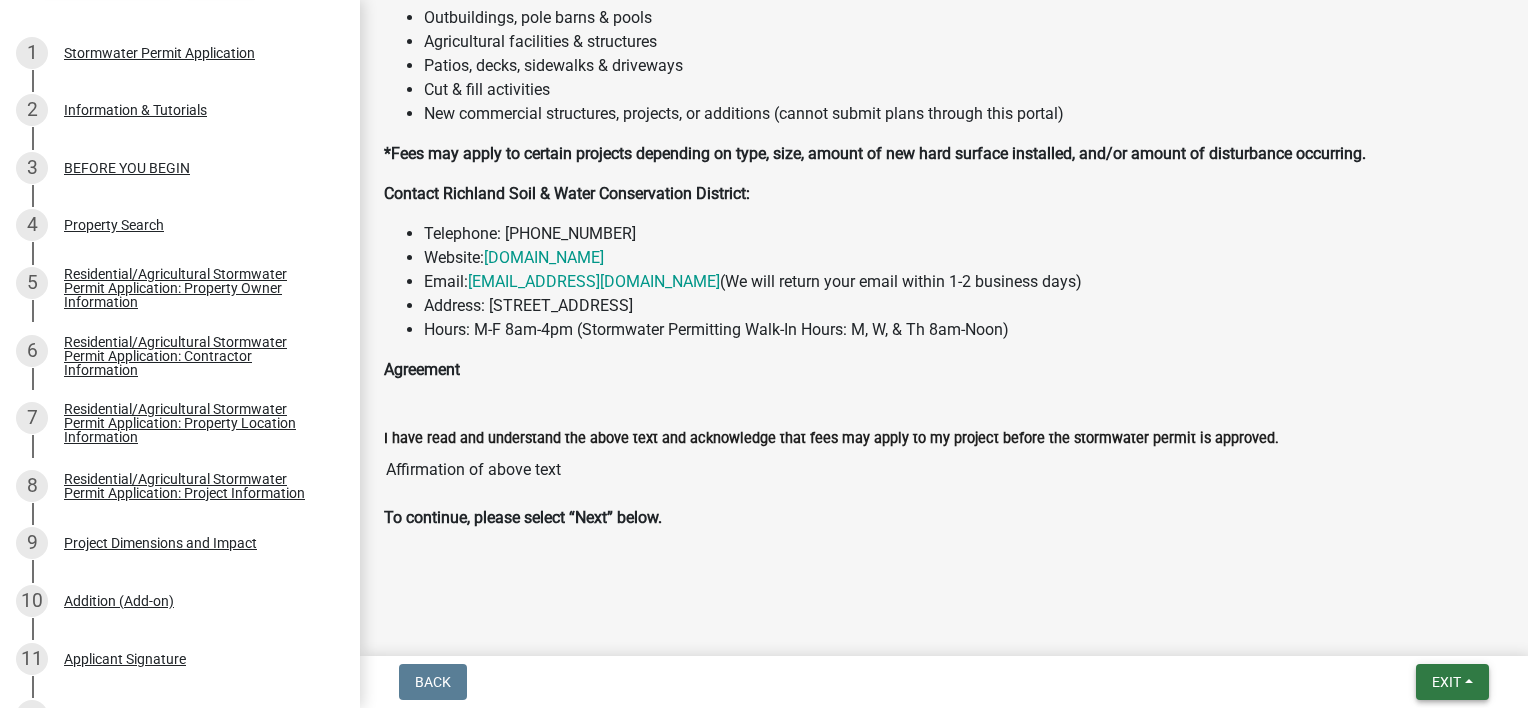 click on "Exit" at bounding box center [1446, 682] 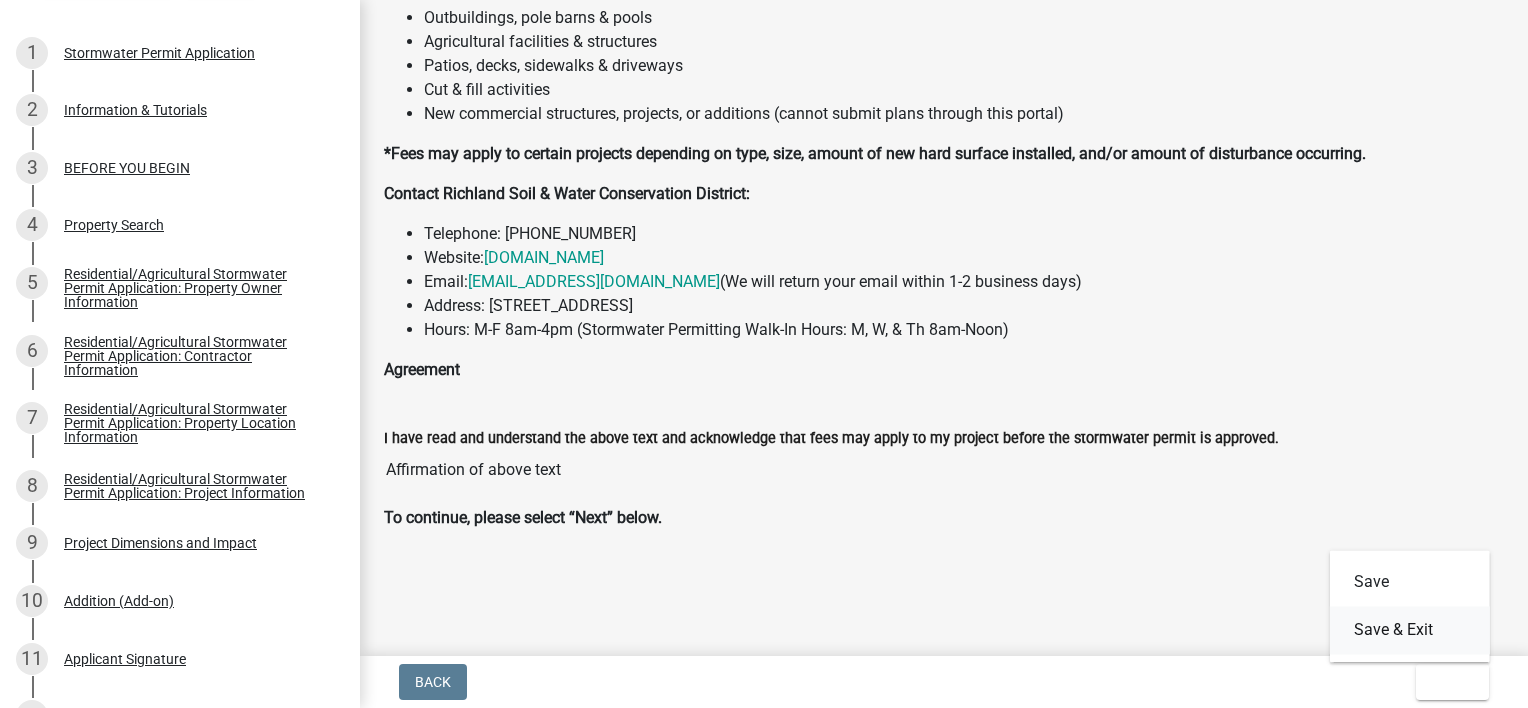 click on "Save & Exit" at bounding box center (1410, 630) 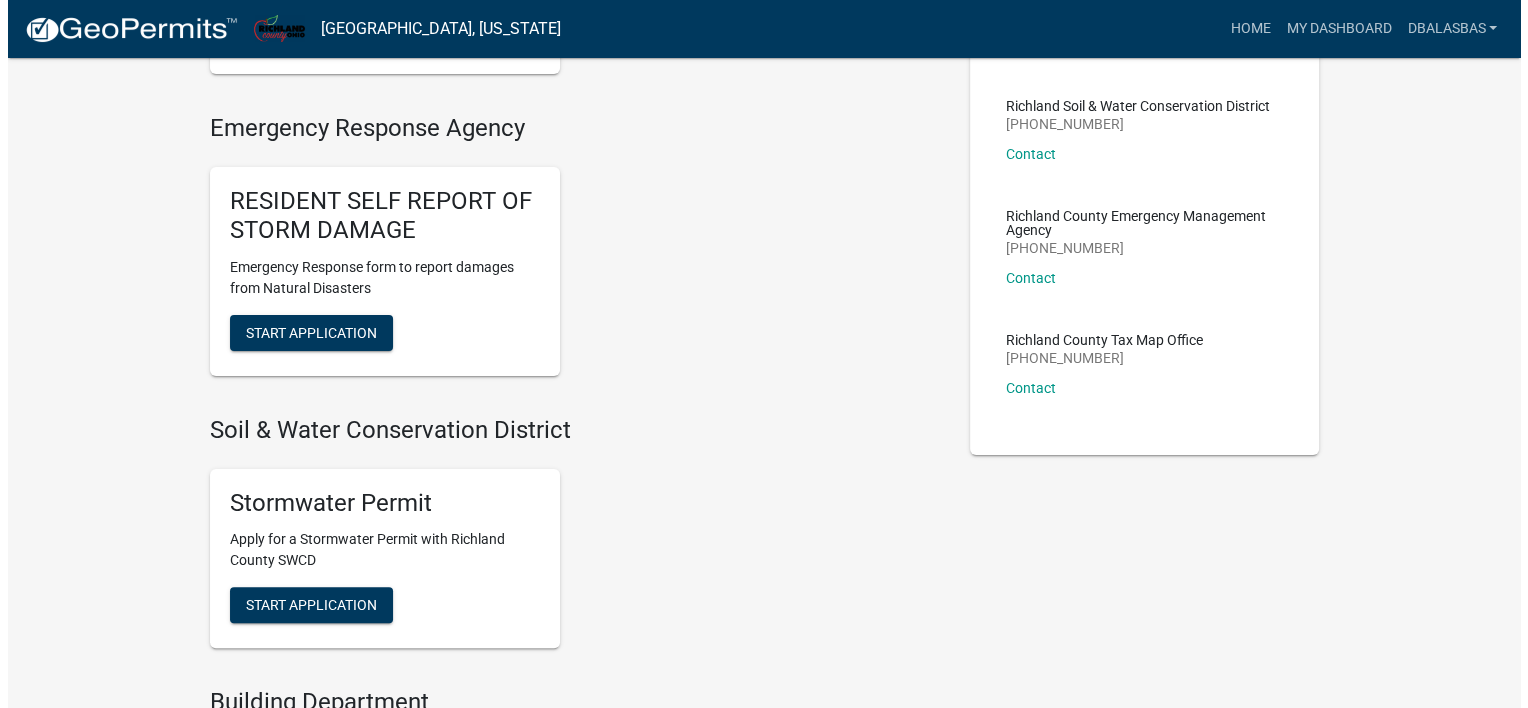 scroll, scrollTop: 0, scrollLeft: 0, axis: both 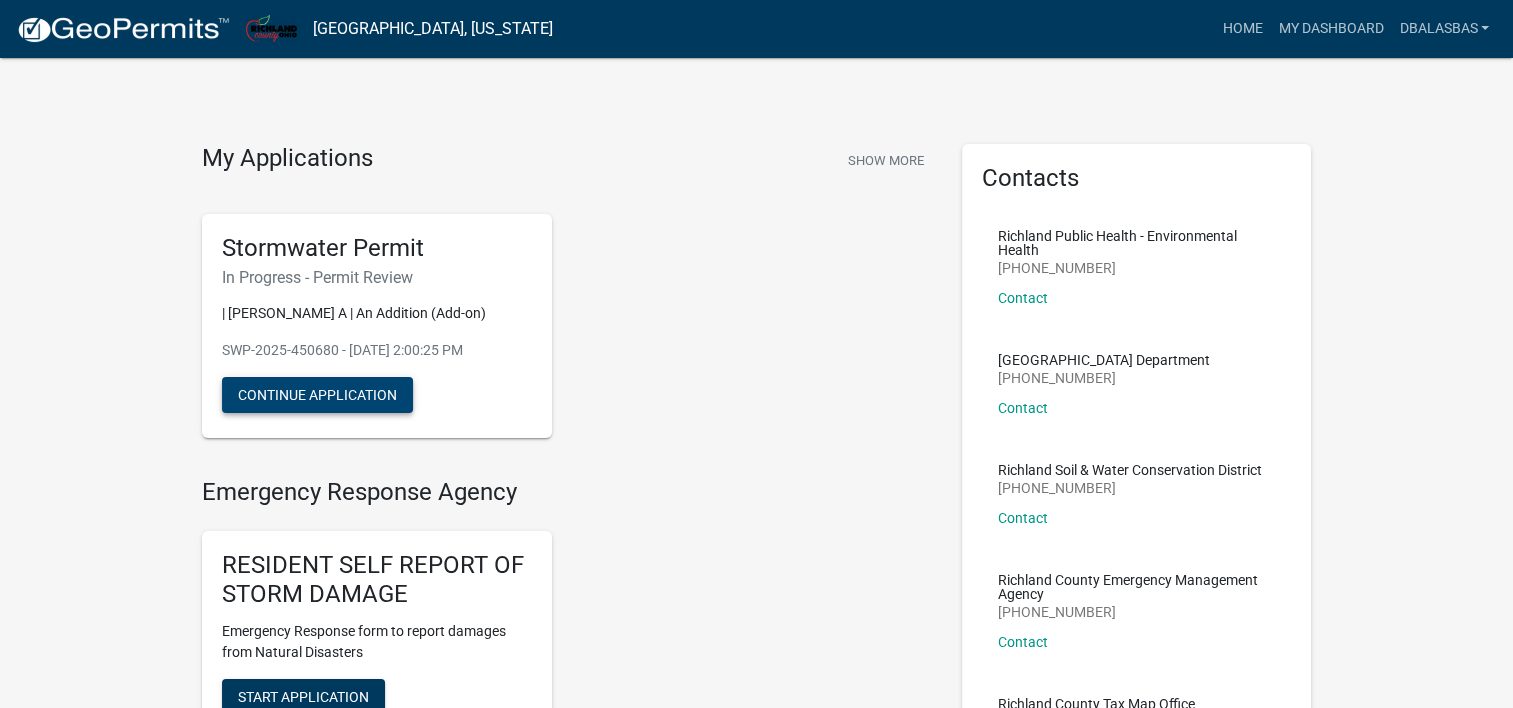 click on "Continue Application" 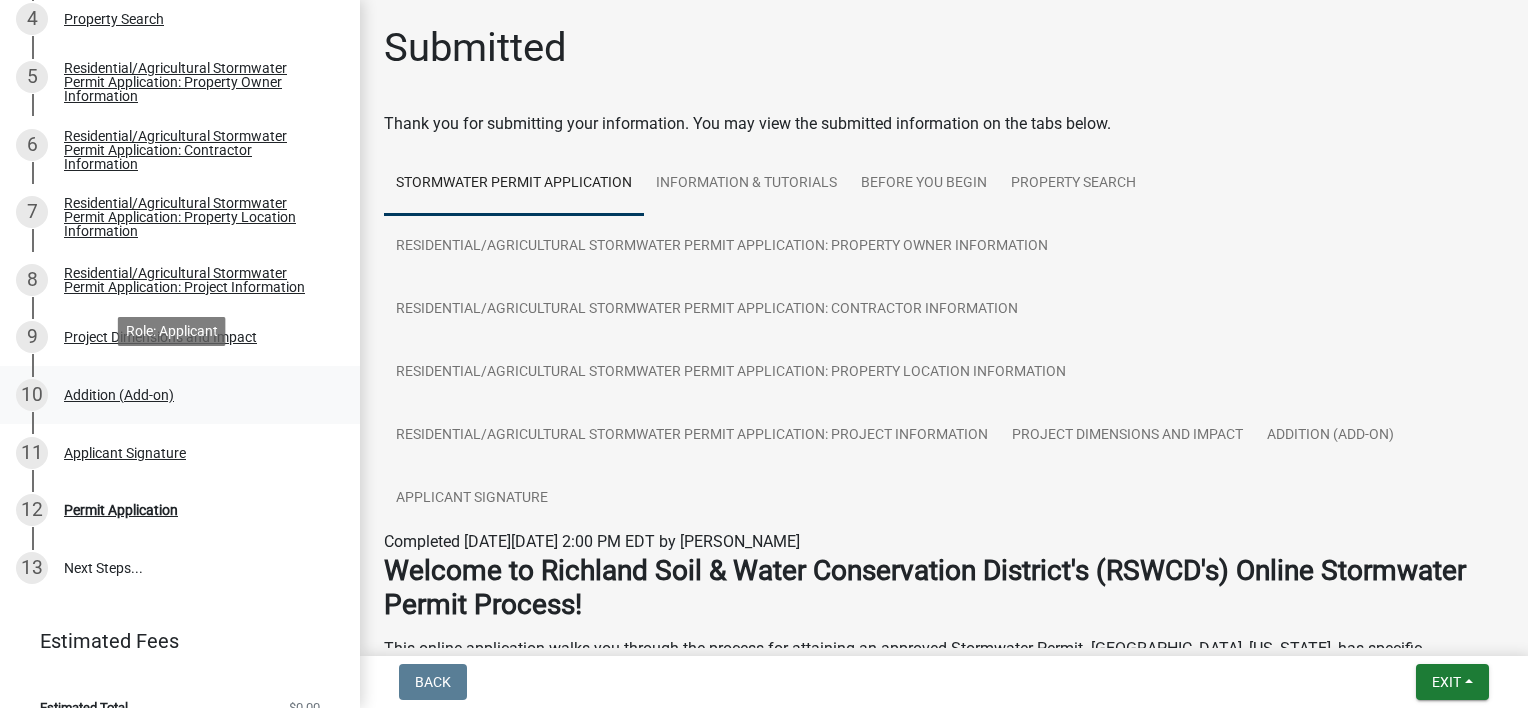 scroll, scrollTop: 524, scrollLeft: 0, axis: vertical 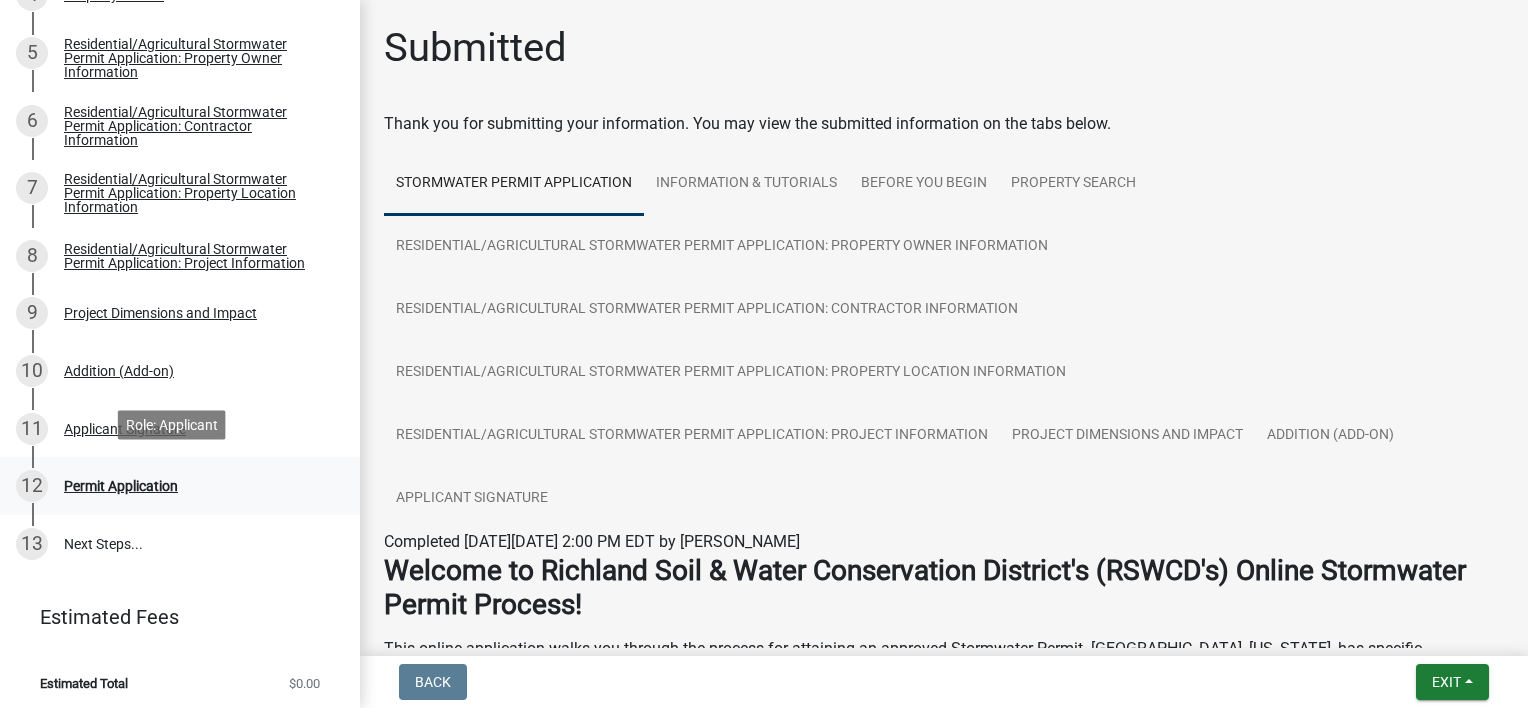 click on "Permit Application" at bounding box center (121, 486) 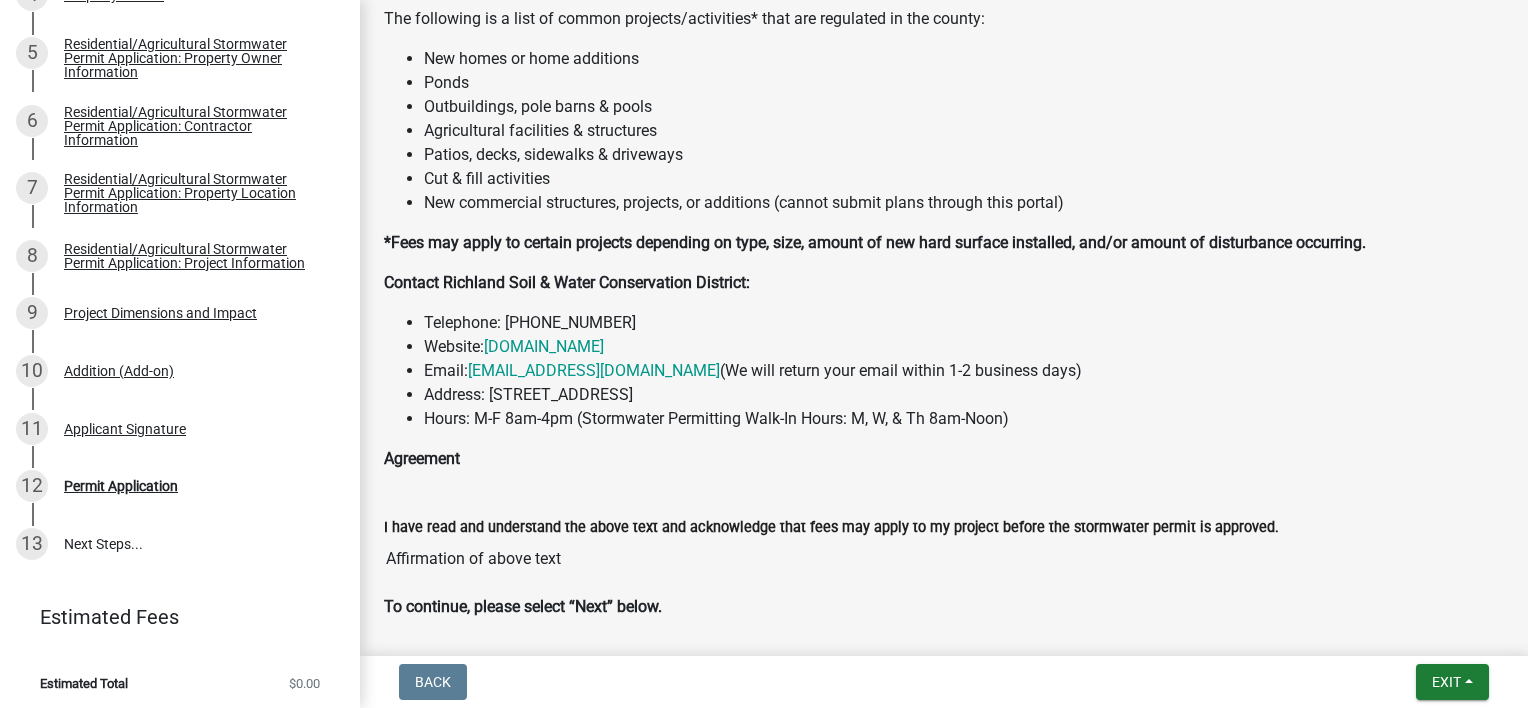 scroll, scrollTop: 832, scrollLeft: 0, axis: vertical 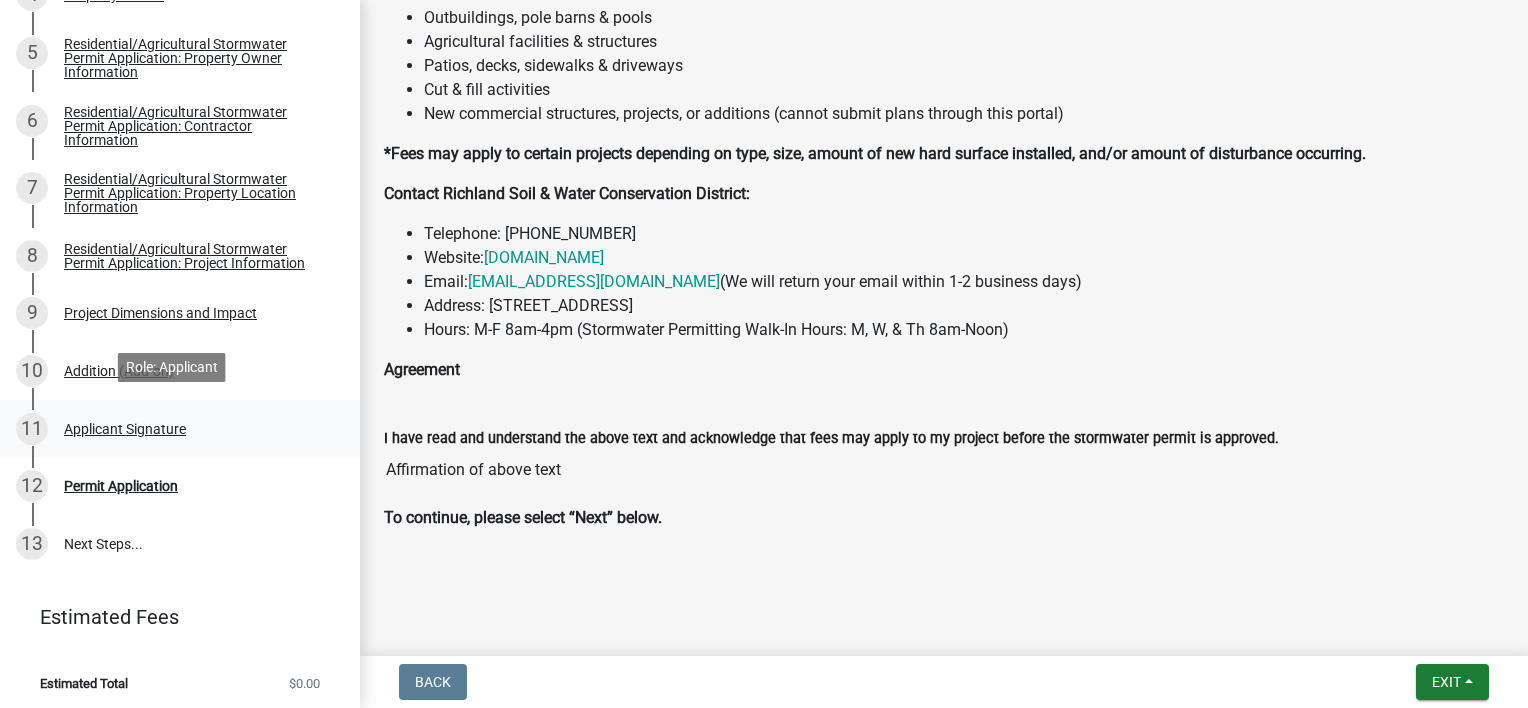 click on "Applicant Signature" at bounding box center (125, 429) 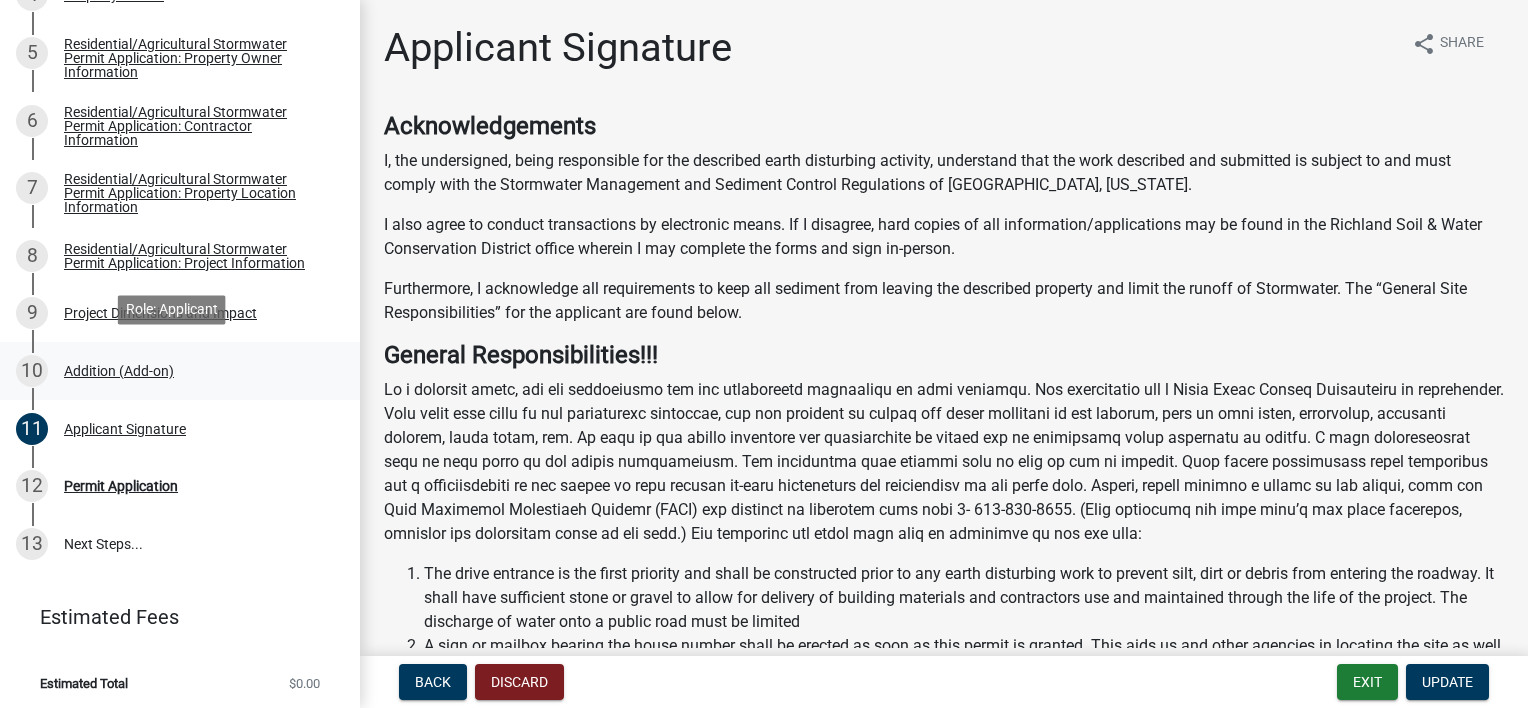 click on "Addition (Add-on)" at bounding box center [119, 371] 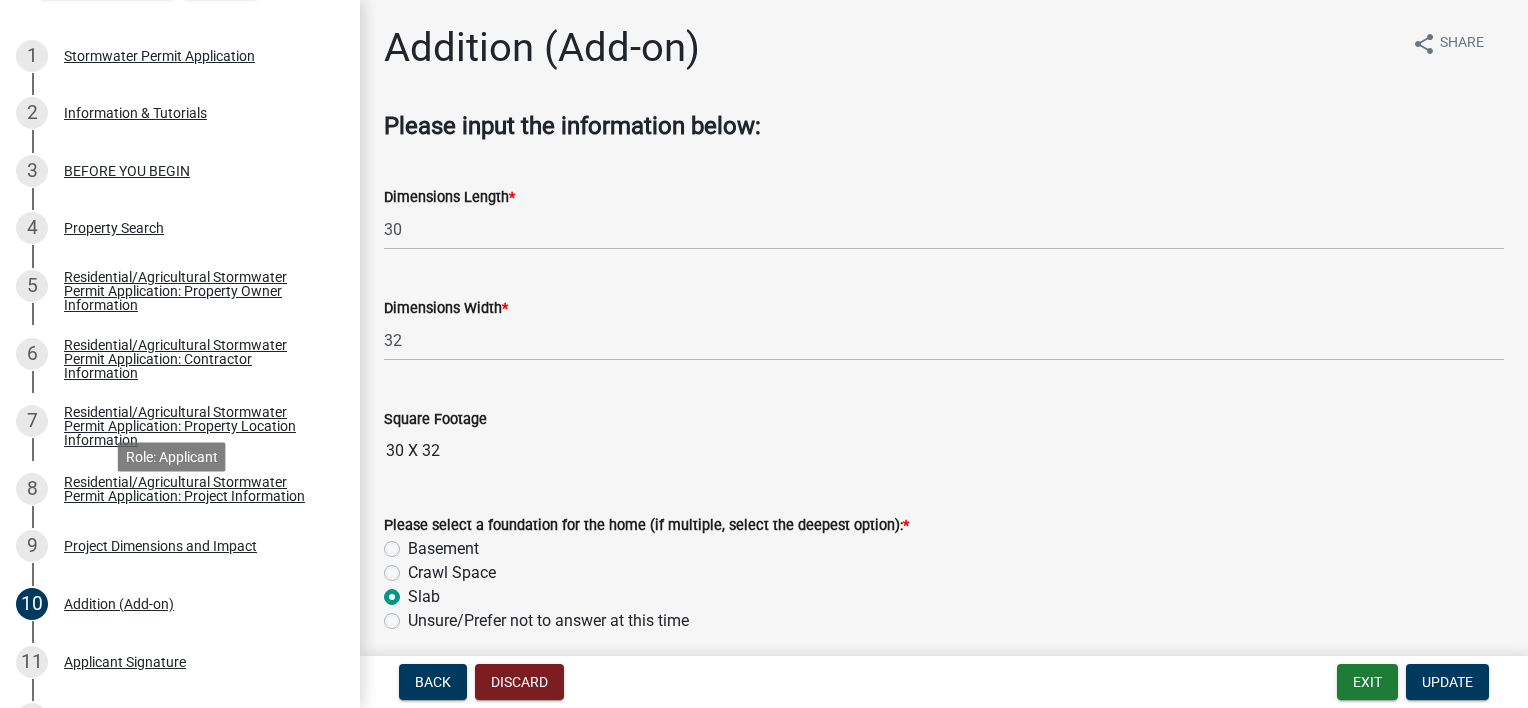 scroll, scrollTop: 0, scrollLeft: 0, axis: both 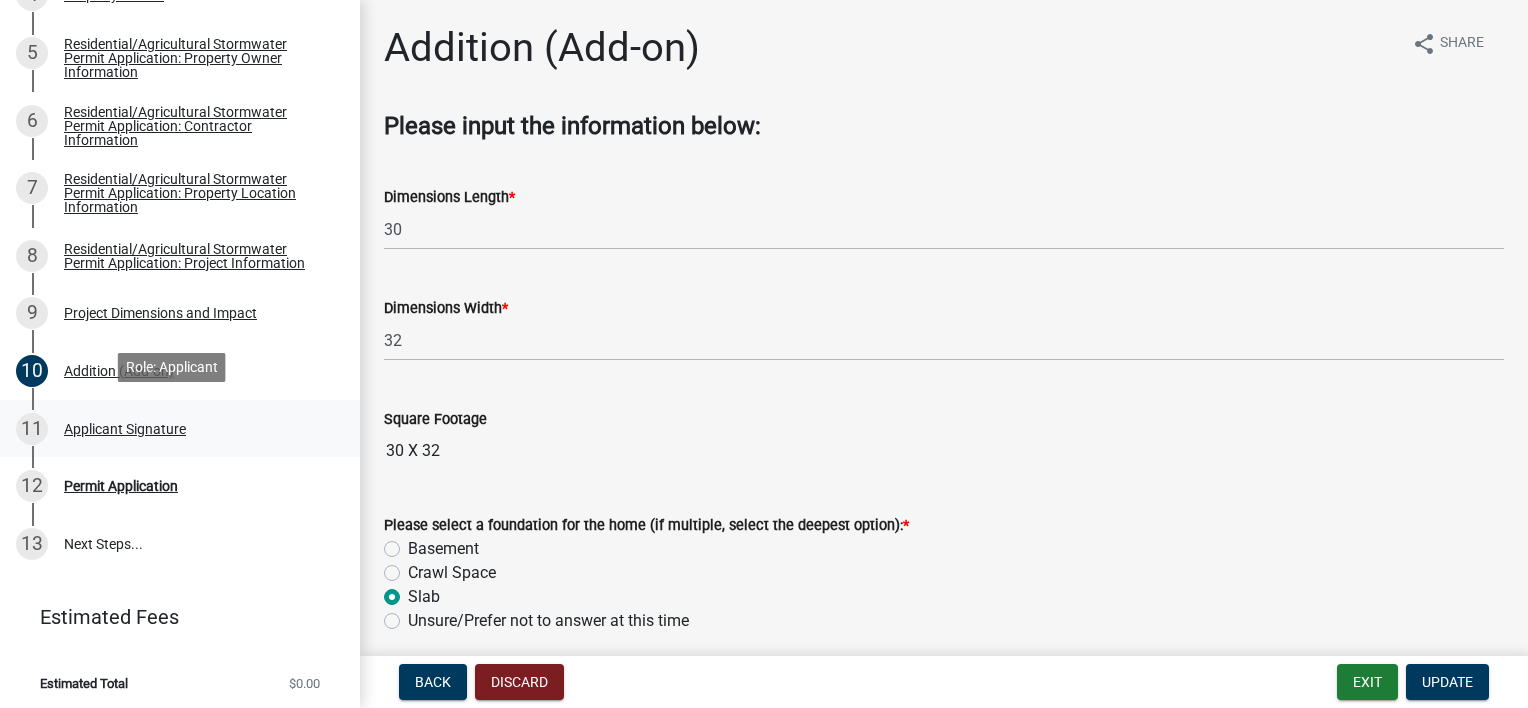 click on "Applicant Signature" at bounding box center [125, 429] 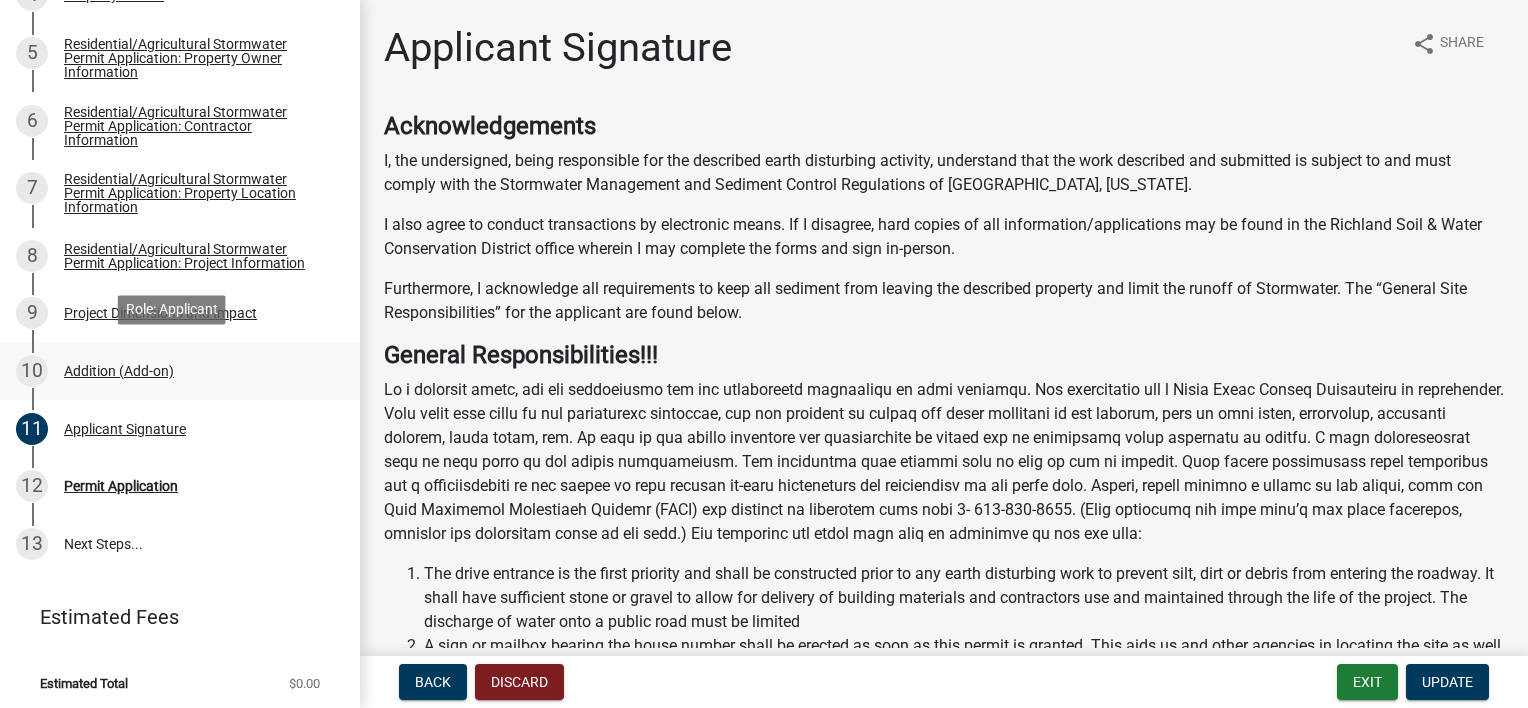 click on "Addition (Add-on)" at bounding box center [119, 371] 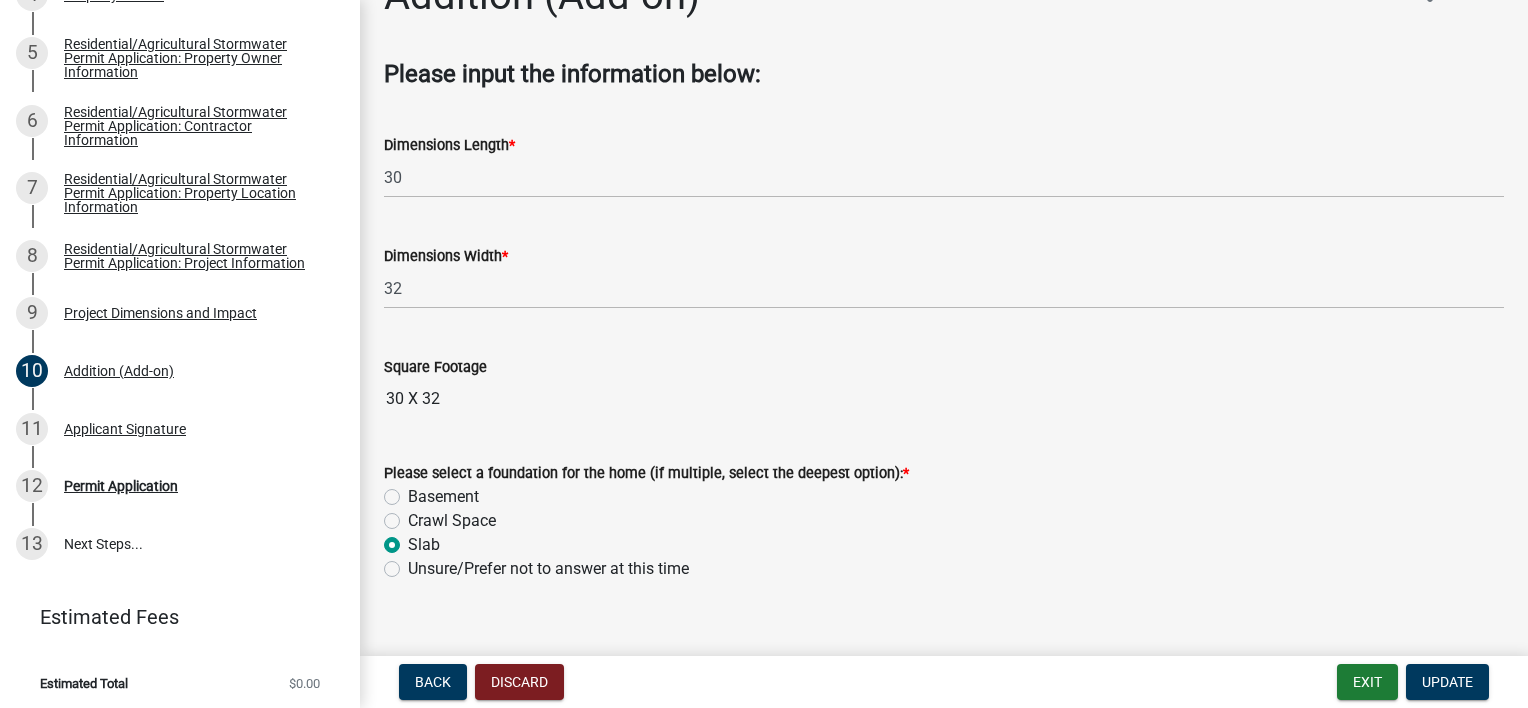scroll, scrollTop: 80, scrollLeft: 0, axis: vertical 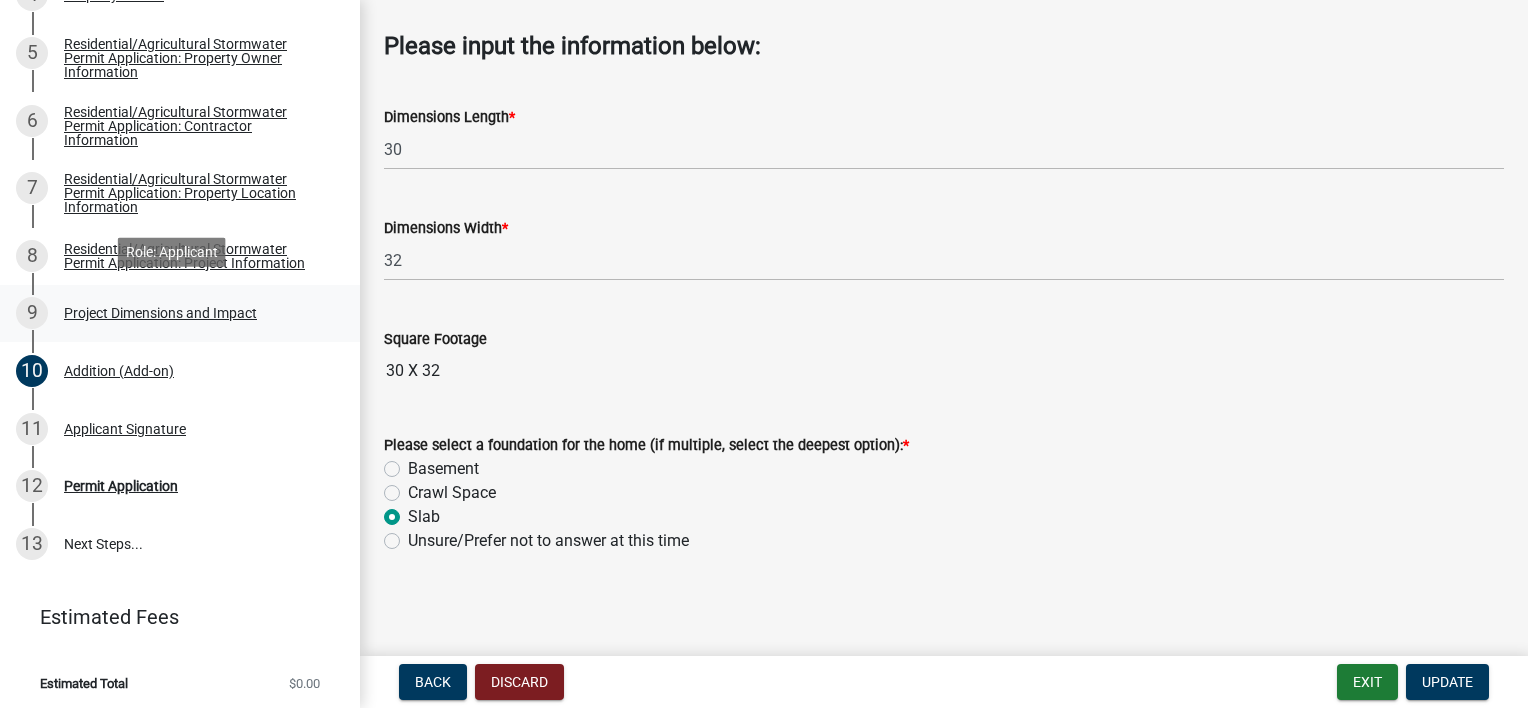 click on "Project Dimensions and Impact" at bounding box center [160, 313] 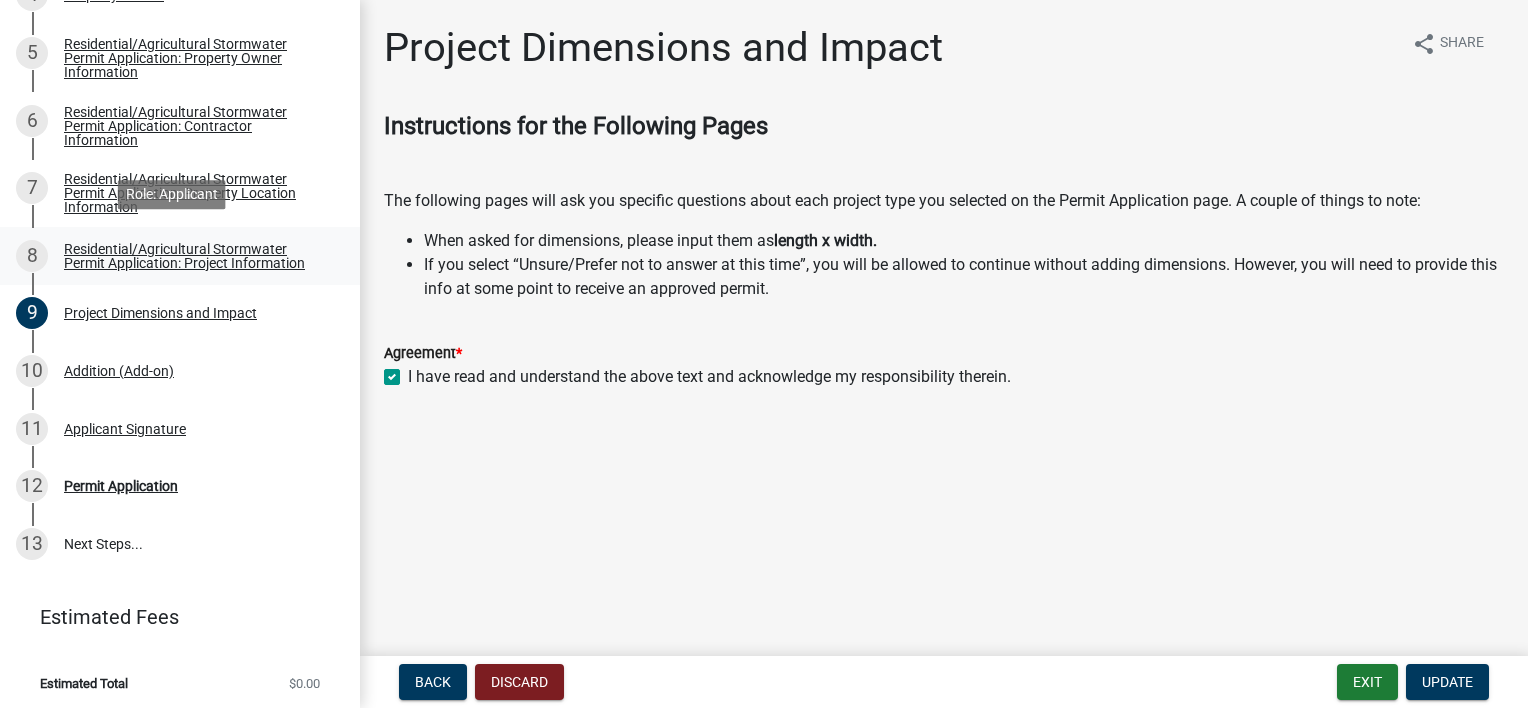 click on "Residential/Agricultural Stormwater Permit Application: Project Information" at bounding box center (196, 256) 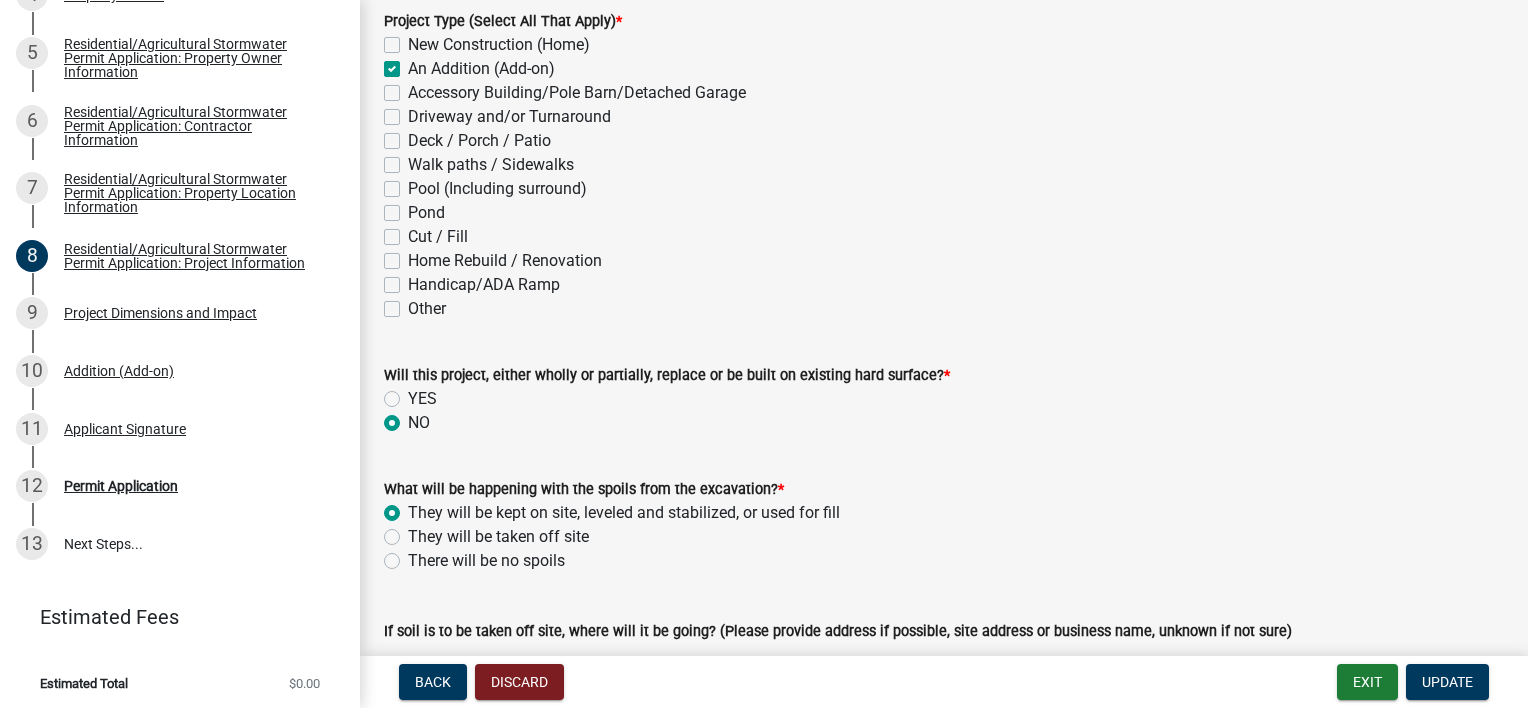 scroll, scrollTop: 300, scrollLeft: 0, axis: vertical 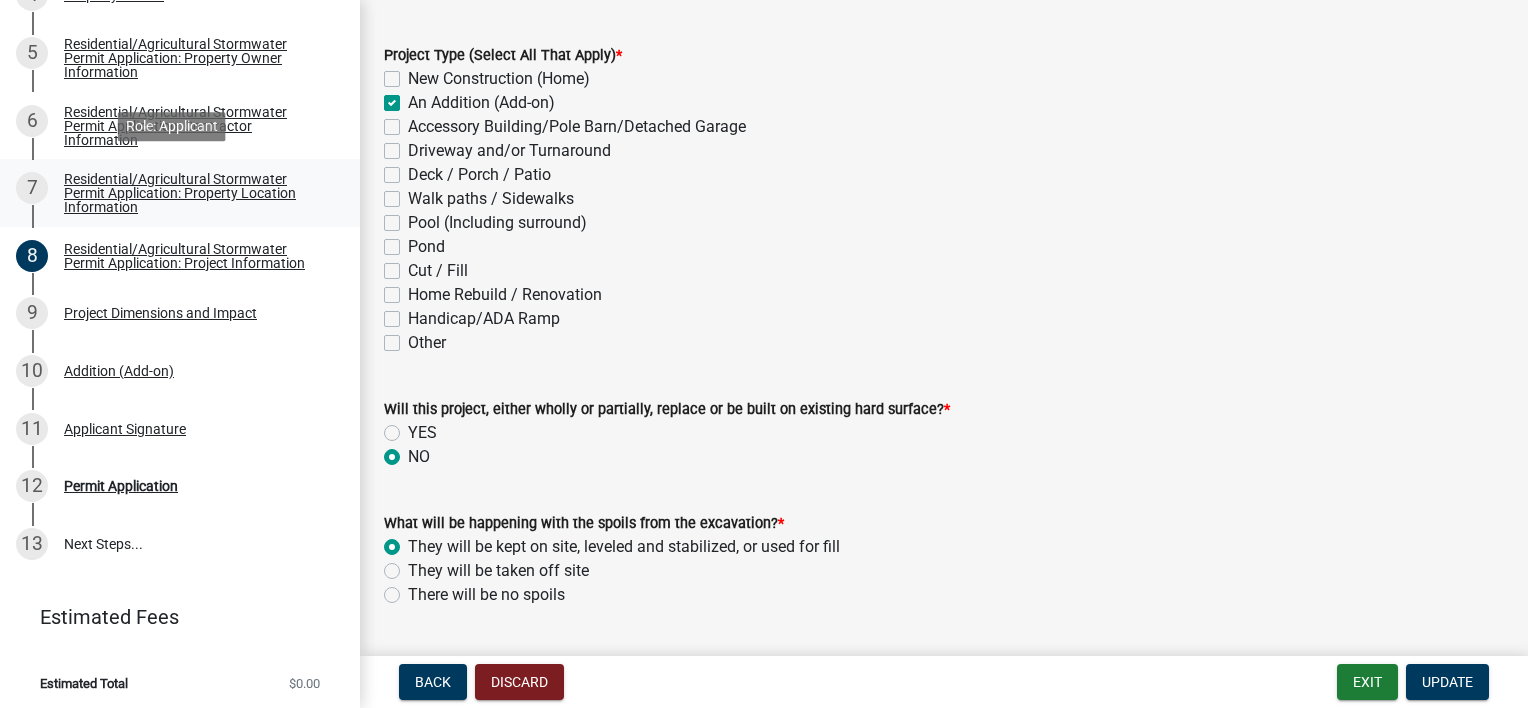 click on "Residential/Agricultural Stormwater Permit Application: Property Location Information" at bounding box center [196, 193] 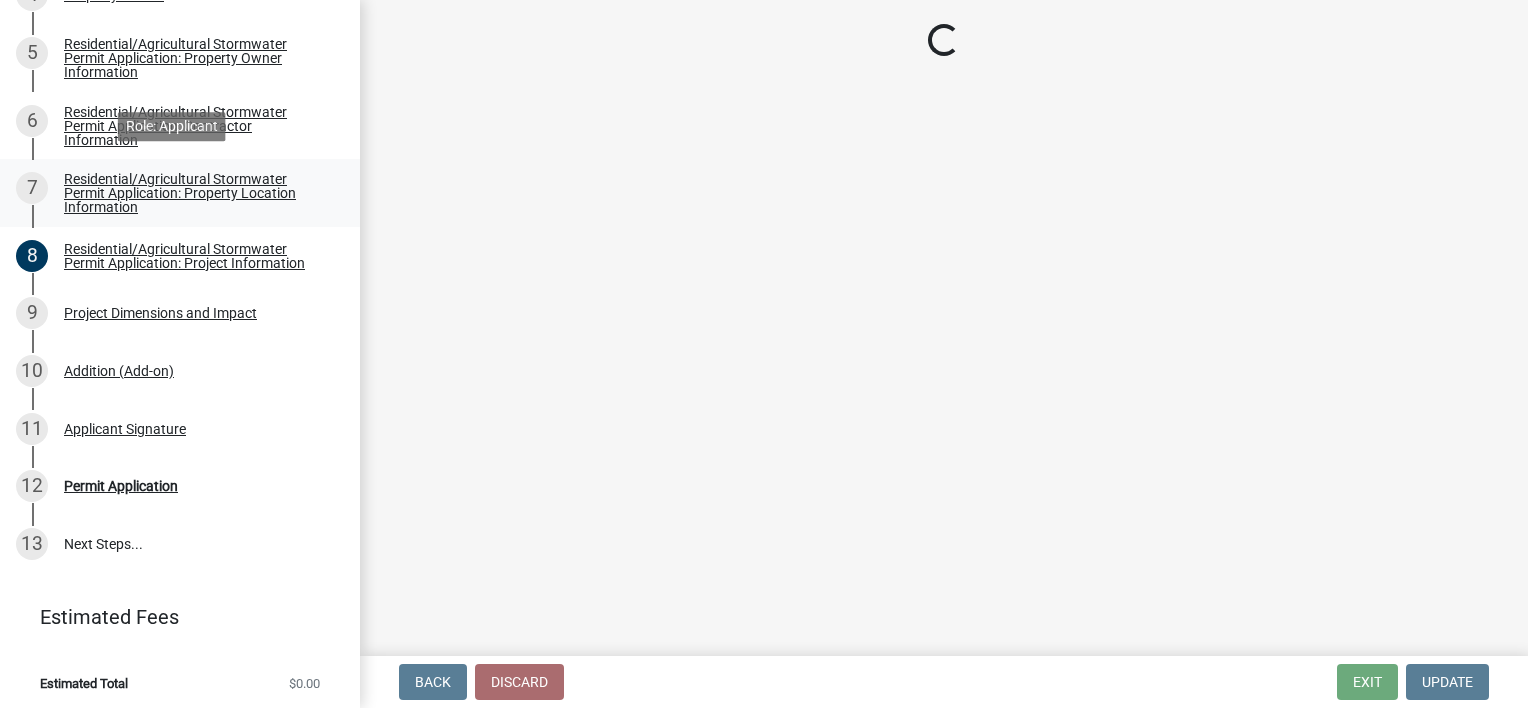 scroll, scrollTop: 0, scrollLeft: 0, axis: both 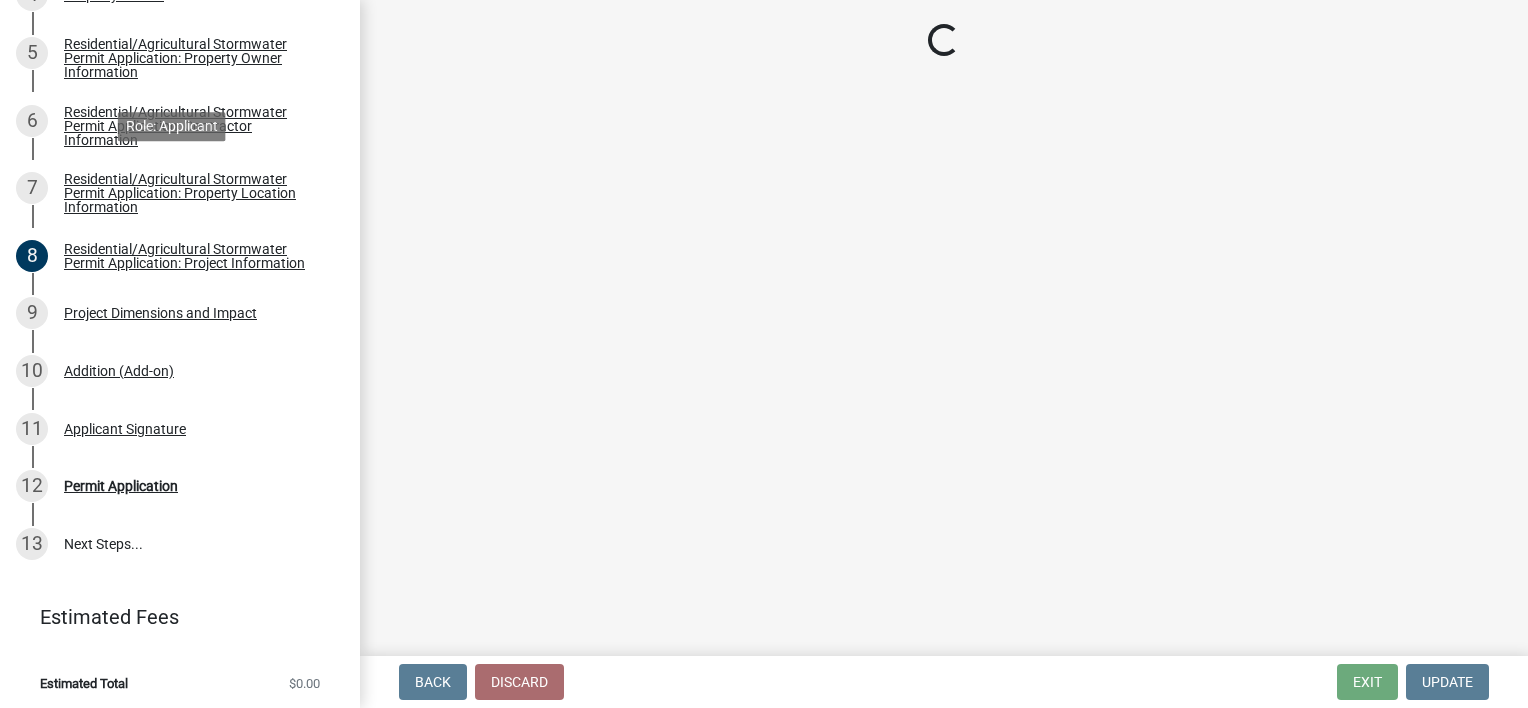 select on "d1d152d6-3f5d-42ee-89cd-402a720e4226" 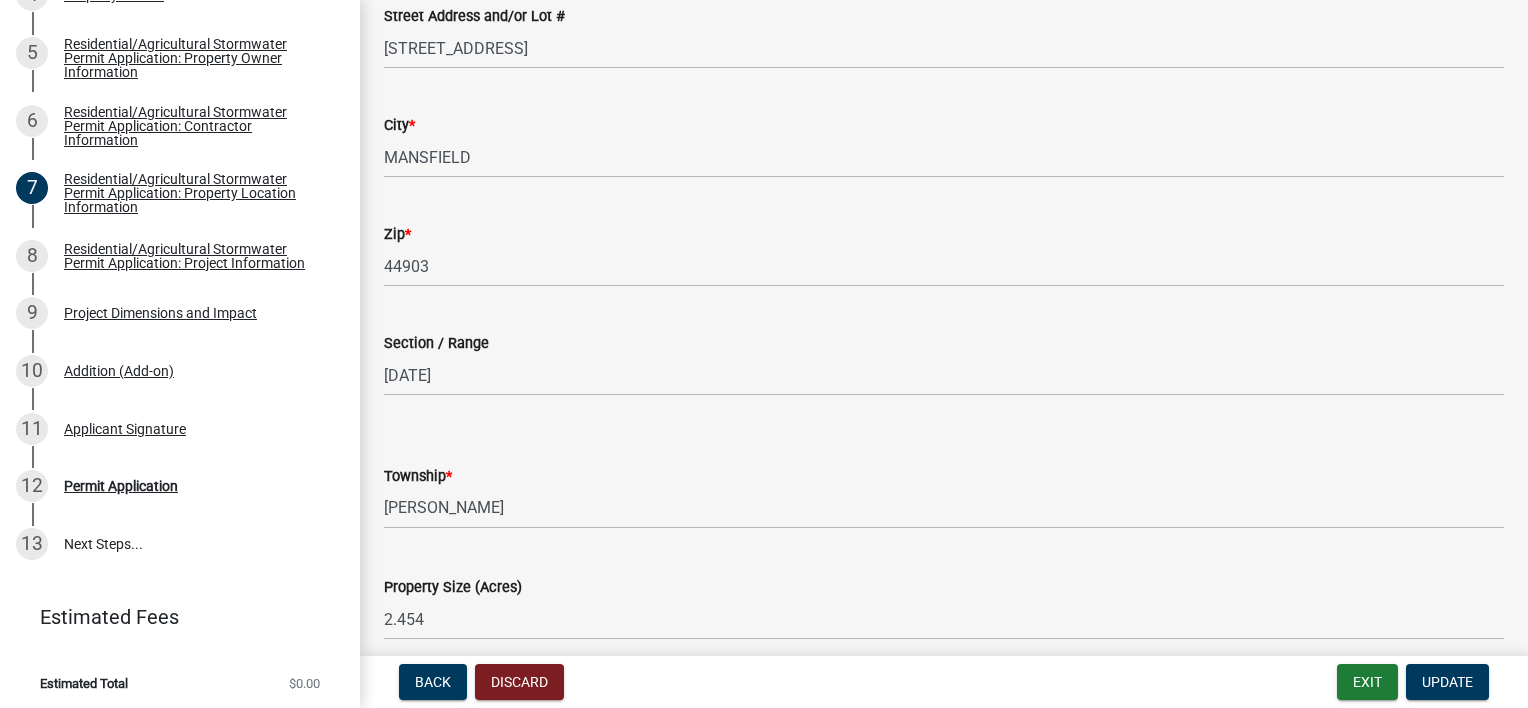 scroll, scrollTop: 0, scrollLeft: 0, axis: both 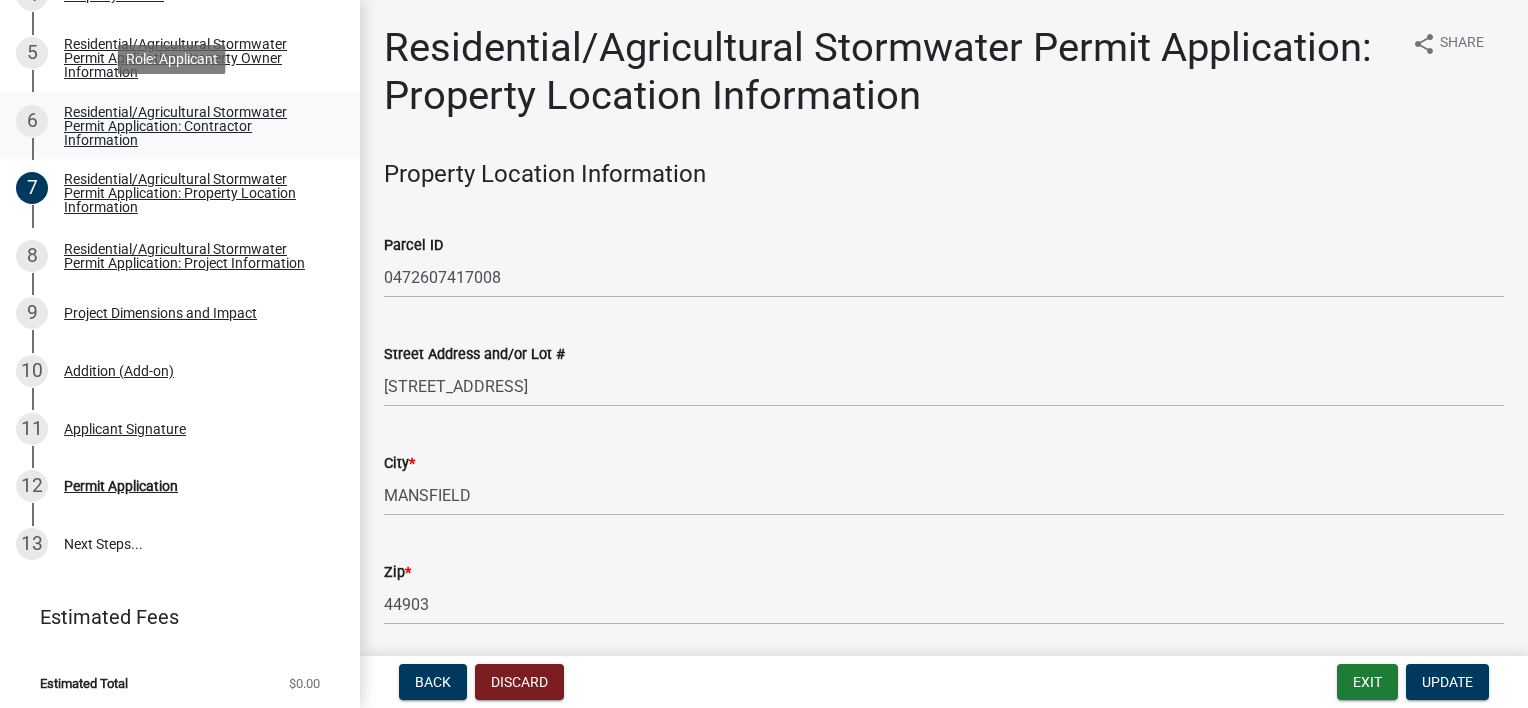click on "Residential/Agricultural Stormwater Permit Application: Contractor Information" at bounding box center [196, 126] 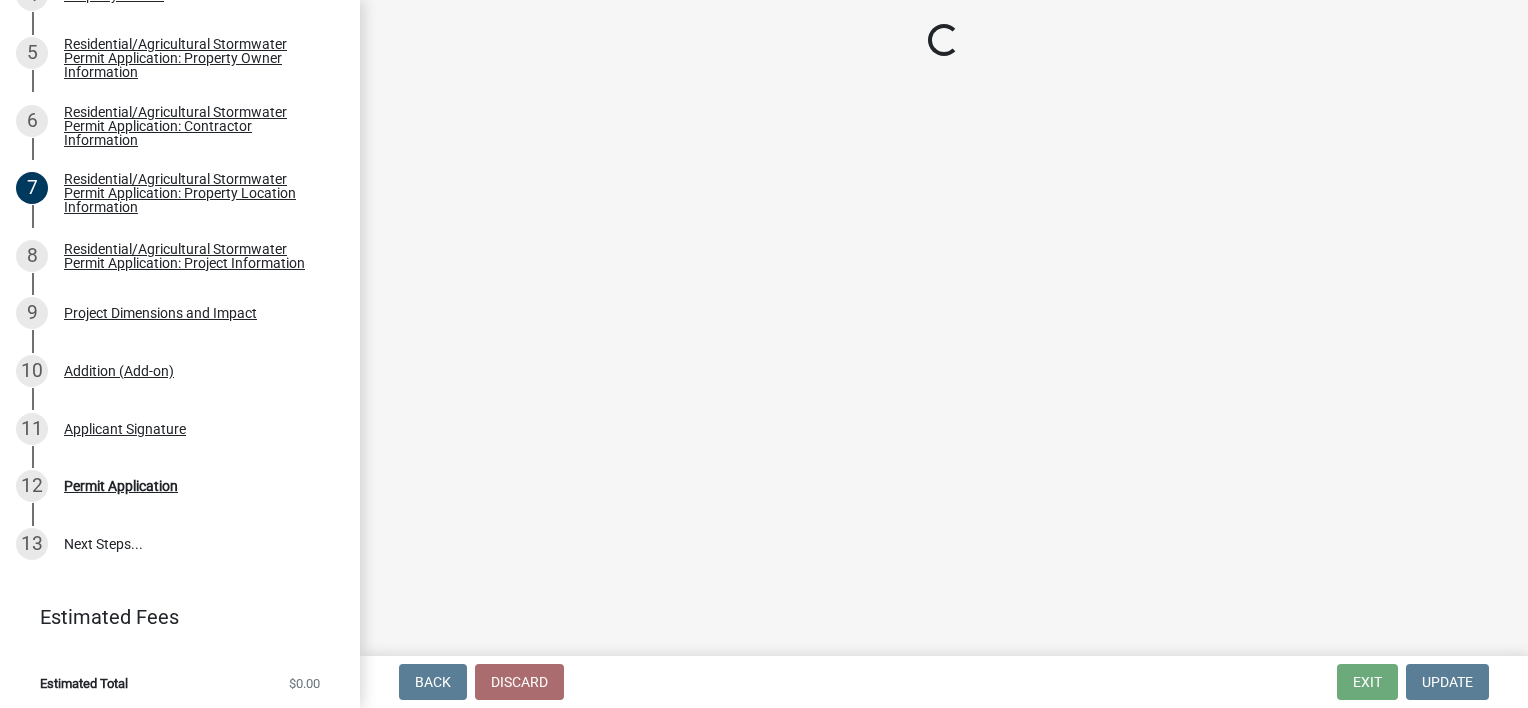 select on "OH" 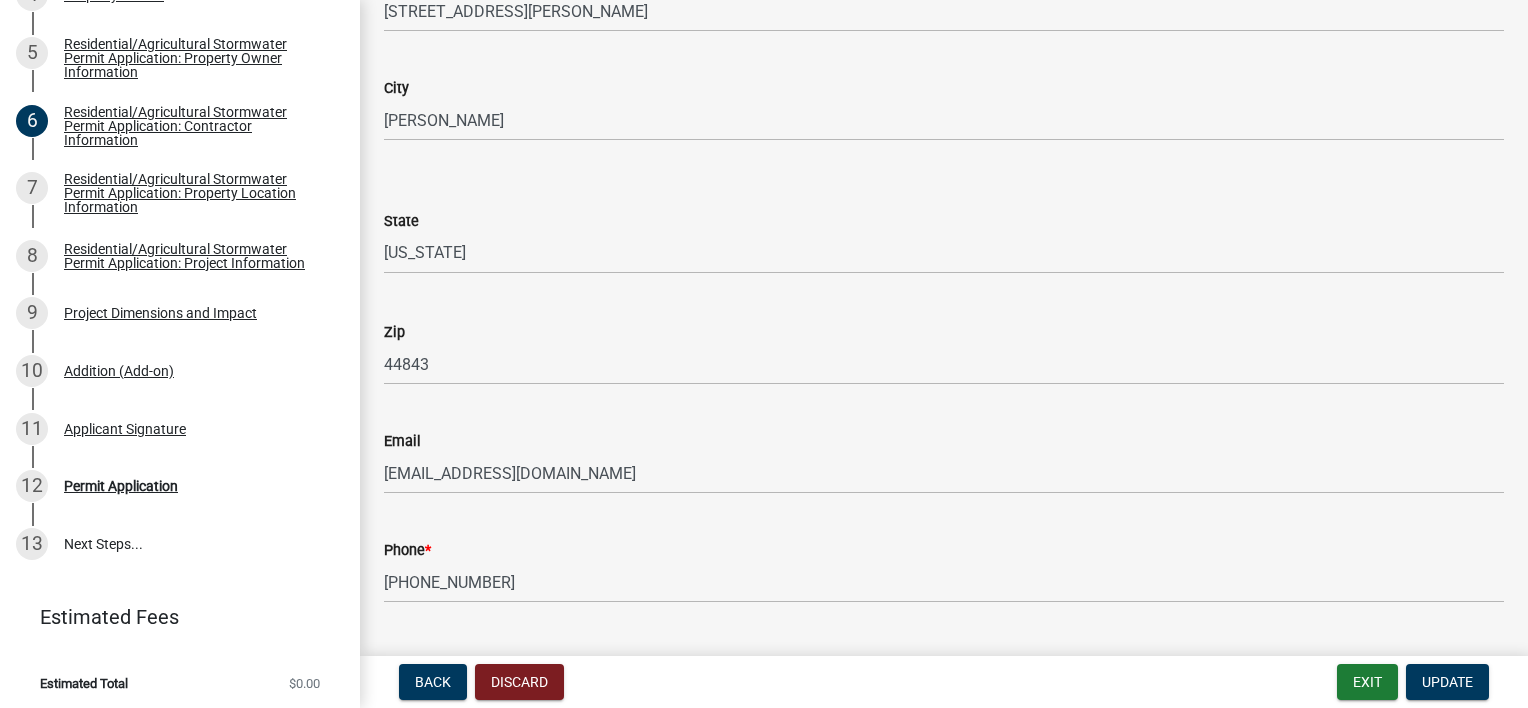 scroll, scrollTop: 504, scrollLeft: 0, axis: vertical 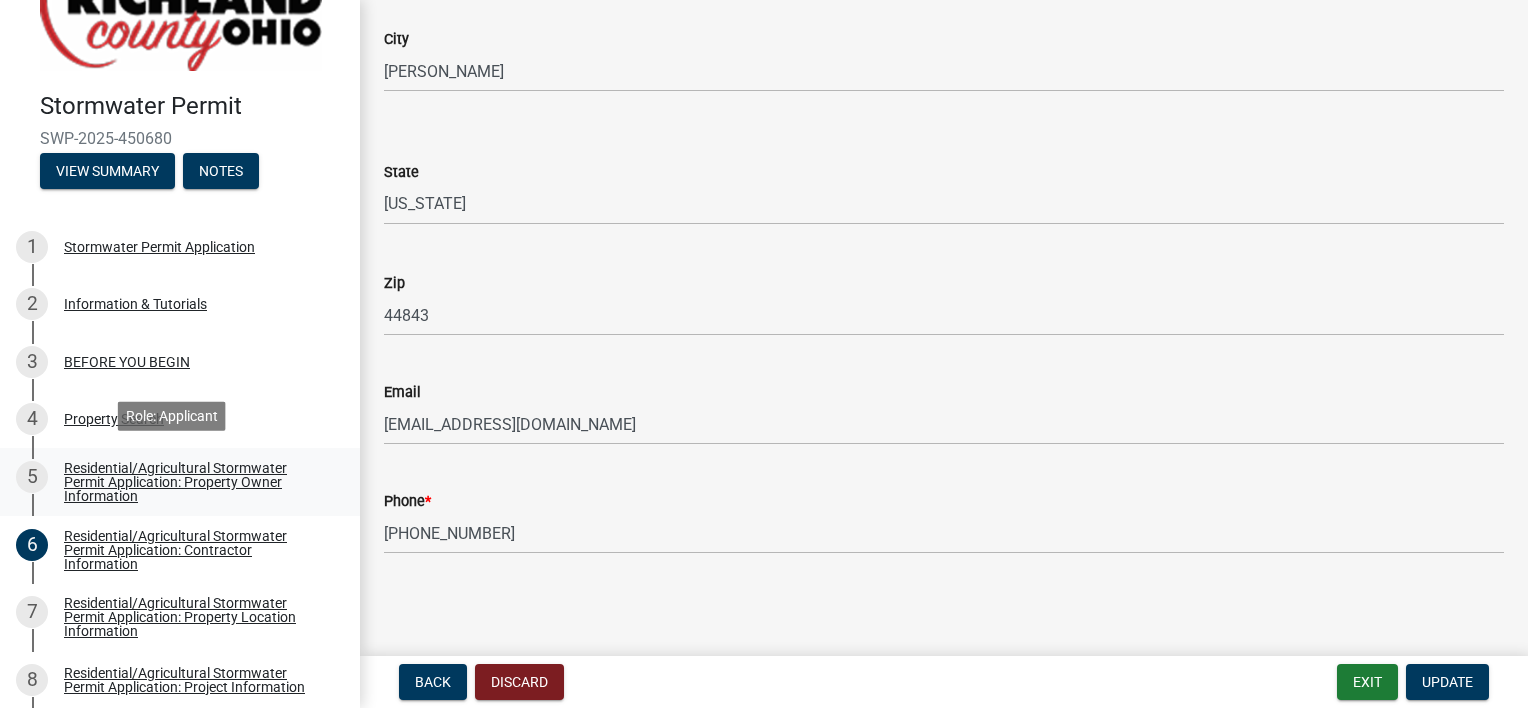 click on "Residential/Agricultural Stormwater Permit Application: Property Owner Information" at bounding box center (196, 482) 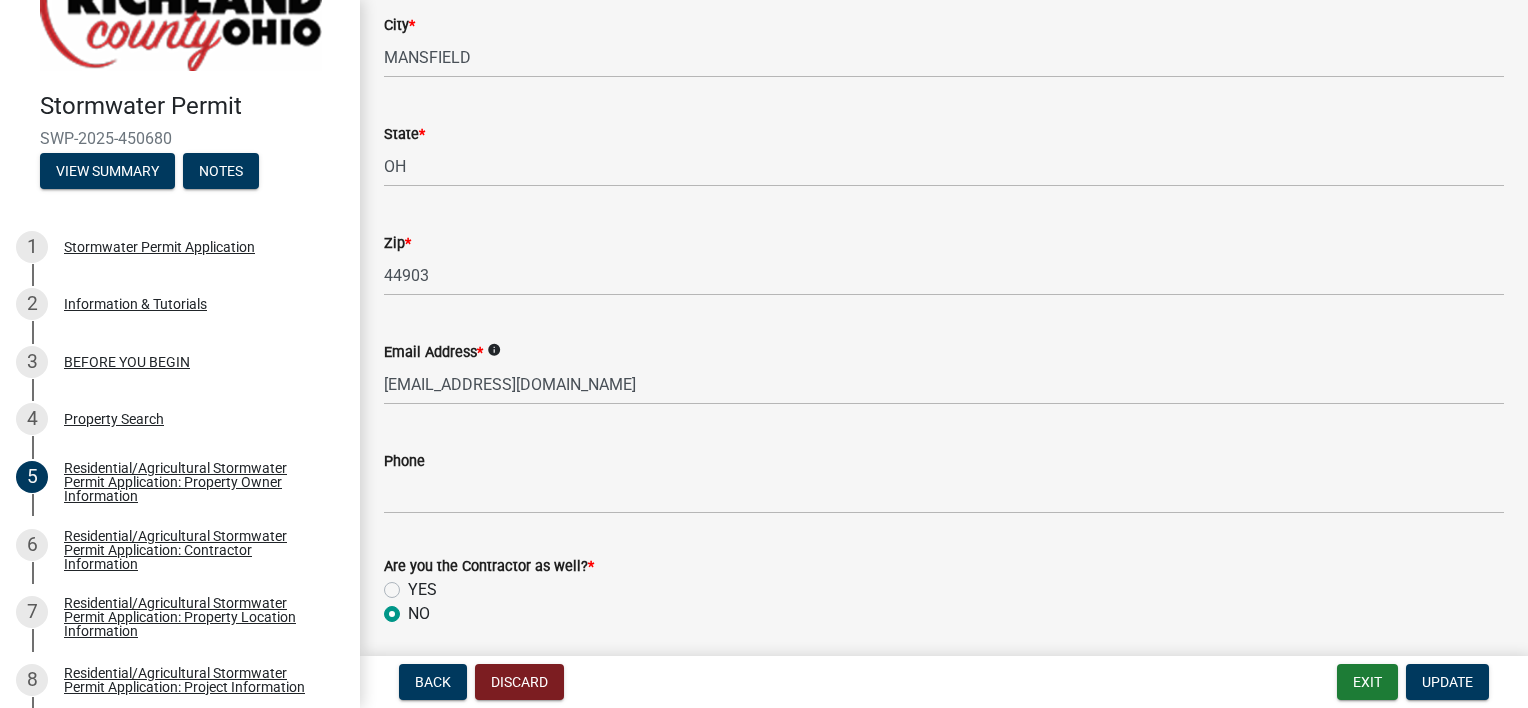 scroll, scrollTop: 512, scrollLeft: 0, axis: vertical 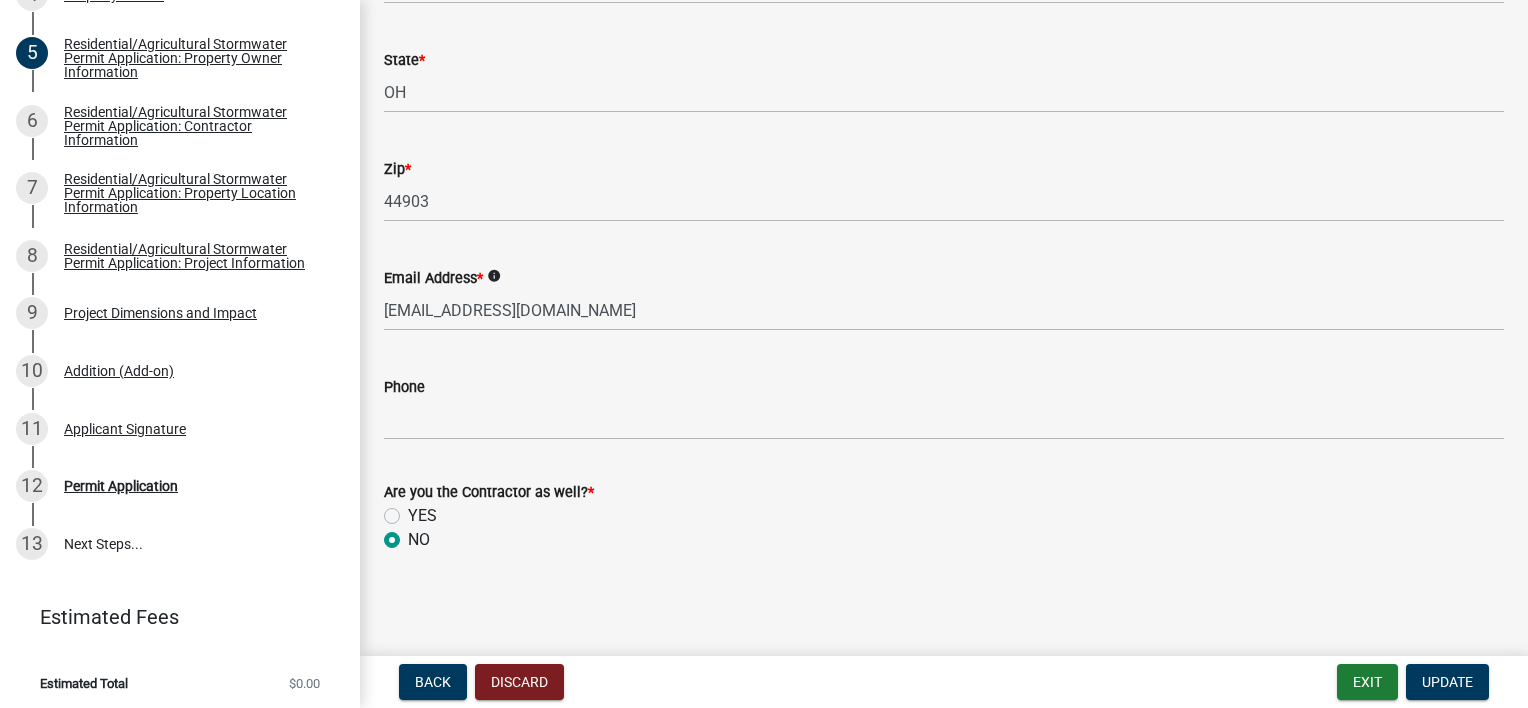 click on "YES" 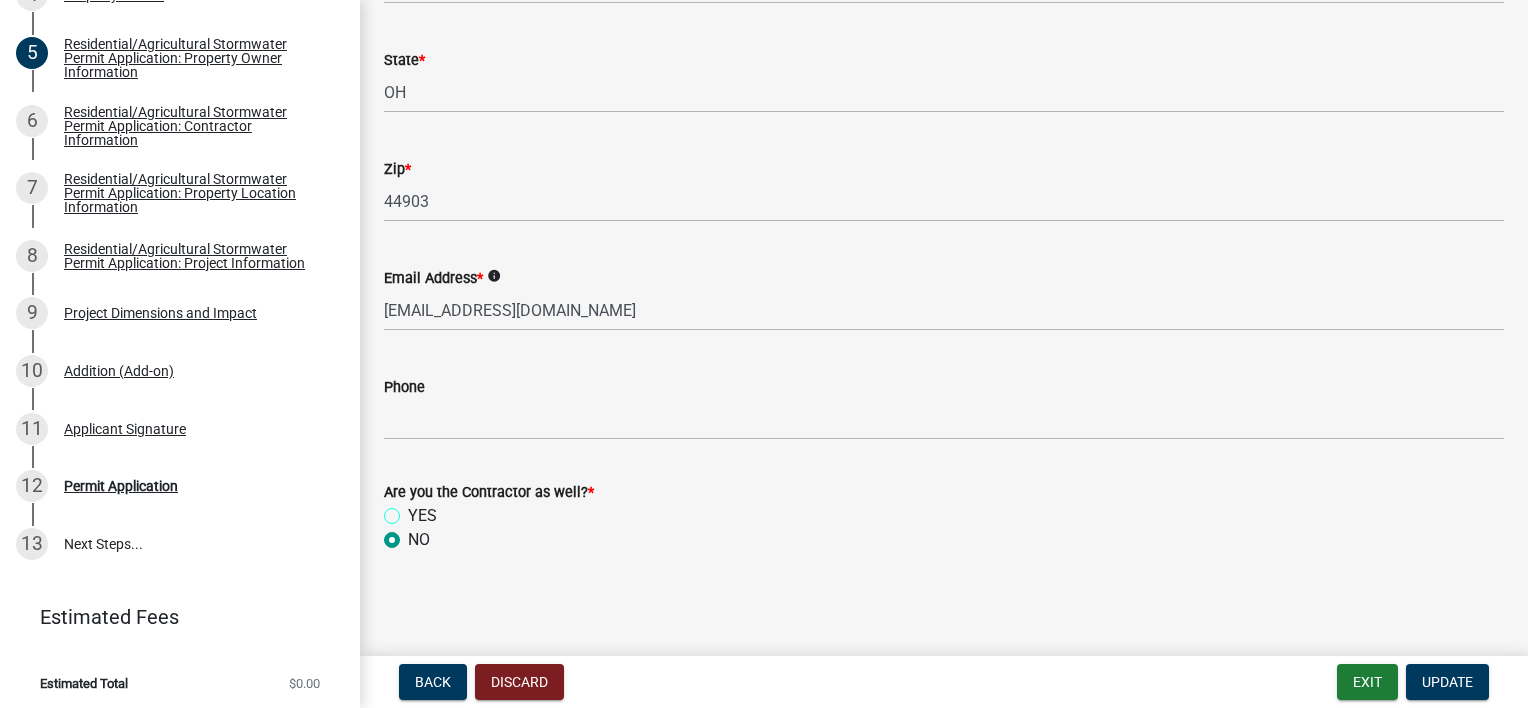 click on "YES" at bounding box center [414, 510] 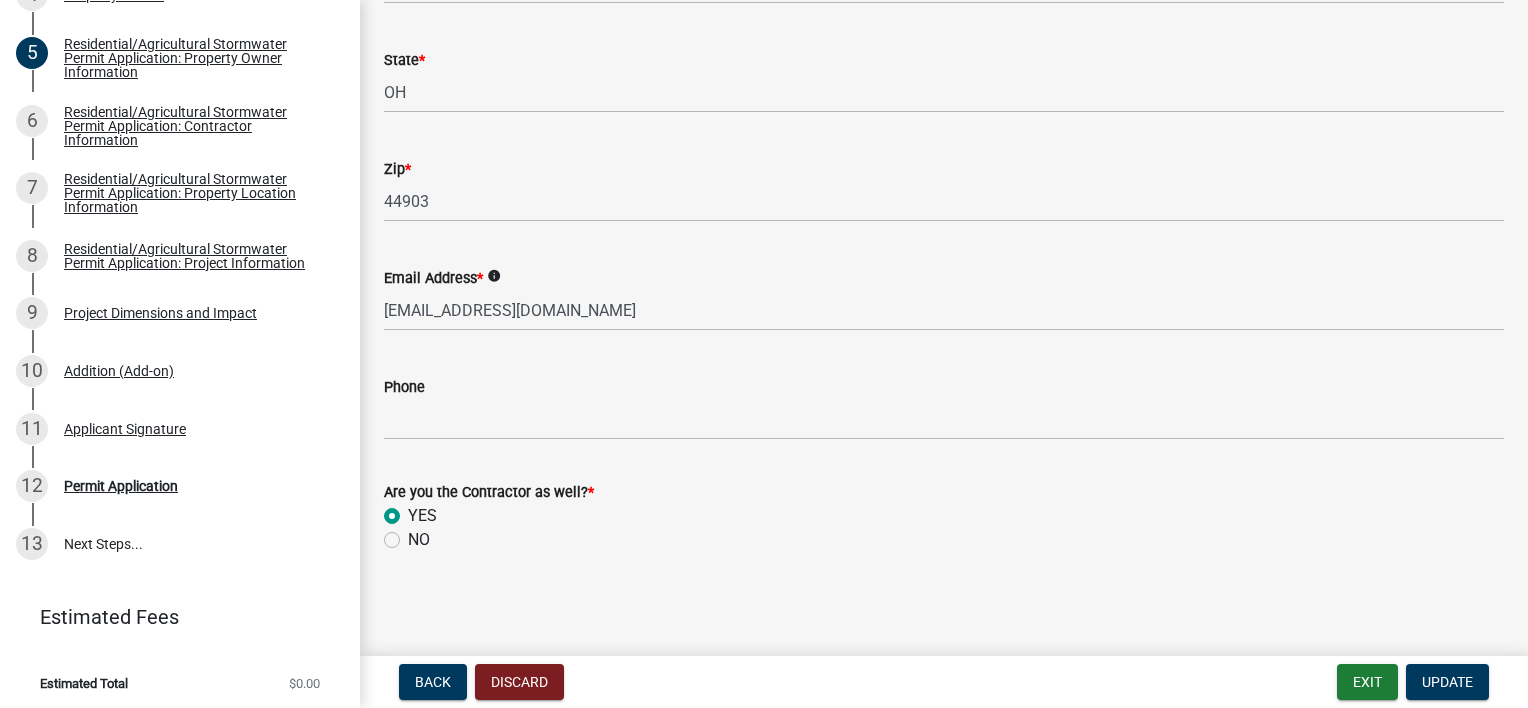 radio on "true" 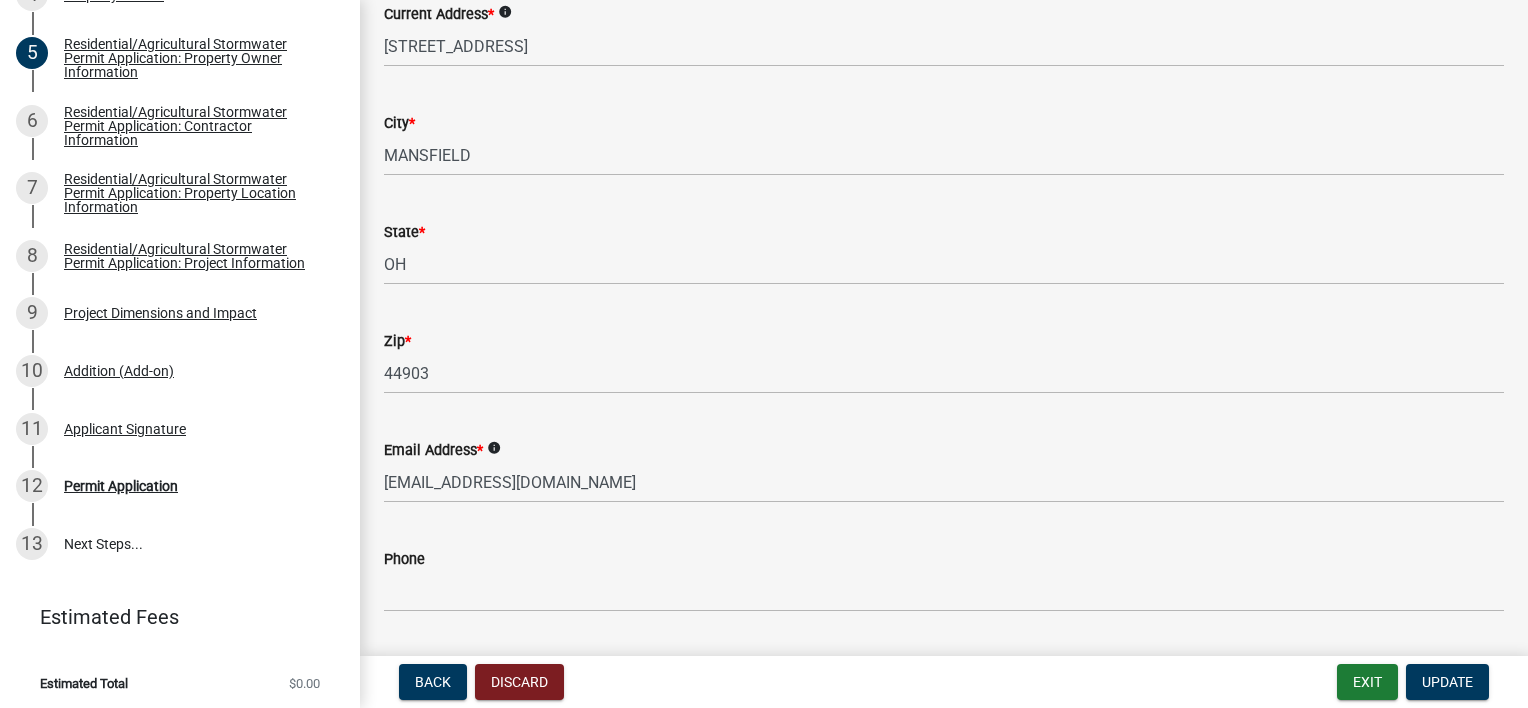 scroll, scrollTop: 112, scrollLeft: 0, axis: vertical 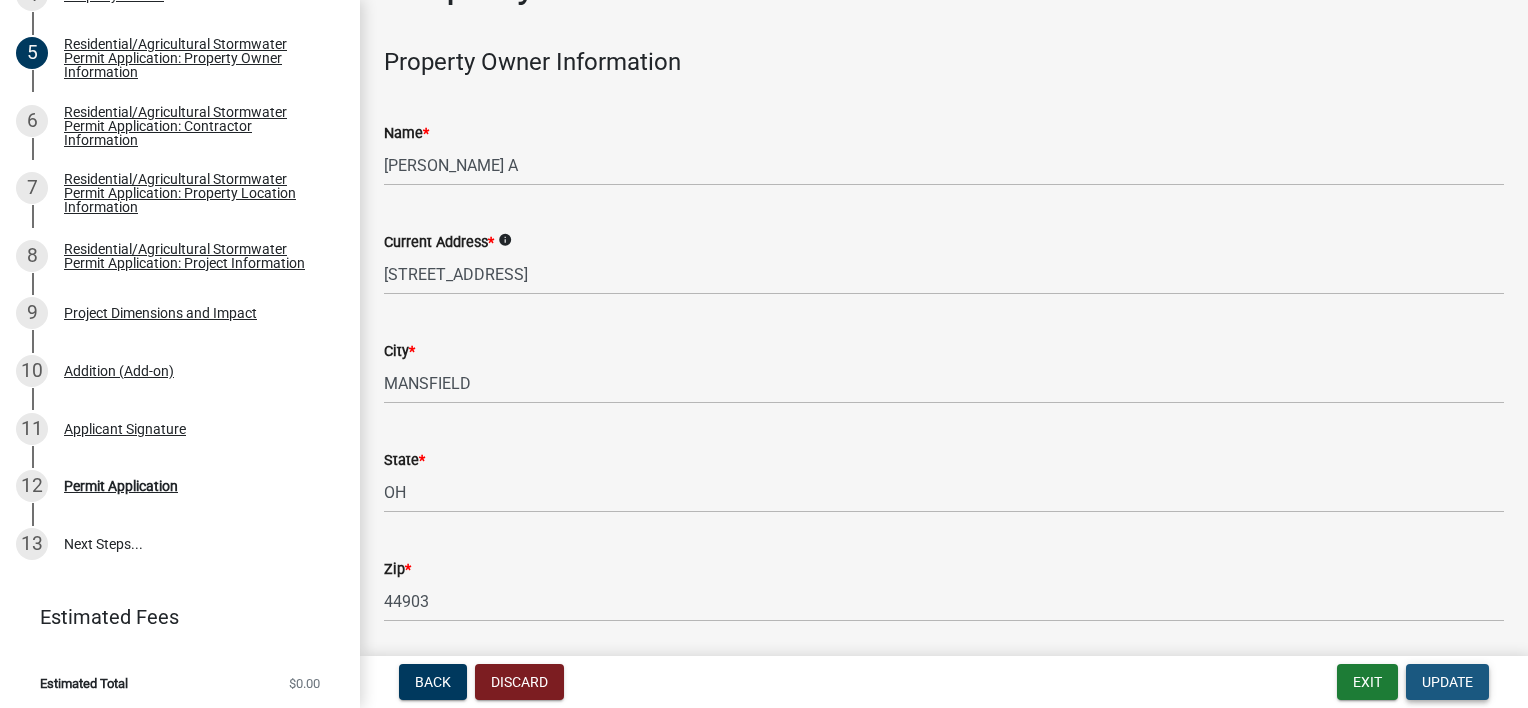 click on "Update" at bounding box center (1447, 682) 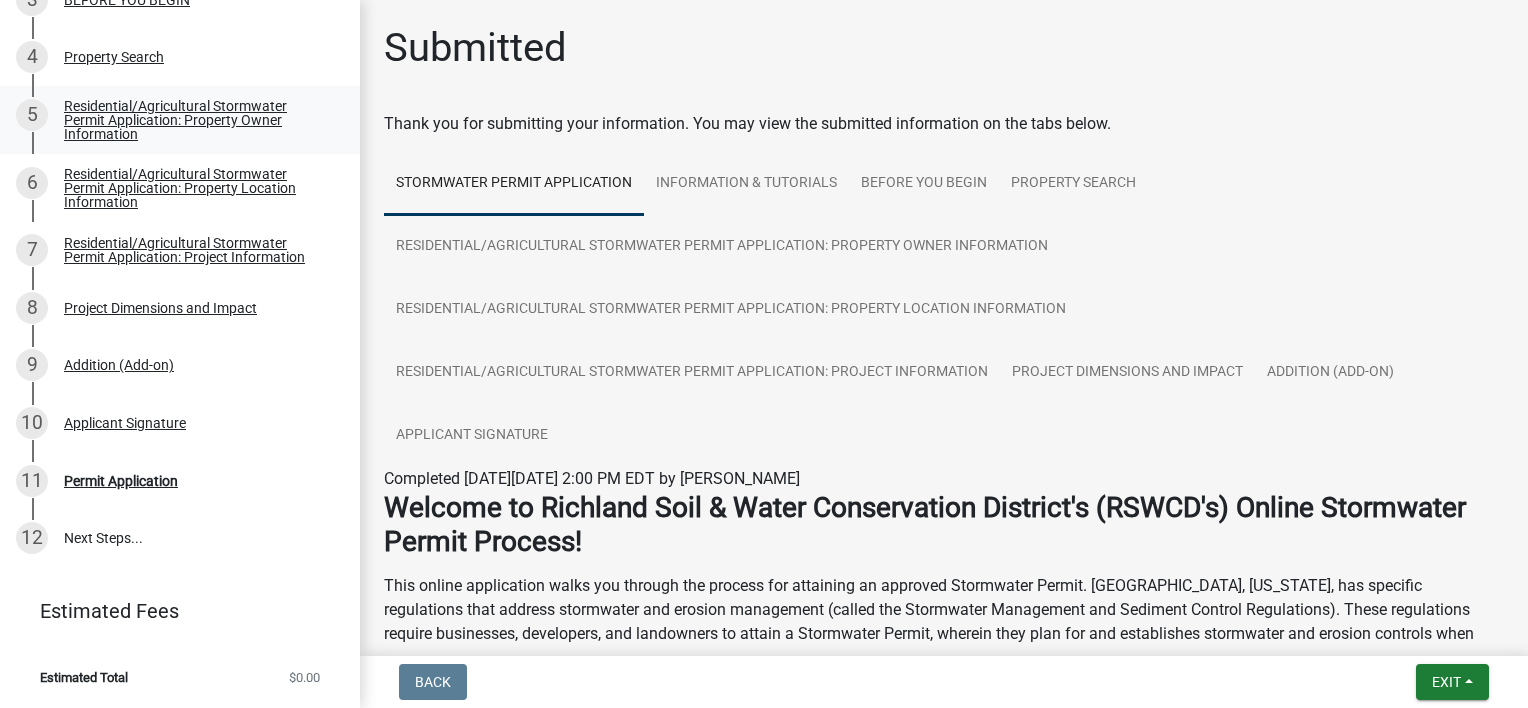 scroll, scrollTop: 456, scrollLeft: 0, axis: vertical 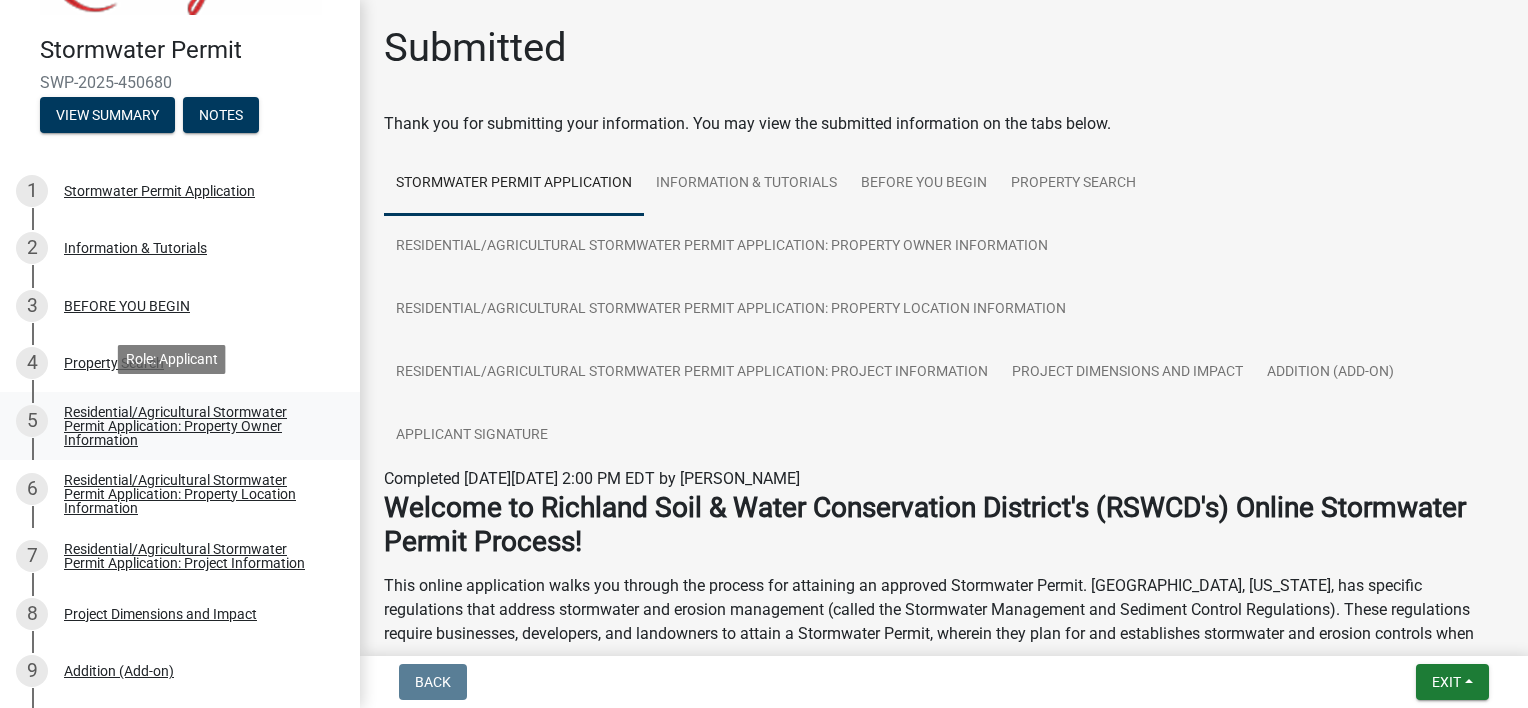 click on "Residential/Agricultural Stormwater Permit Application: Property Owner Information" at bounding box center (196, 426) 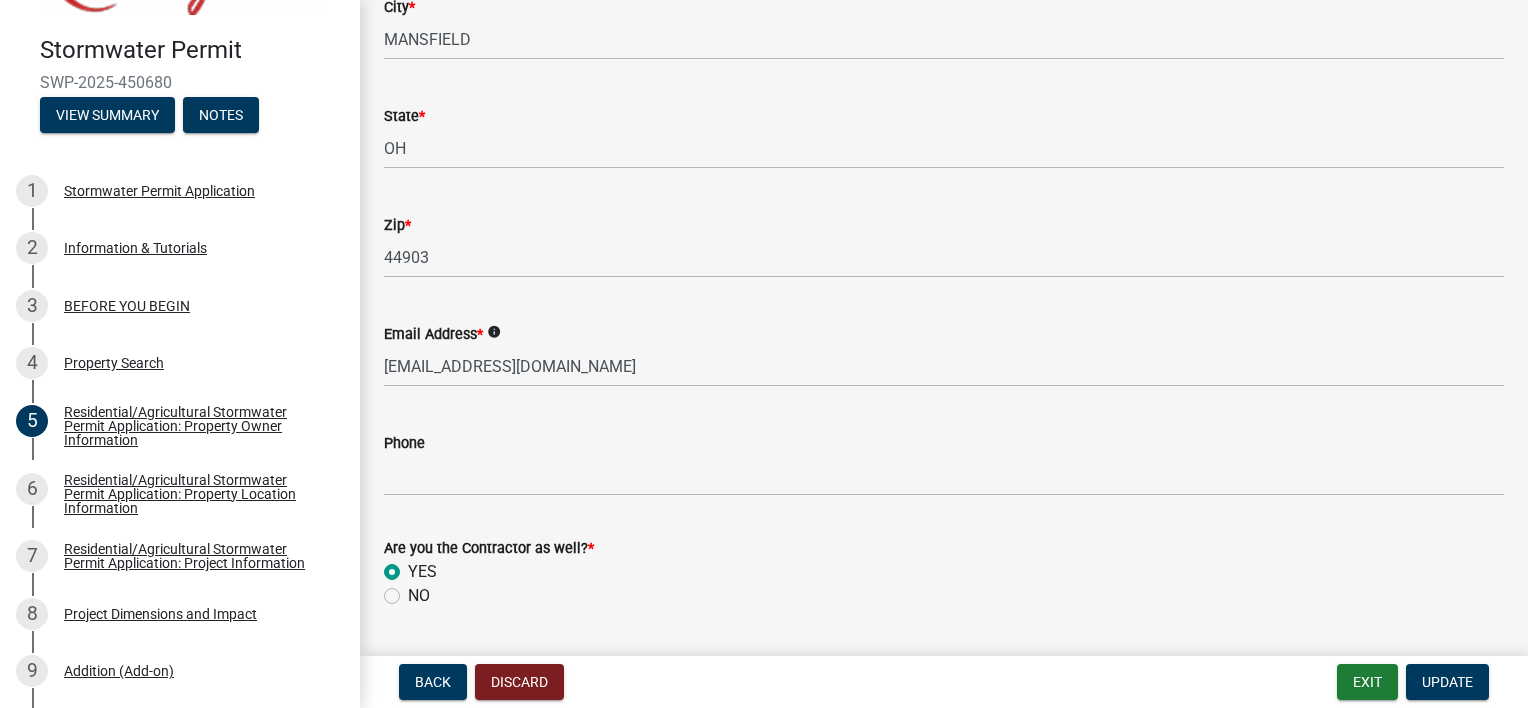 scroll, scrollTop: 500, scrollLeft: 0, axis: vertical 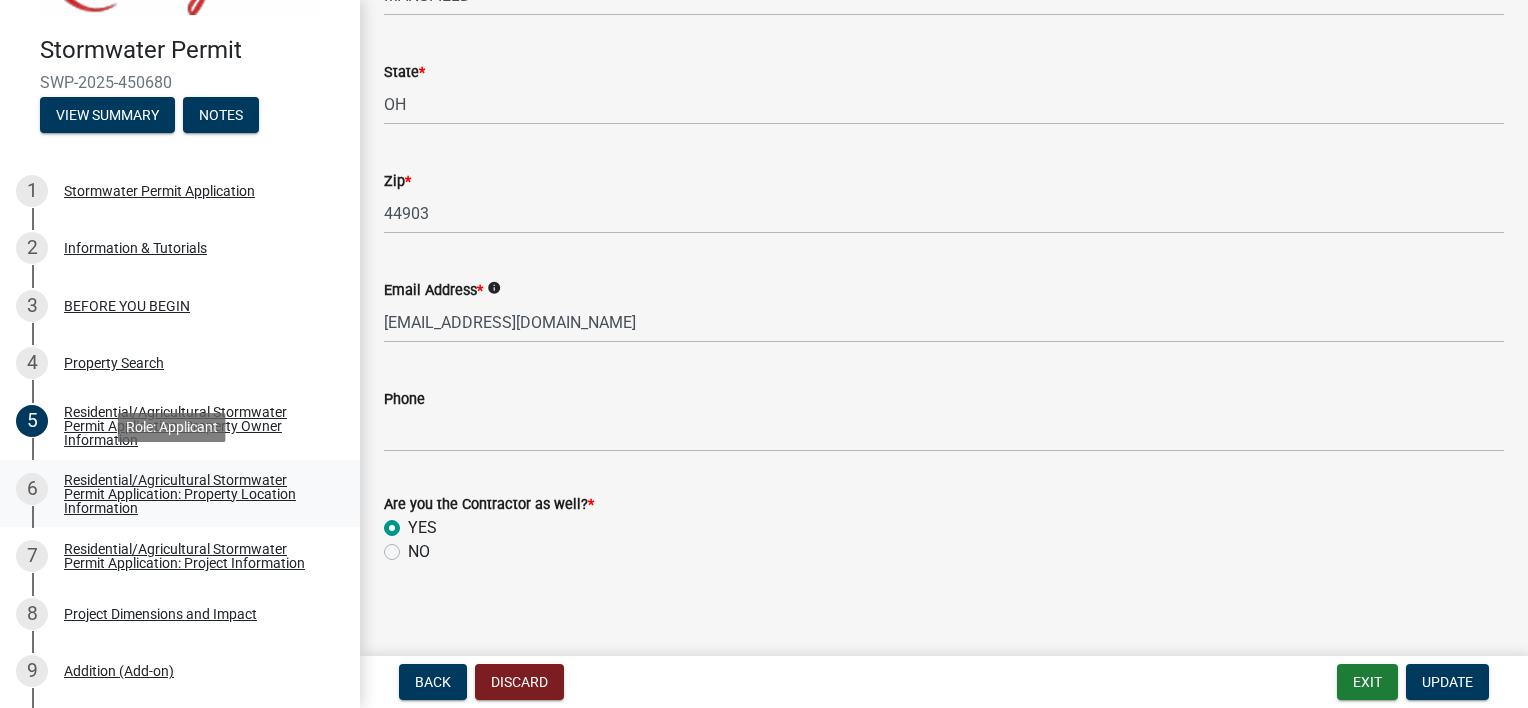 click on "Residential/Agricultural Stormwater Permit Application: Property Location Information" at bounding box center [196, 494] 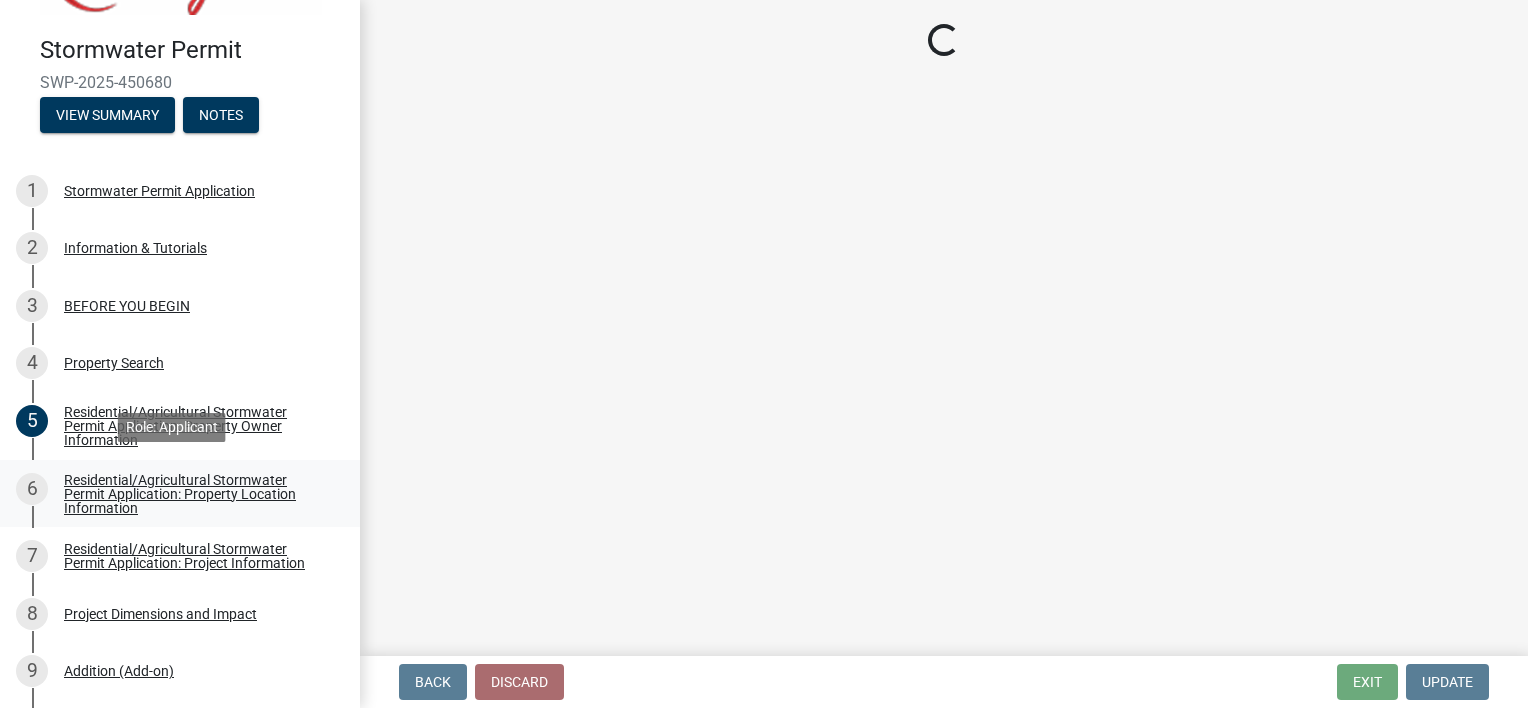 scroll, scrollTop: 0, scrollLeft: 0, axis: both 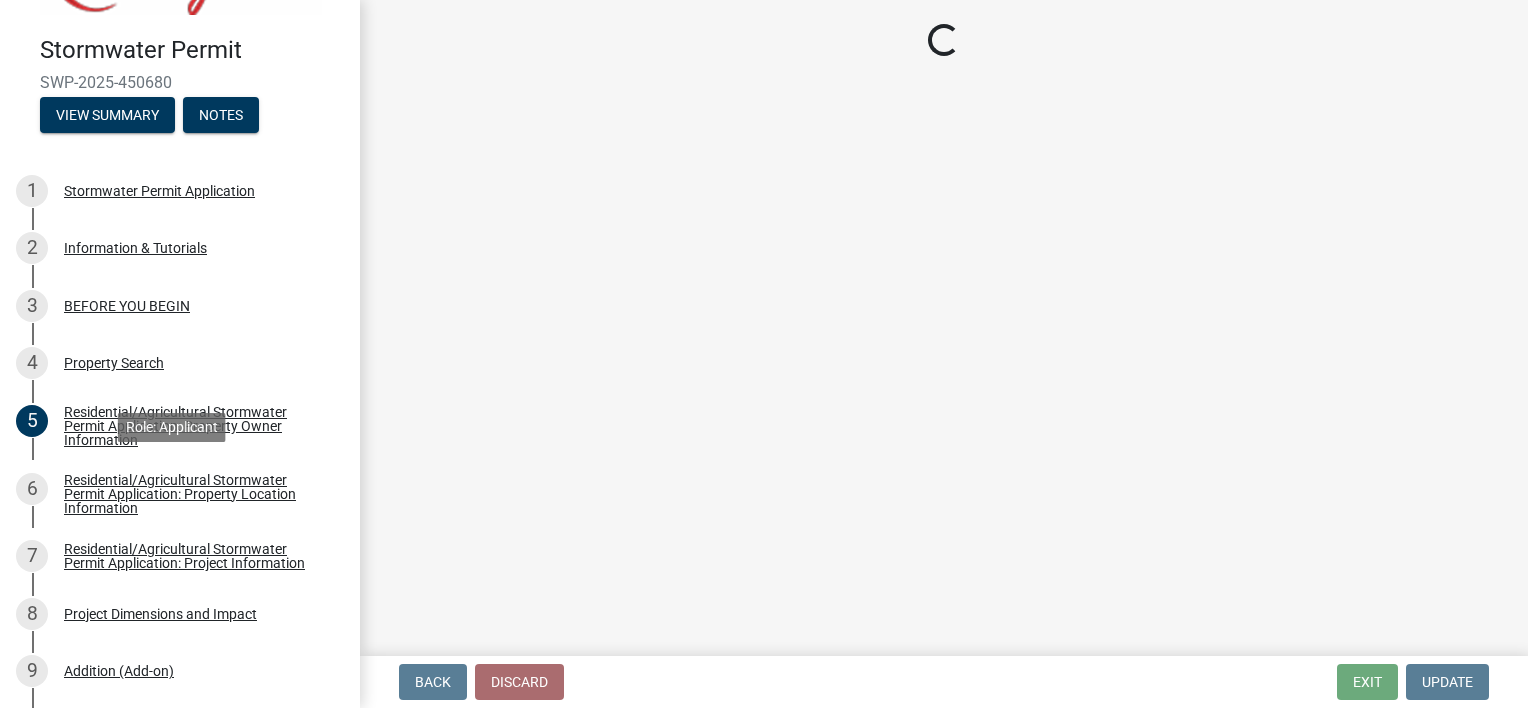 select on "d1d152d6-3f5d-42ee-89cd-402a720e4226" 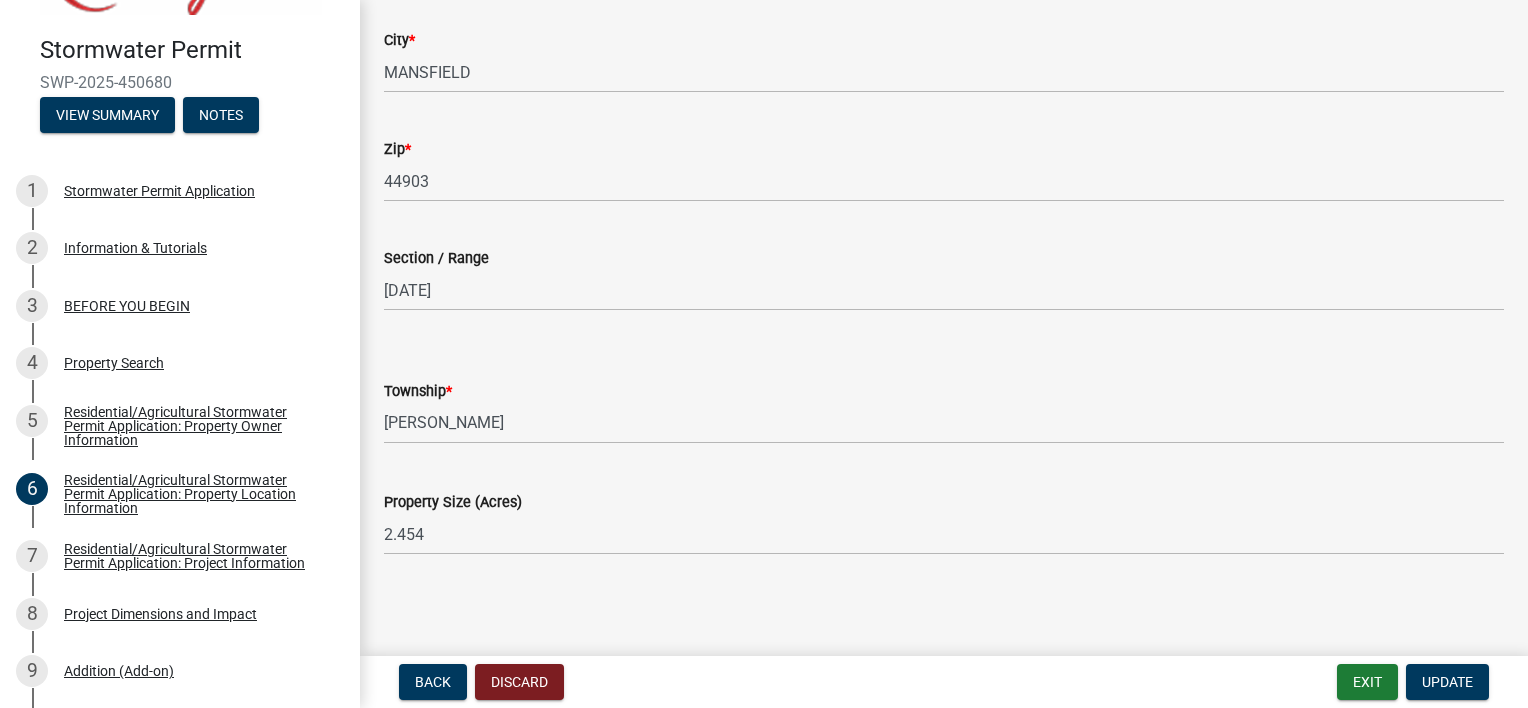 scroll, scrollTop: 424, scrollLeft: 0, axis: vertical 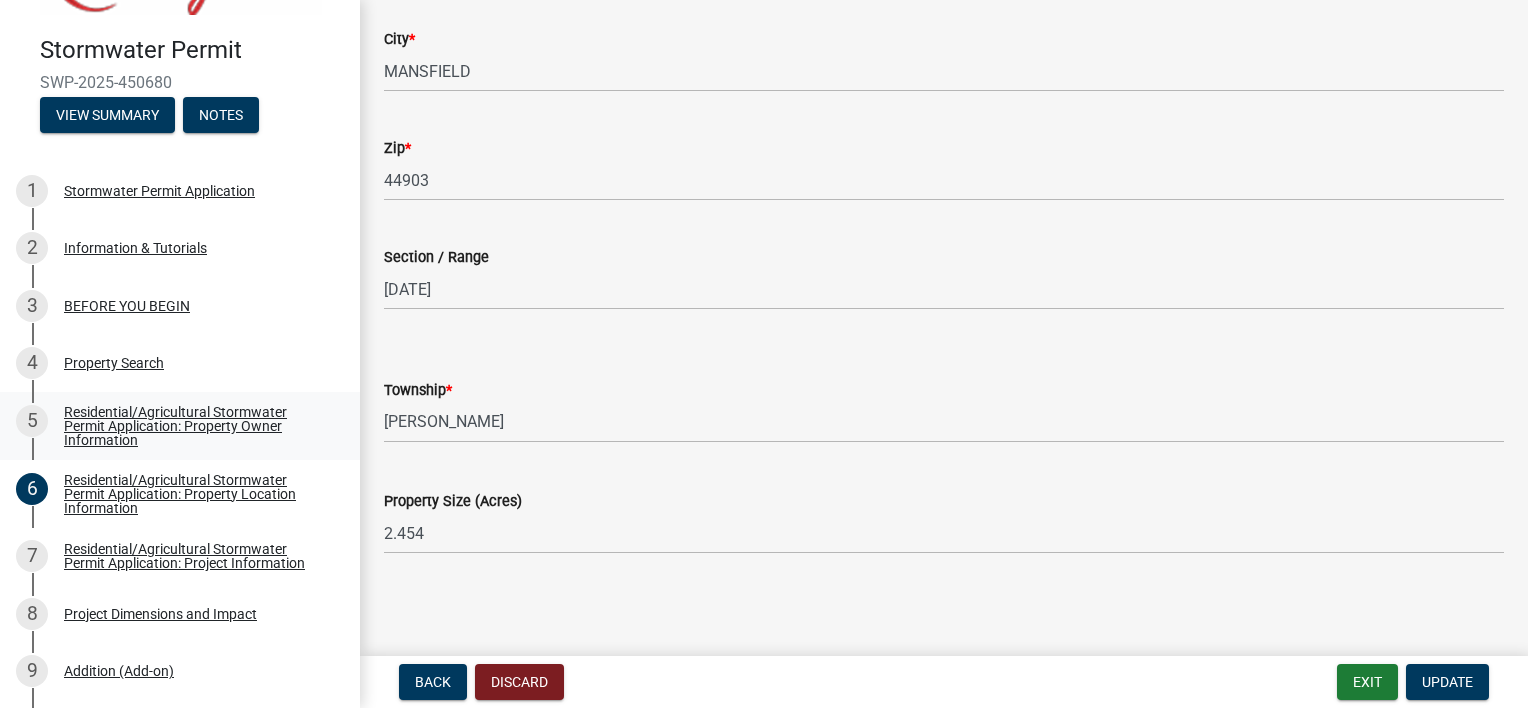 click on "Residential/Agricultural Stormwater Permit Application: Property Owner Information" at bounding box center [196, 426] 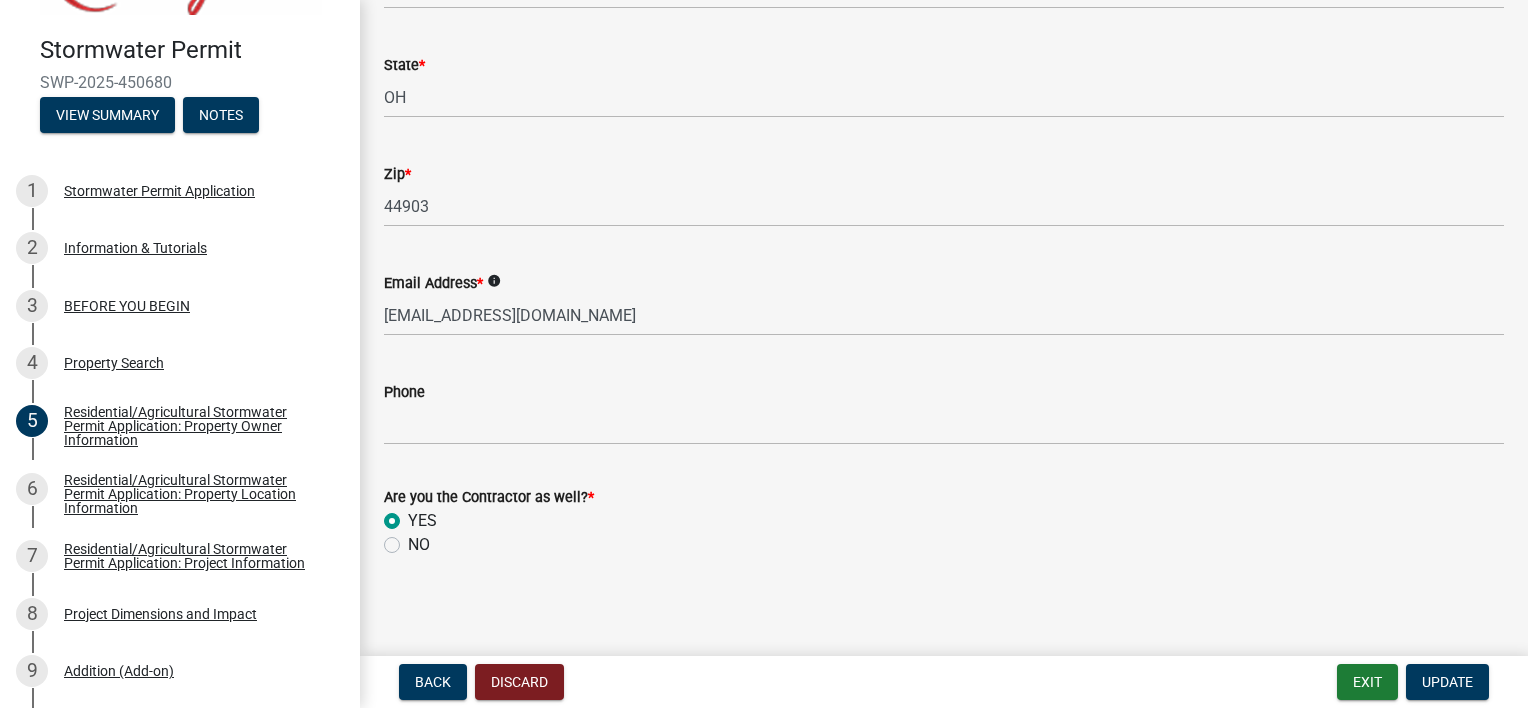 scroll, scrollTop: 512, scrollLeft: 0, axis: vertical 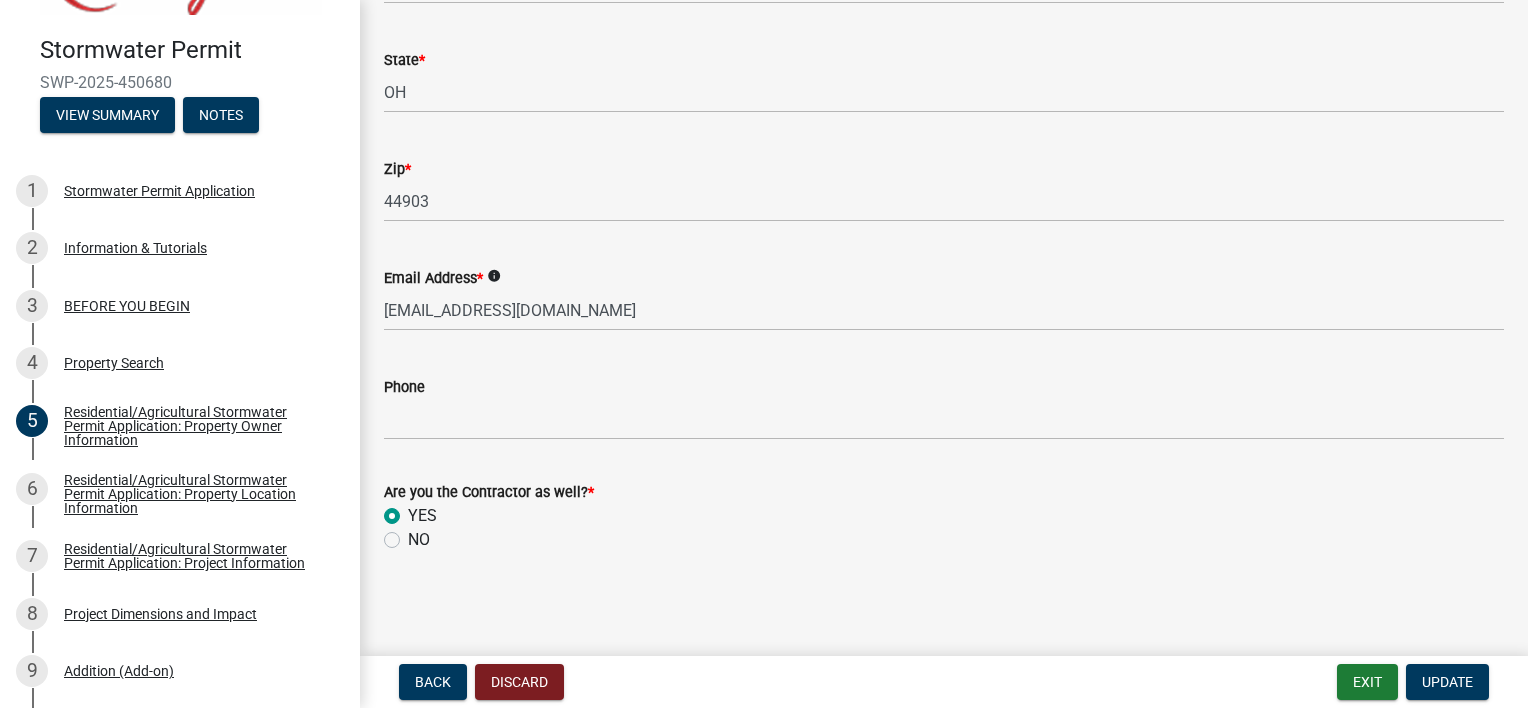 click on "NO" 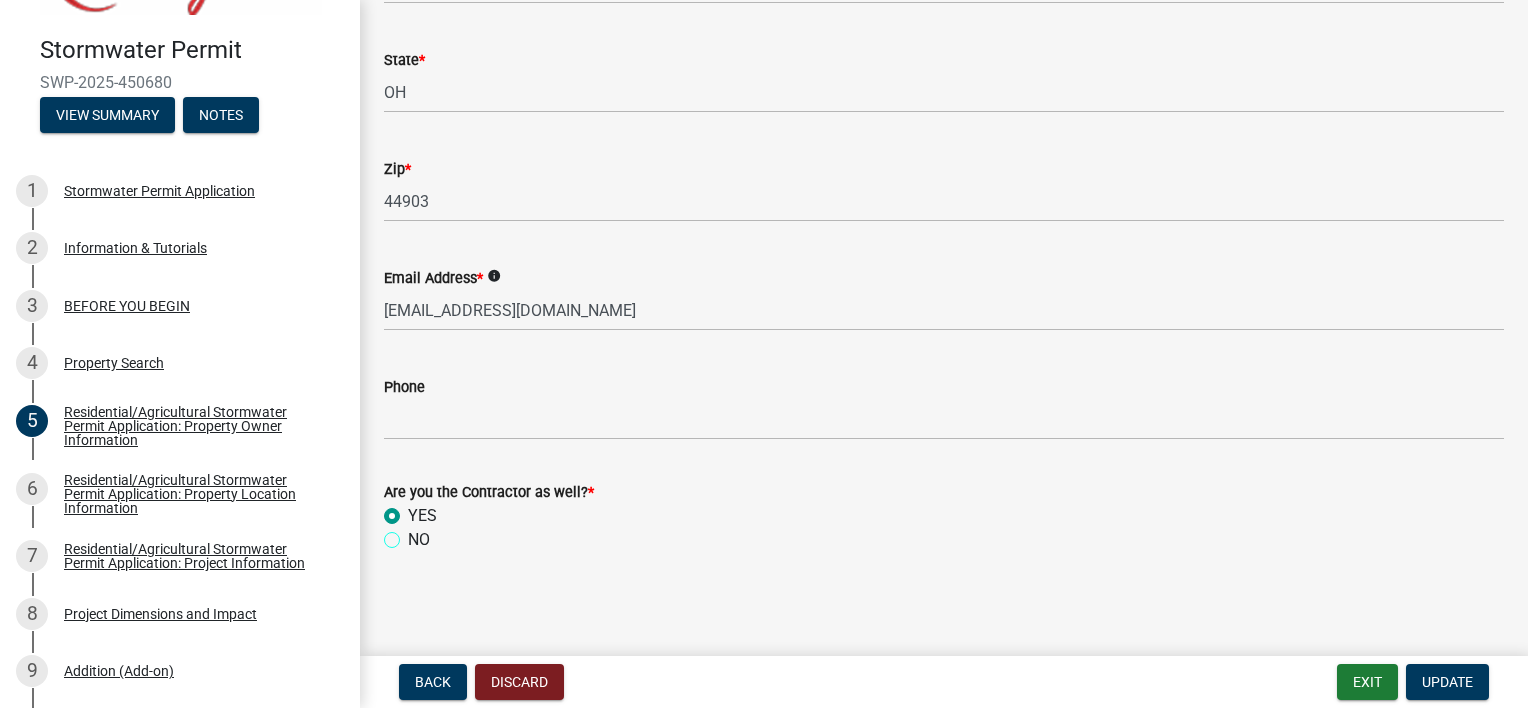 click on "NO" at bounding box center [414, 534] 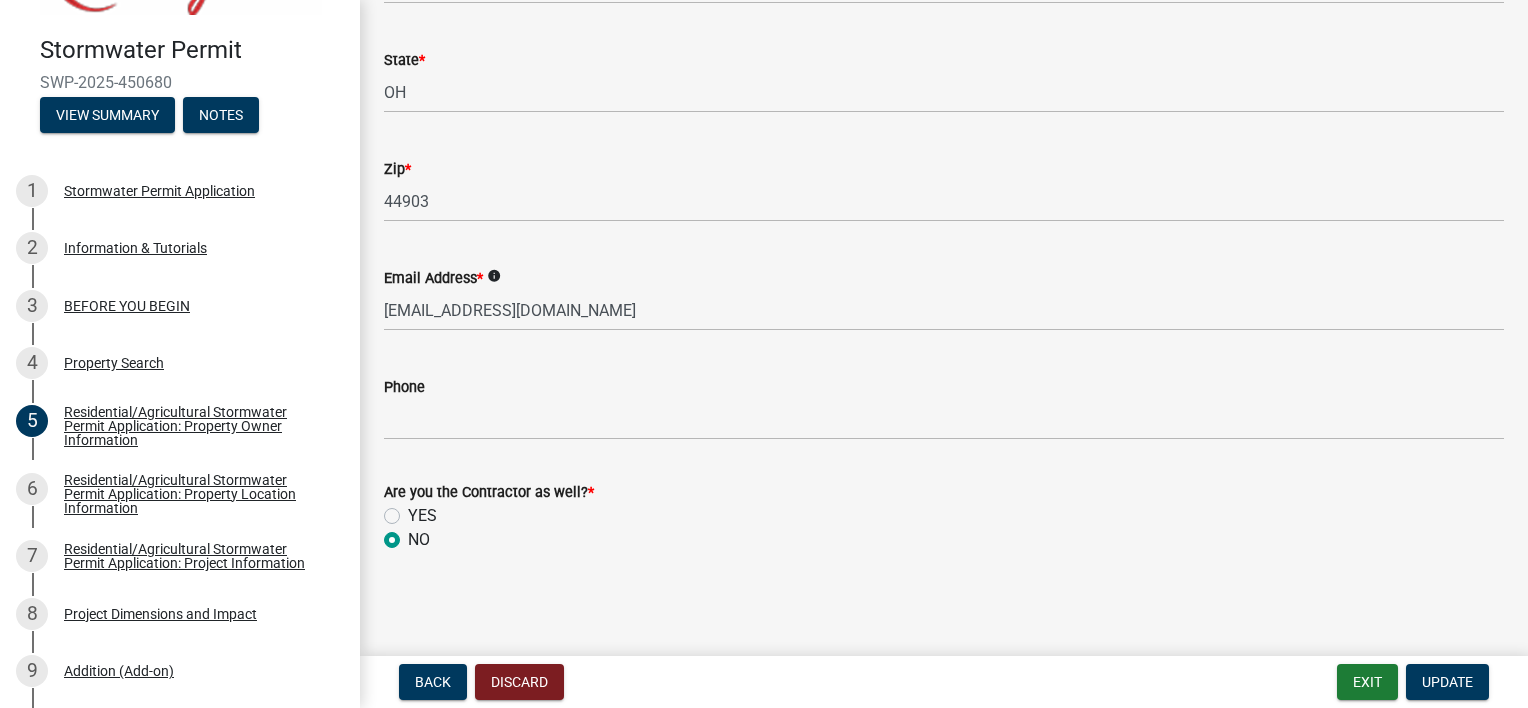 radio on "true" 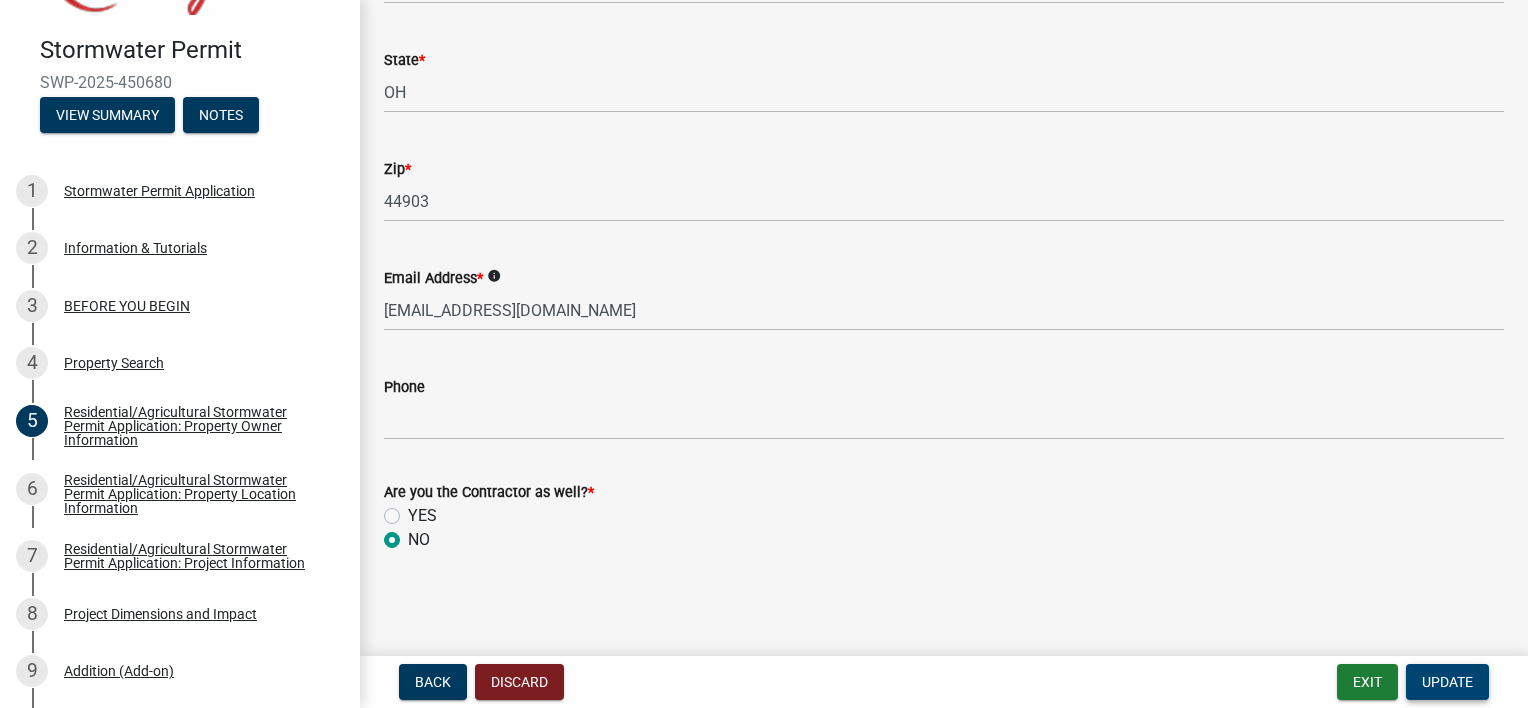 click on "Update" at bounding box center [1447, 682] 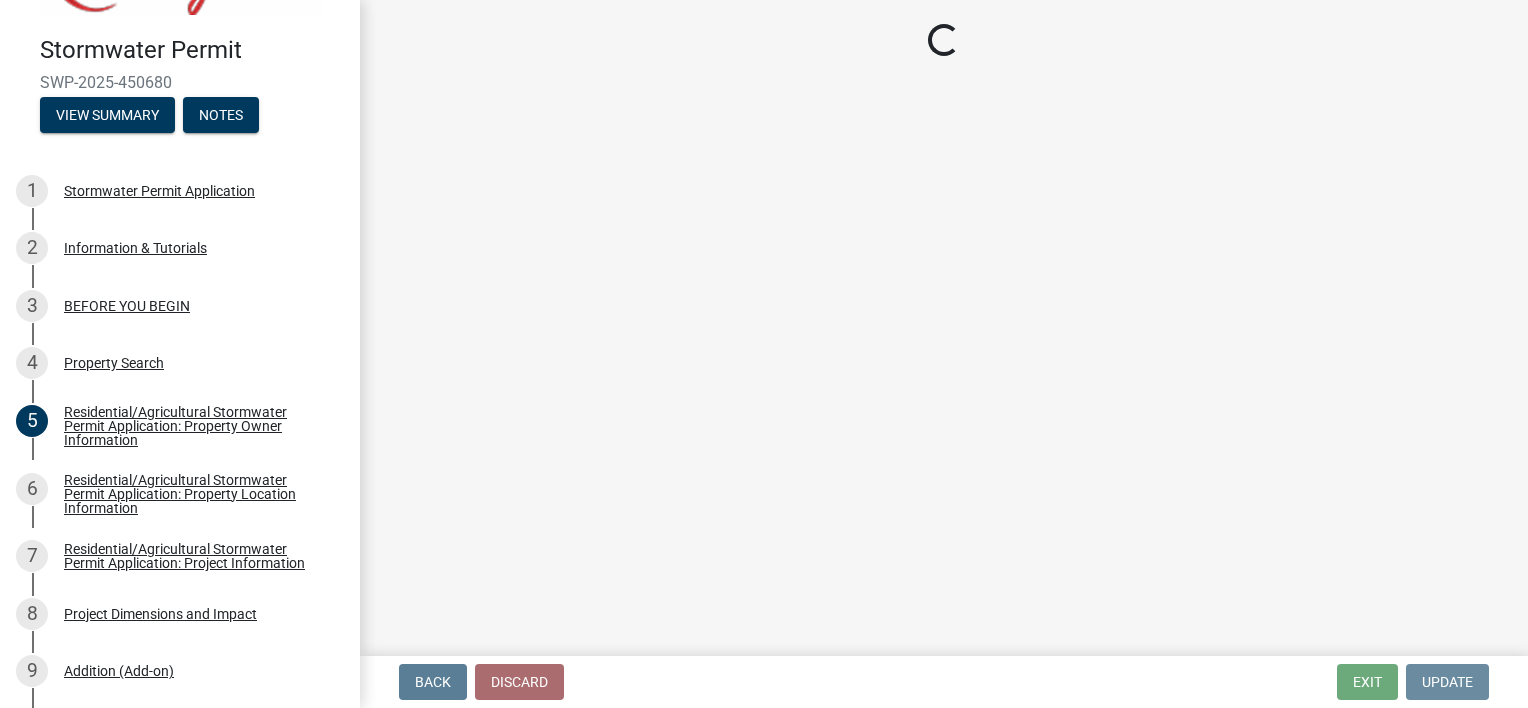 scroll, scrollTop: 0, scrollLeft: 0, axis: both 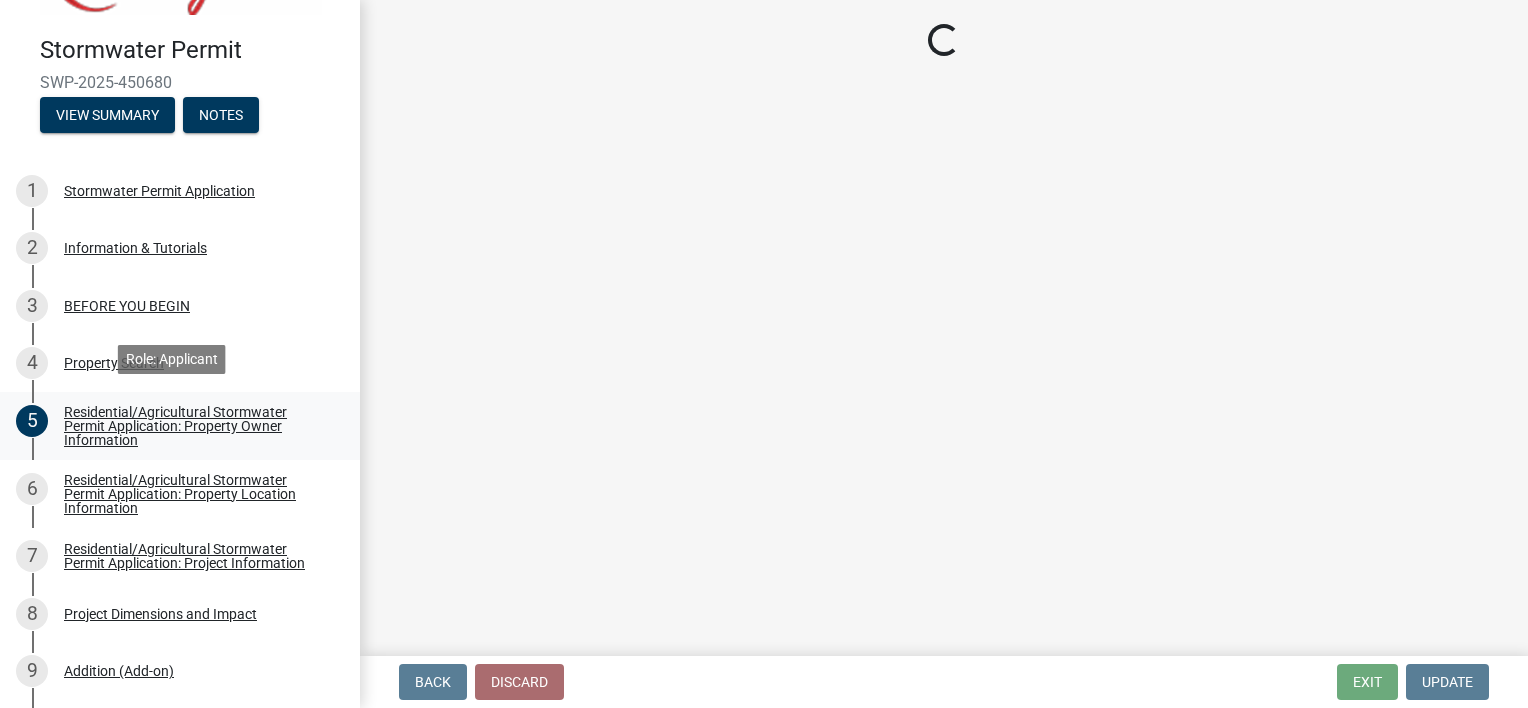 select on "OH" 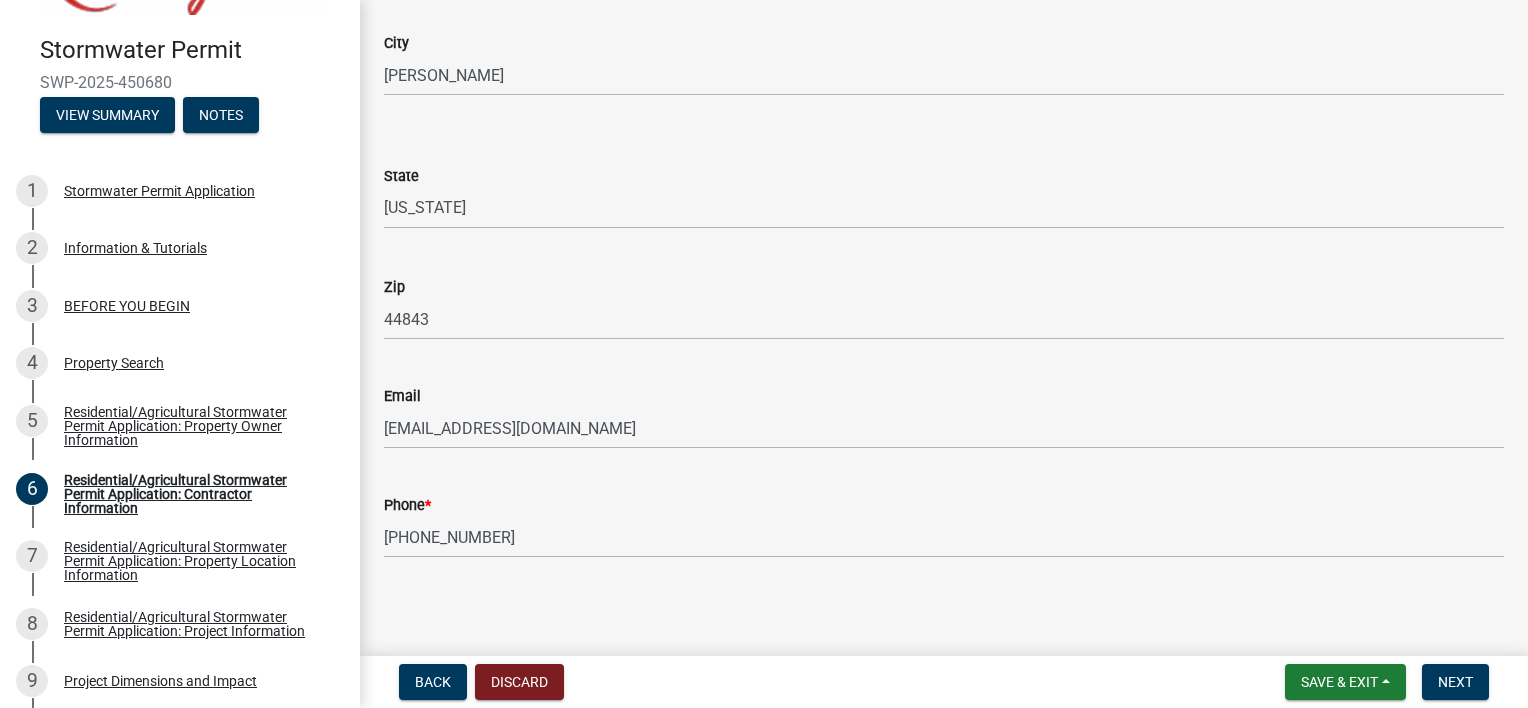 scroll, scrollTop: 504, scrollLeft: 0, axis: vertical 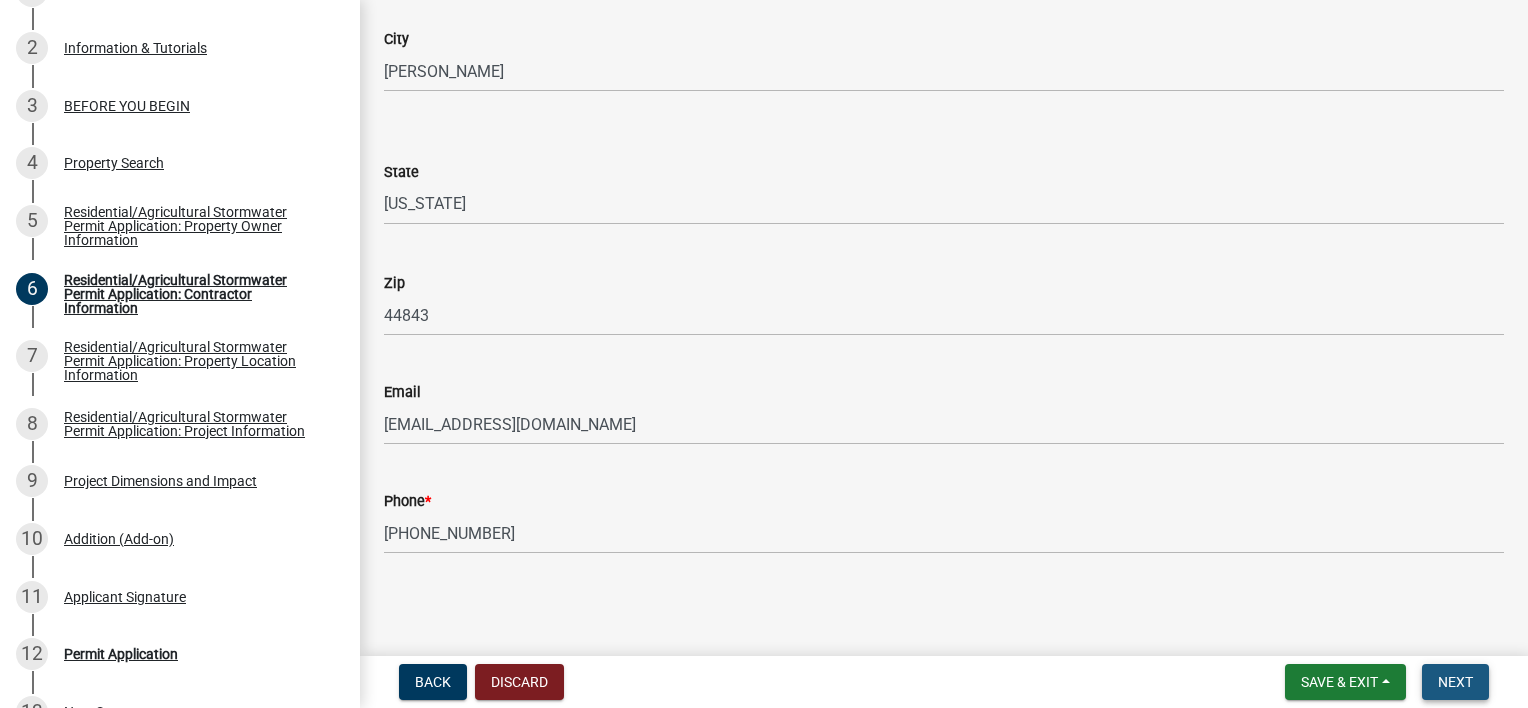 click on "Next" at bounding box center [1455, 682] 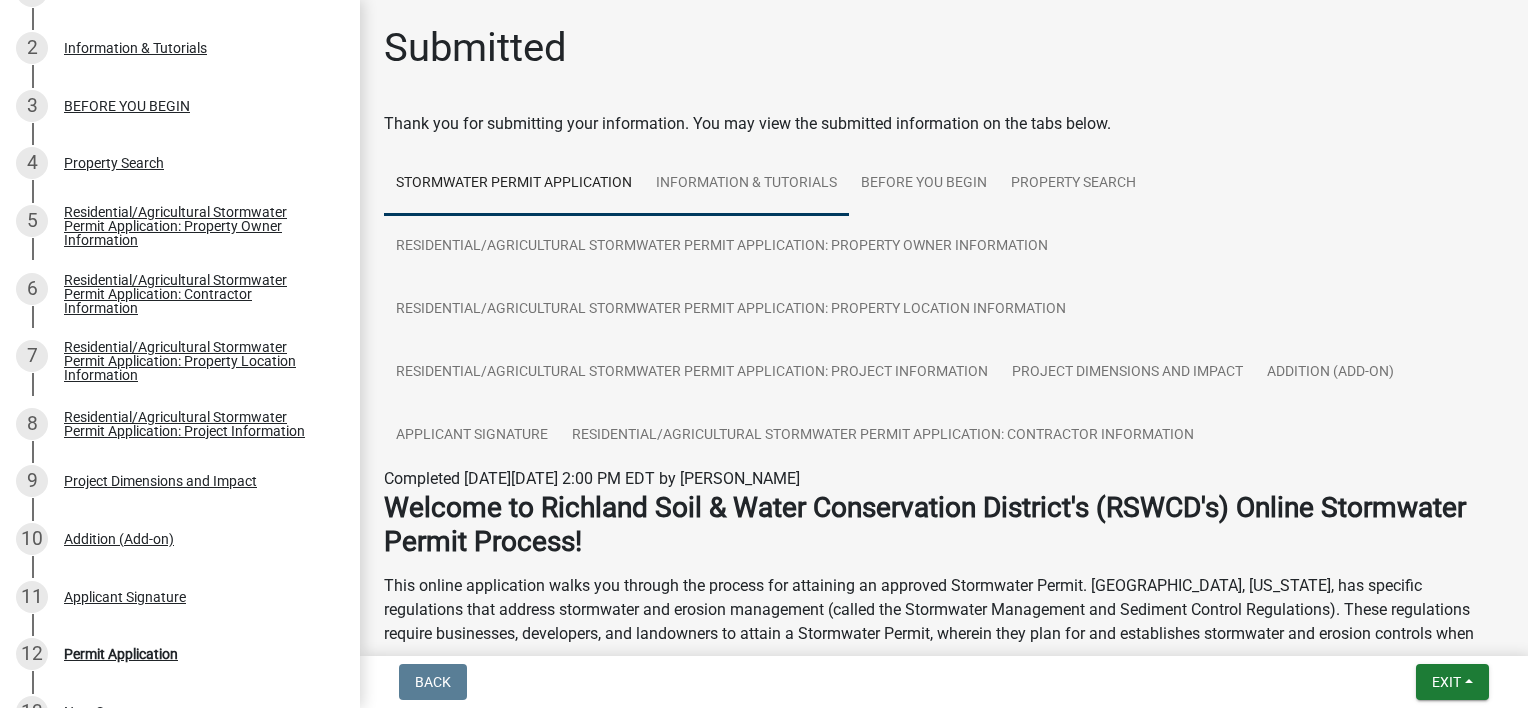click on "Information & Tutorials" at bounding box center (746, 184) 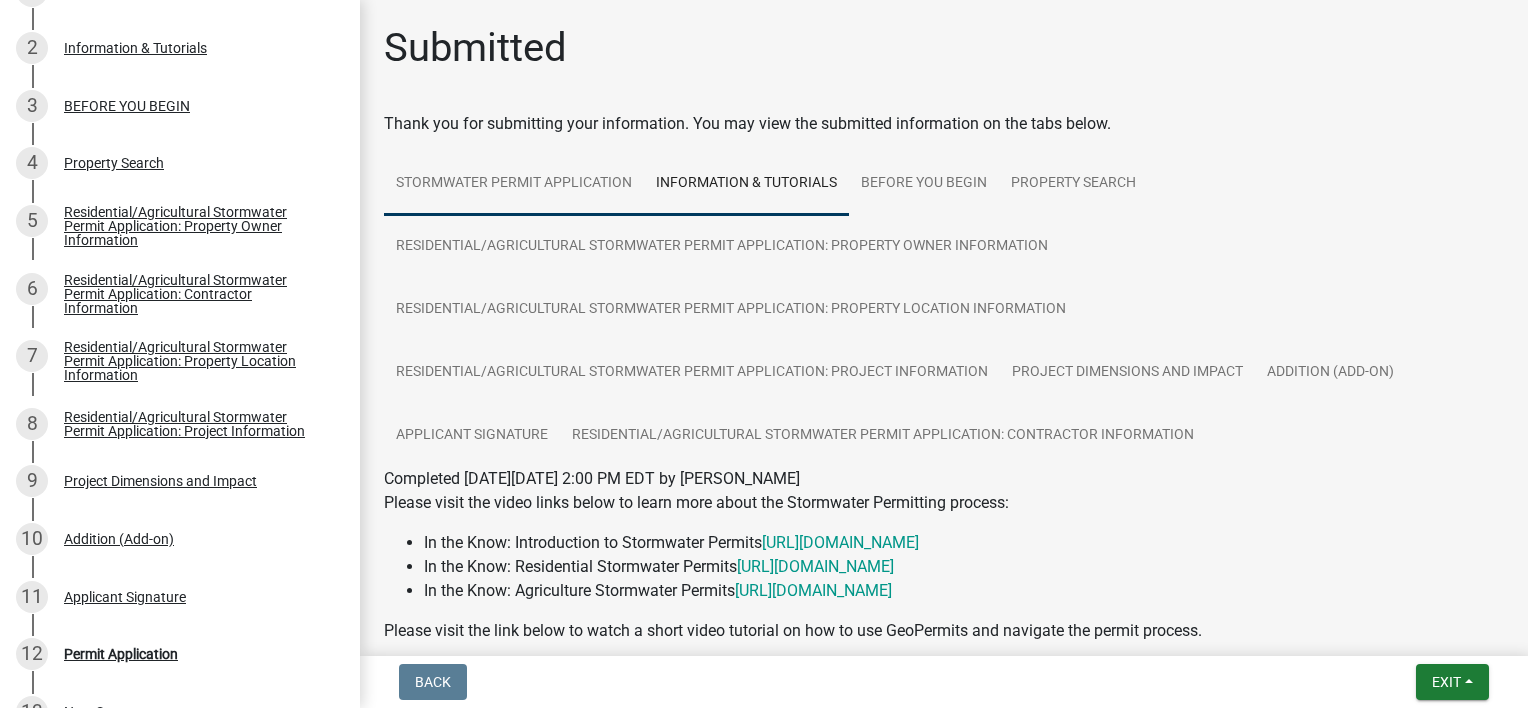 click on "Stormwater Permit Application" at bounding box center (514, 184) 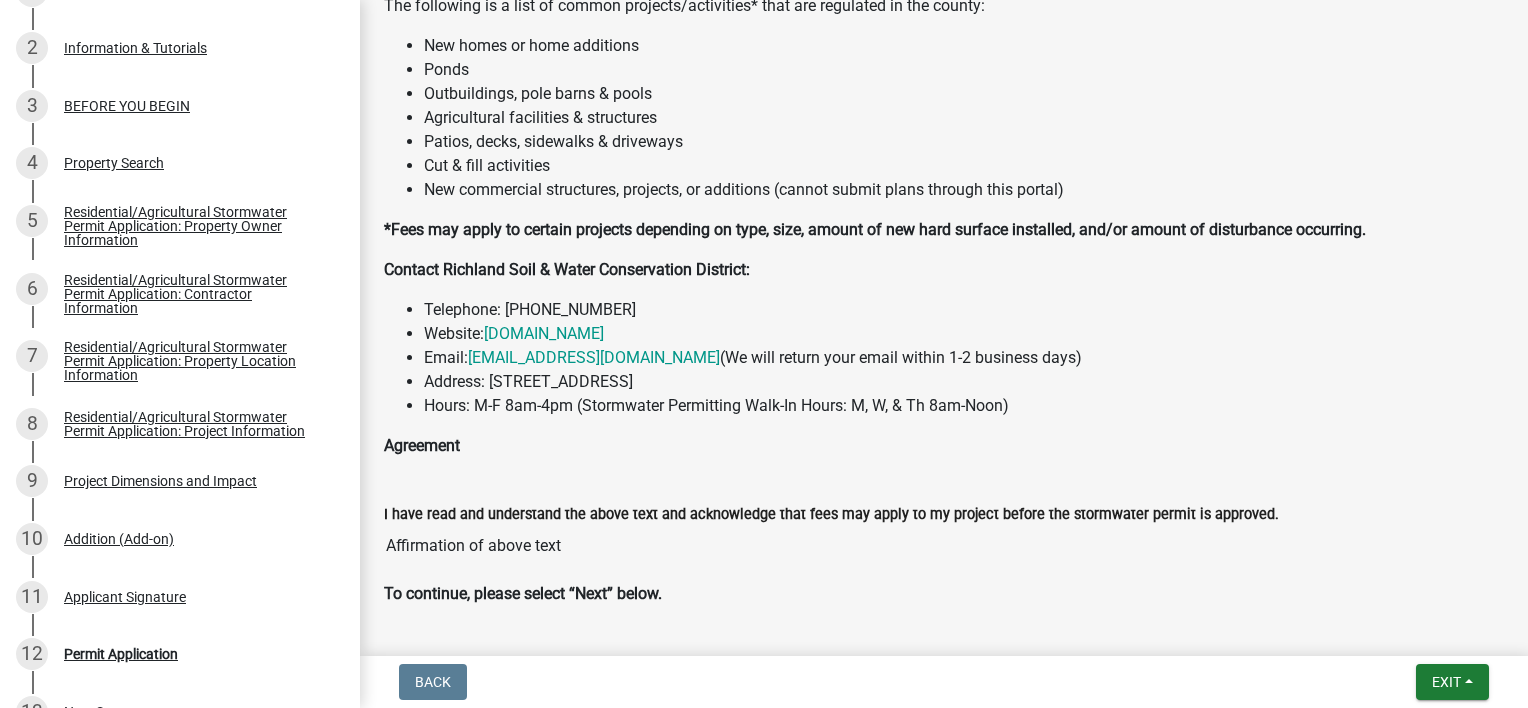 scroll, scrollTop: 768, scrollLeft: 0, axis: vertical 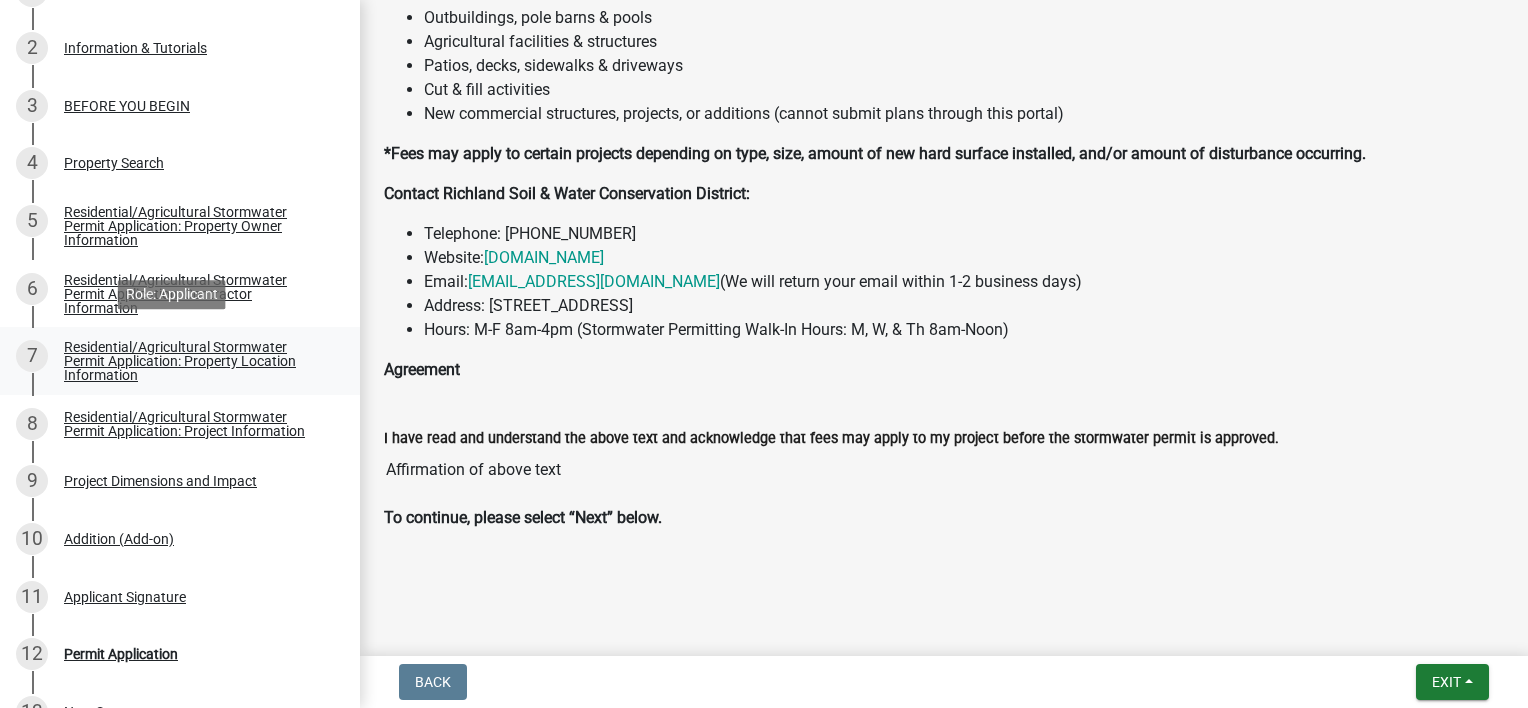click on "Residential/Agricultural Stormwater Permit Application: Property Location Information" at bounding box center [196, 361] 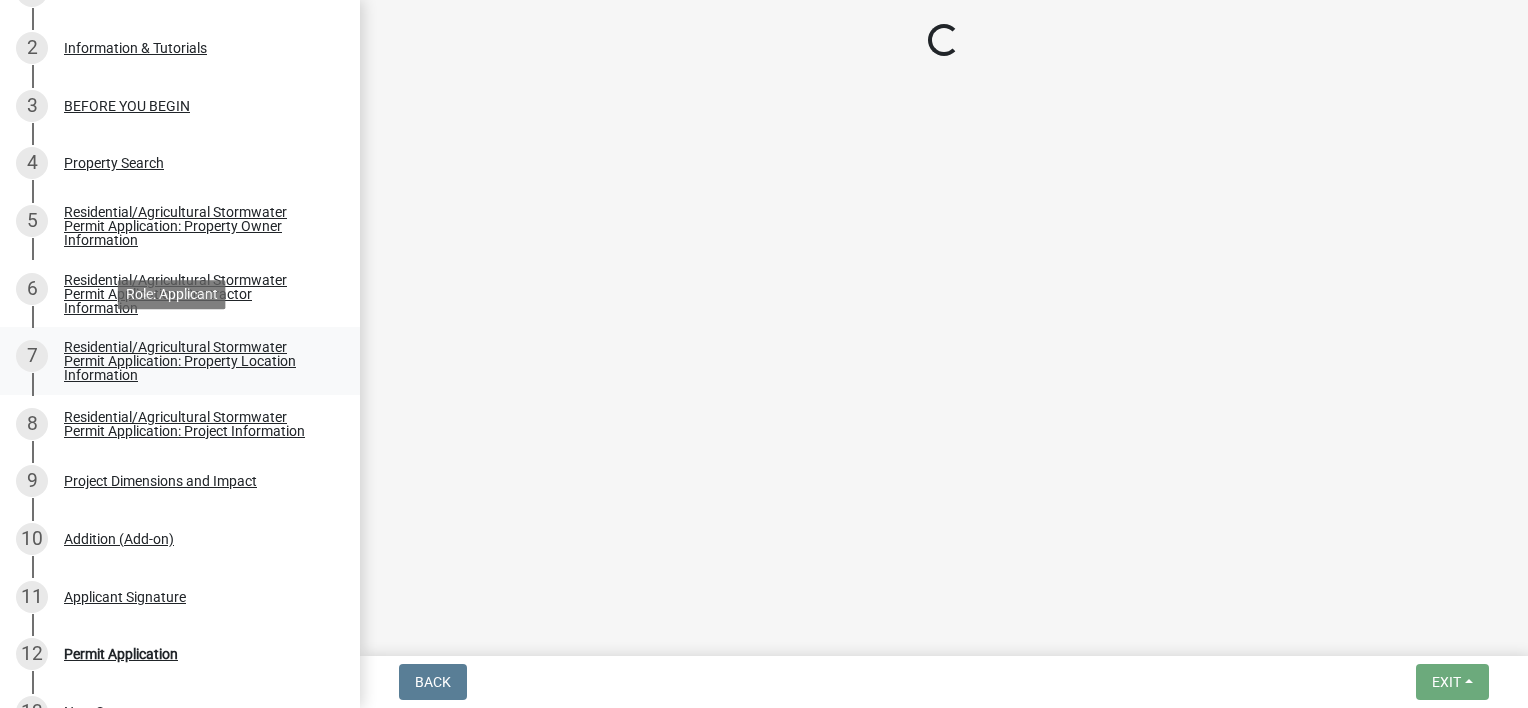 scroll, scrollTop: 0, scrollLeft: 0, axis: both 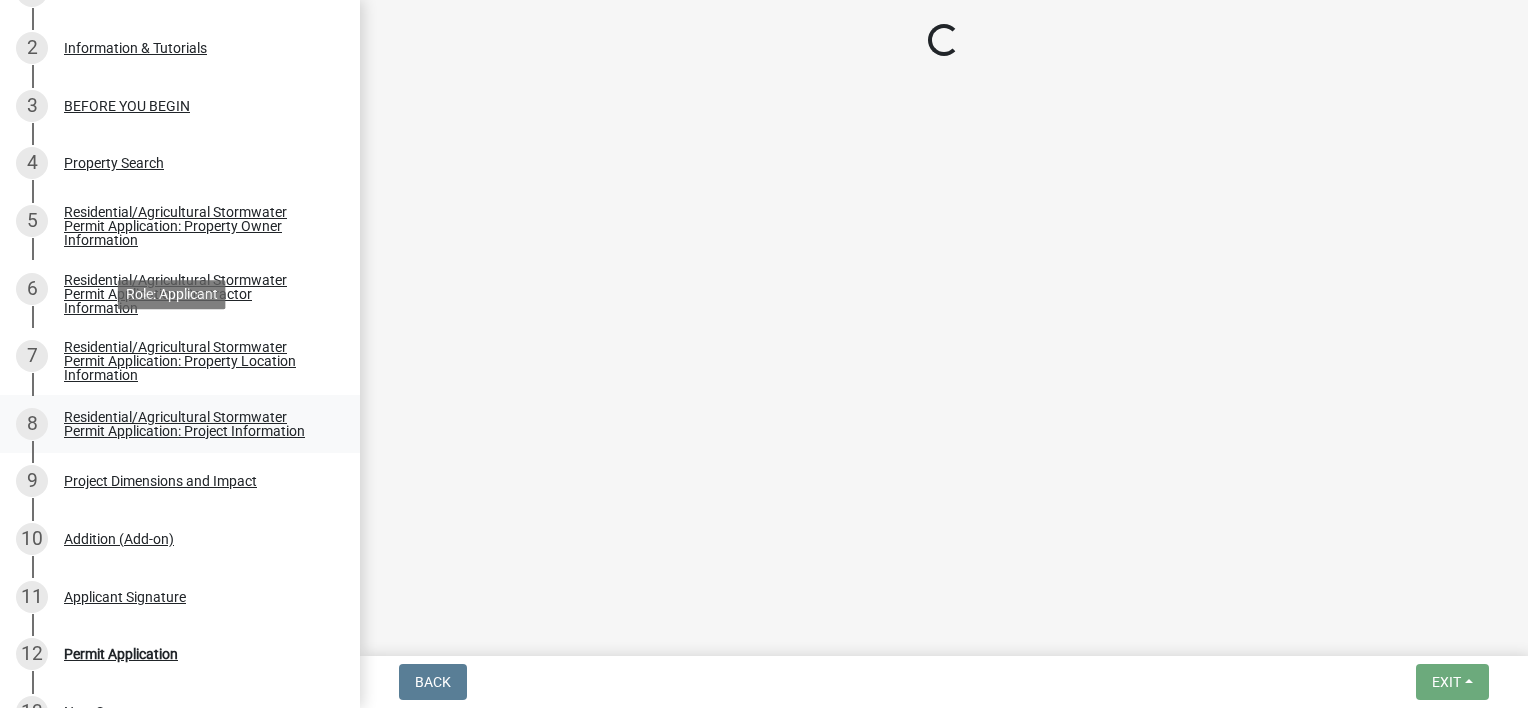 select on "d1d152d6-3f5d-42ee-89cd-402a720e4226" 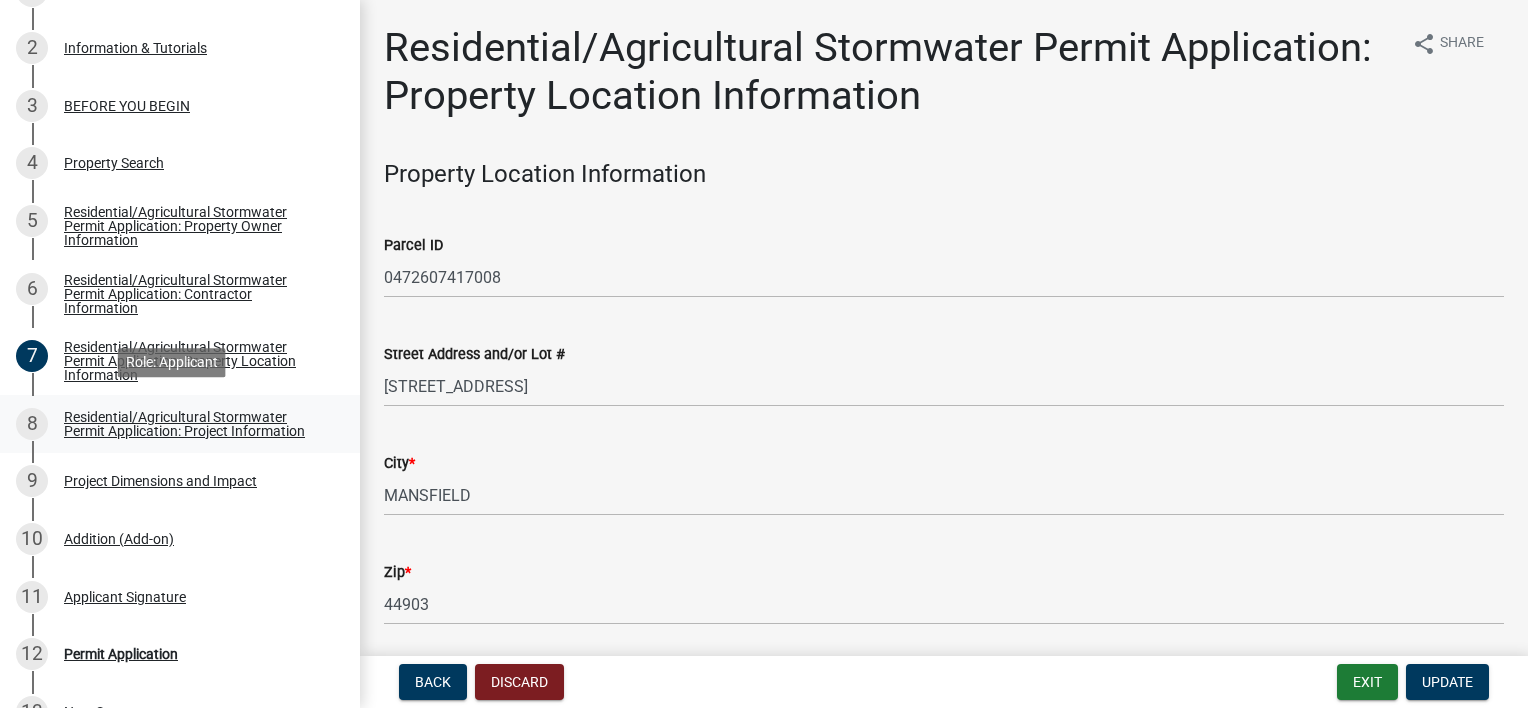 click on "Residential/Agricultural Stormwater Permit Application: Project Information" at bounding box center [196, 424] 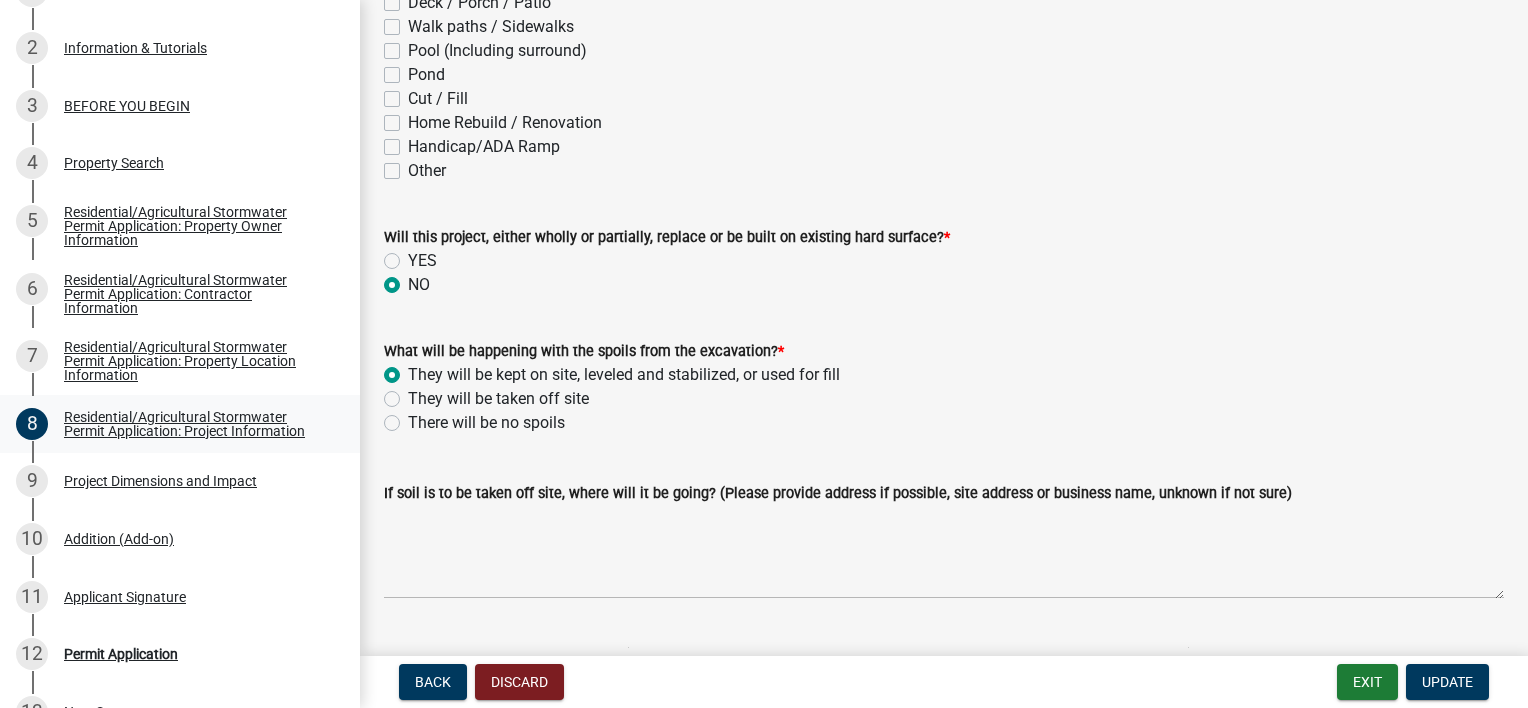 scroll, scrollTop: 500, scrollLeft: 0, axis: vertical 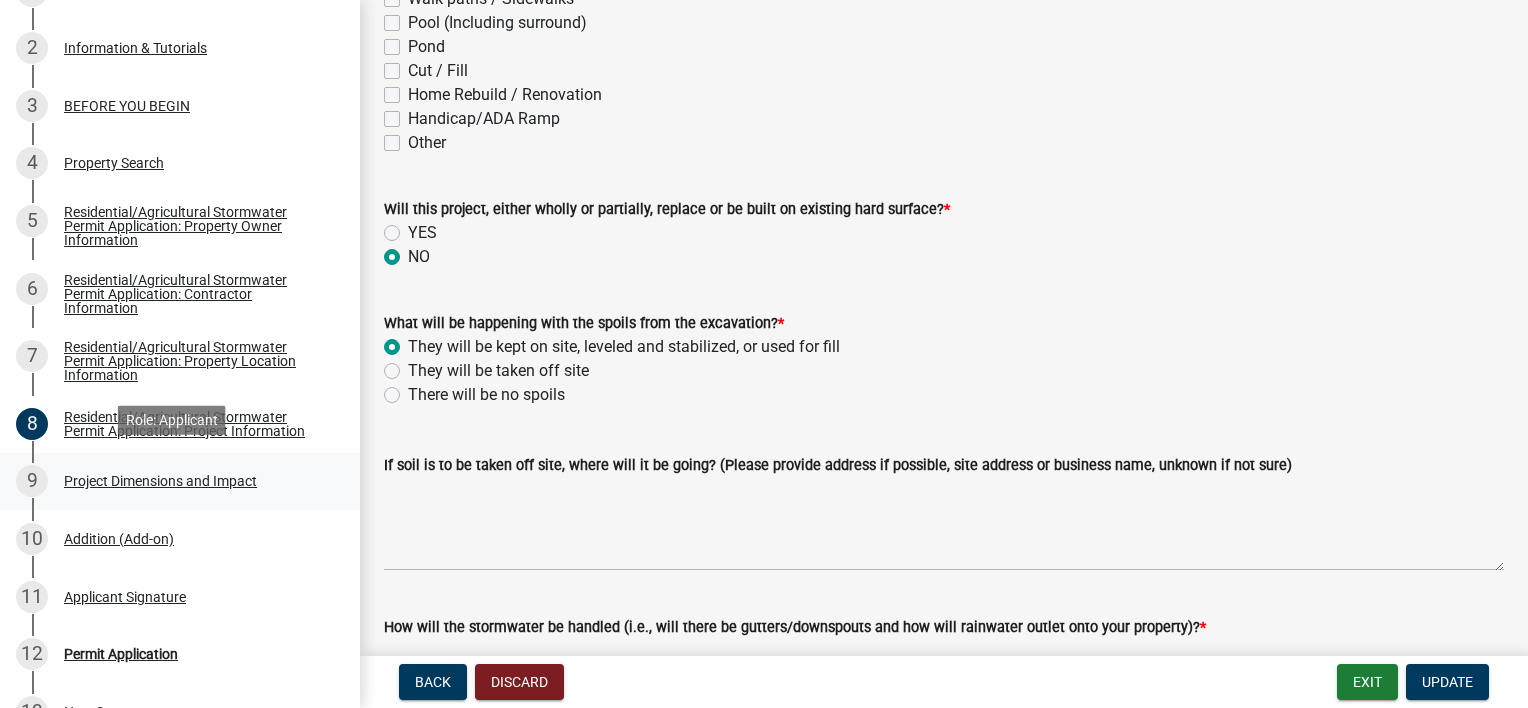 click on "Project Dimensions and Impact" at bounding box center (160, 481) 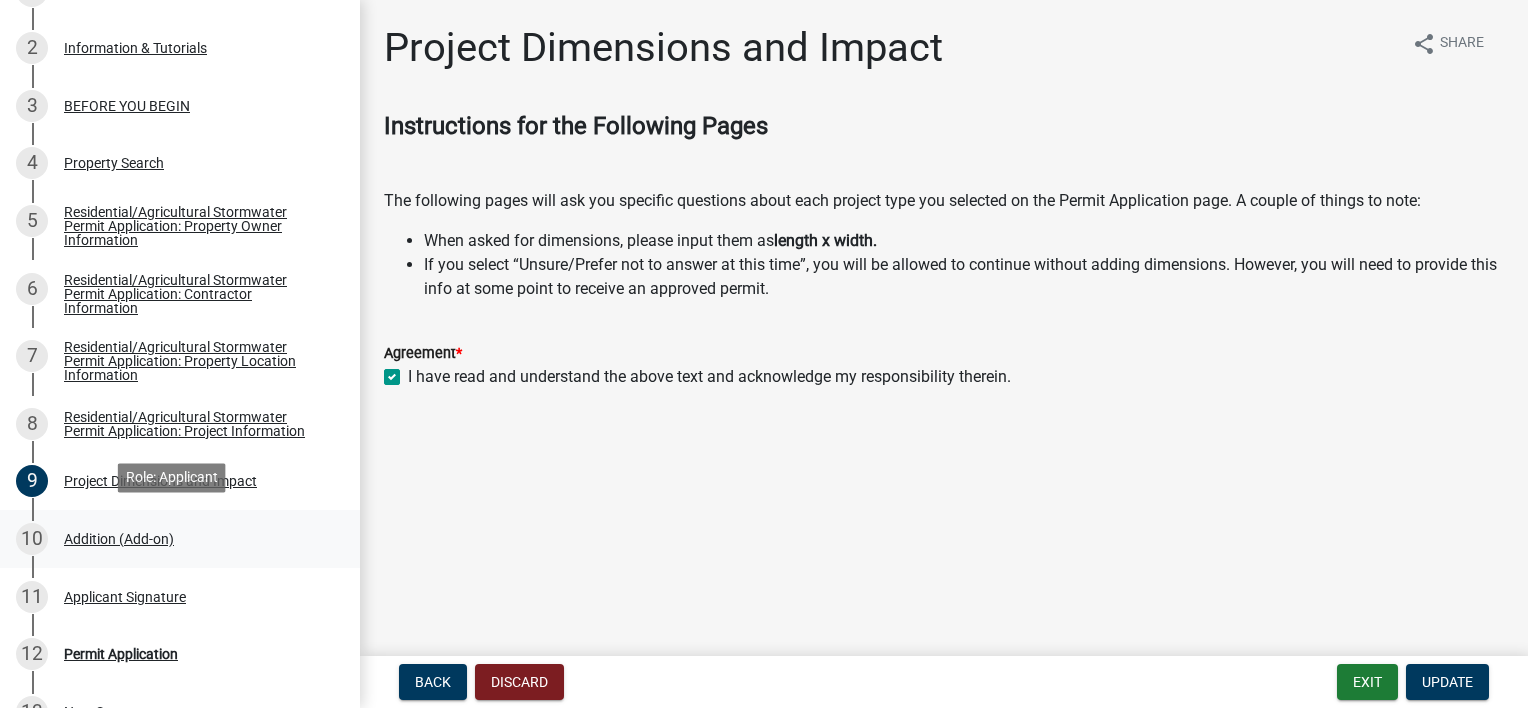 click on "10     Addition (Add-on)" at bounding box center (172, 539) 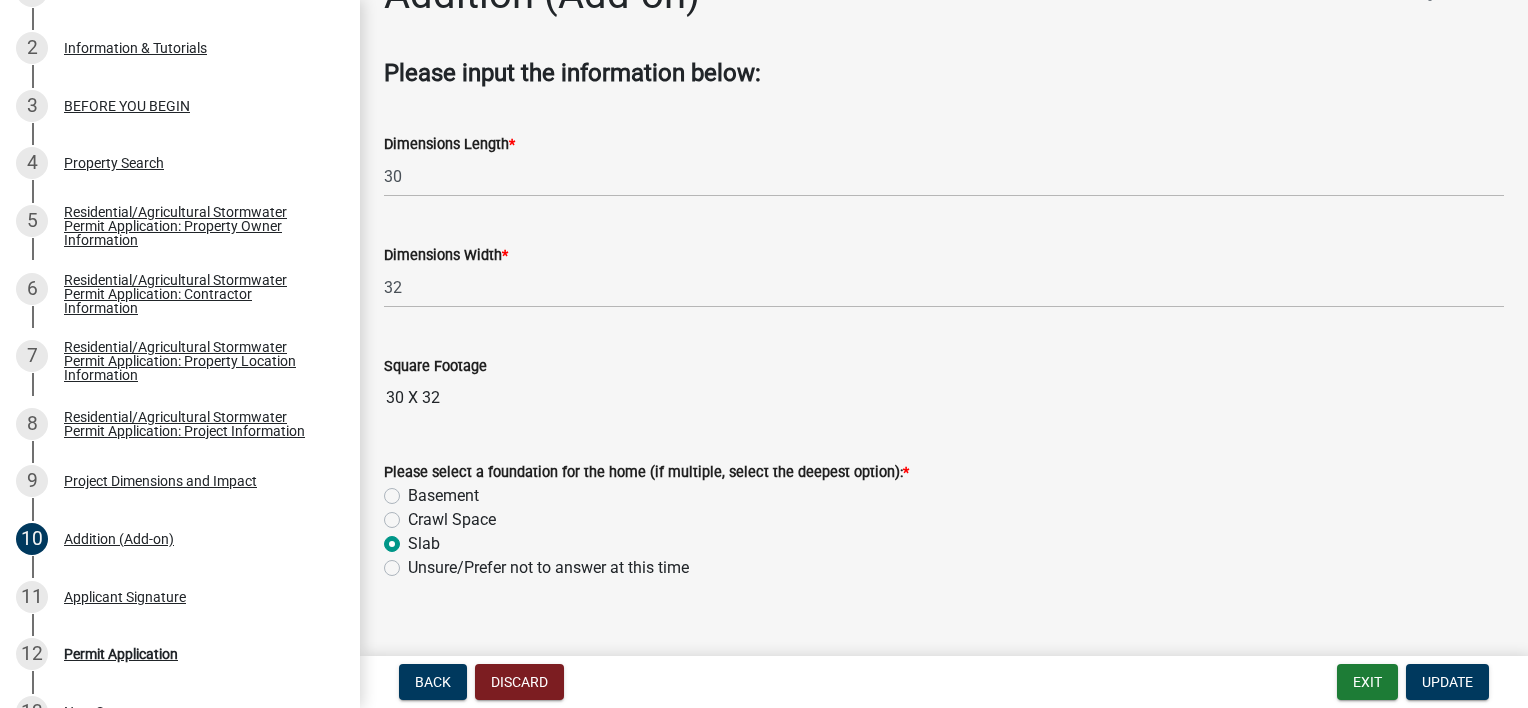 scroll, scrollTop: 80, scrollLeft: 0, axis: vertical 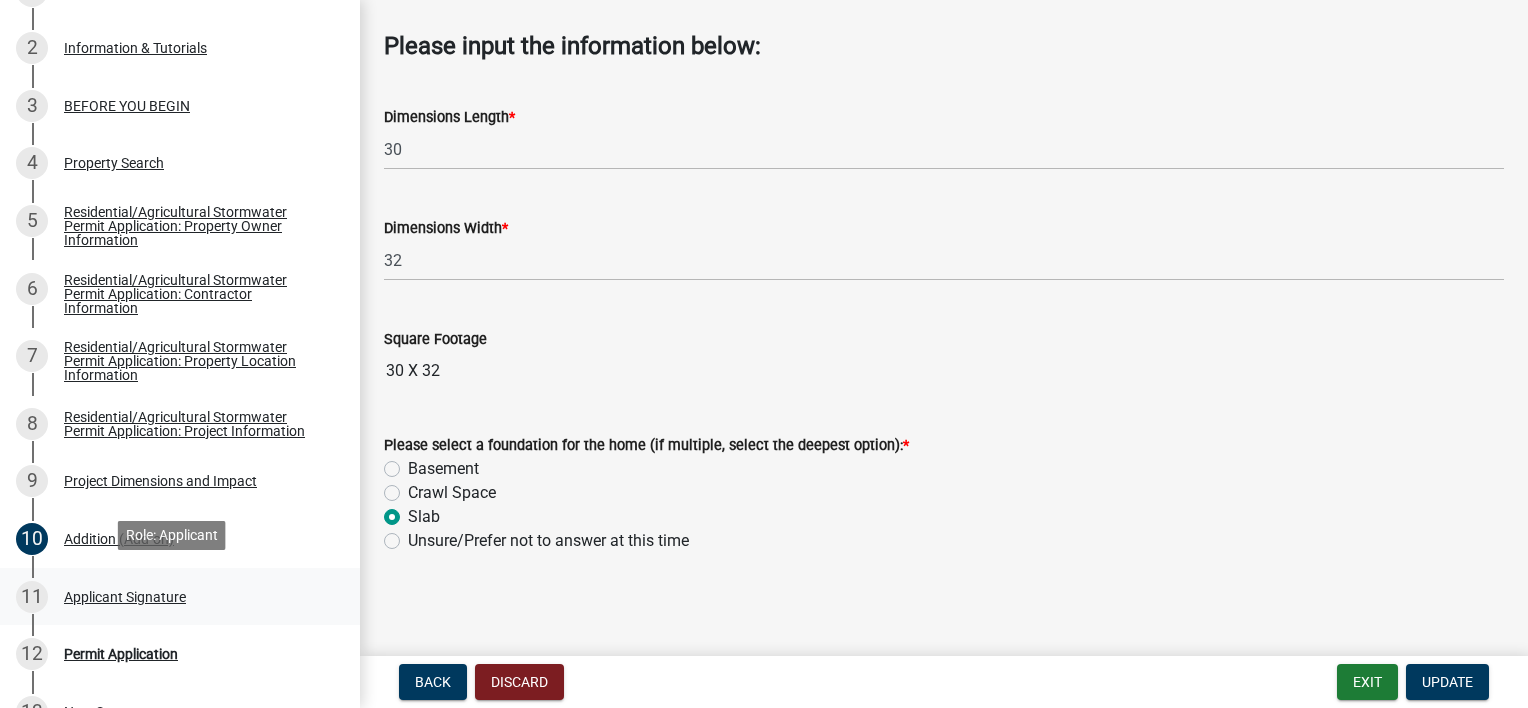 click on "Applicant Signature" at bounding box center [125, 597] 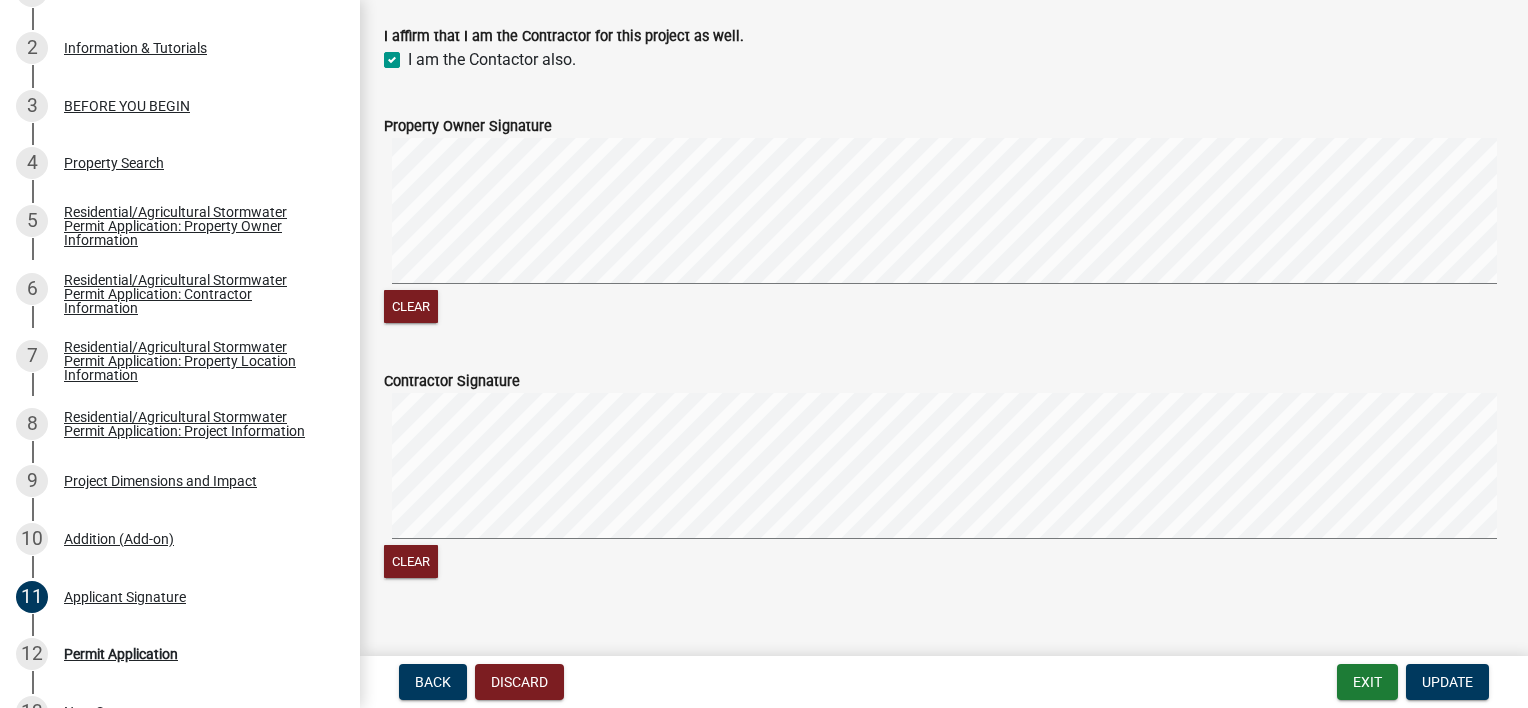 scroll, scrollTop: 1203, scrollLeft: 0, axis: vertical 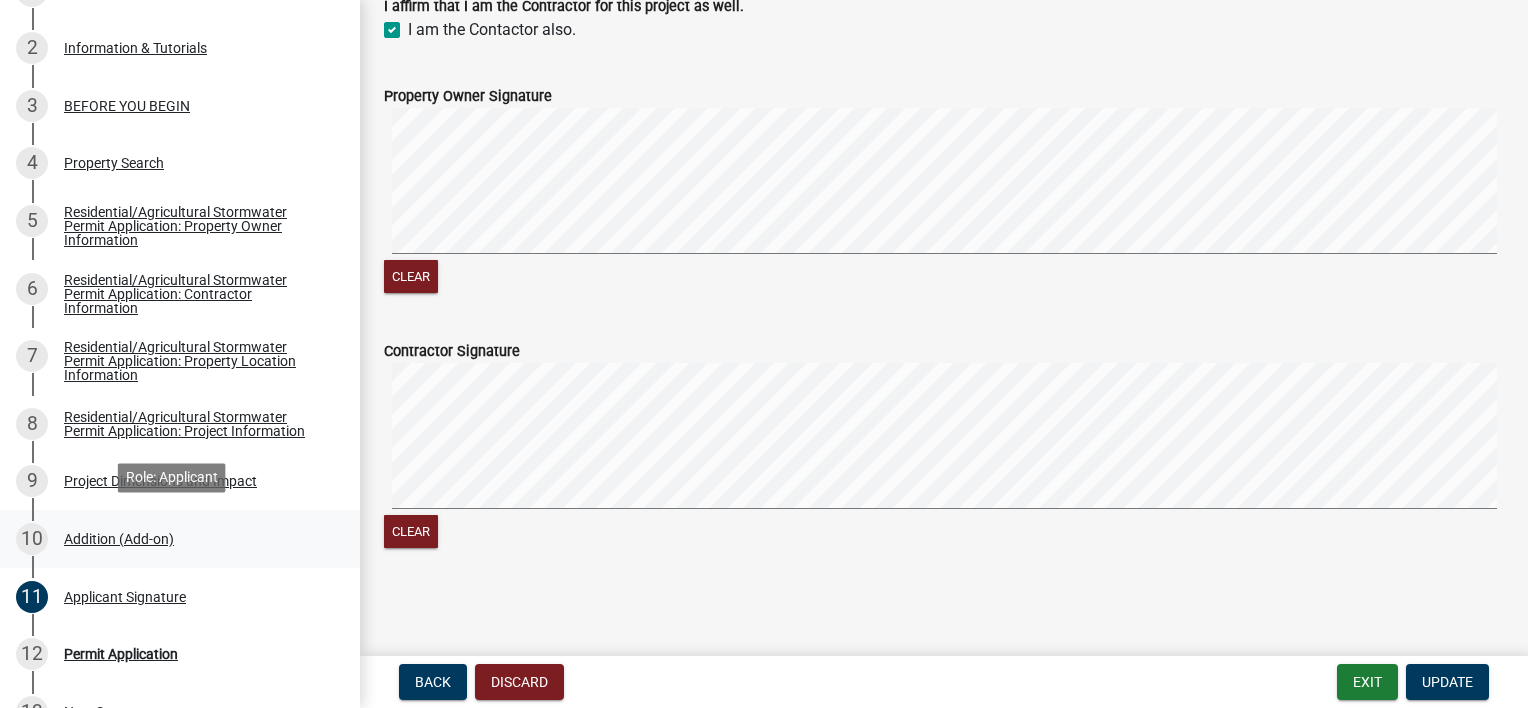 click on "Addition (Add-on)" at bounding box center [119, 539] 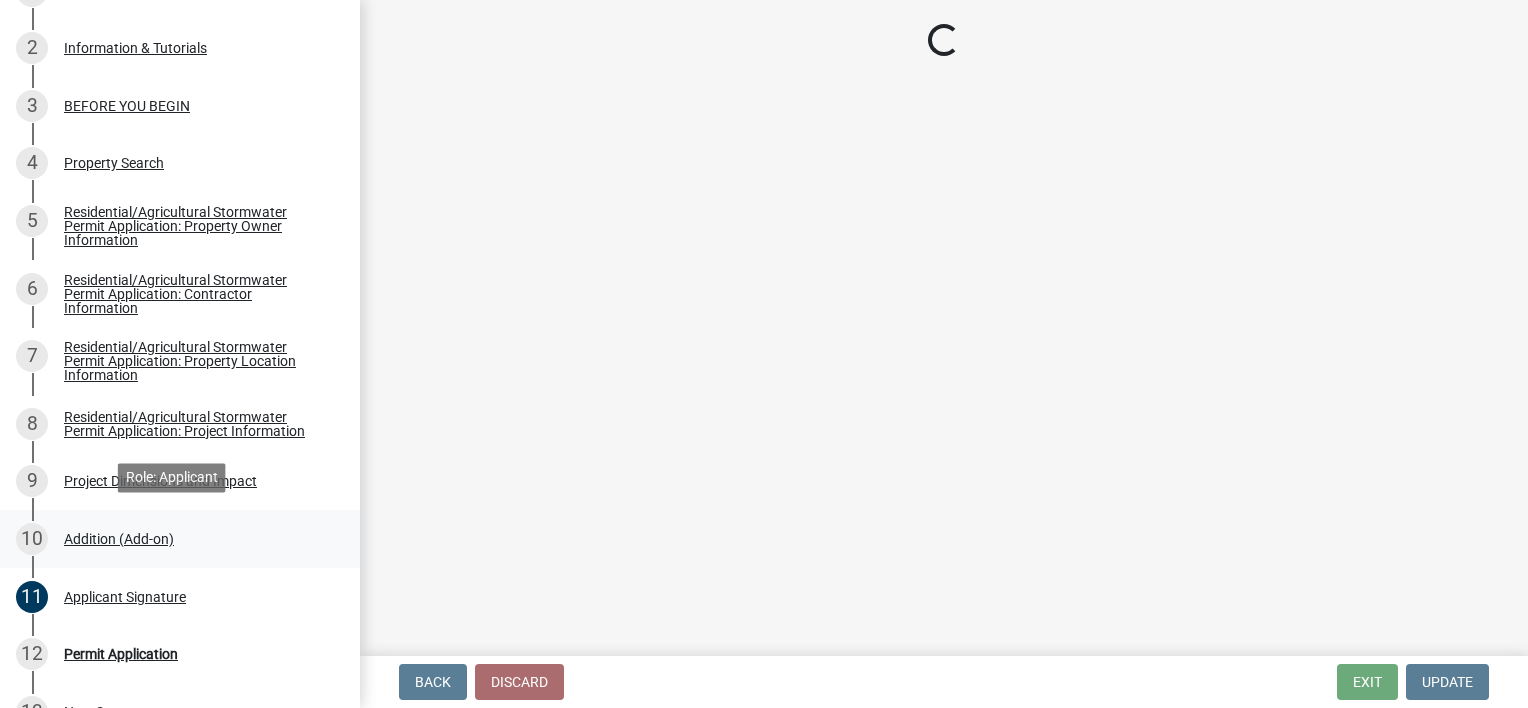 scroll, scrollTop: 0, scrollLeft: 0, axis: both 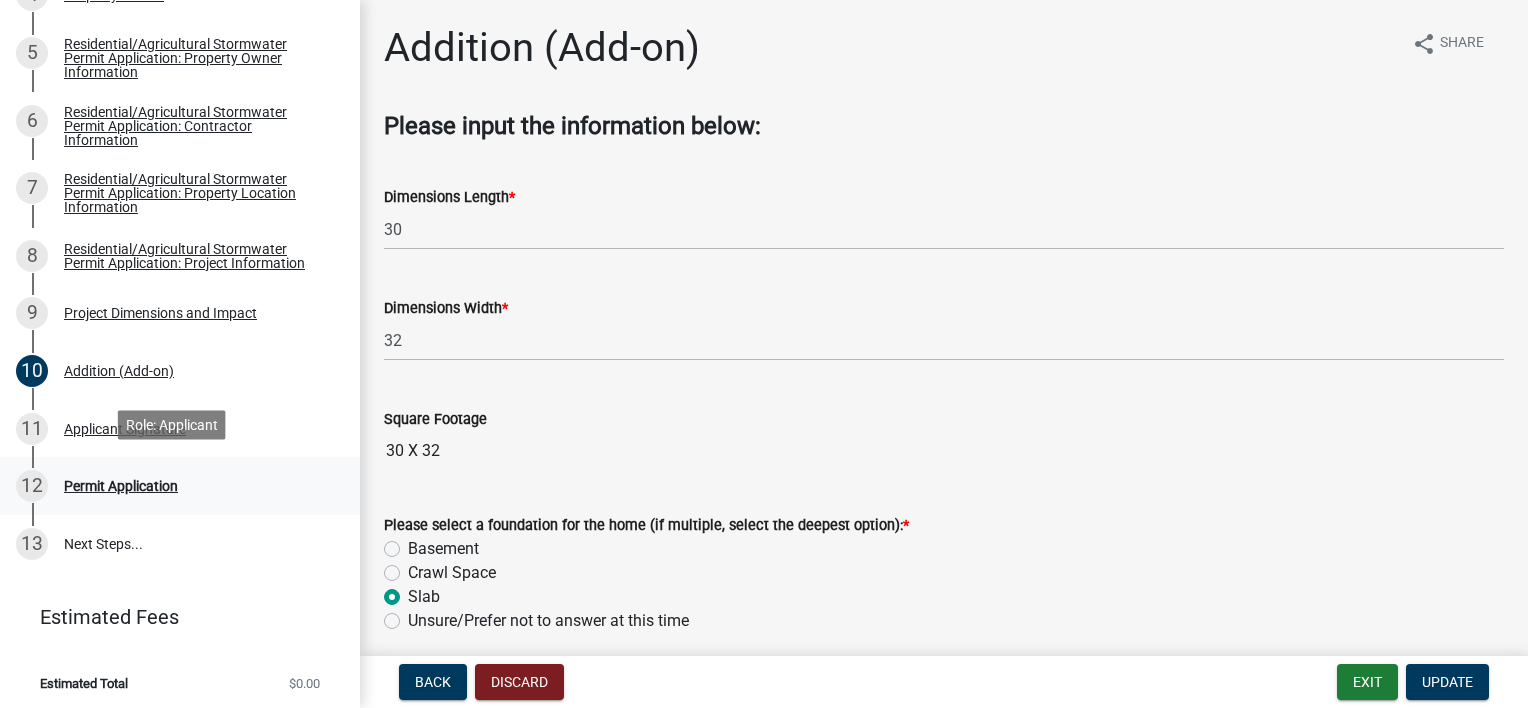 click on "Permit Application" at bounding box center (121, 486) 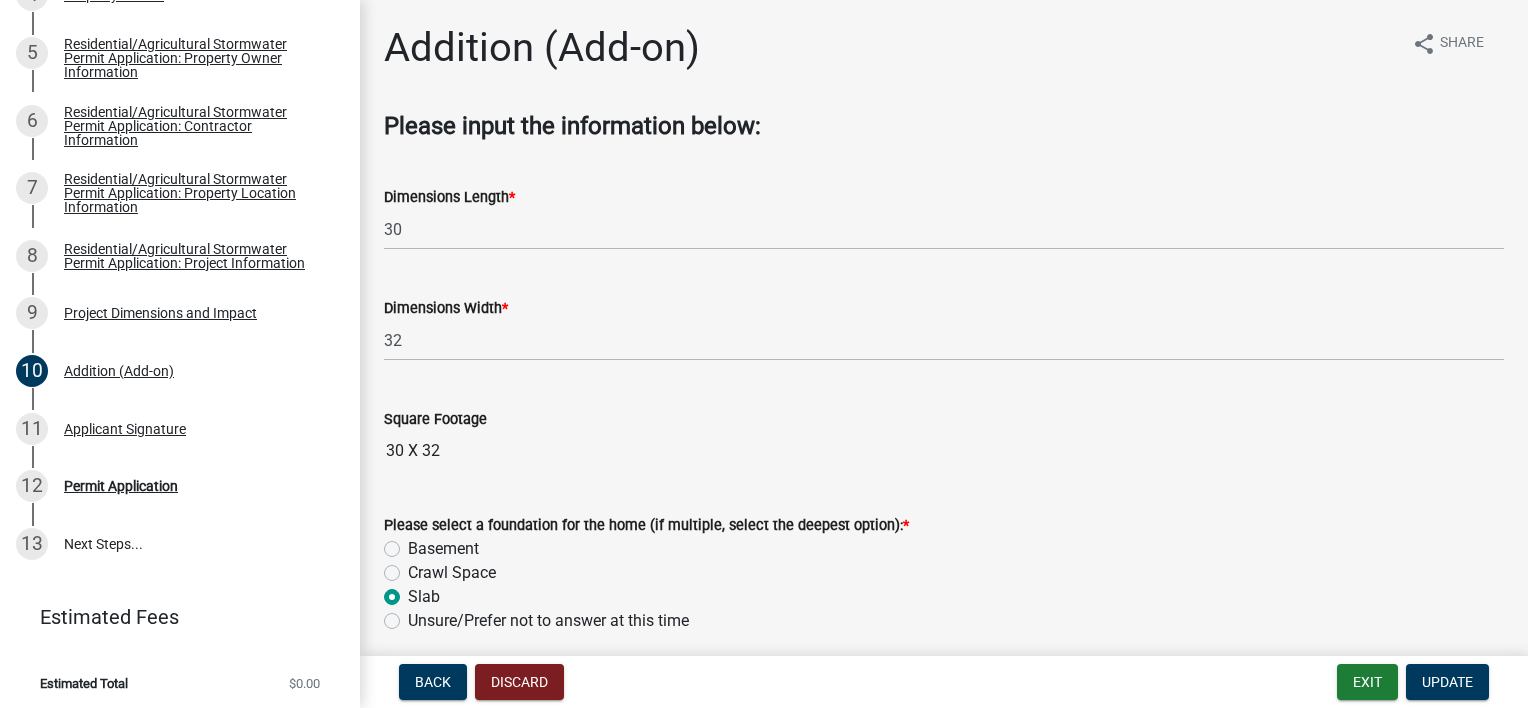 scroll, scrollTop: 80, scrollLeft: 0, axis: vertical 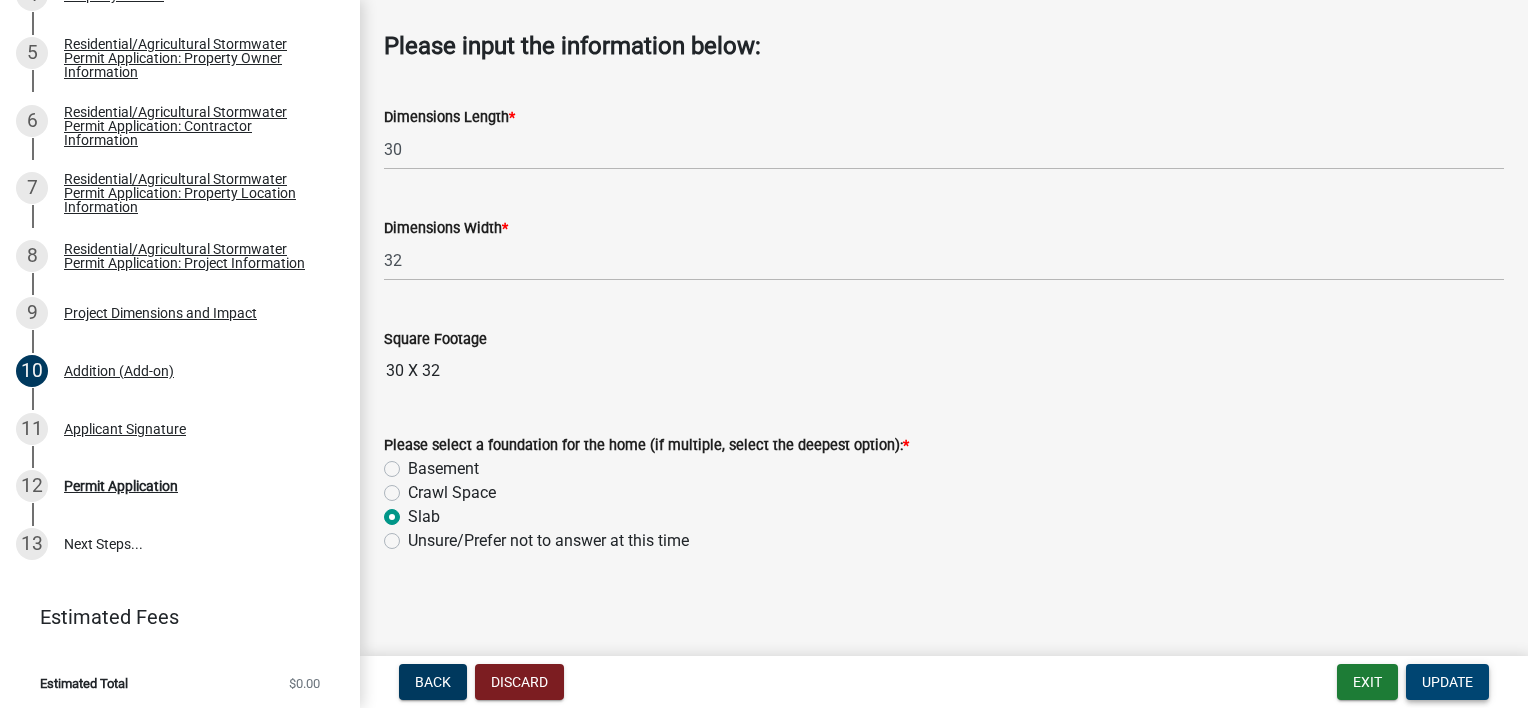 click on "Update" at bounding box center [1447, 682] 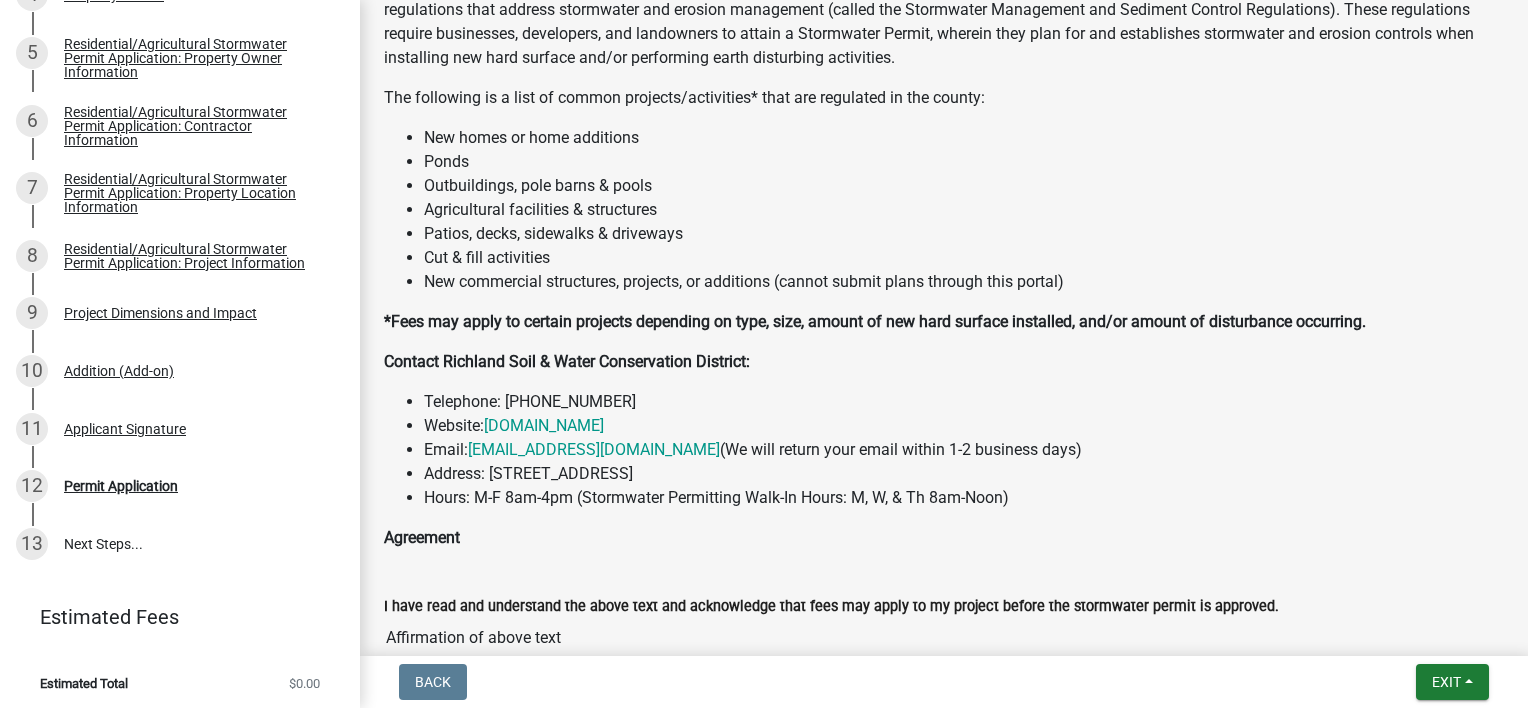 scroll, scrollTop: 768, scrollLeft: 0, axis: vertical 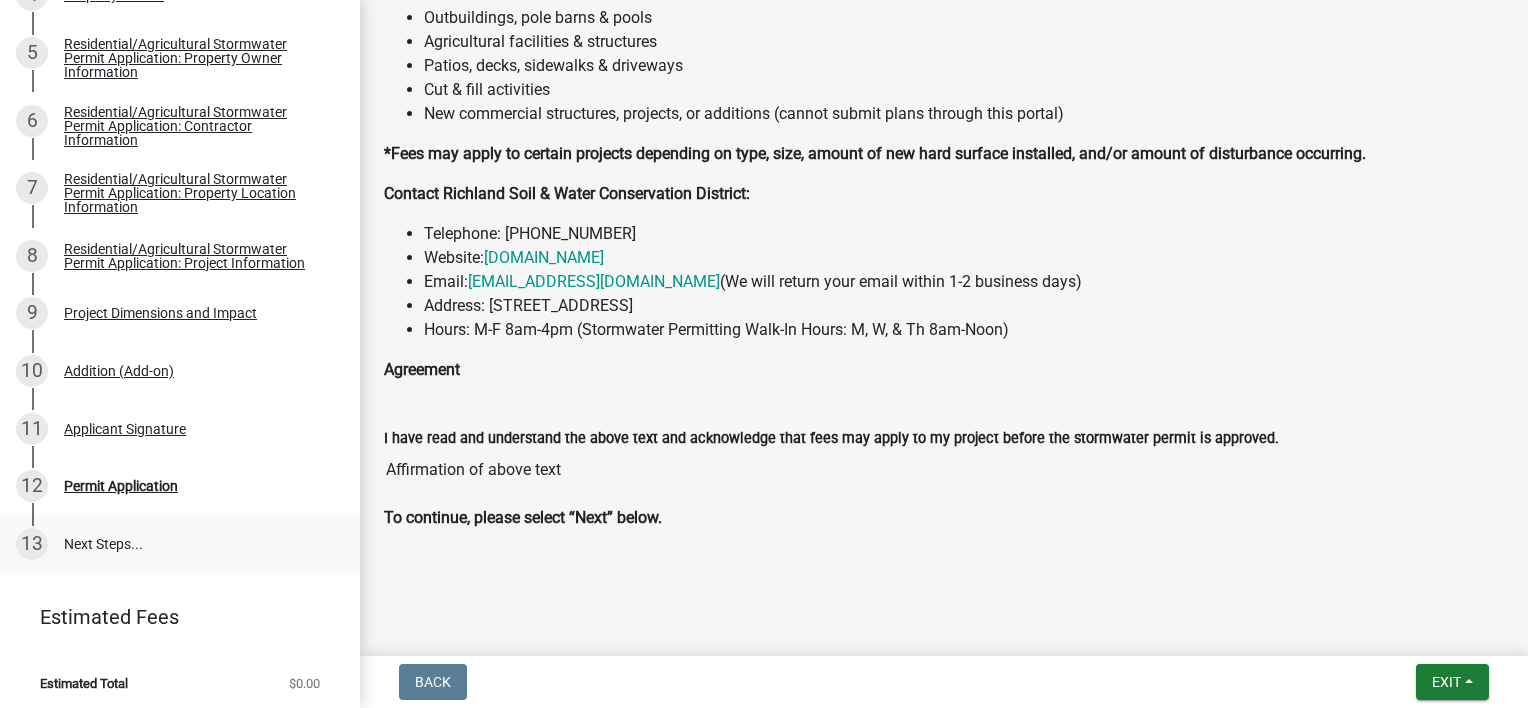 click on "13   Next Steps..." at bounding box center (180, 544) 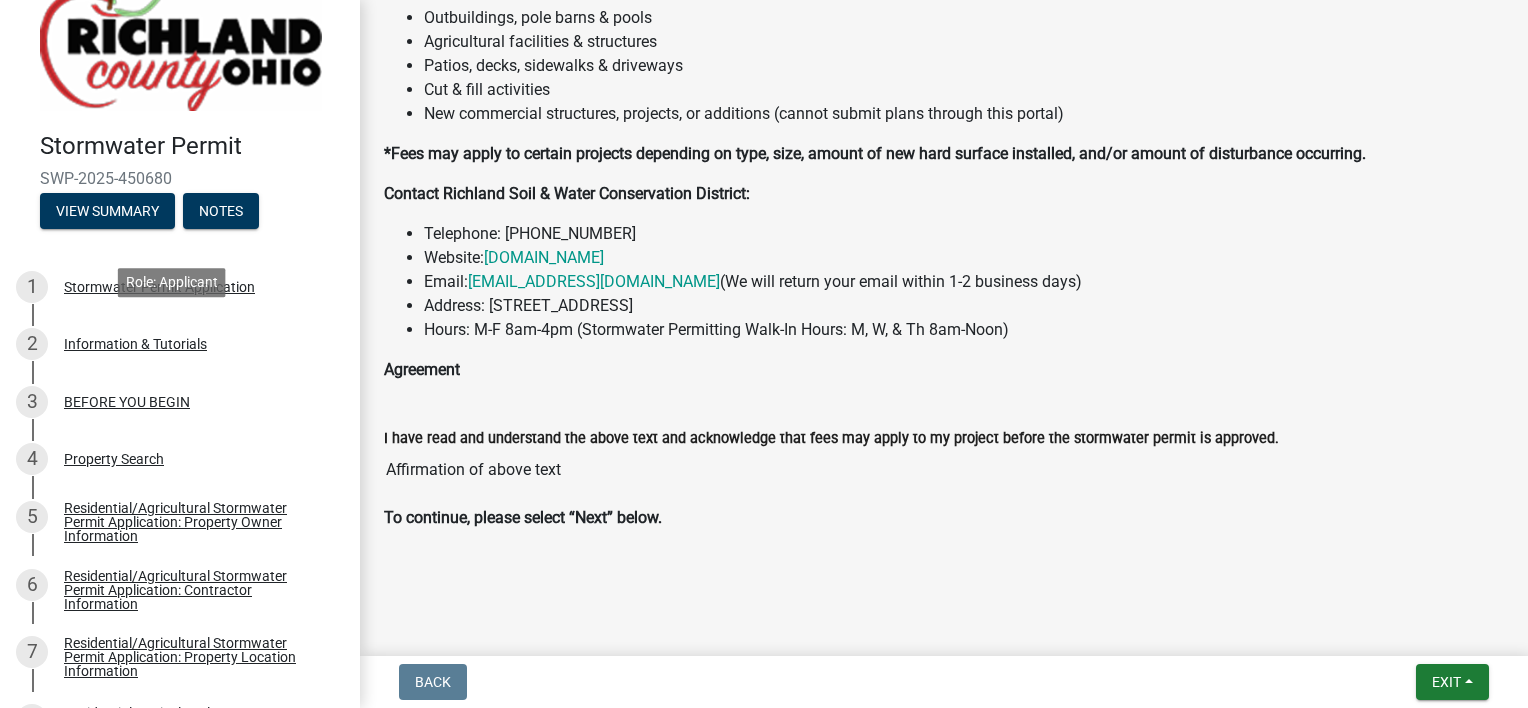 scroll, scrollTop: 0, scrollLeft: 0, axis: both 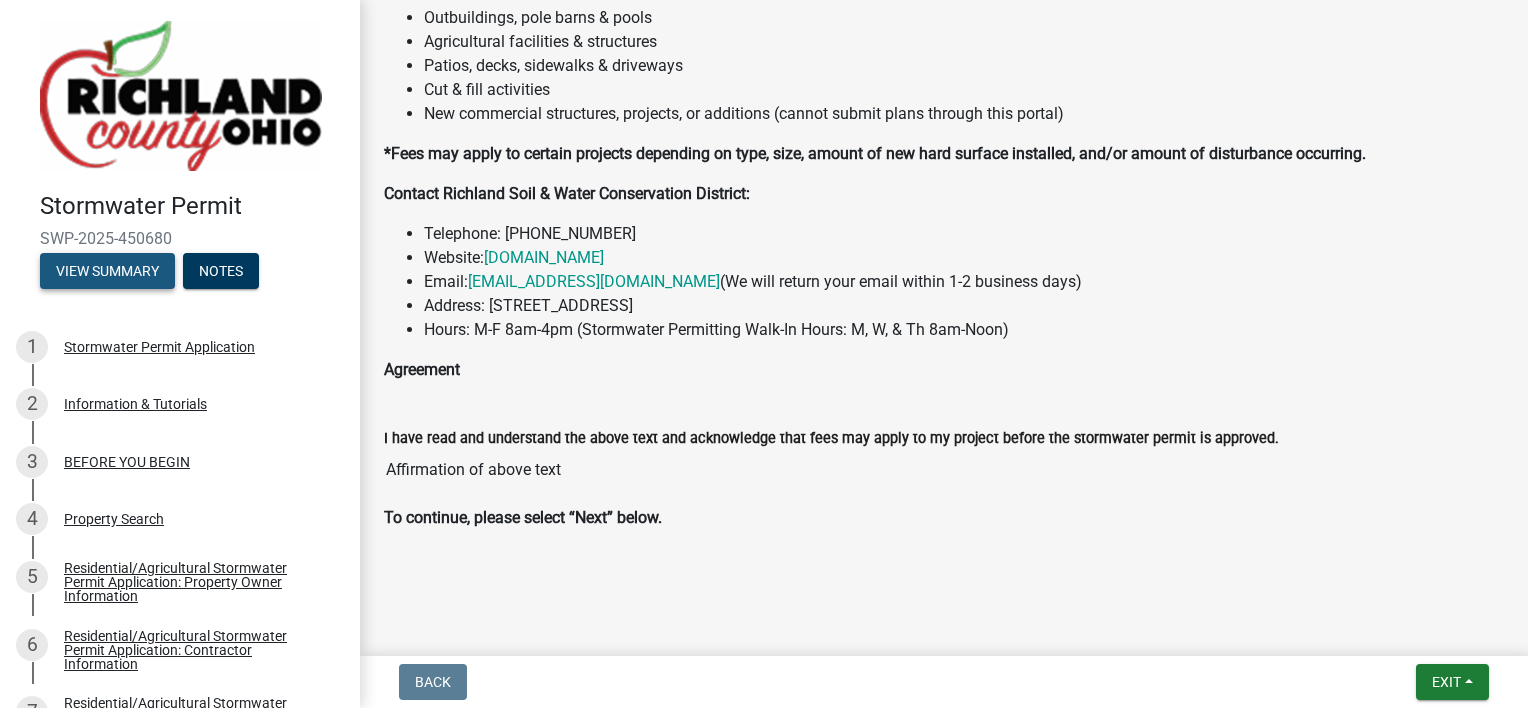 click on "View Summary" at bounding box center [107, 271] 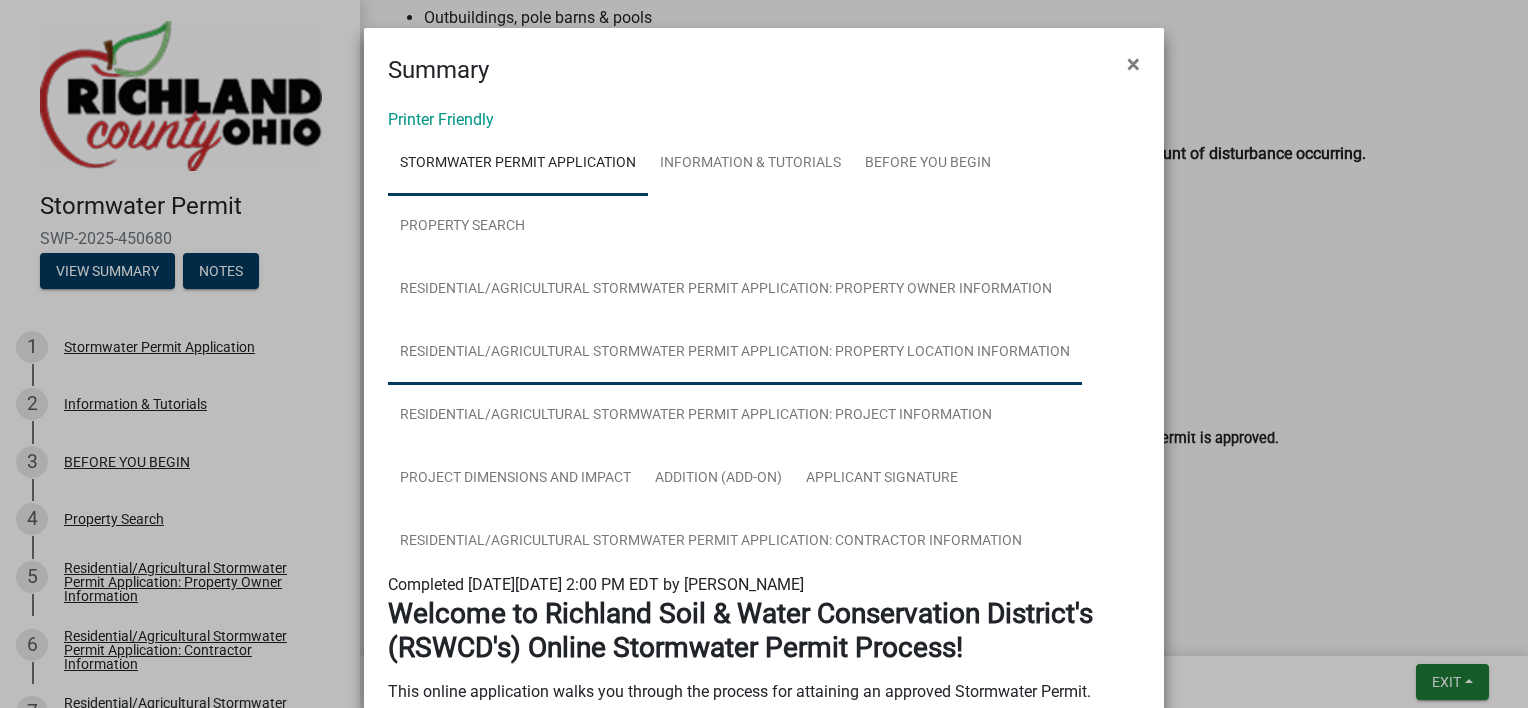 click on "Residential/Agricultural Stormwater Permit Application: Property Location Information" at bounding box center [735, 353] 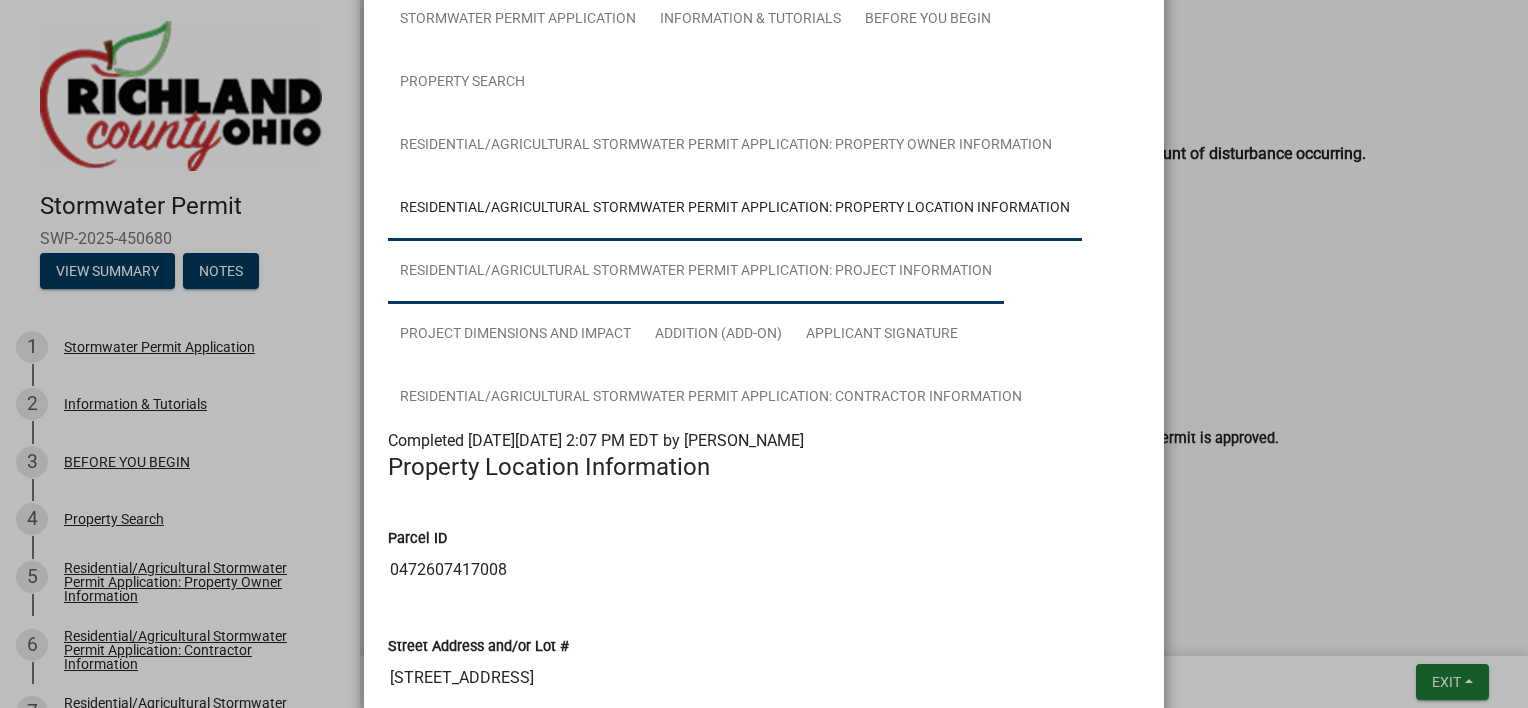 scroll, scrollTop: 38, scrollLeft: 0, axis: vertical 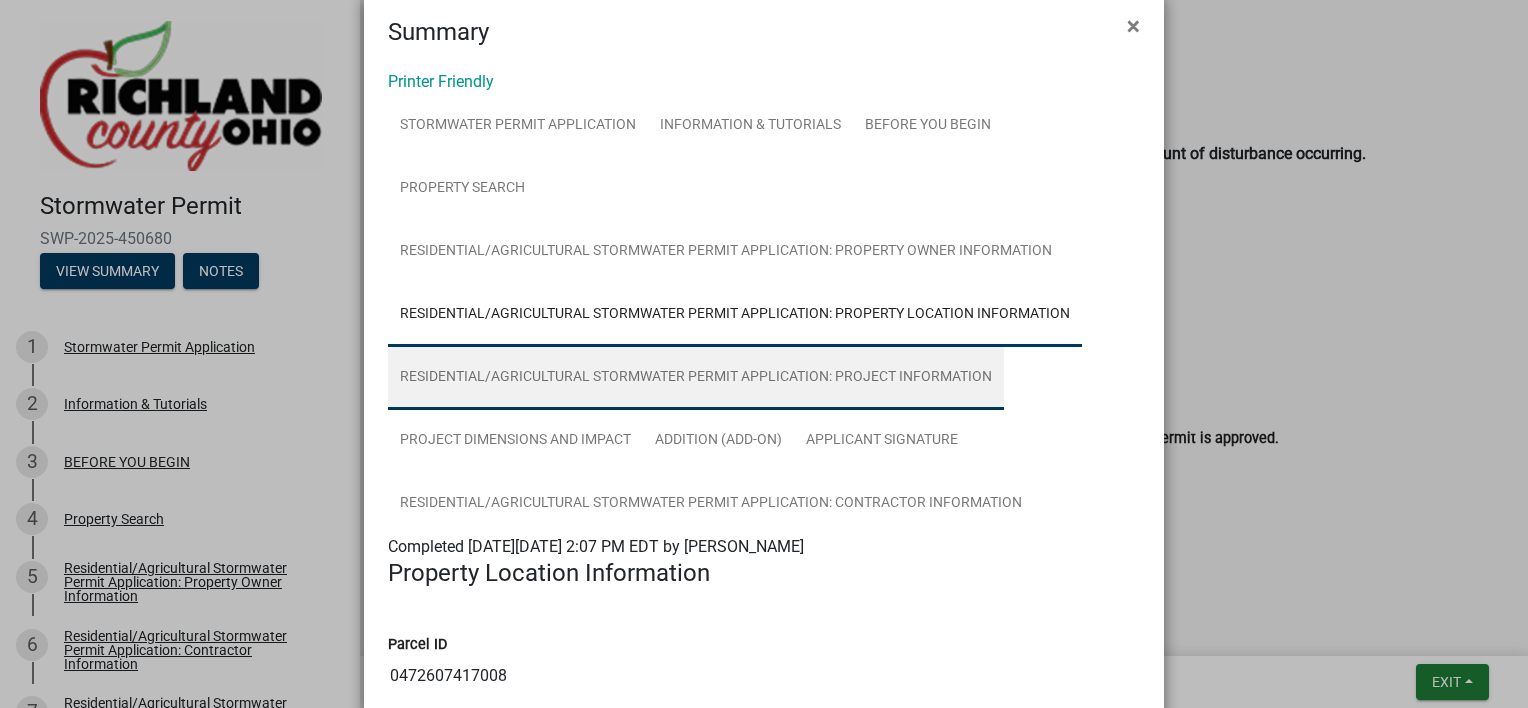 click on "Residential/Agricultural Stormwater Permit Application: Project Information" at bounding box center (696, 378) 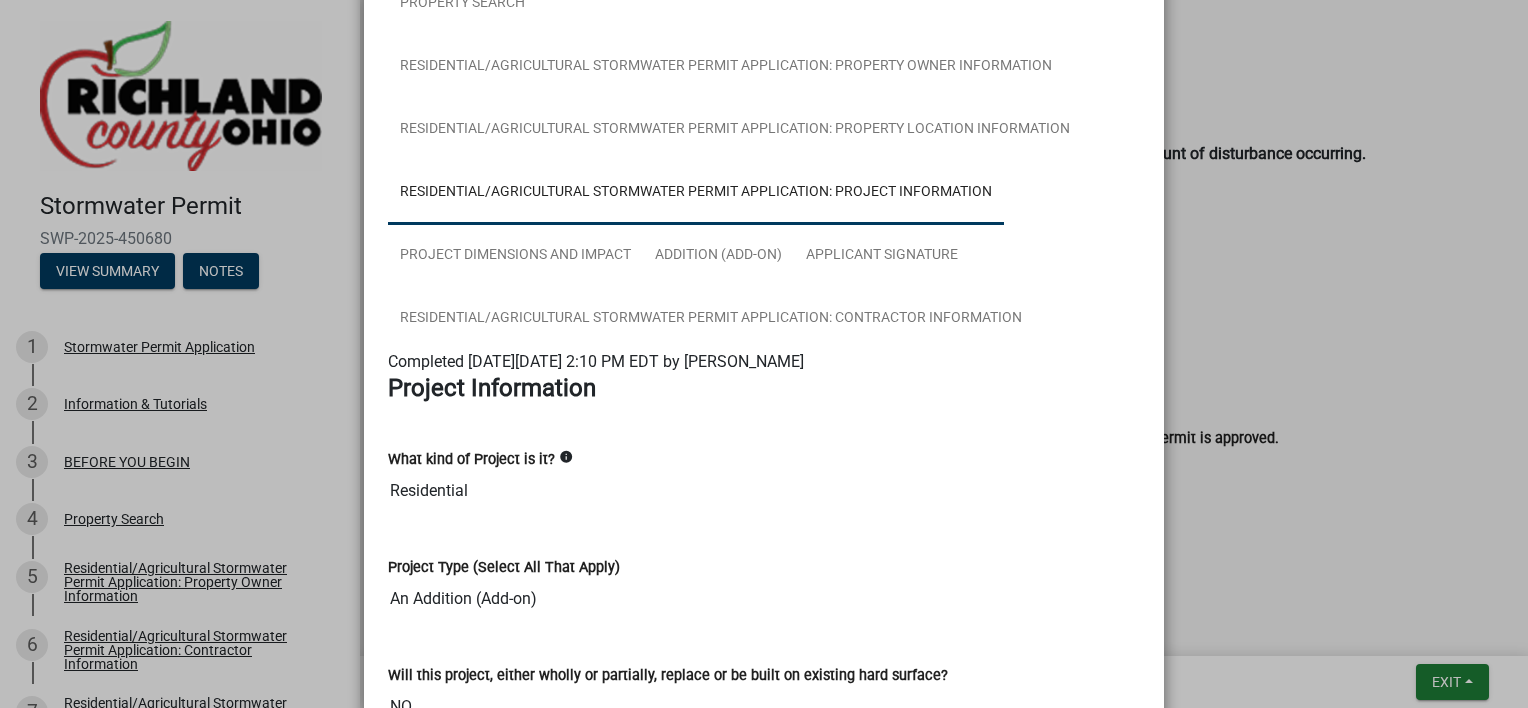 scroll, scrollTop: 138, scrollLeft: 0, axis: vertical 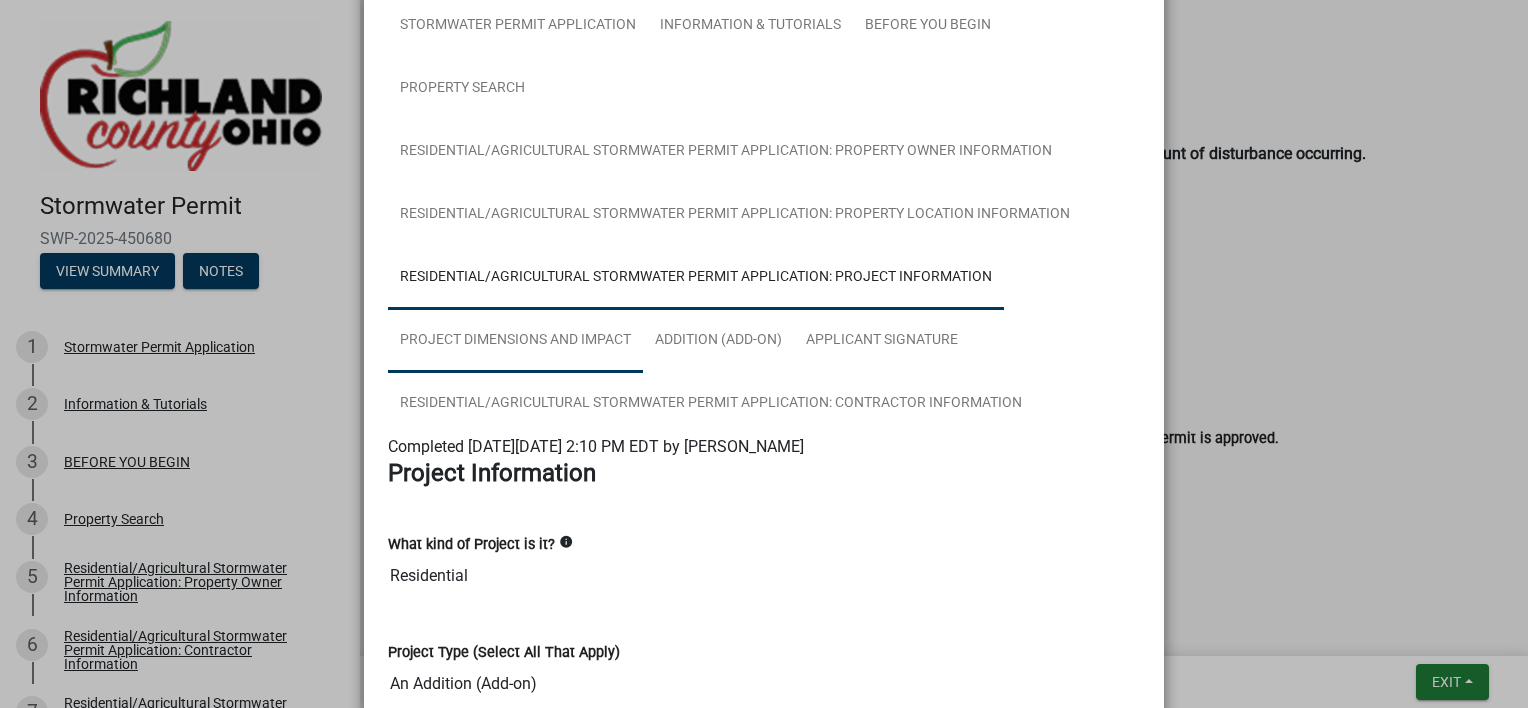 click on "Project Dimensions and Impact" at bounding box center (515, 341) 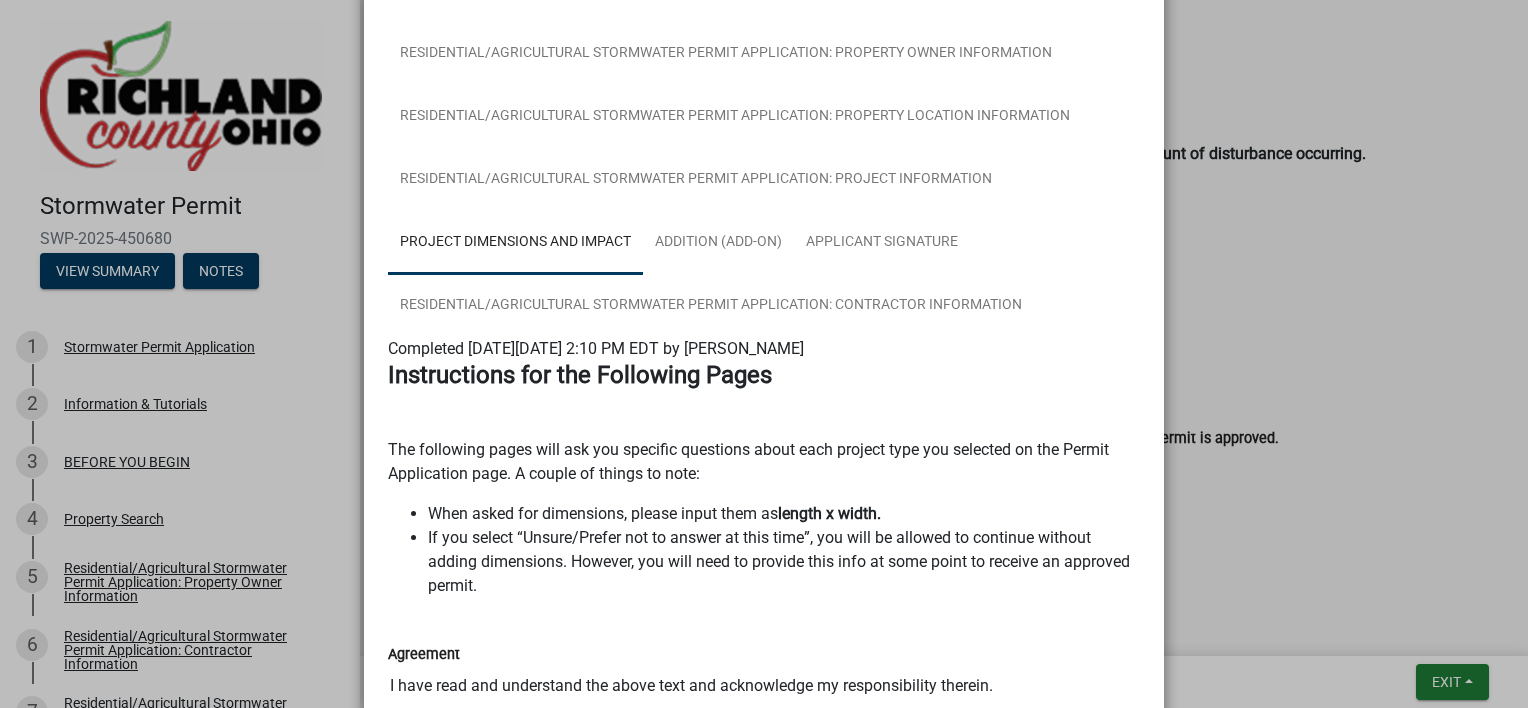 scroll, scrollTop: 400, scrollLeft: 0, axis: vertical 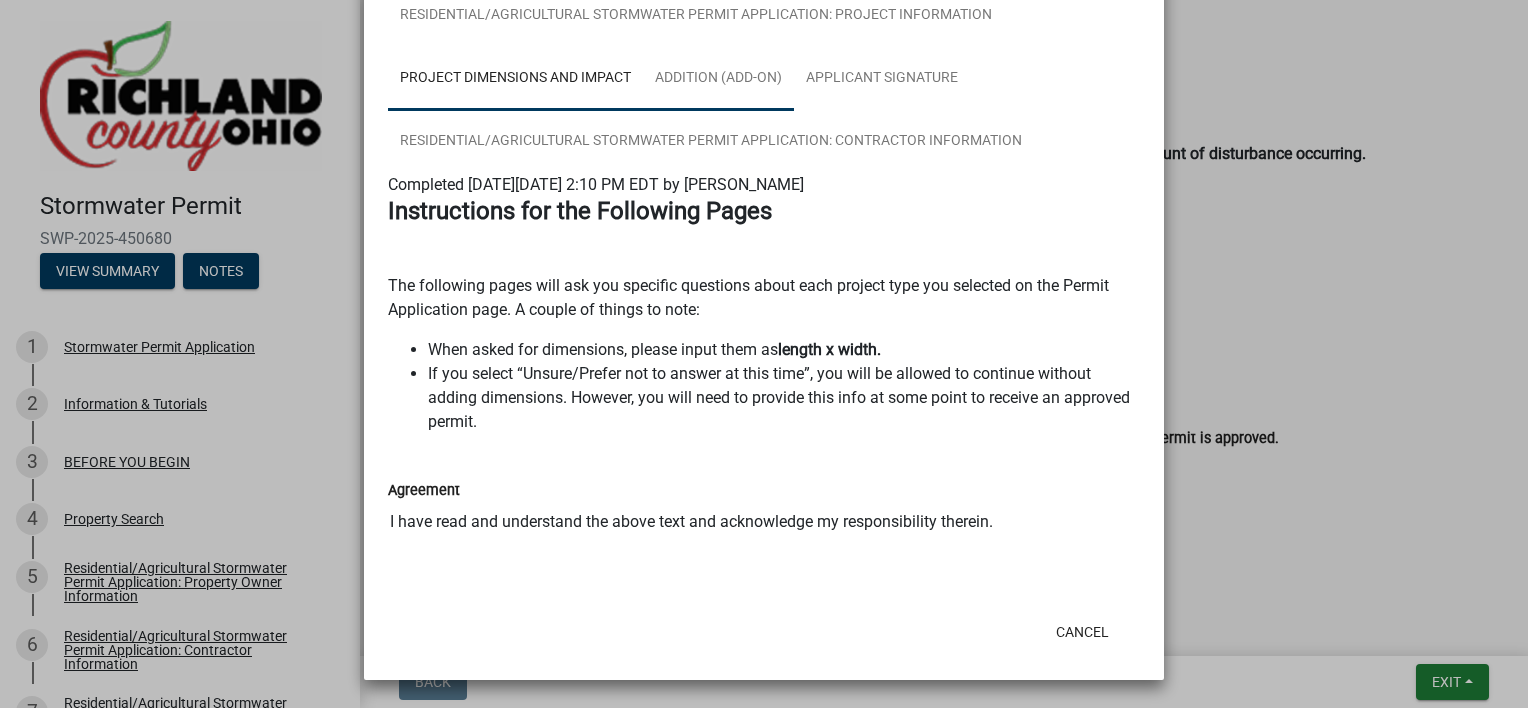click on "Addition (Add-on)" at bounding box center [718, 79] 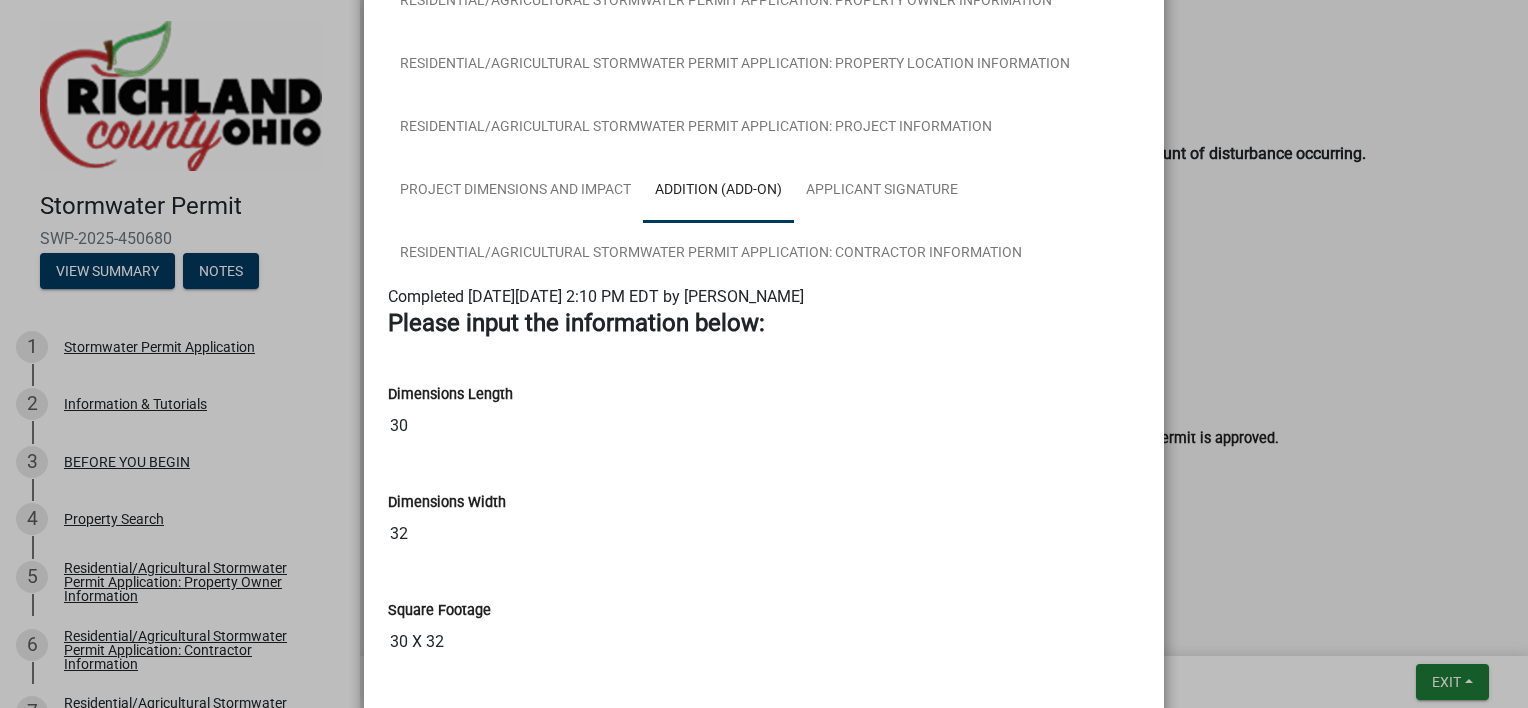 scroll, scrollTop: 16, scrollLeft: 0, axis: vertical 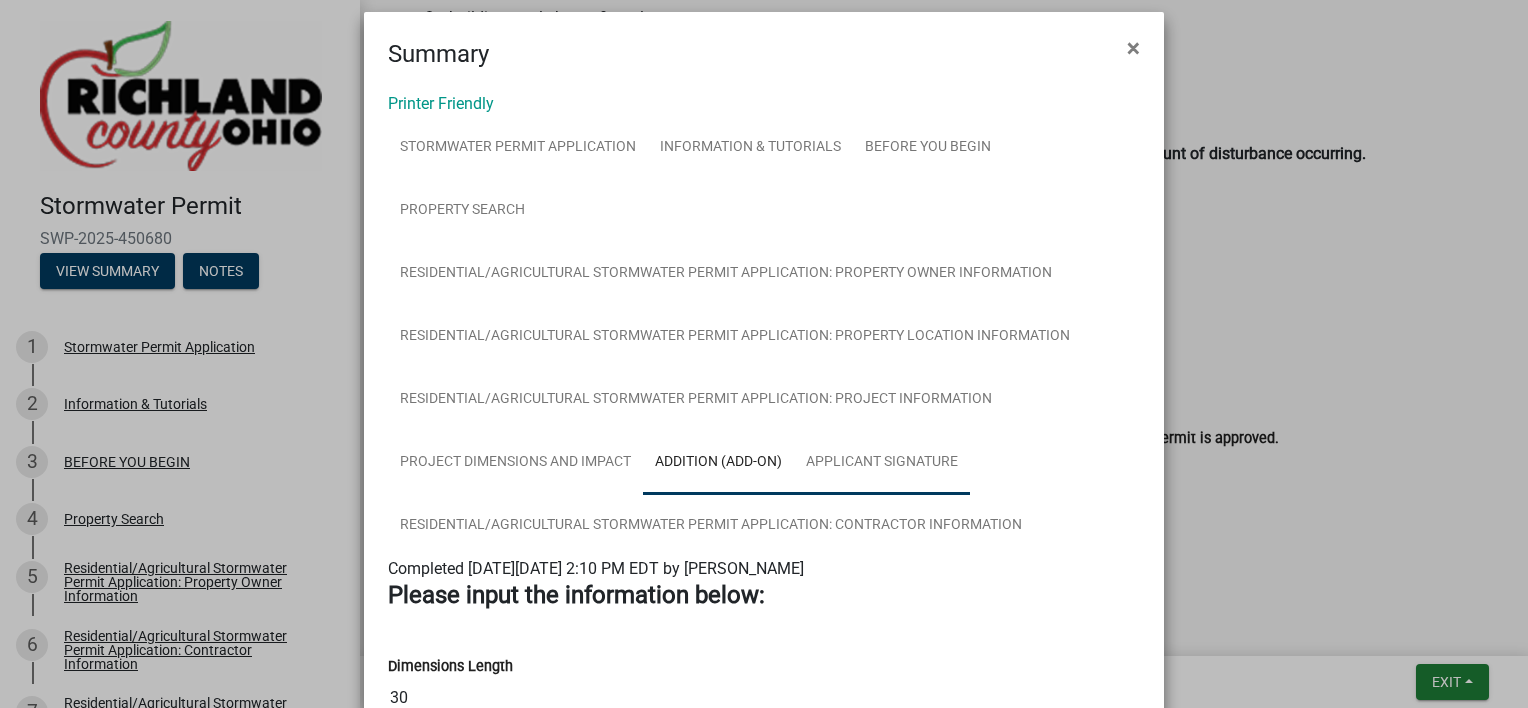 click on "Applicant Signature" at bounding box center (882, 463) 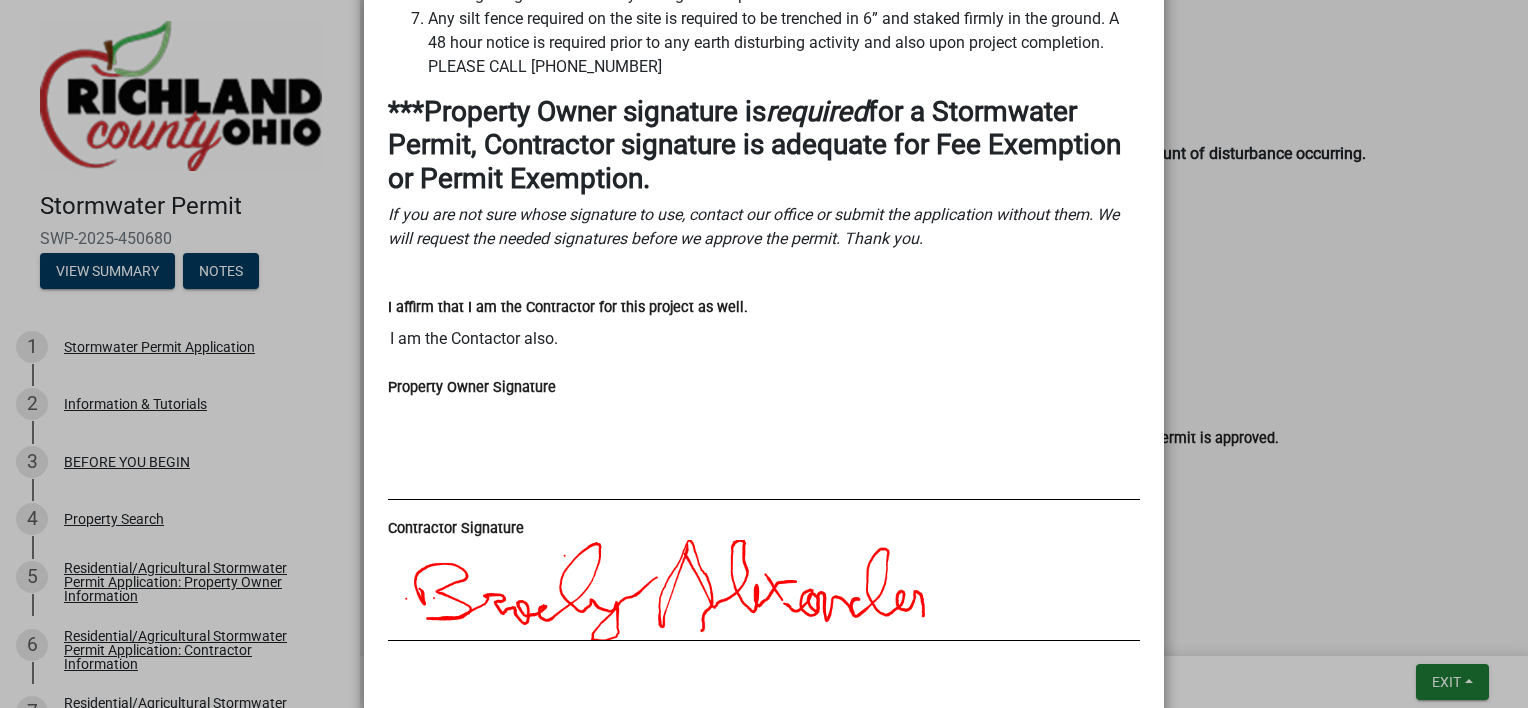 scroll, scrollTop: 1812, scrollLeft: 0, axis: vertical 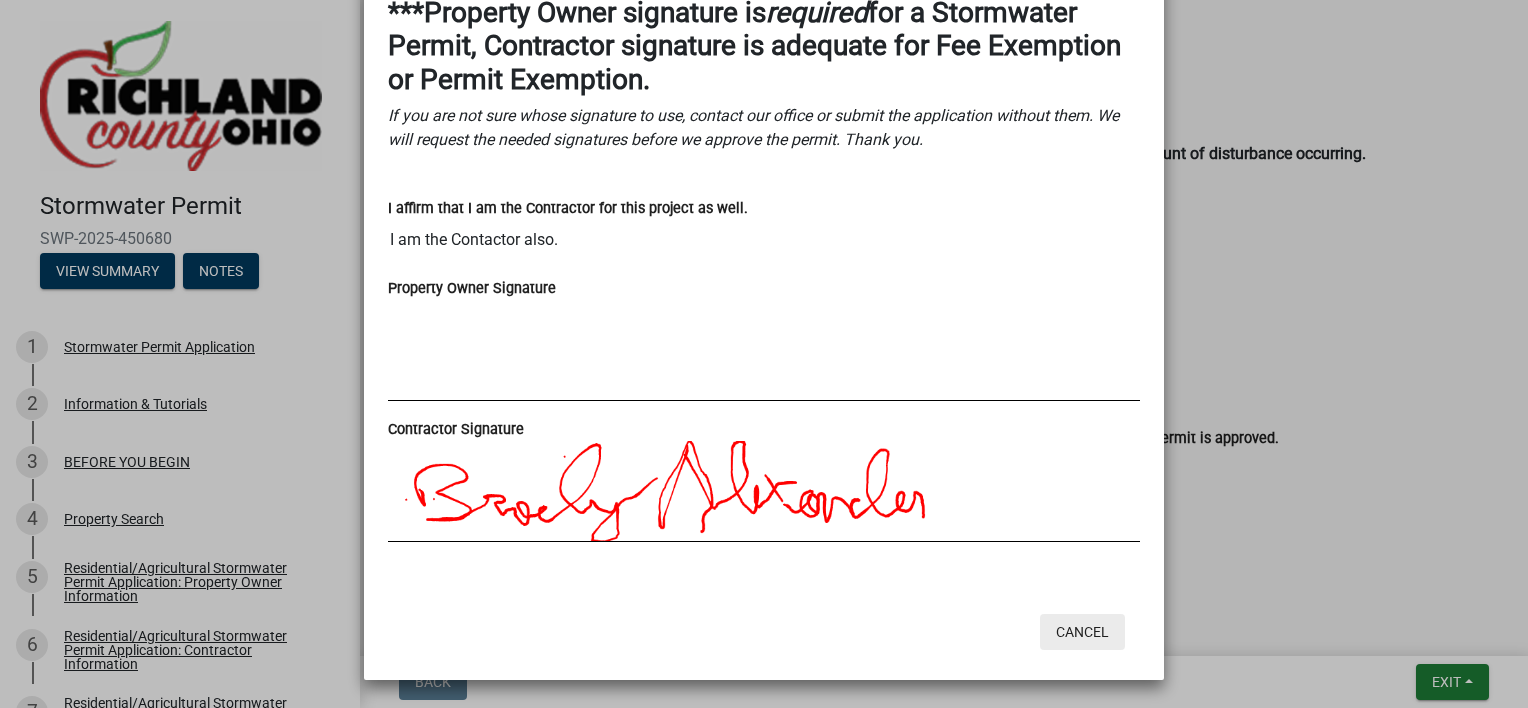 click on "Cancel" 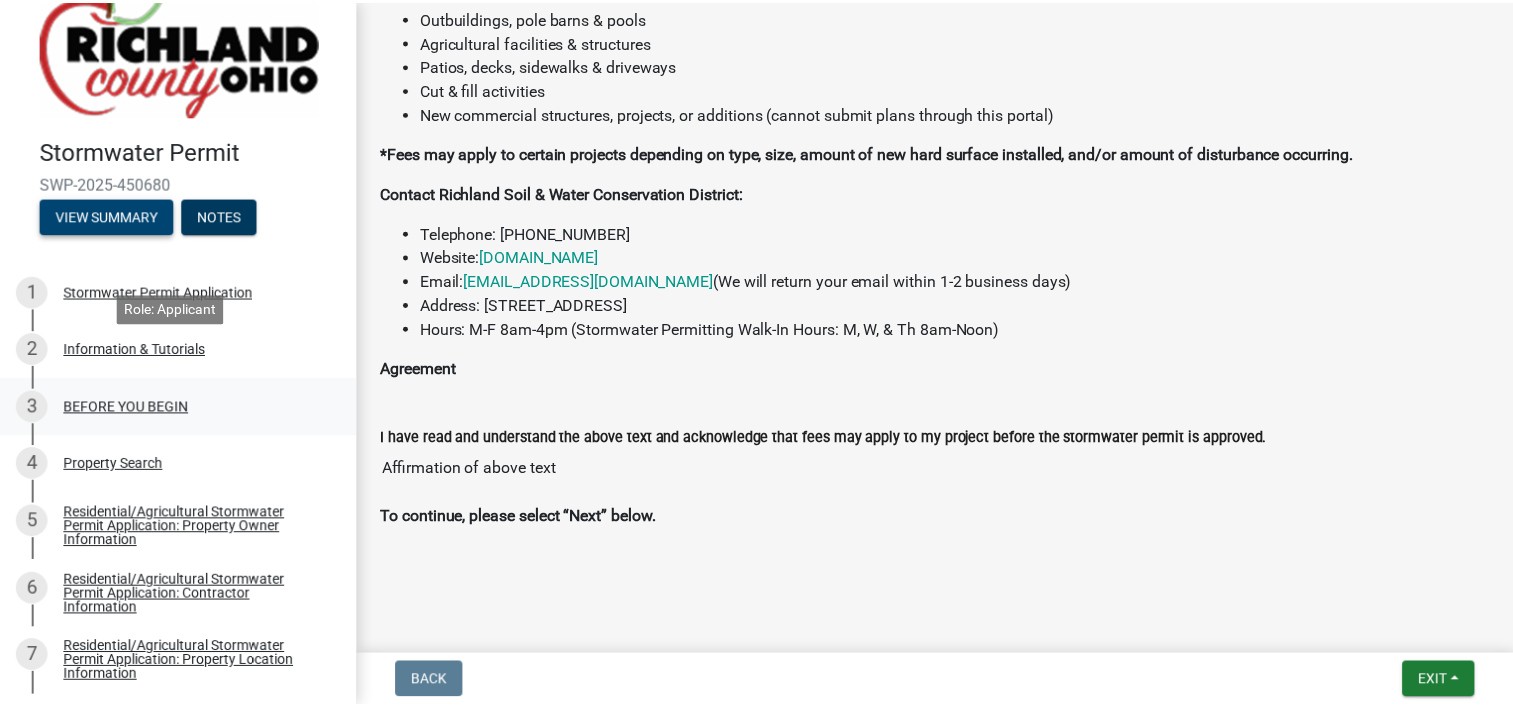 scroll, scrollTop: 100, scrollLeft: 0, axis: vertical 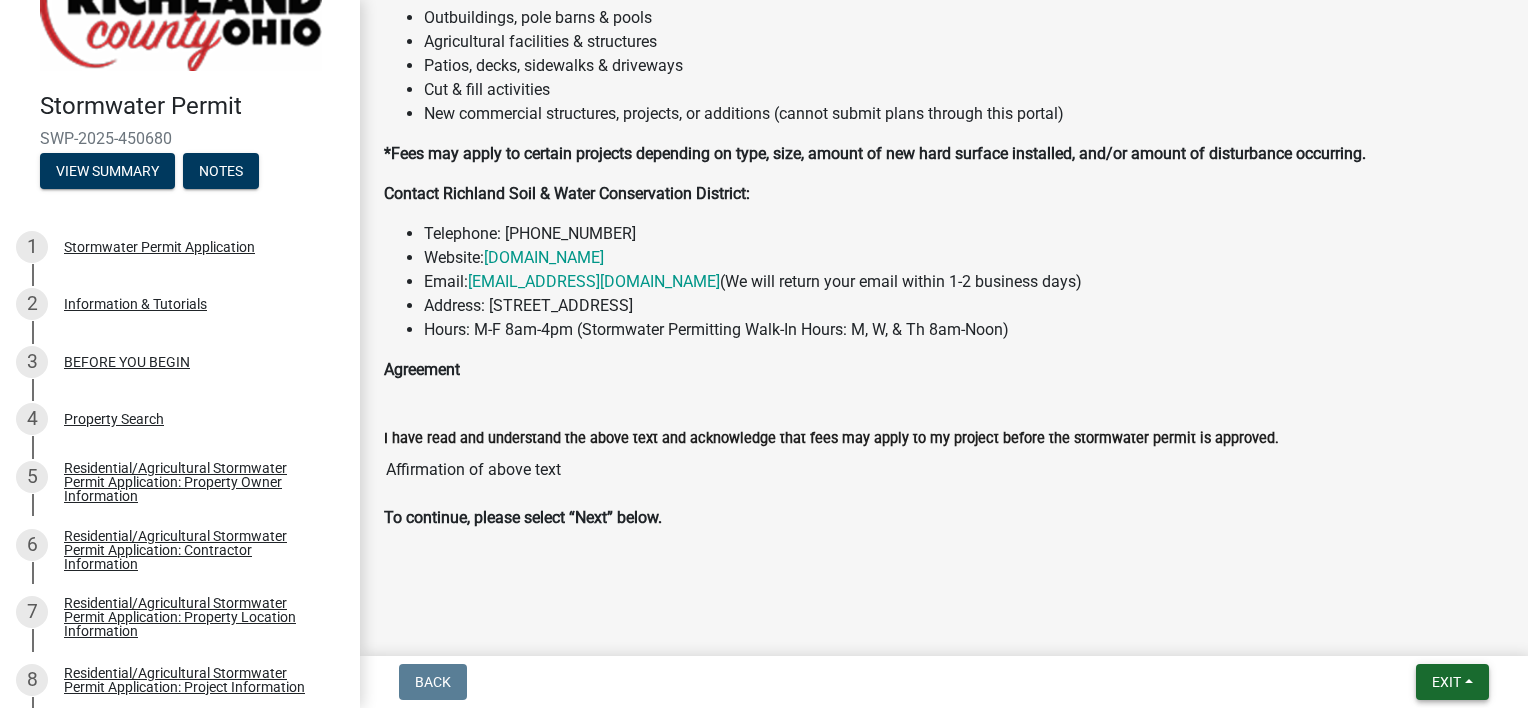 click on "Exit" at bounding box center [1452, 682] 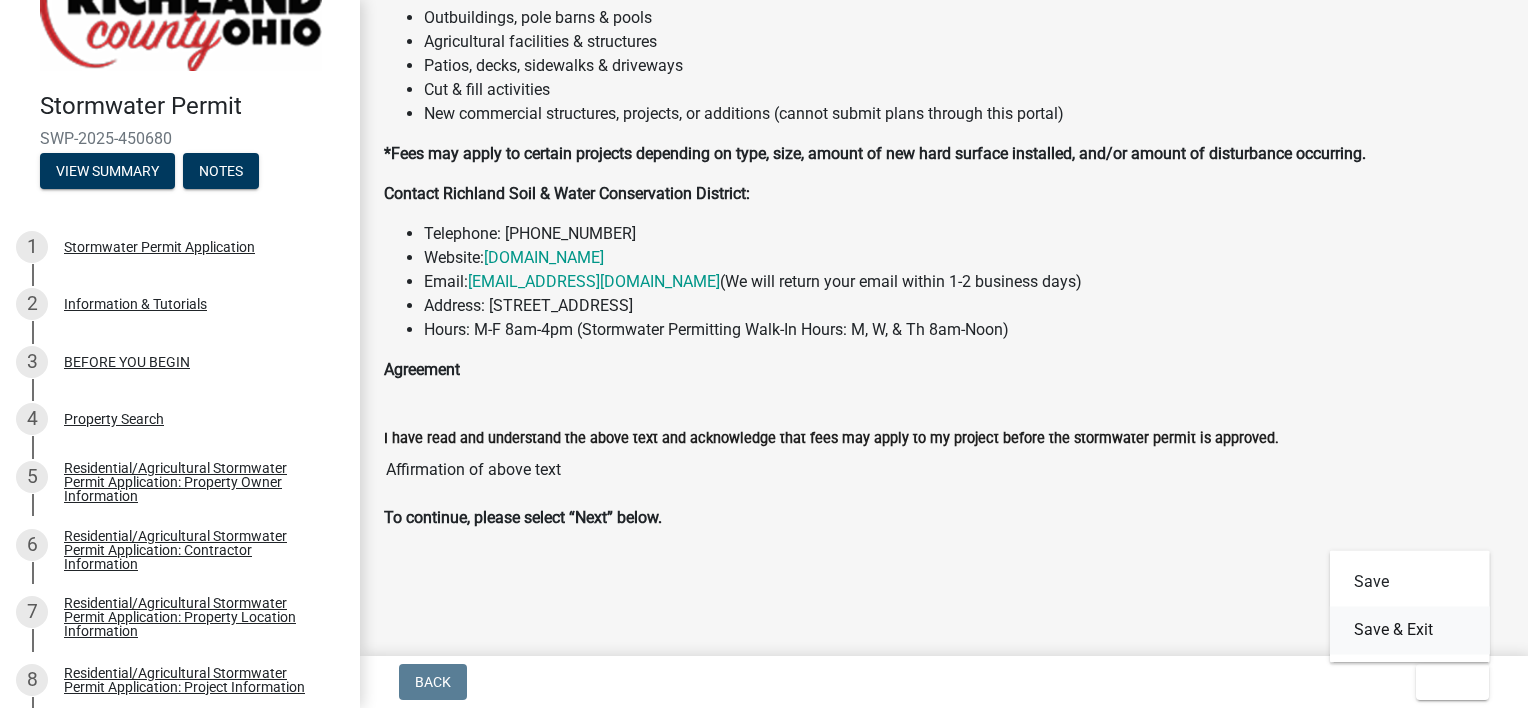 click on "Save & Exit" at bounding box center (1410, 630) 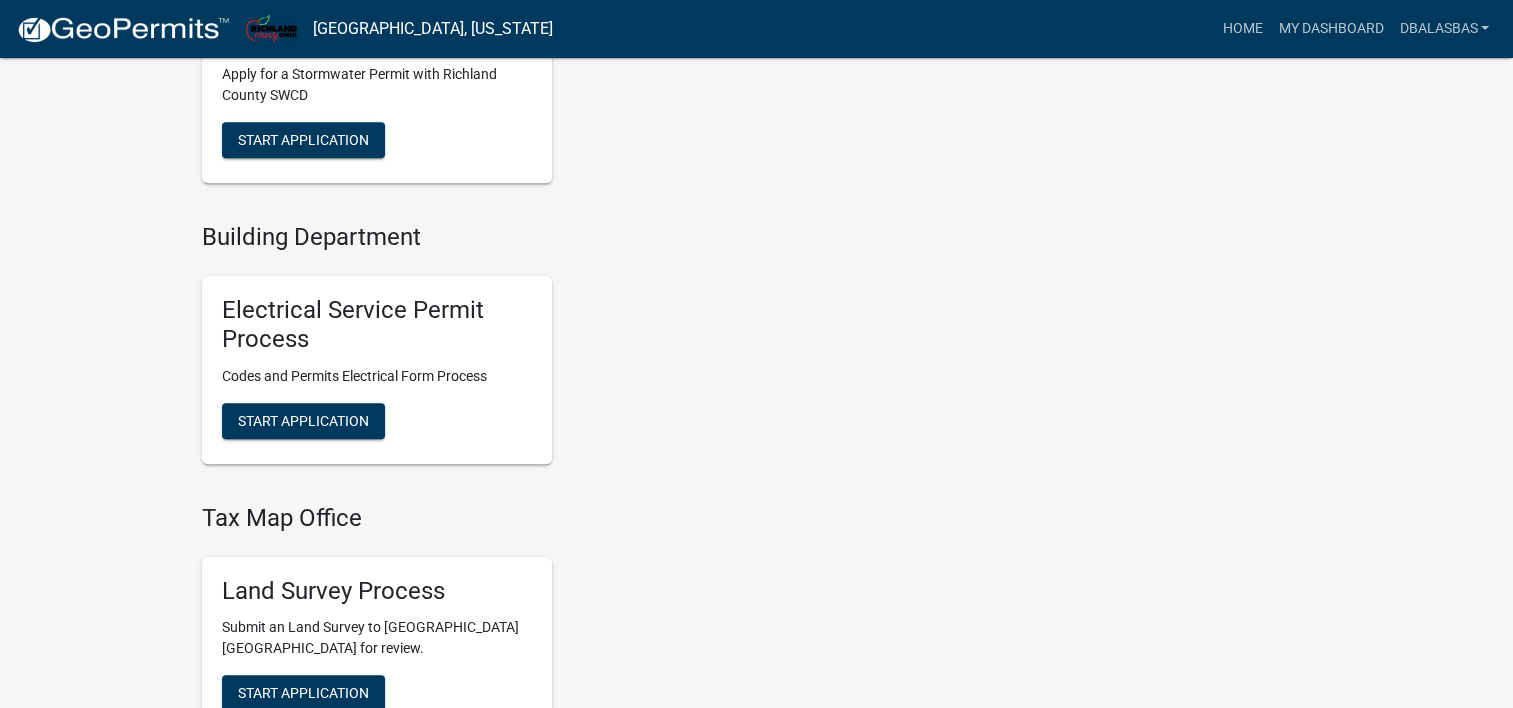 scroll, scrollTop: 1000, scrollLeft: 0, axis: vertical 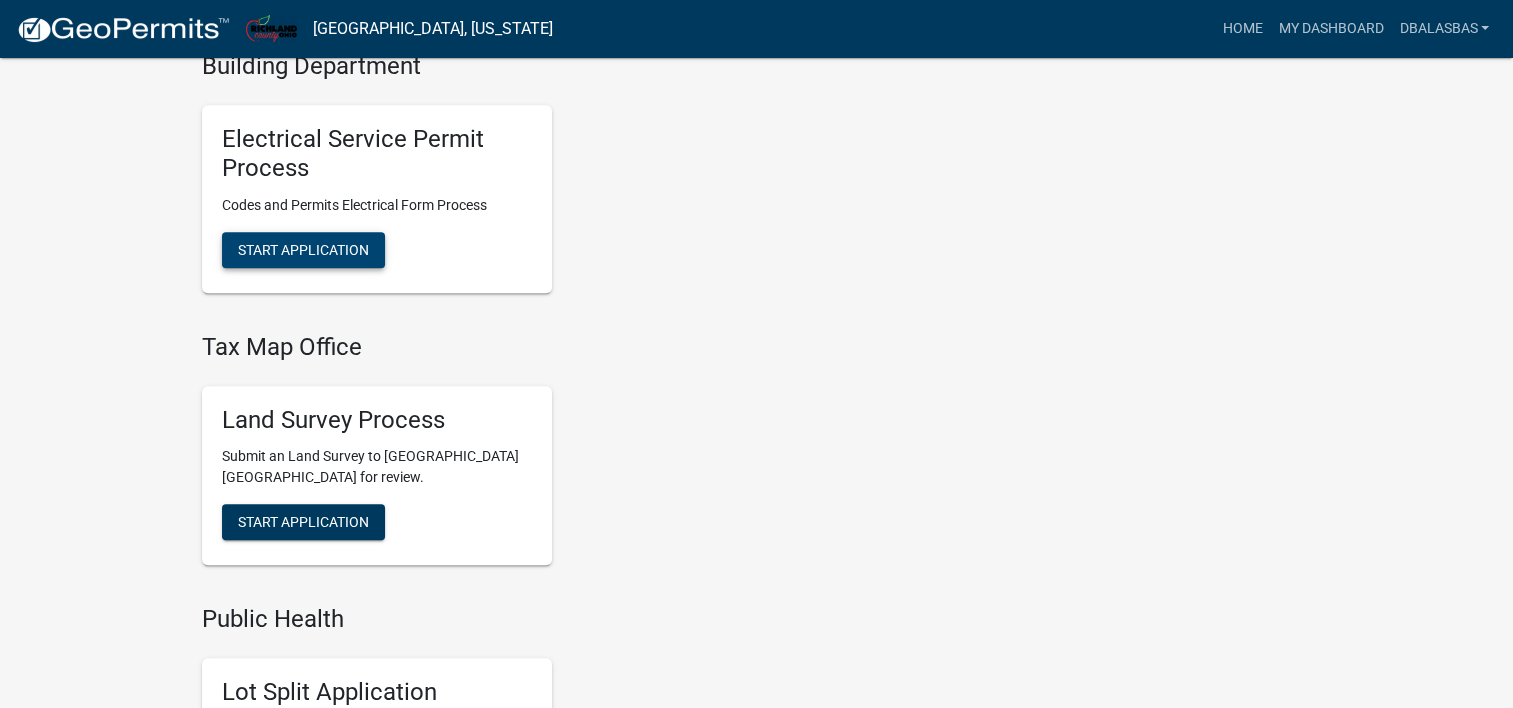 click on "Start Application" at bounding box center [303, 249] 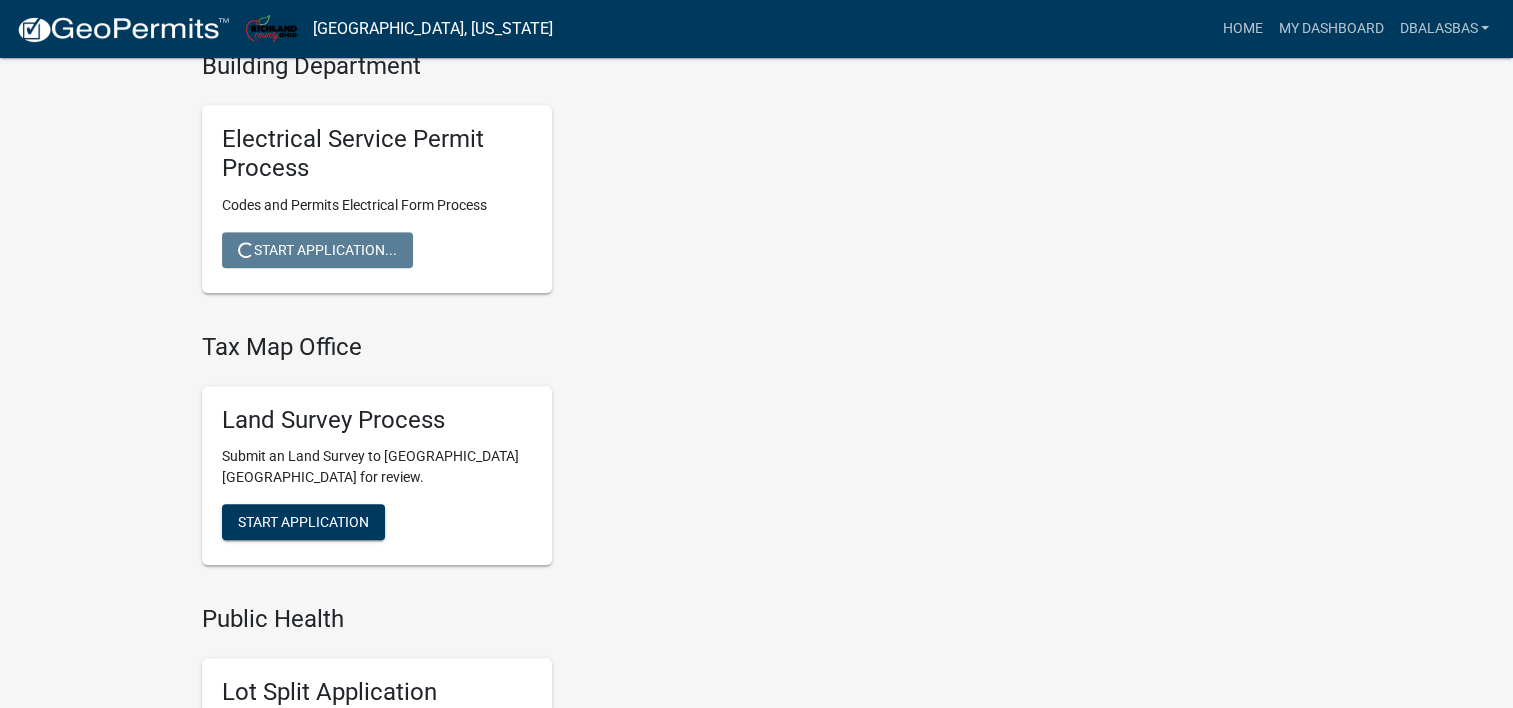 scroll, scrollTop: 0, scrollLeft: 0, axis: both 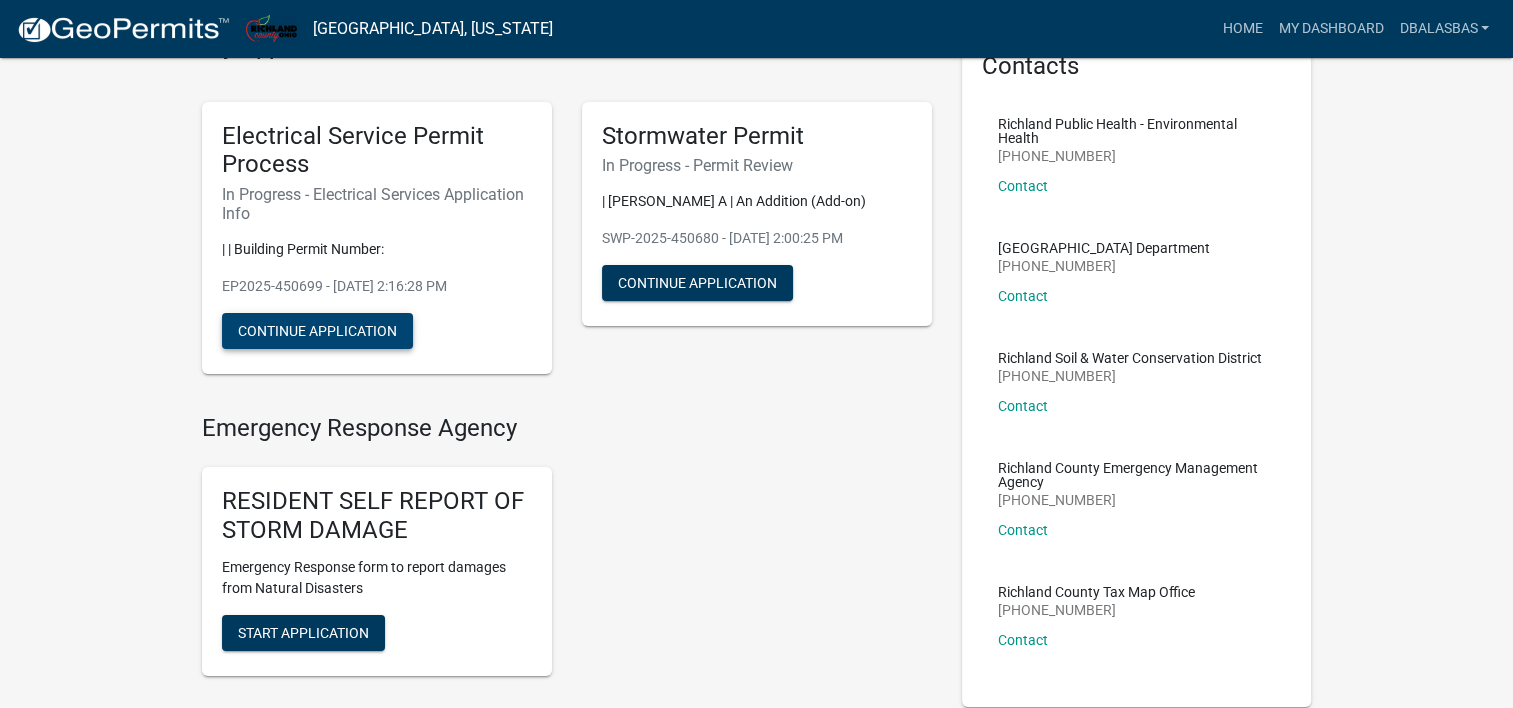 click on "Continue Application" 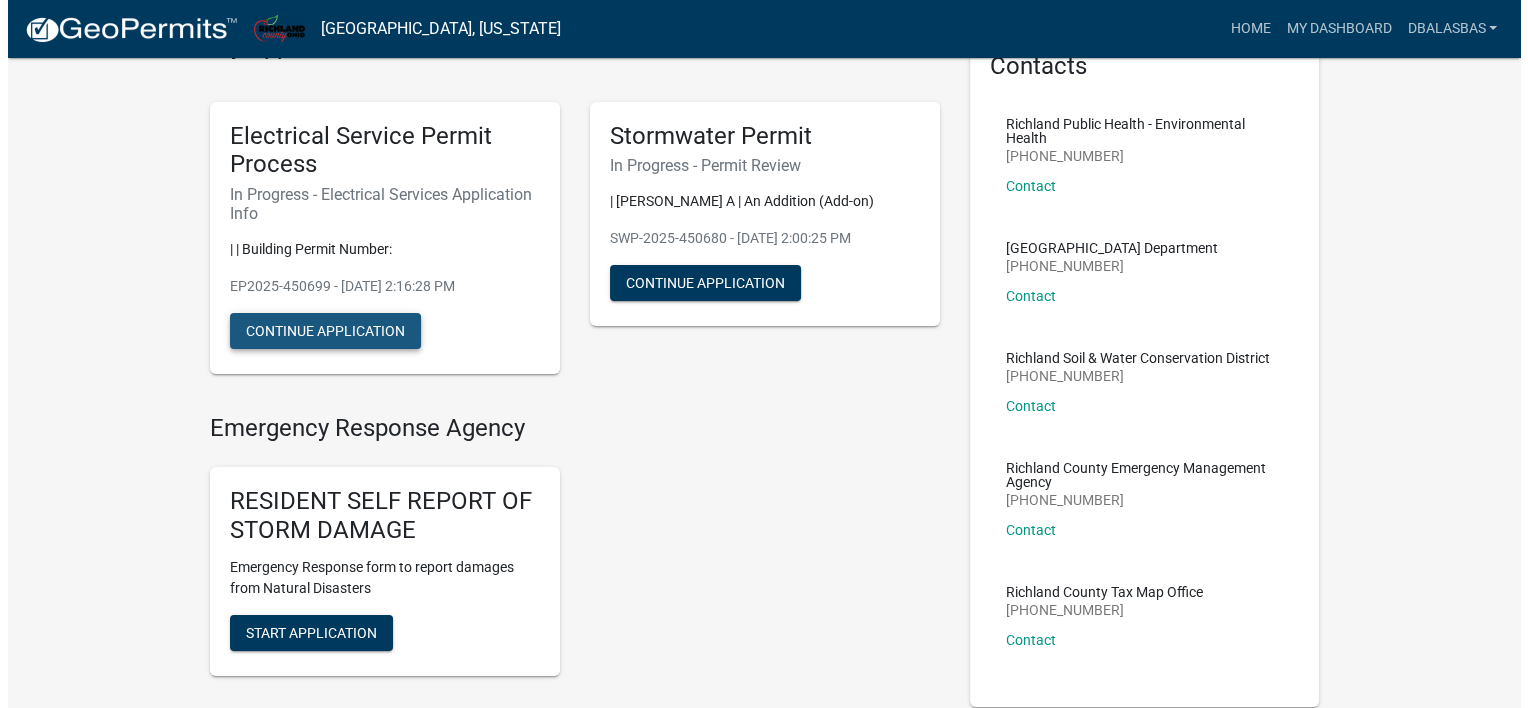 scroll, scrollTop: 0, scrollLeft: 0, axis: both 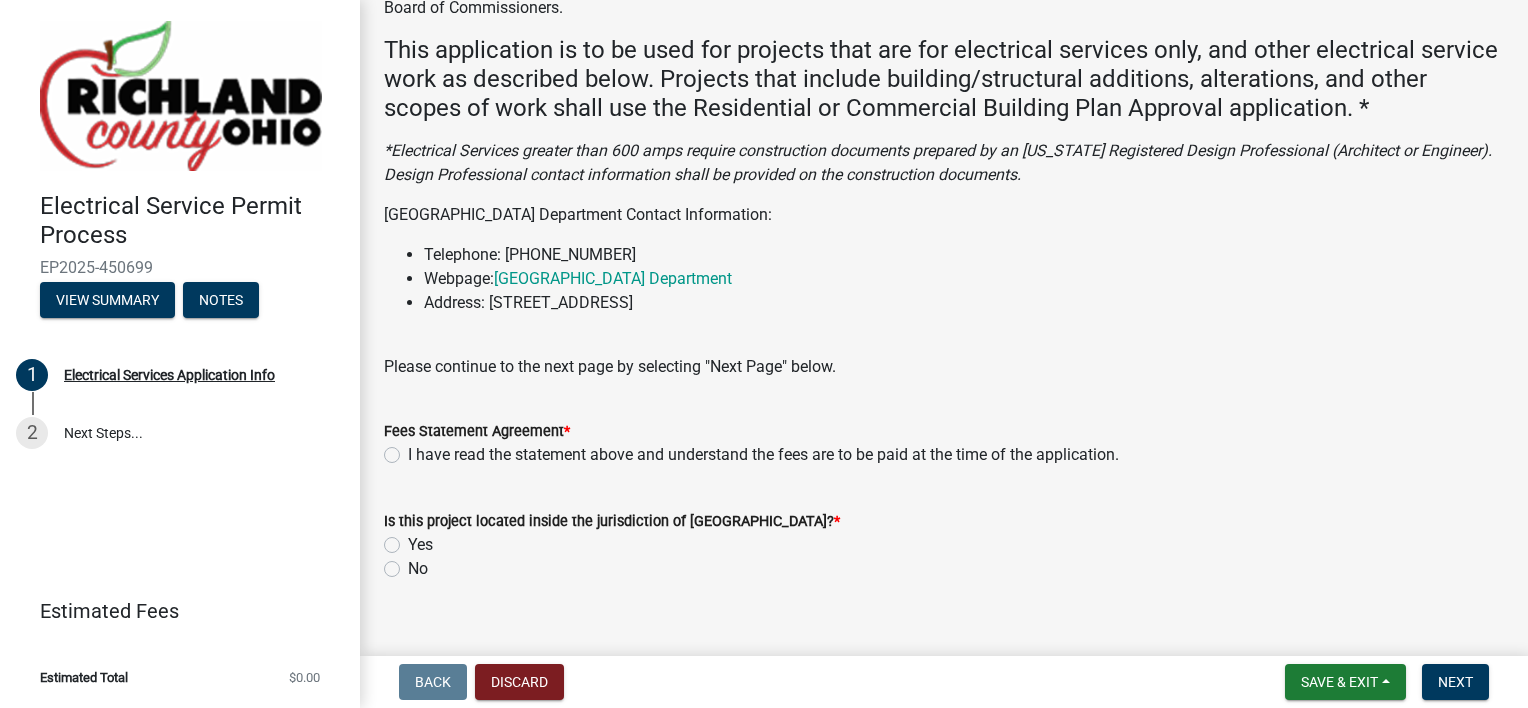 click on "I have read the statement above and understand the fees are to be paid at the time of the application." 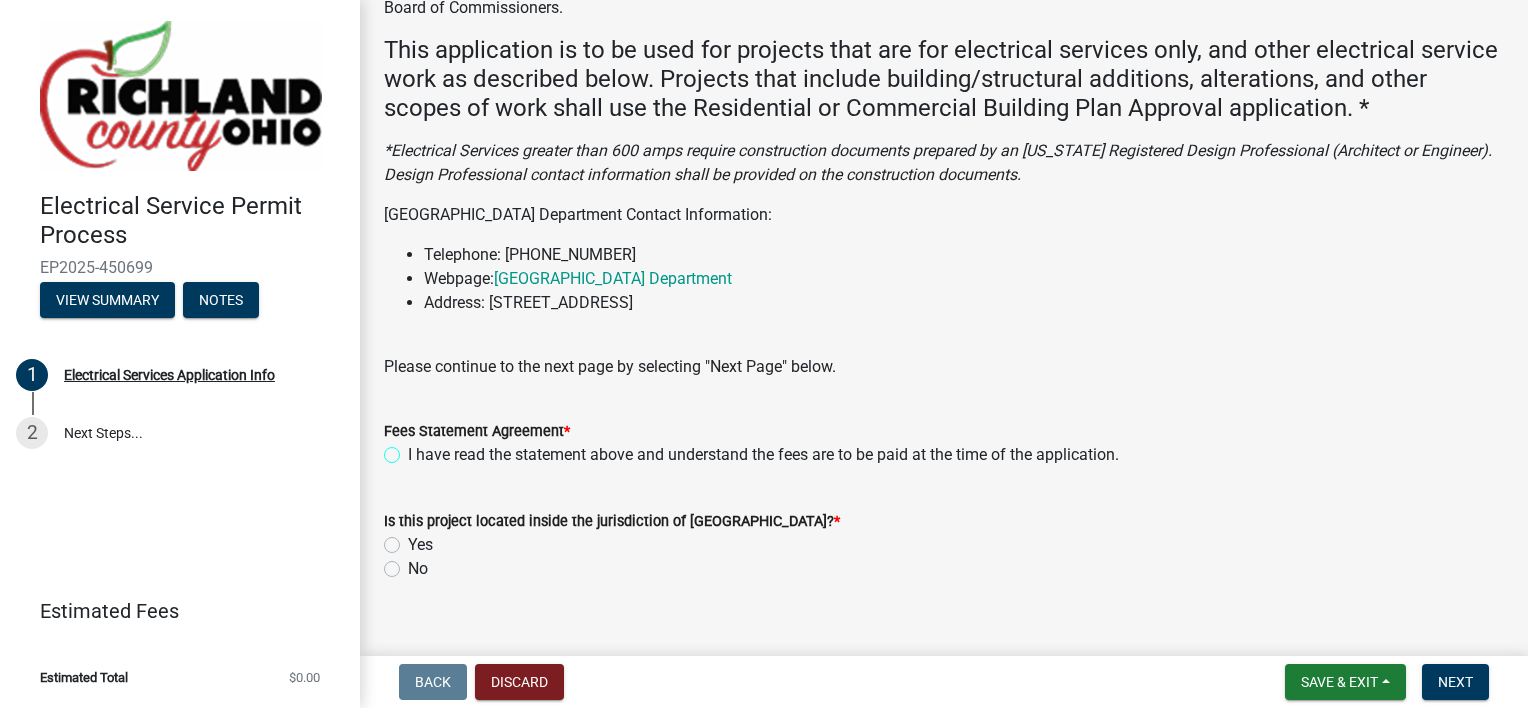 click on "I have read the statement above and understand the fees are to be paid at the time of the application." at bounding box center [414, 449] 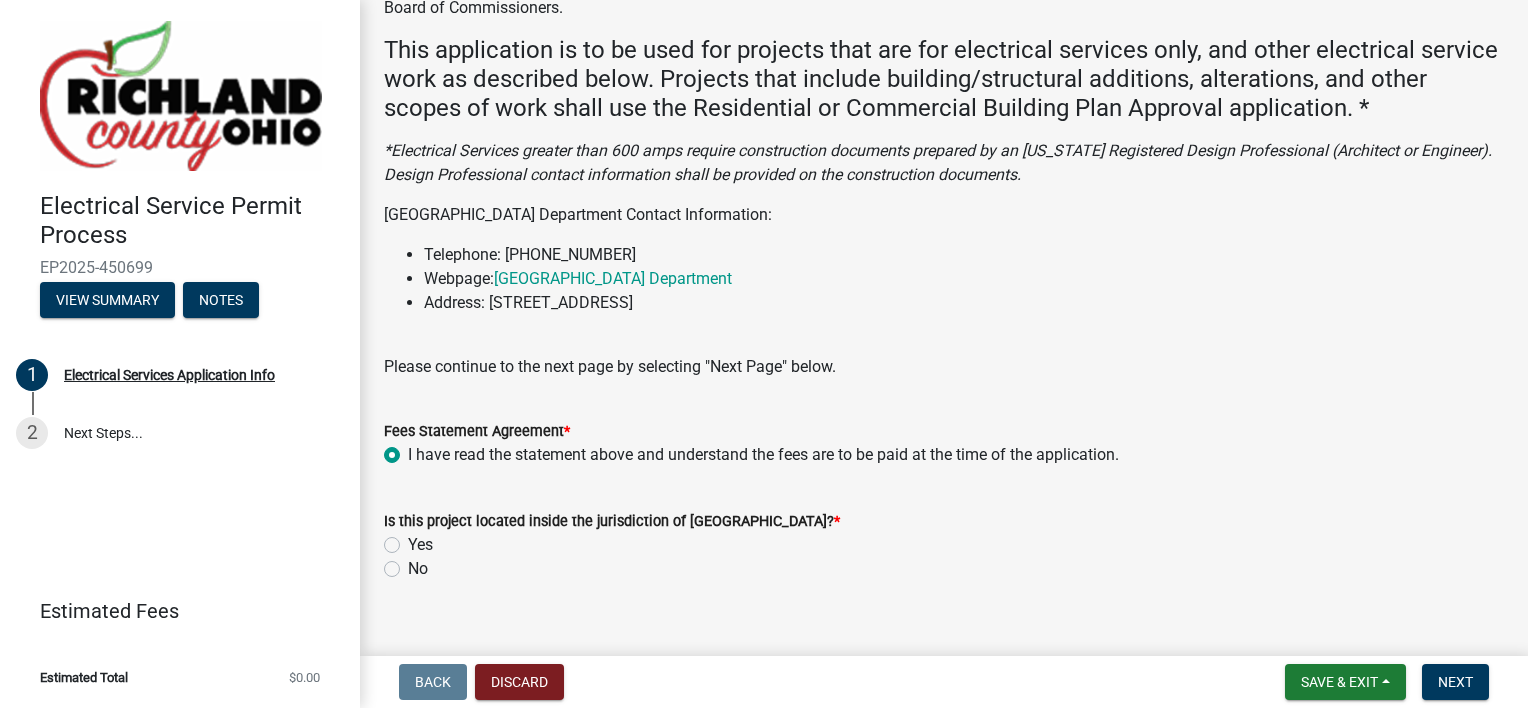 radio on "true" 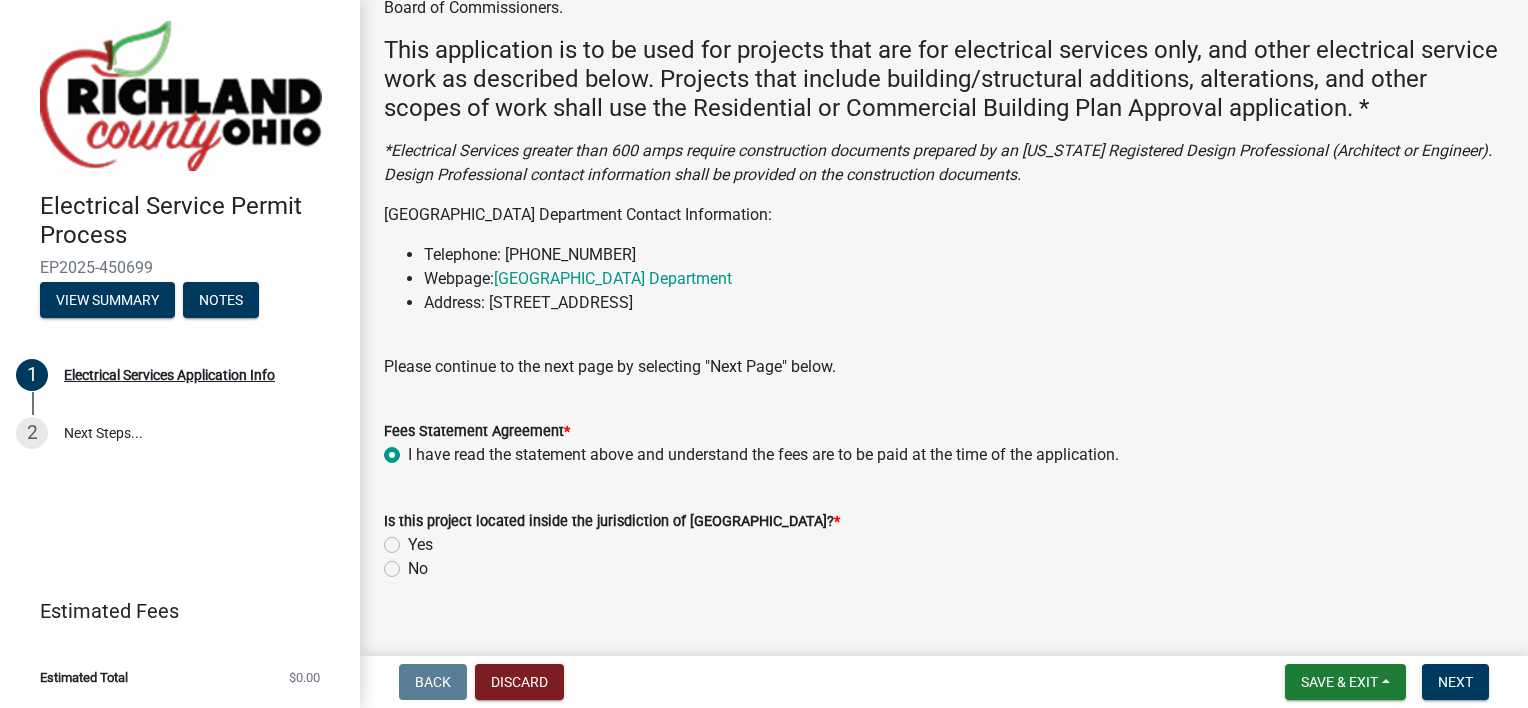 click on "Yes" 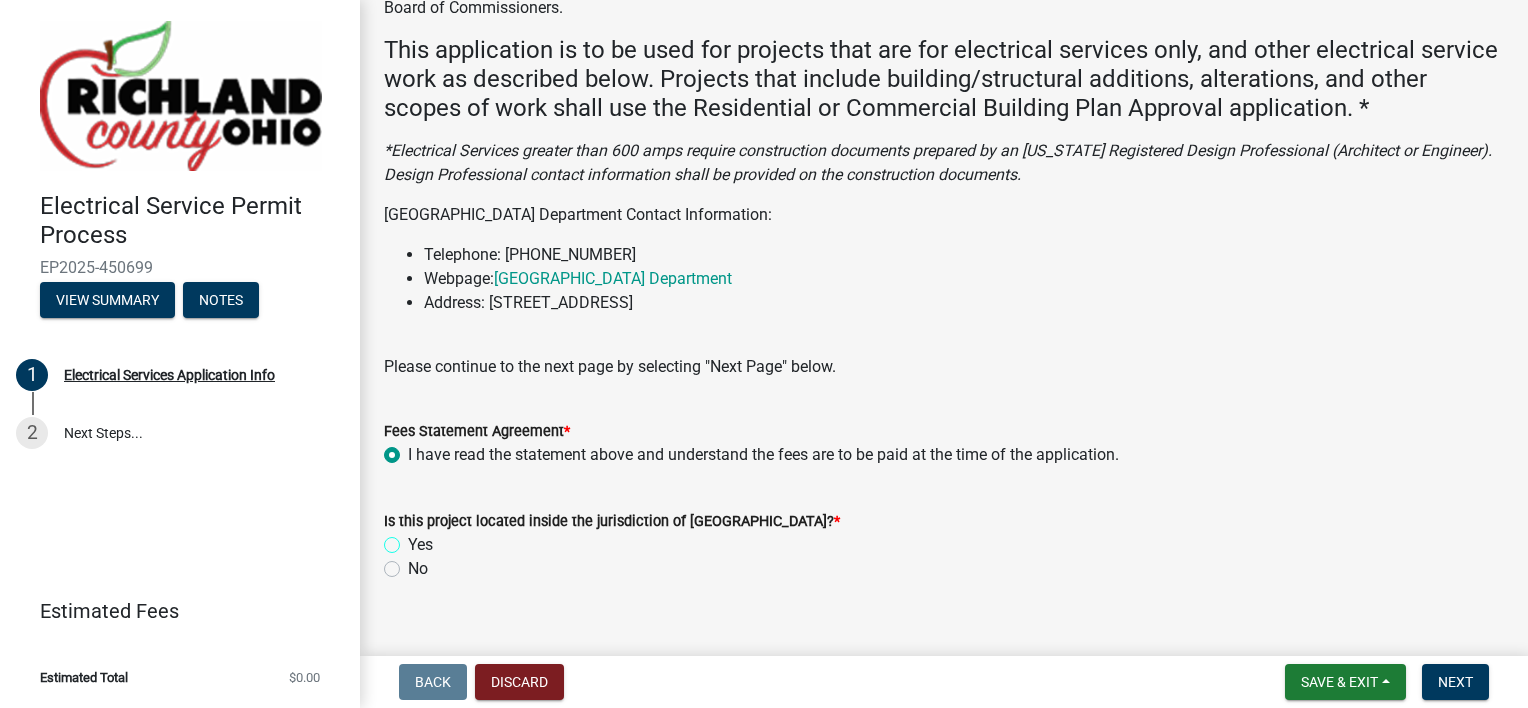 click on "Yes" at bounding box center (414, 539) 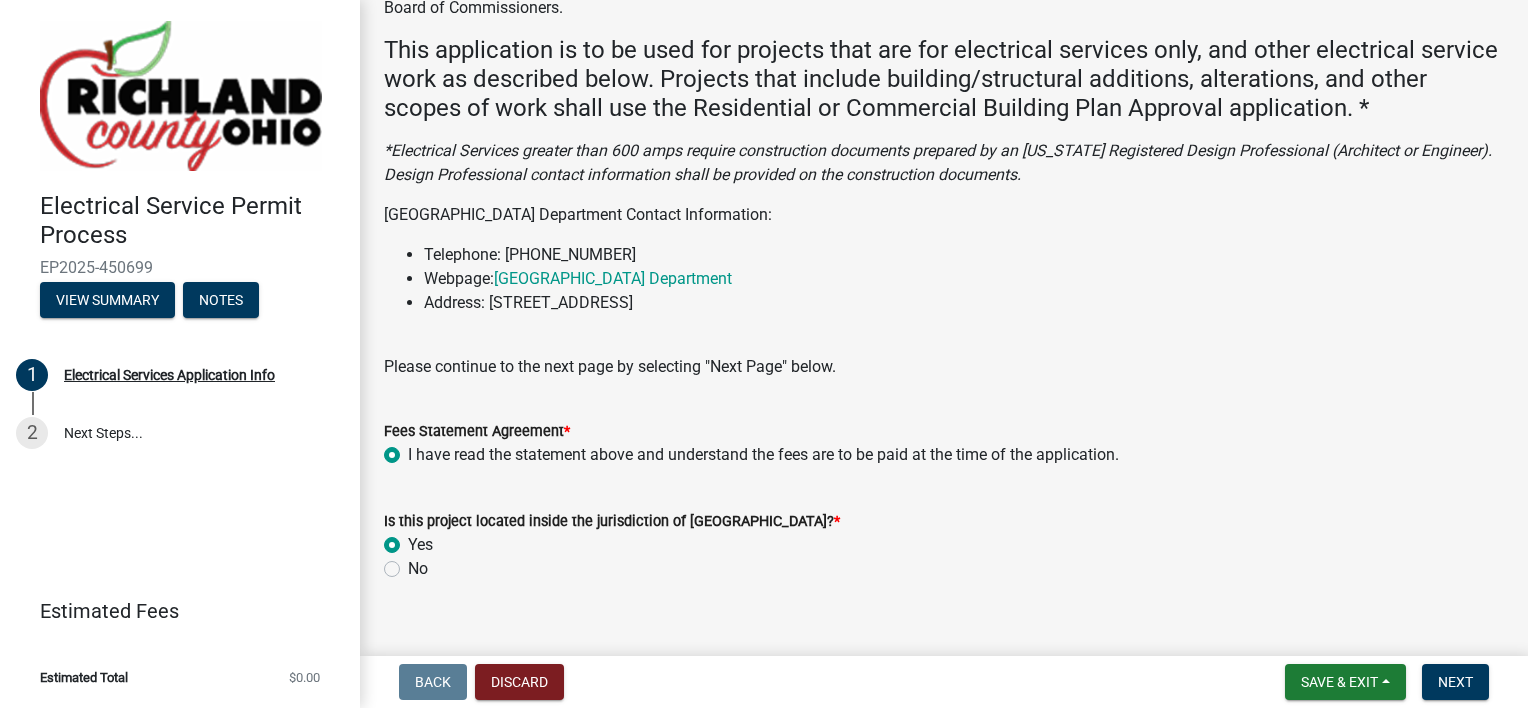radio on "true" 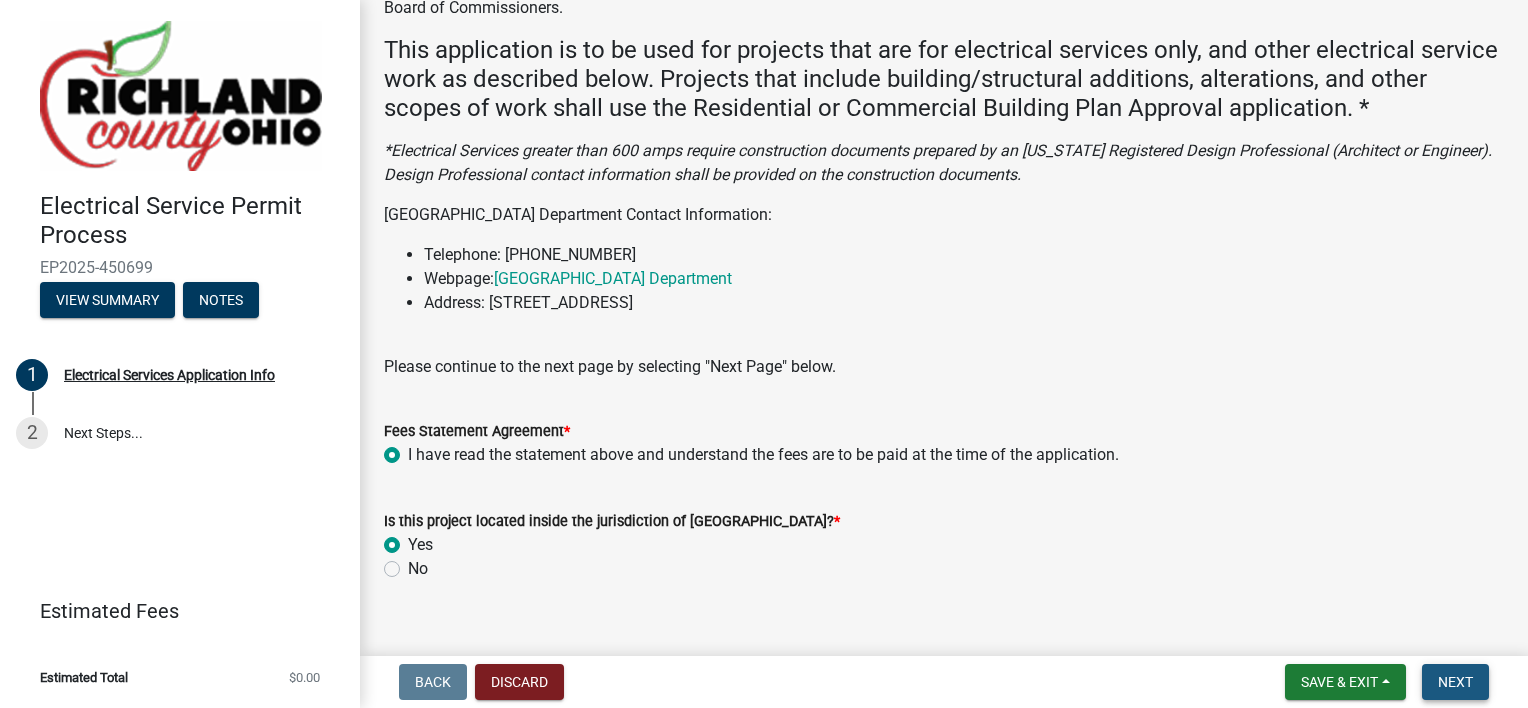 click on "Next" at bounding box center [1455, 682] 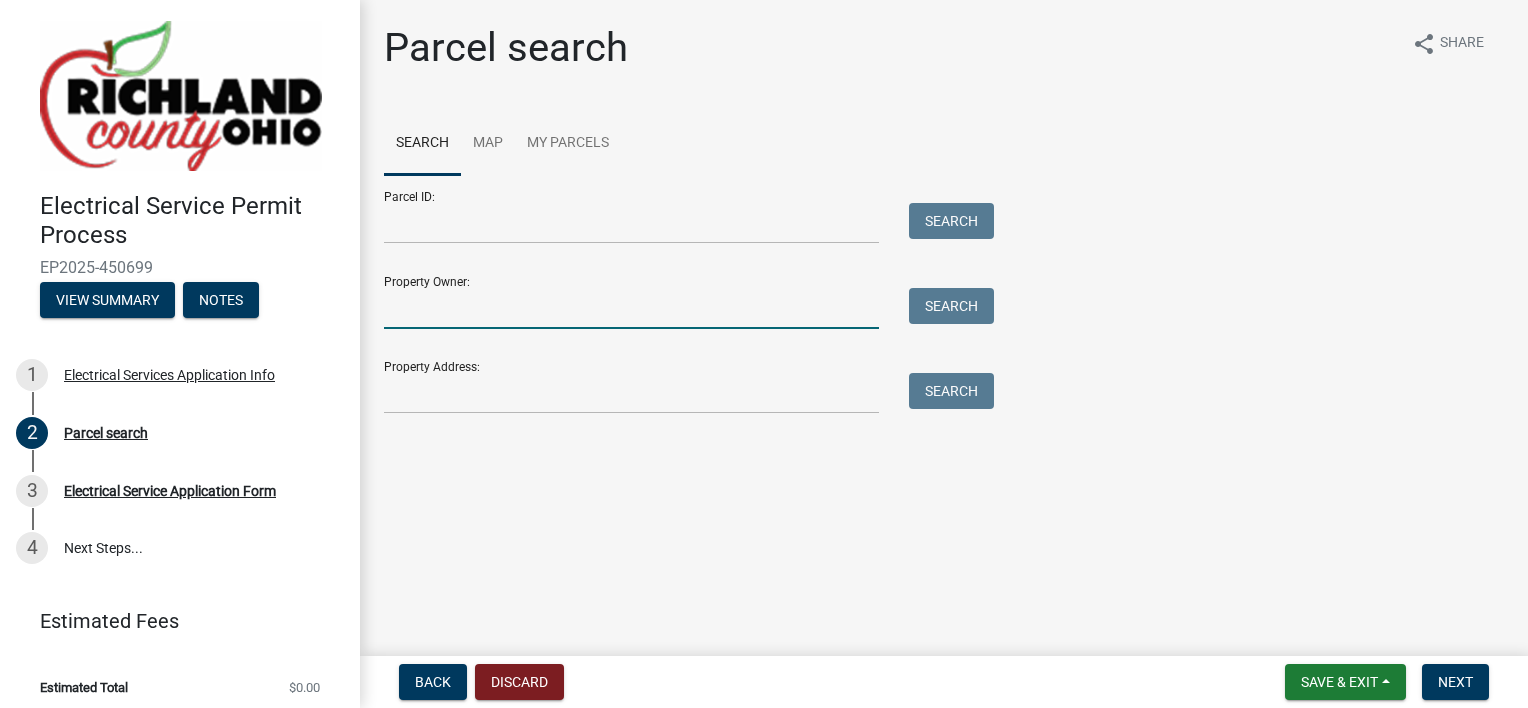 click on "Property Owner:" at bounding box center [631, 308] 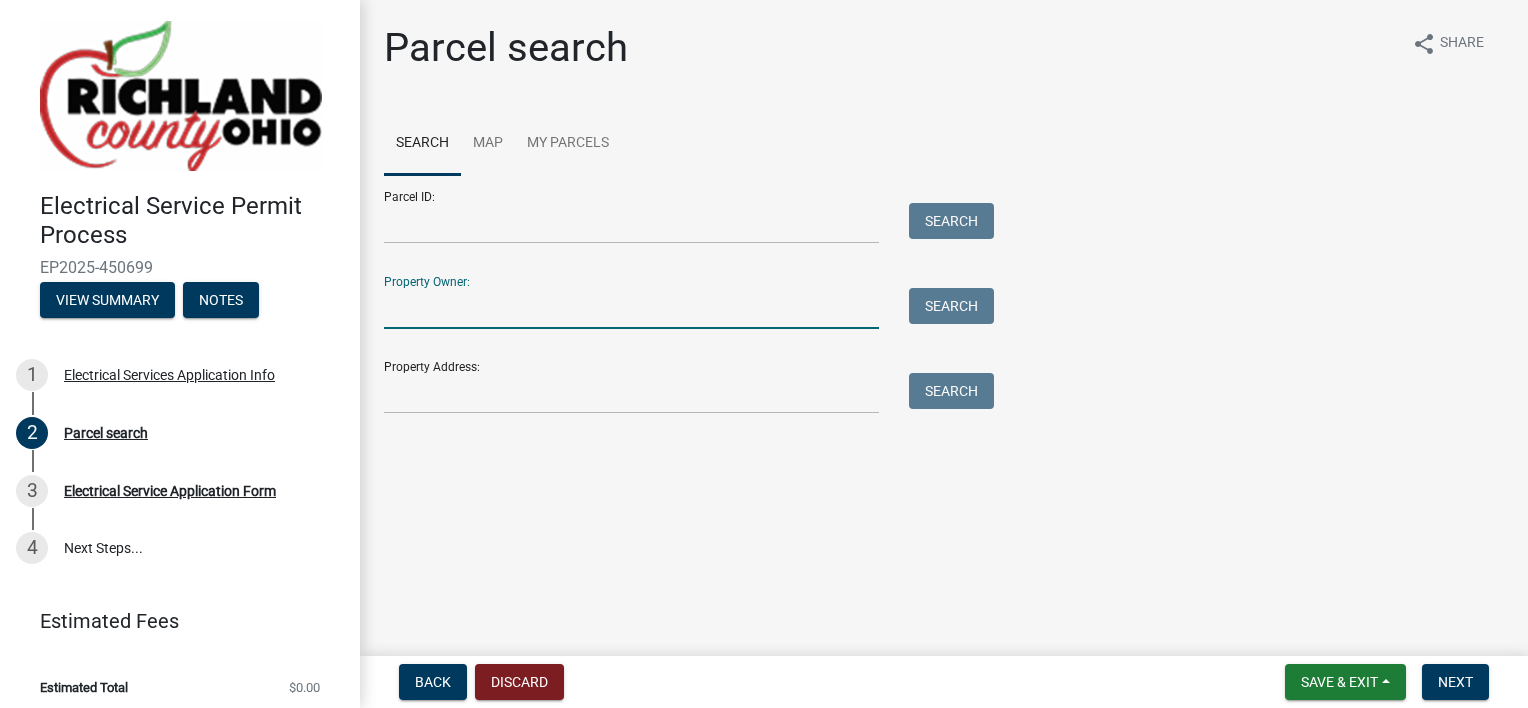 click on "Property Owner:" at bounding box center (631, 308) 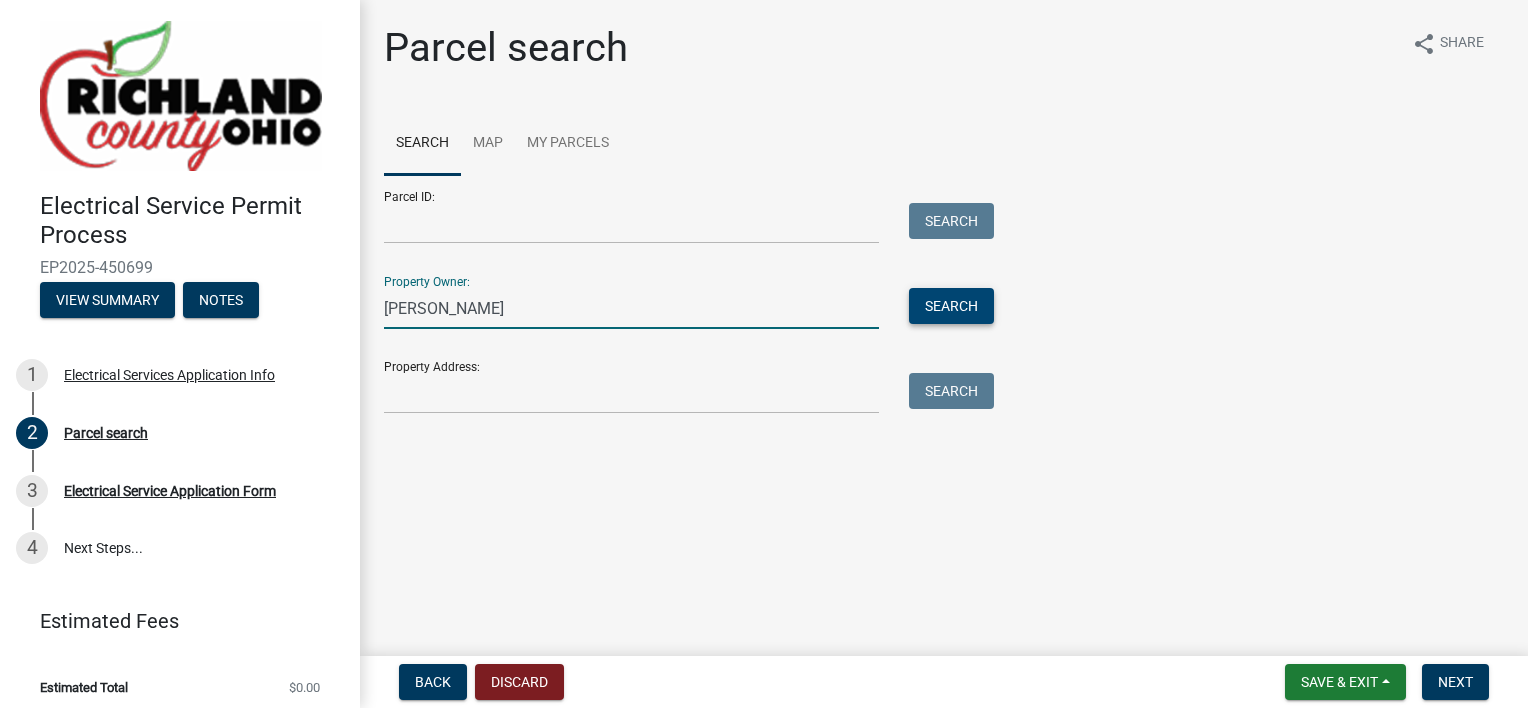 type on "[PERSON_NAME]" 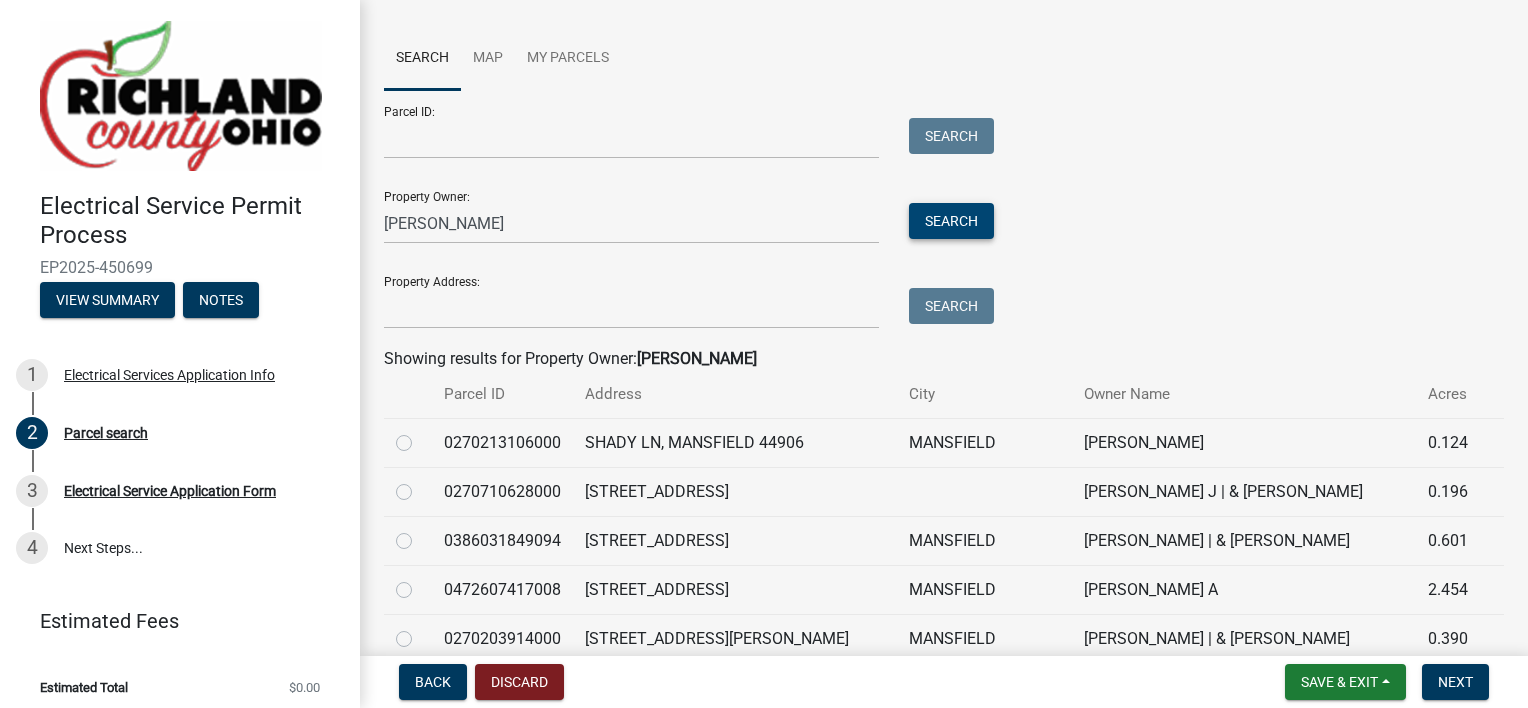 scroll, scrollTop: 200, scrollLeft: 0, axis: vertical 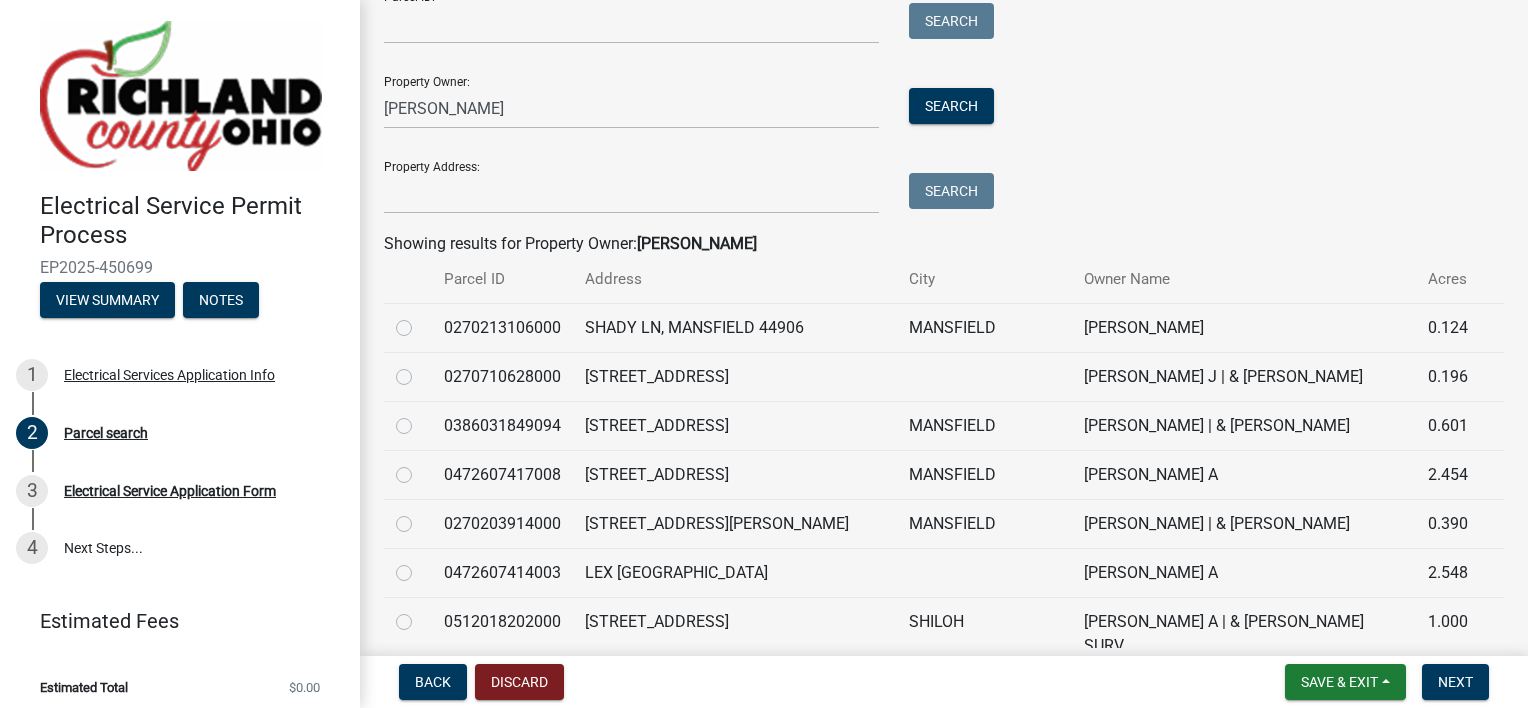 click 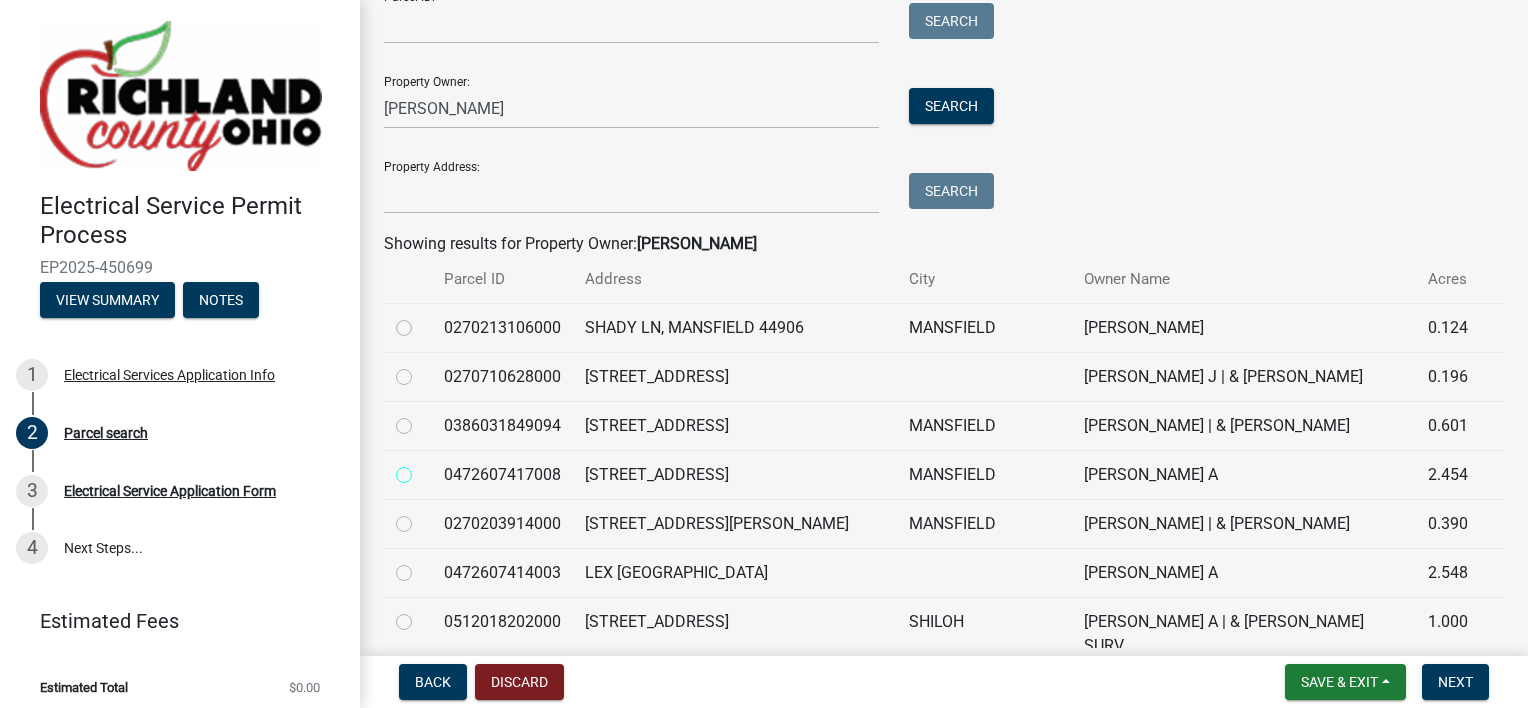 click at bounding box center (426, 469) 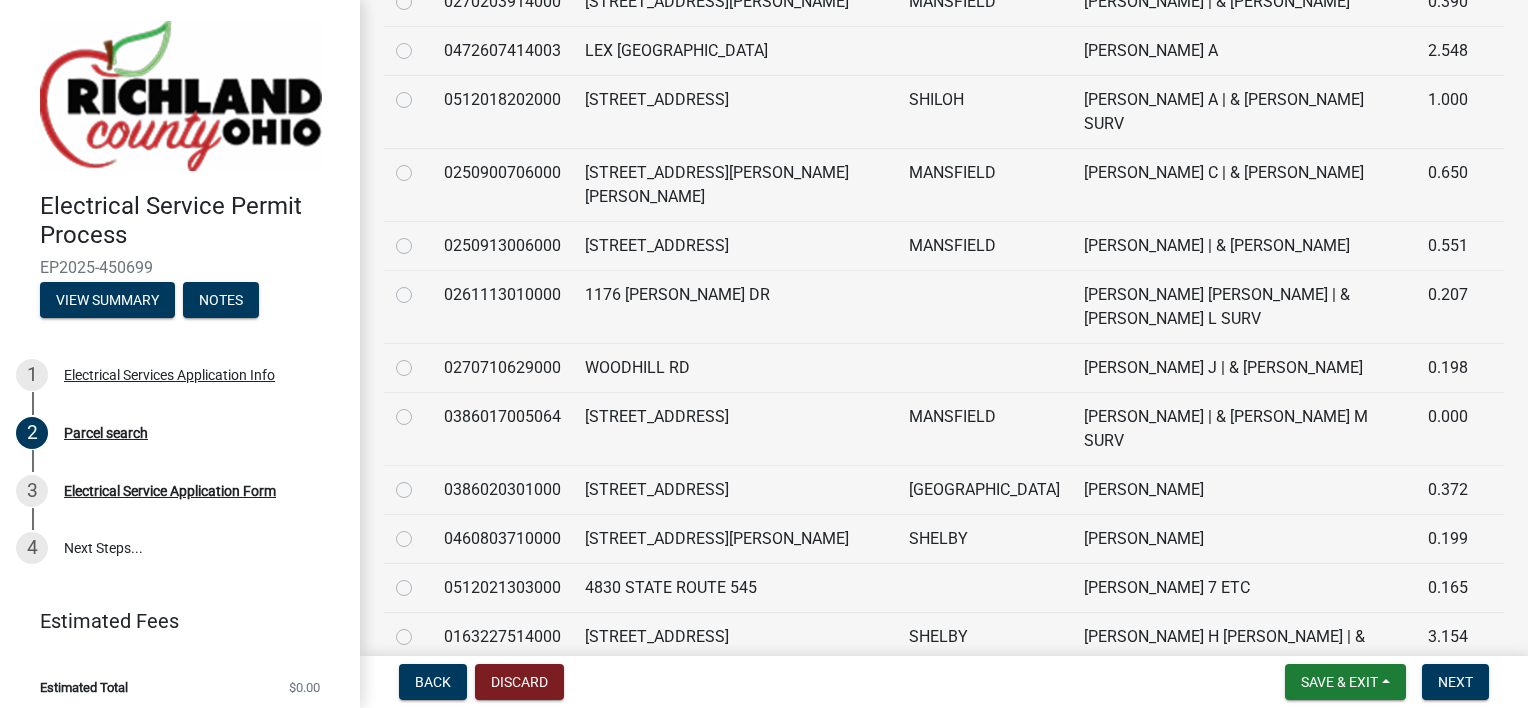 scroll, scrollTop: 987, scrollLeft: 0, axis: vertical 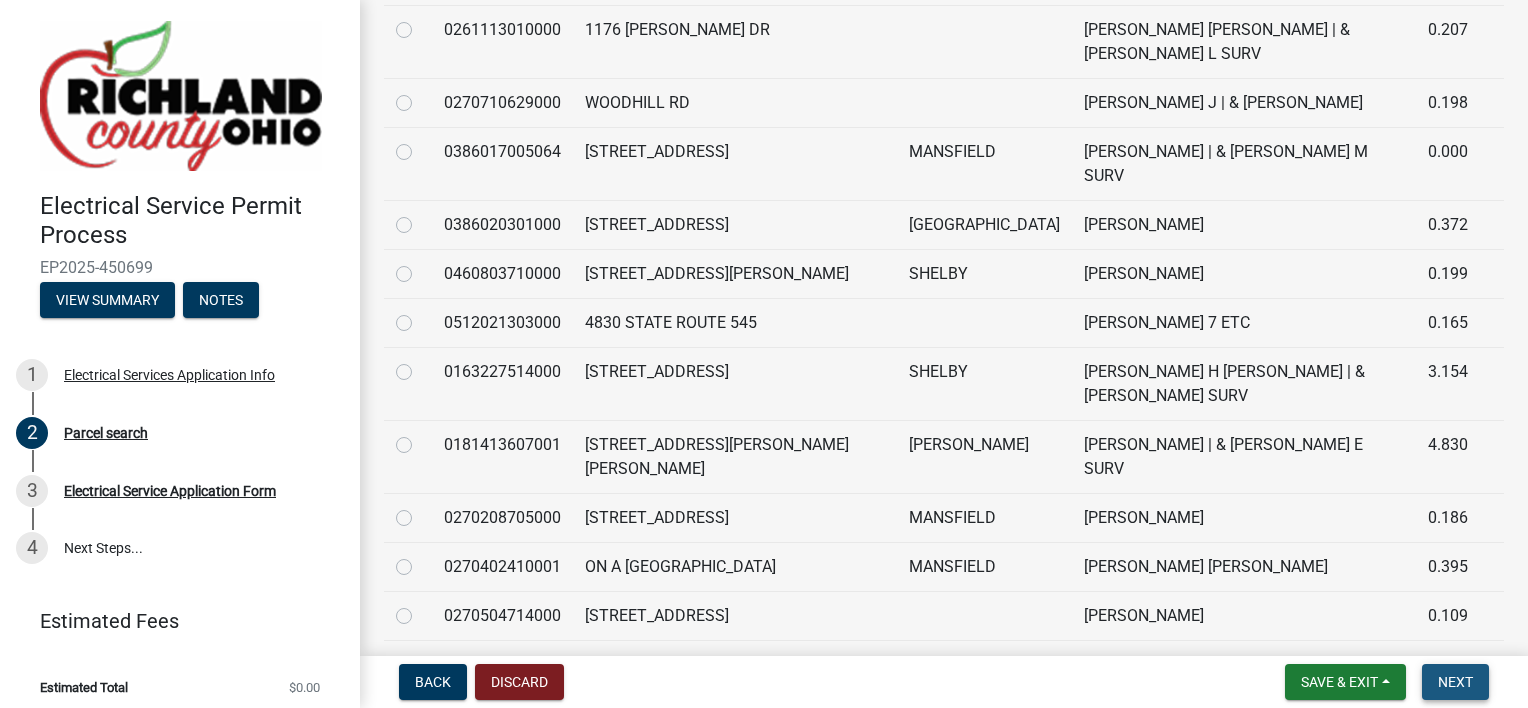 click on "Next" at bounding box center (1455, 682) 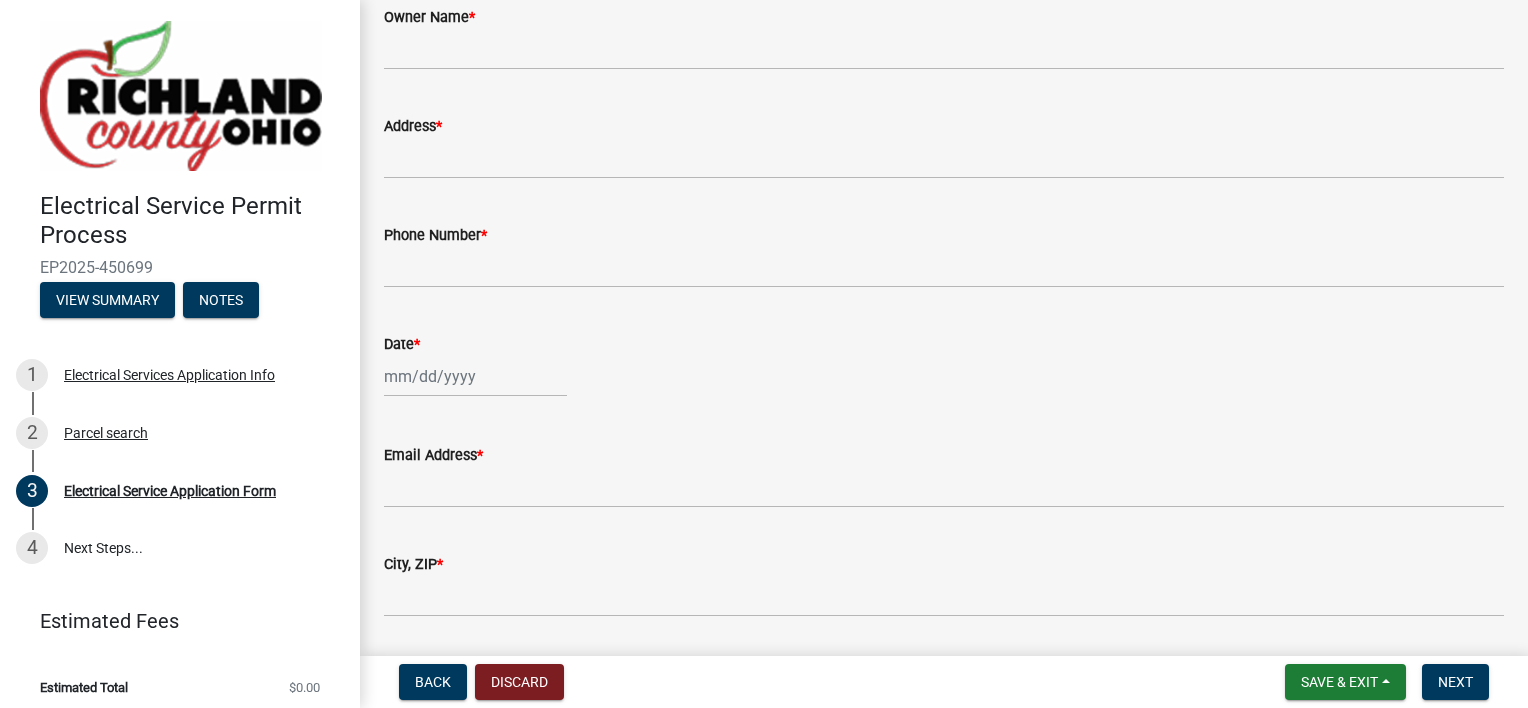 scroll, scrollTop: 0, scrollLeft: 0, axis: both 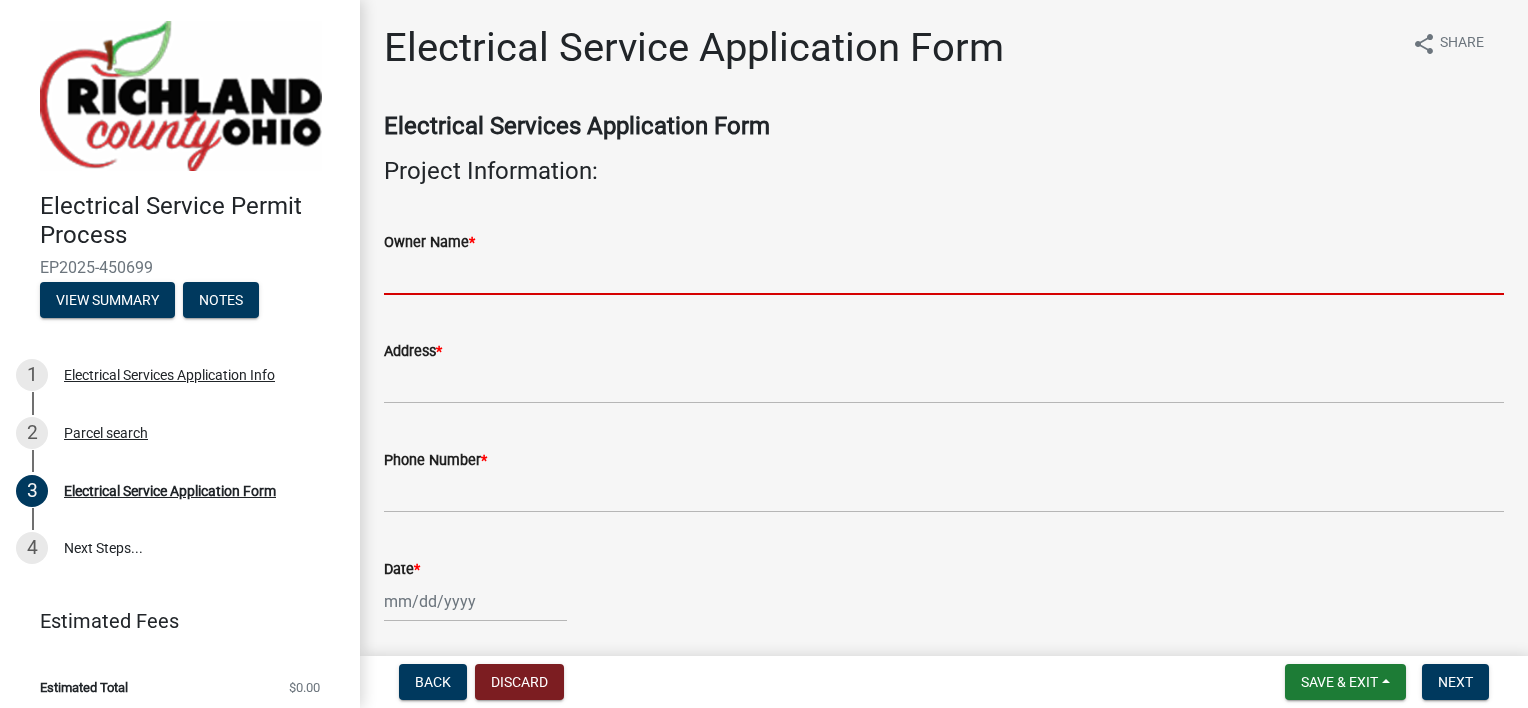 click on "Owner Name  *" at bounding box center (944, 274) 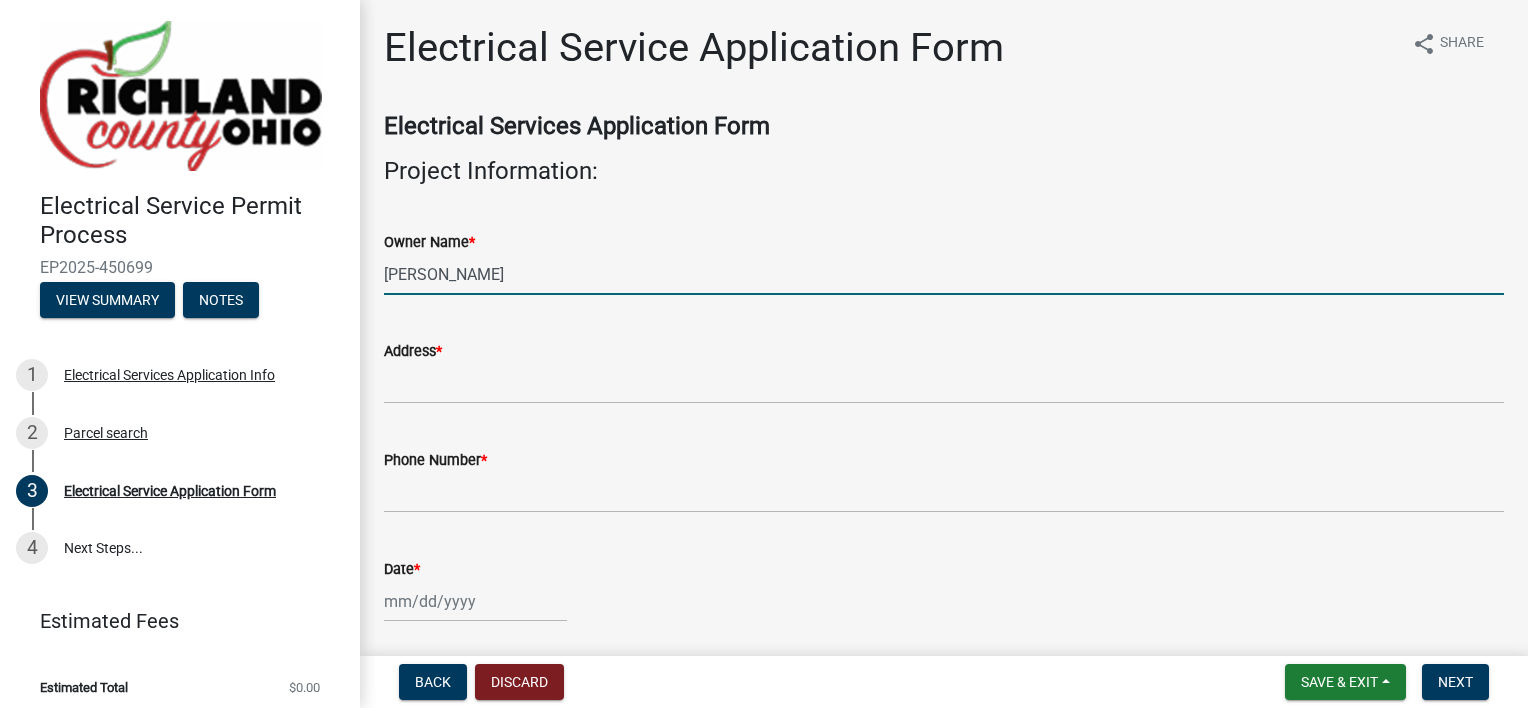 type on "[PERSON_NAME]" 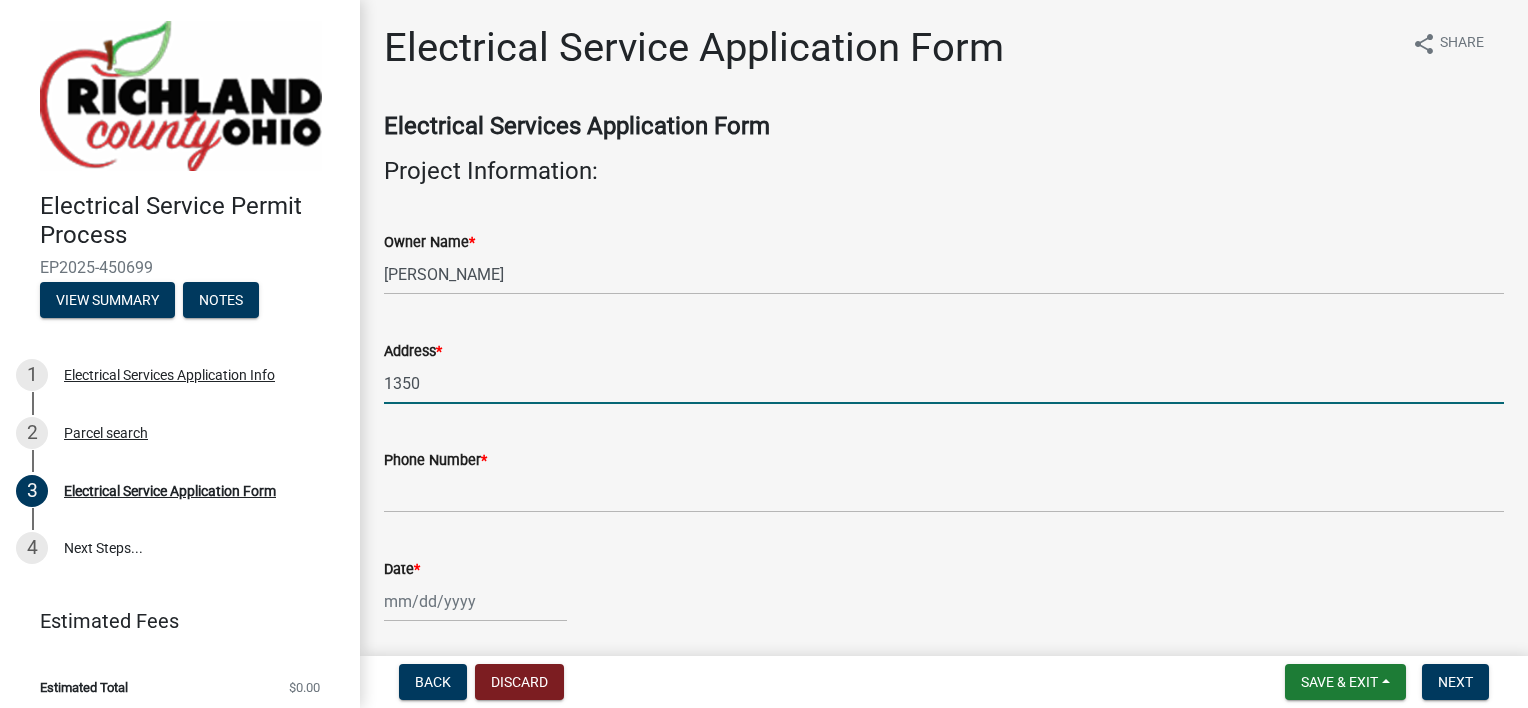 type on "[STREET_ADDRESS]" 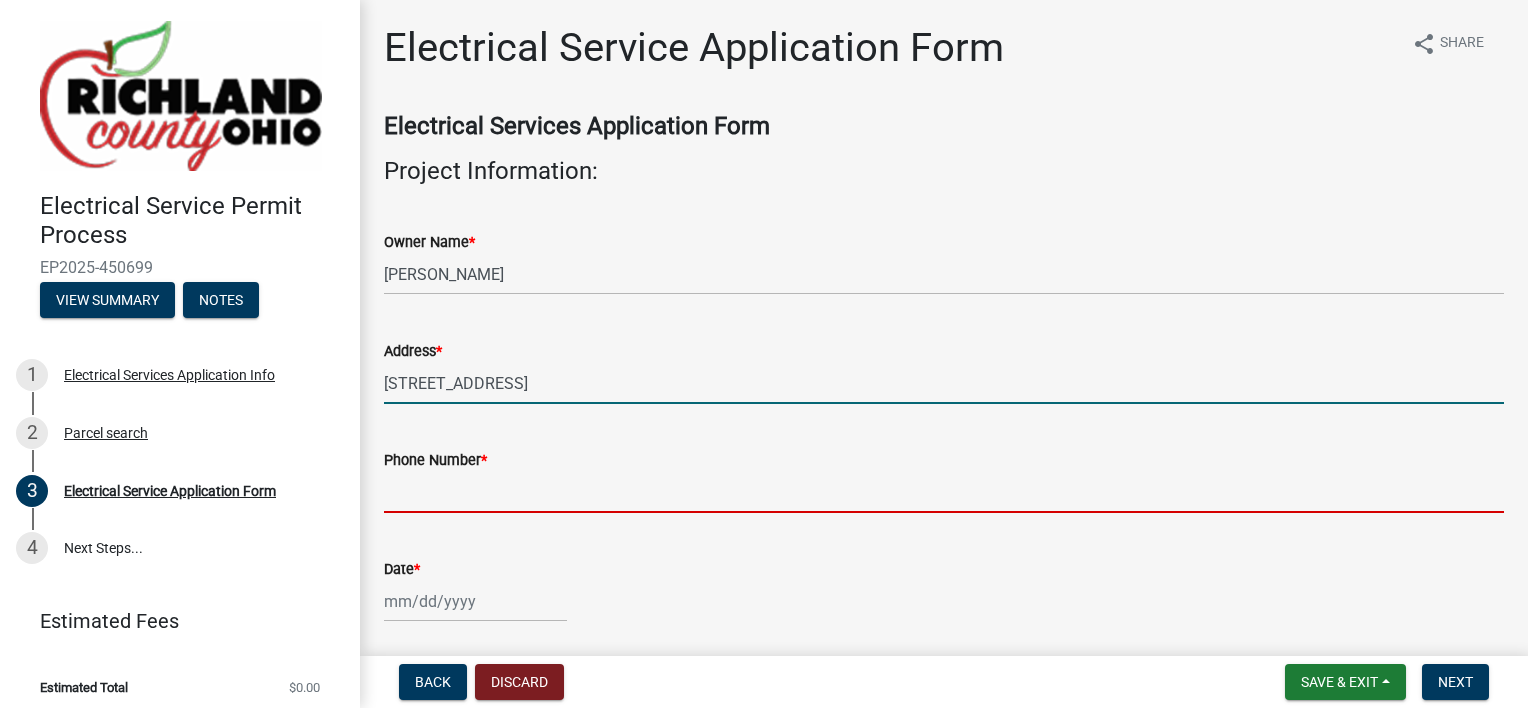 type on "4195661020" 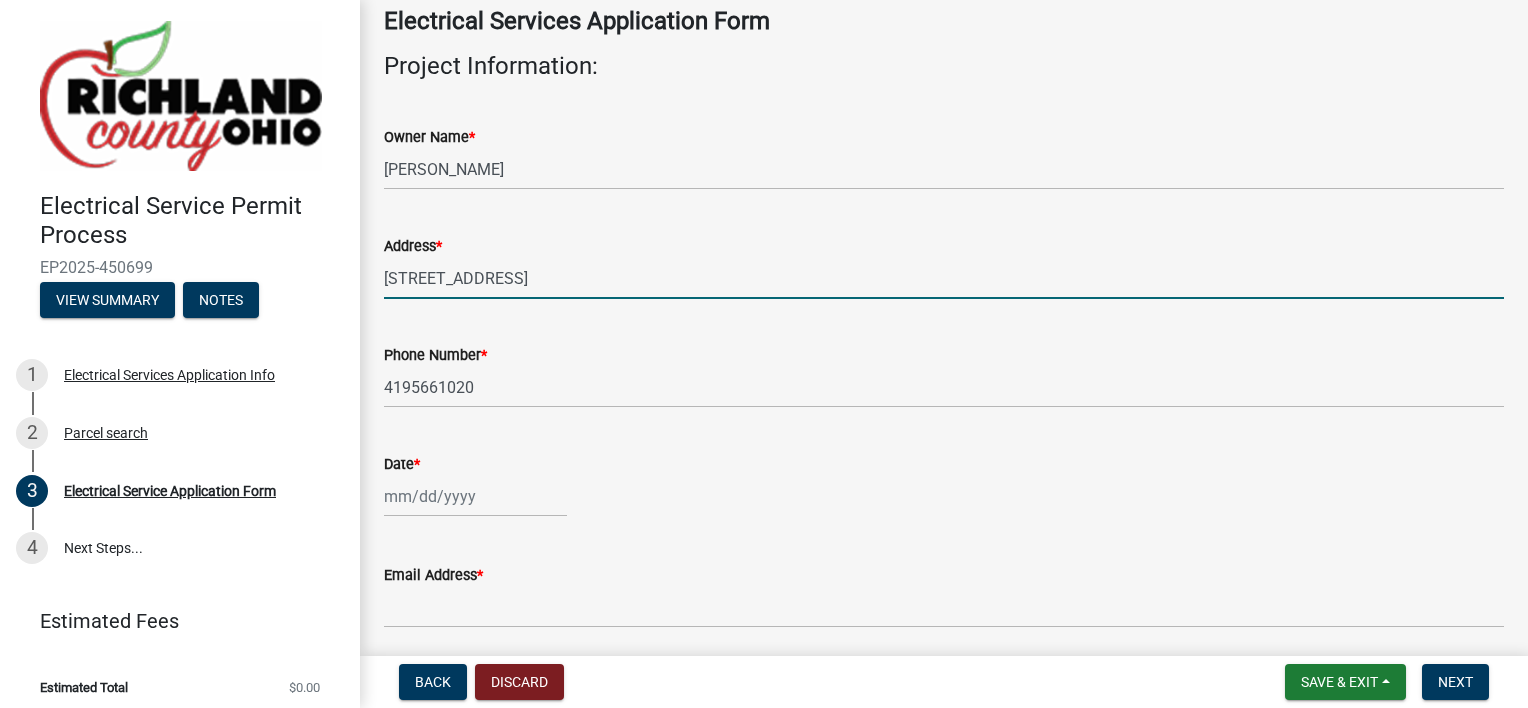 scroll, scrollTop: 200, scrollLeft: 0, axis: vertical 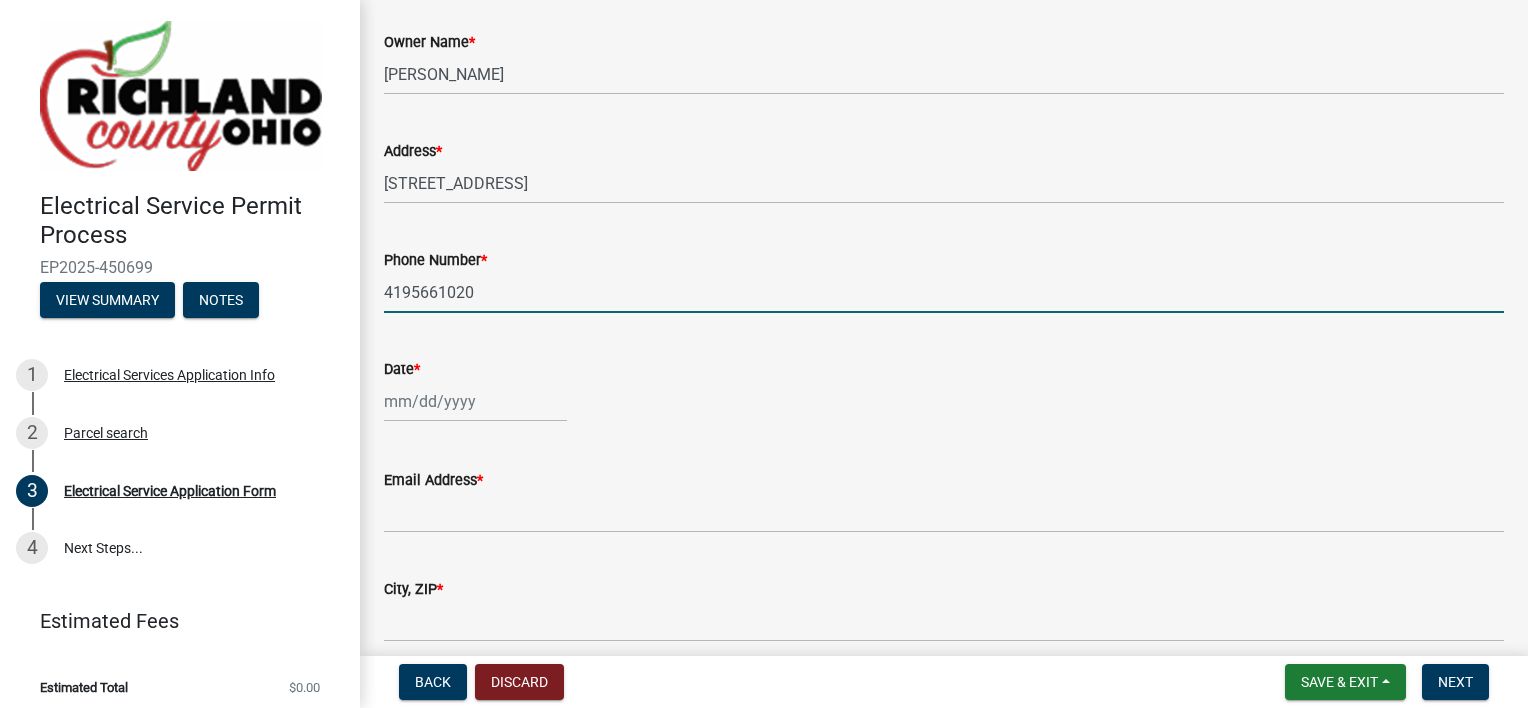 drag, startPoint x: 534, startPoint y: 296, endPoint x: -2, endPoint y: 234, distance: 539.5739 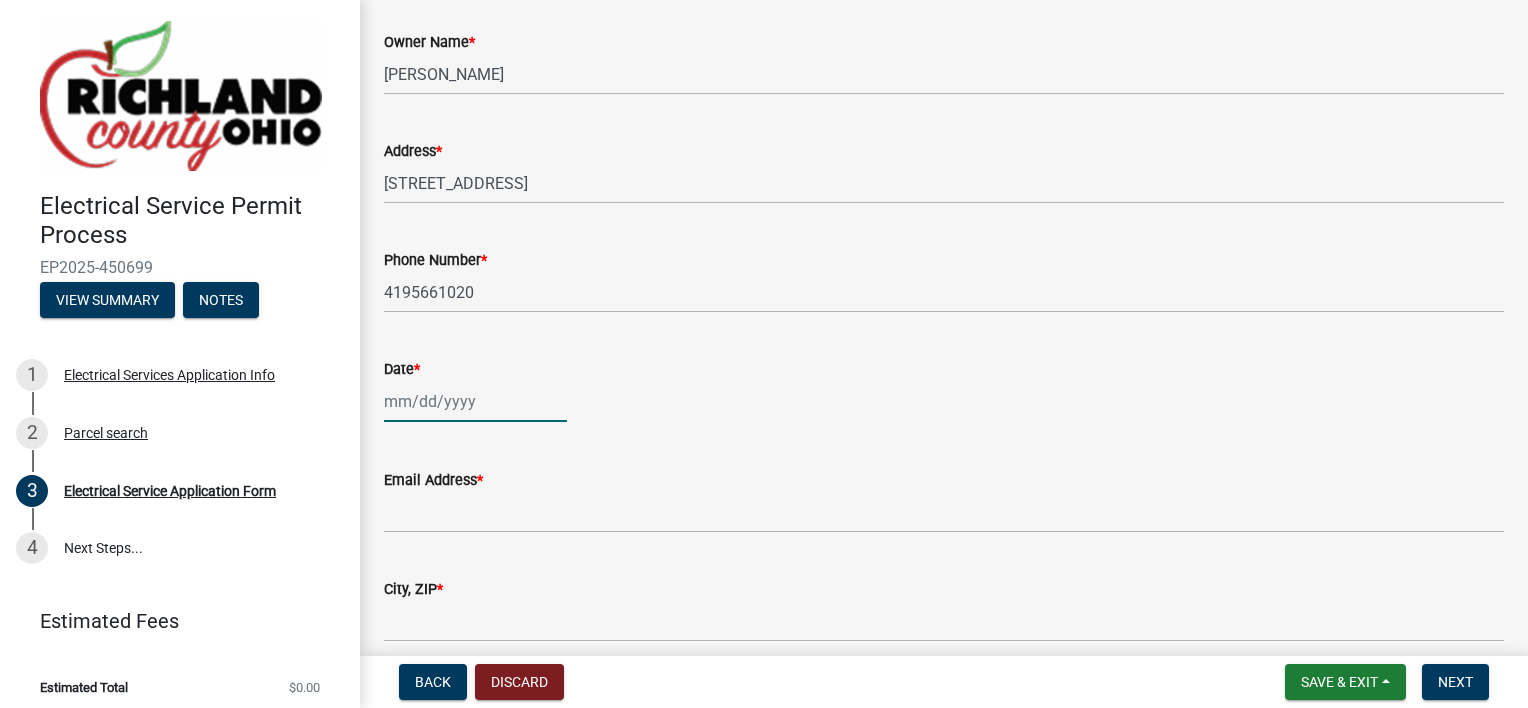 click 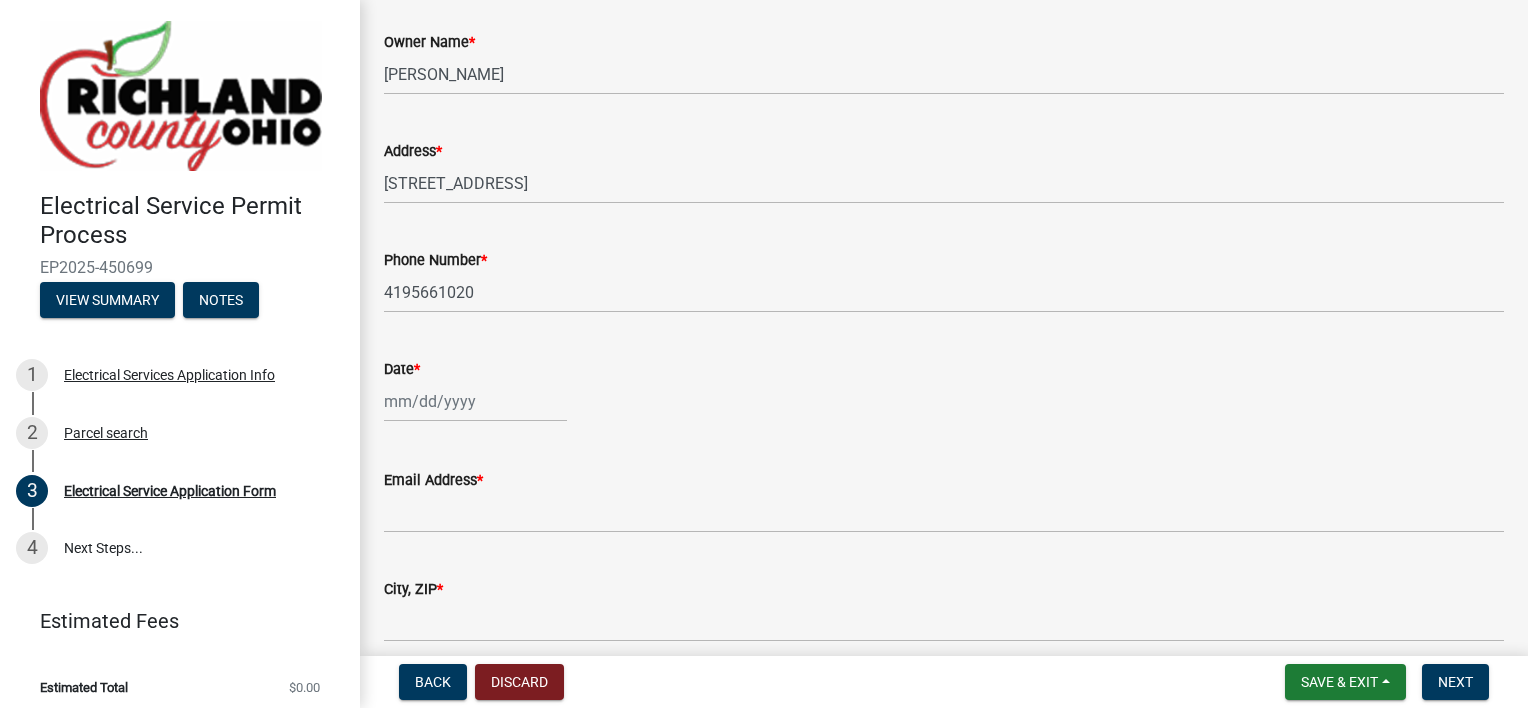 select on "7" 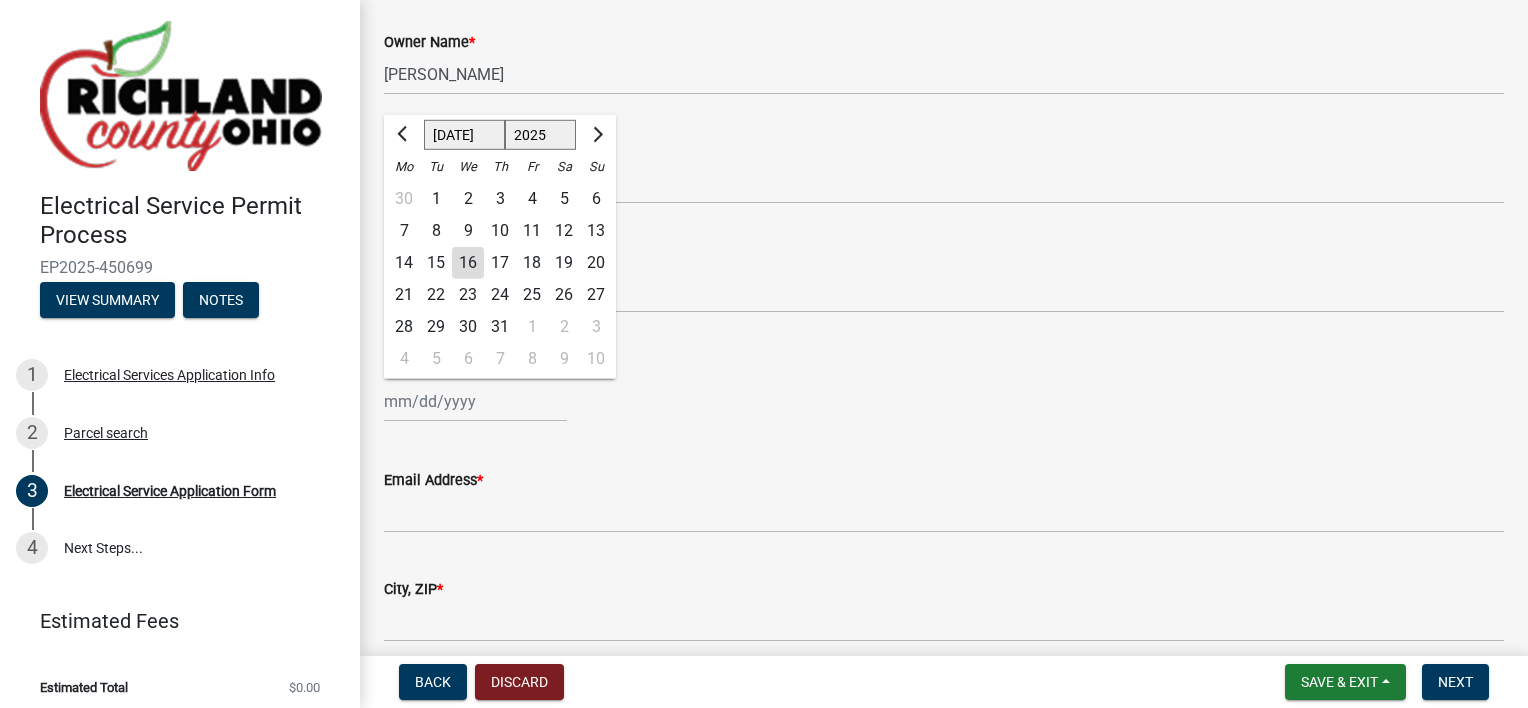 click on "16" 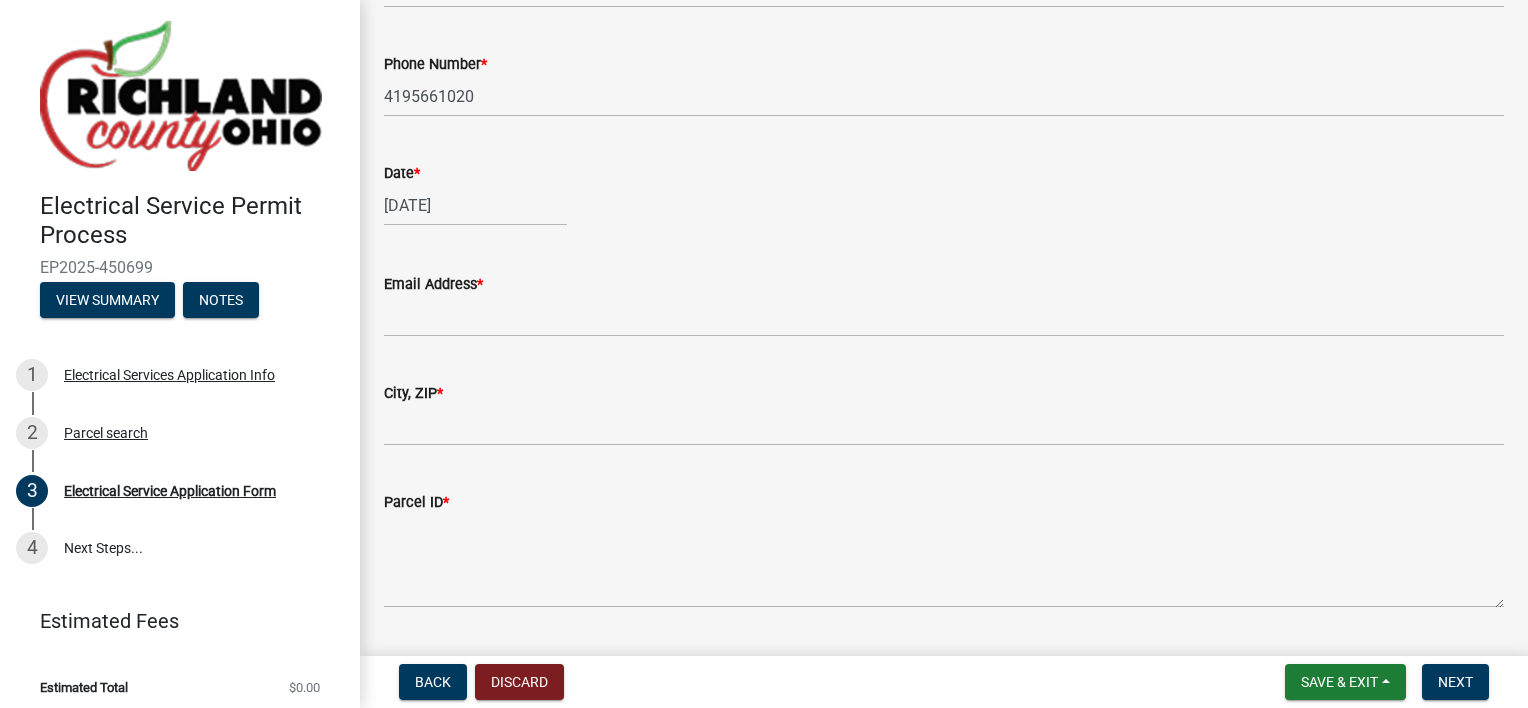 scroll, scrollTop: 400, scrollLeft: 0, axis: vertical 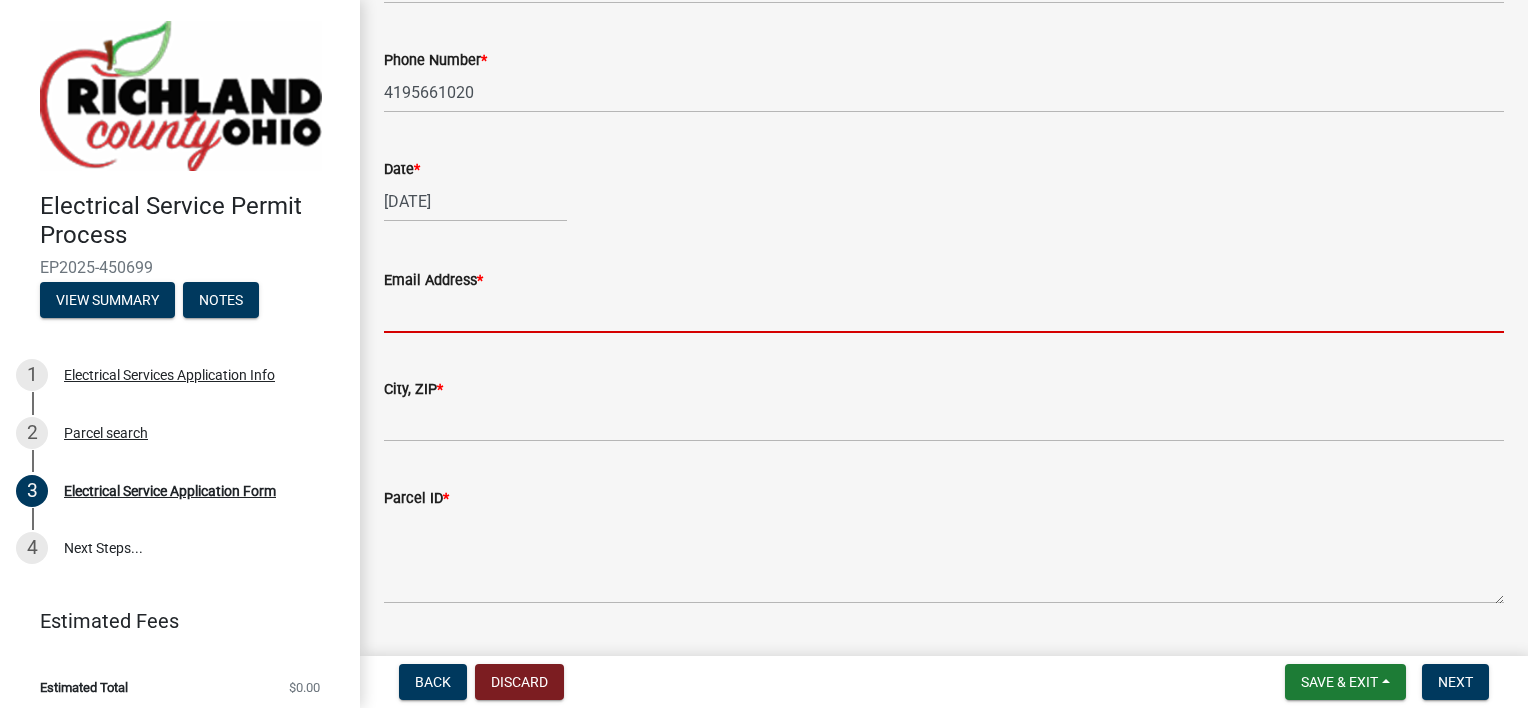 click on "Email Address  *" at bounding box center (944, 312) 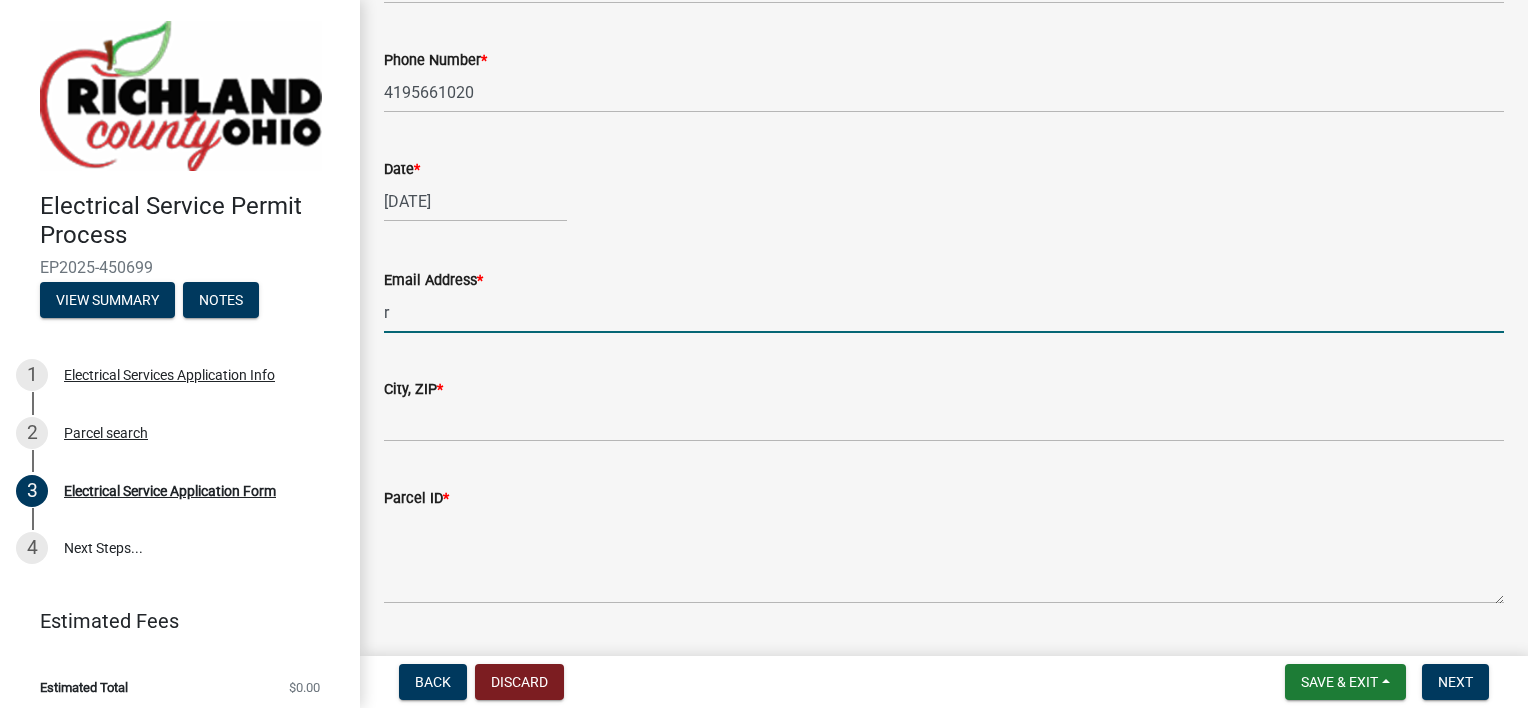 type on "[EMAIL_ADDRESS][DOMAIN_NAME]" 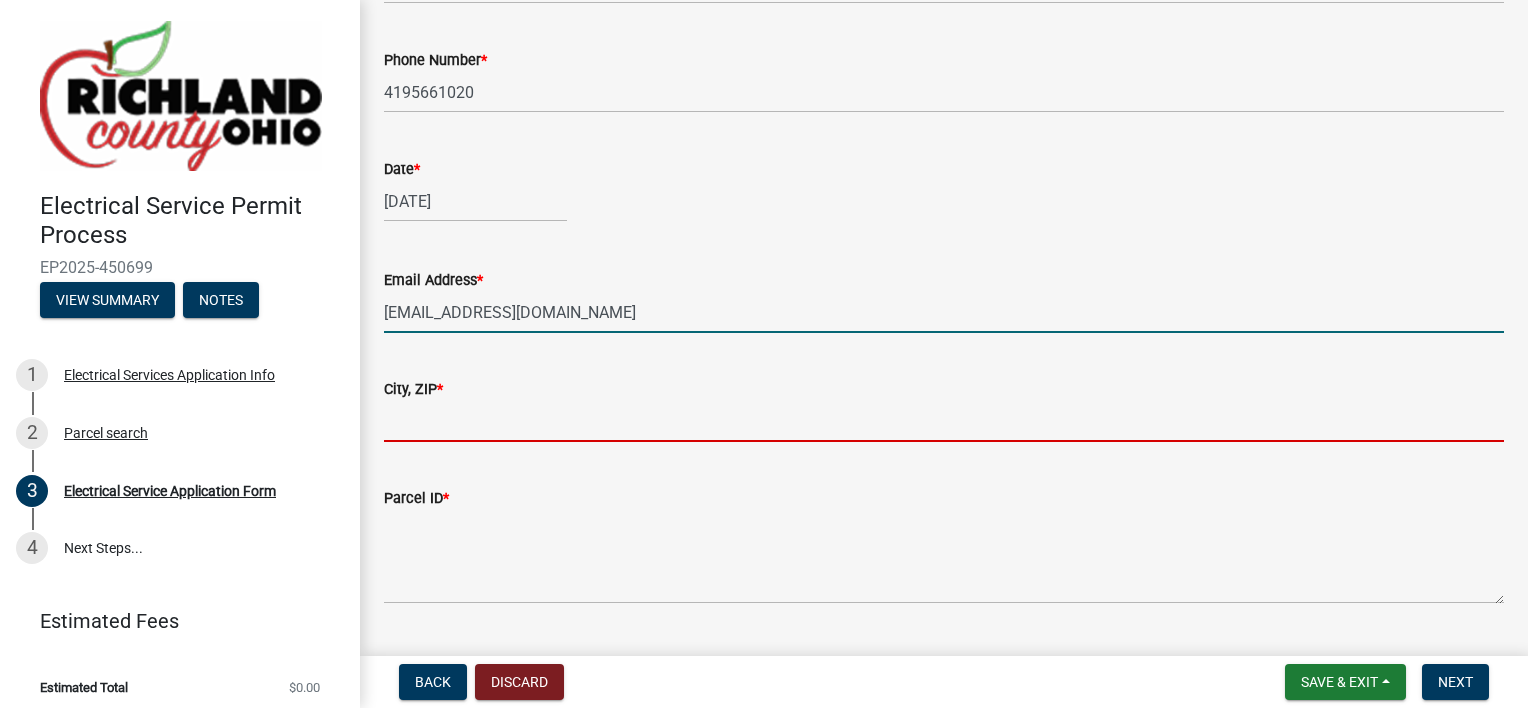 type on "[PERSON_NAME]" 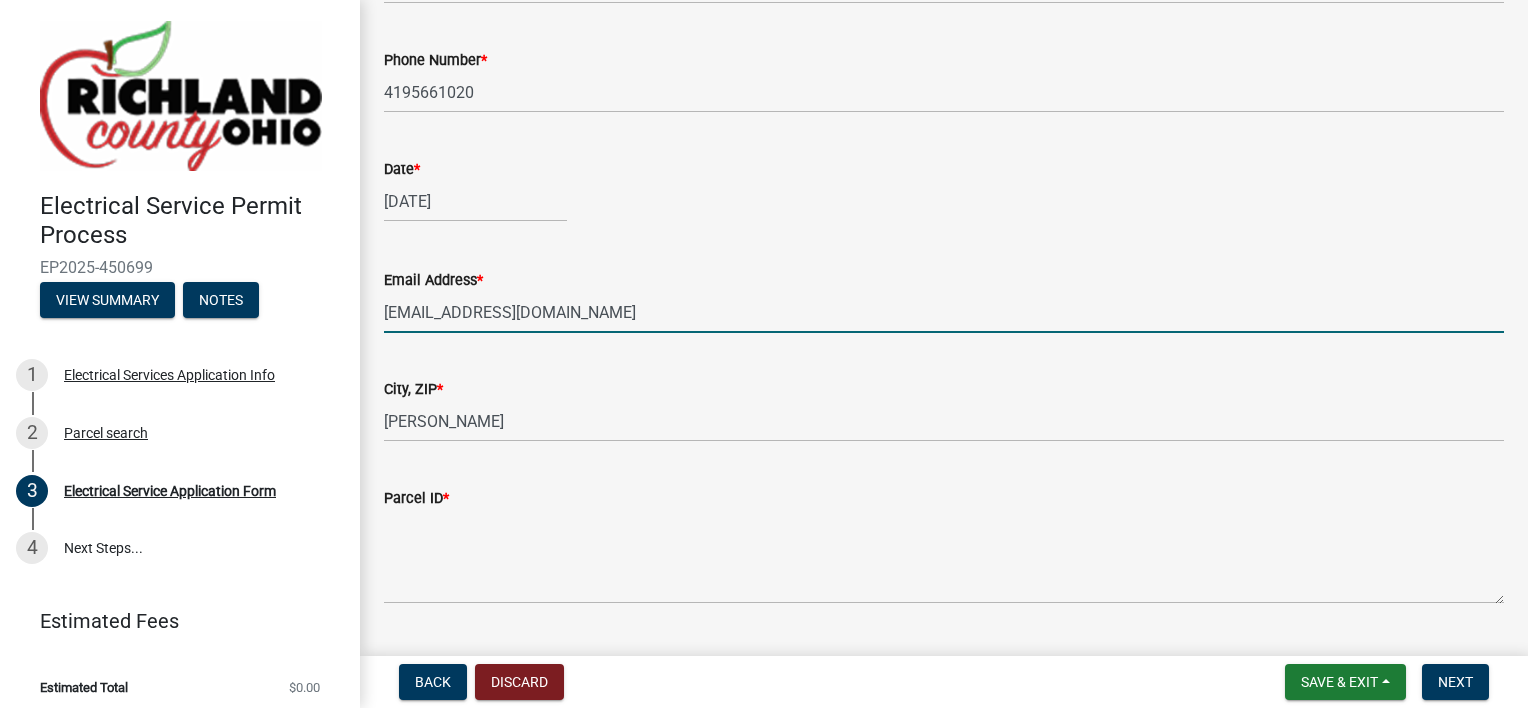 type on "[US_STATE]" 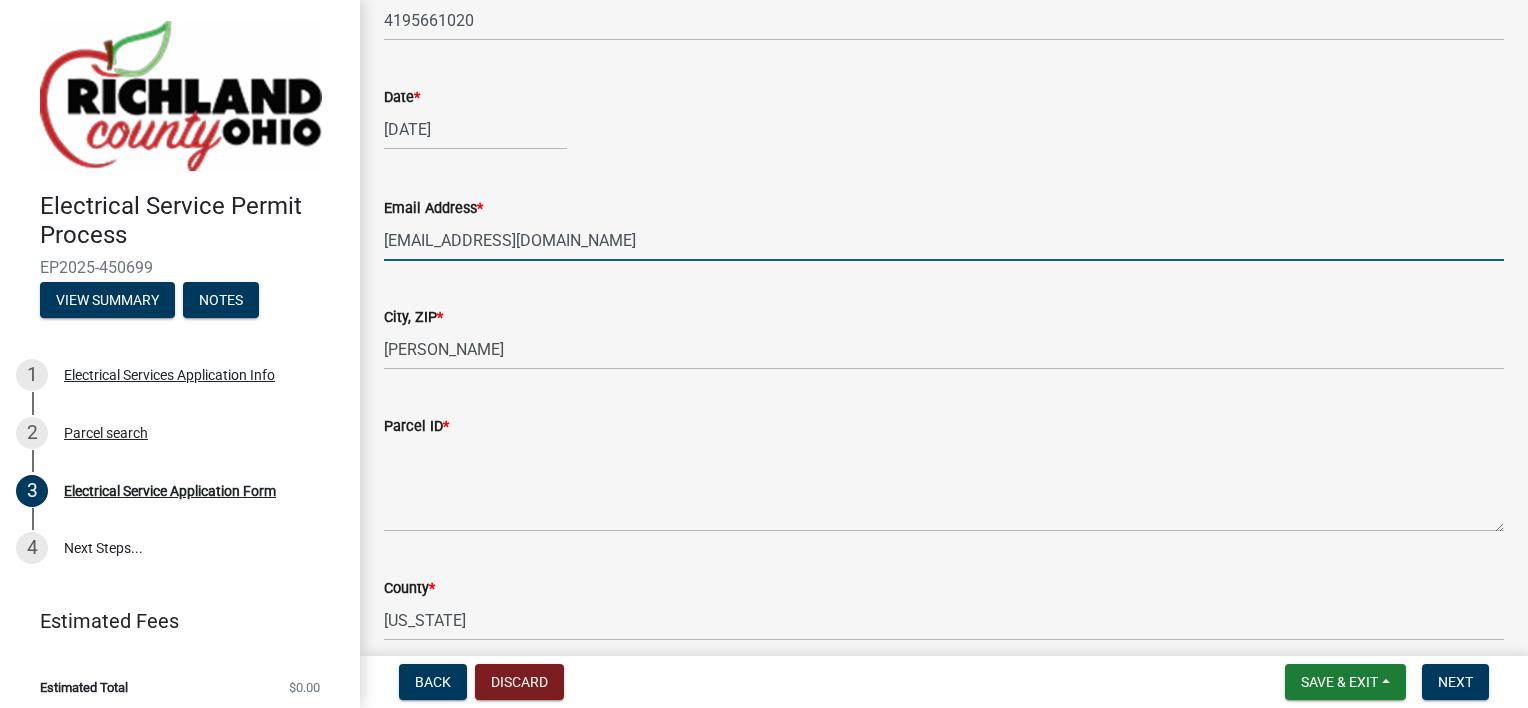 scroll, scrollTop: 500, scrollLeft: 0, axis: vertical 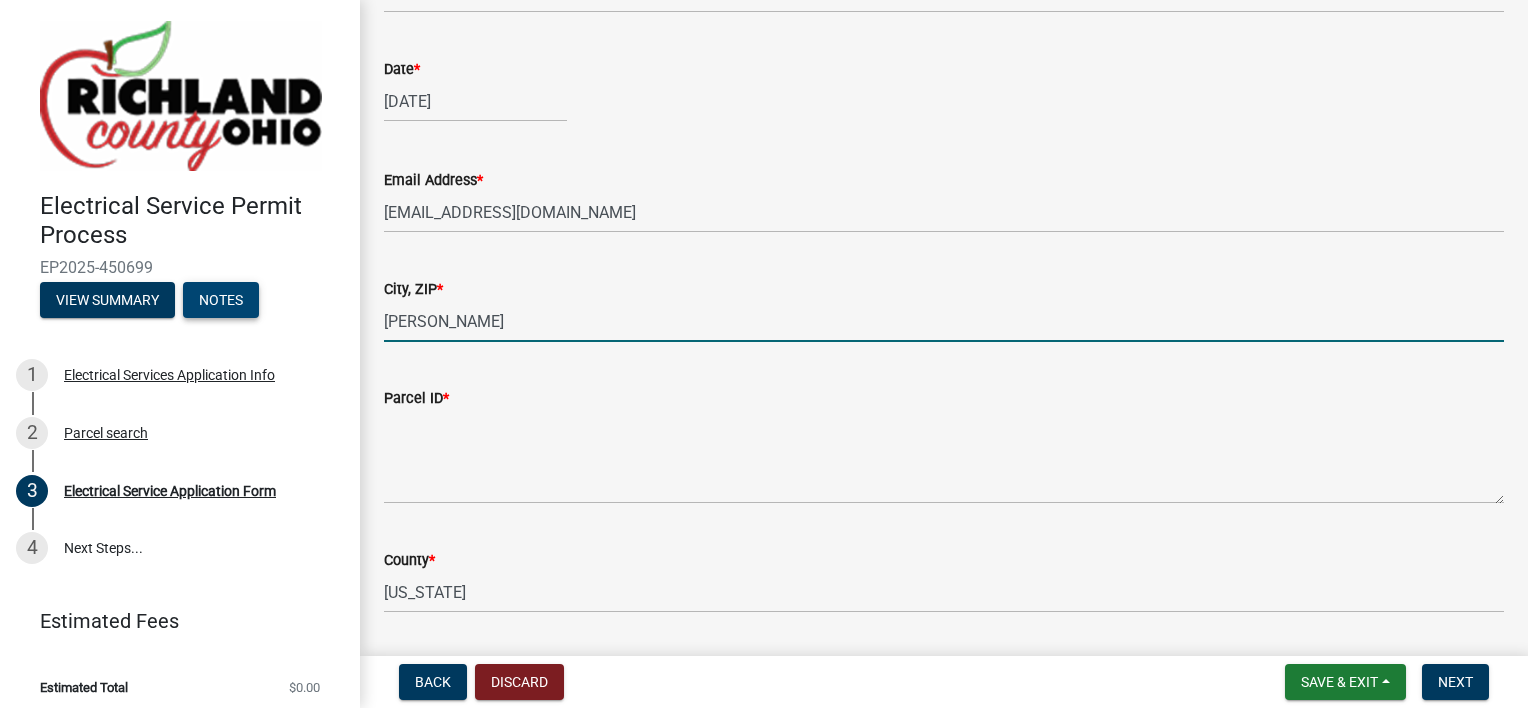 drag, startPoint x: 468, startPoint y: 332, endPoint x: 218, endPoint y: 290, distance: 253.50345 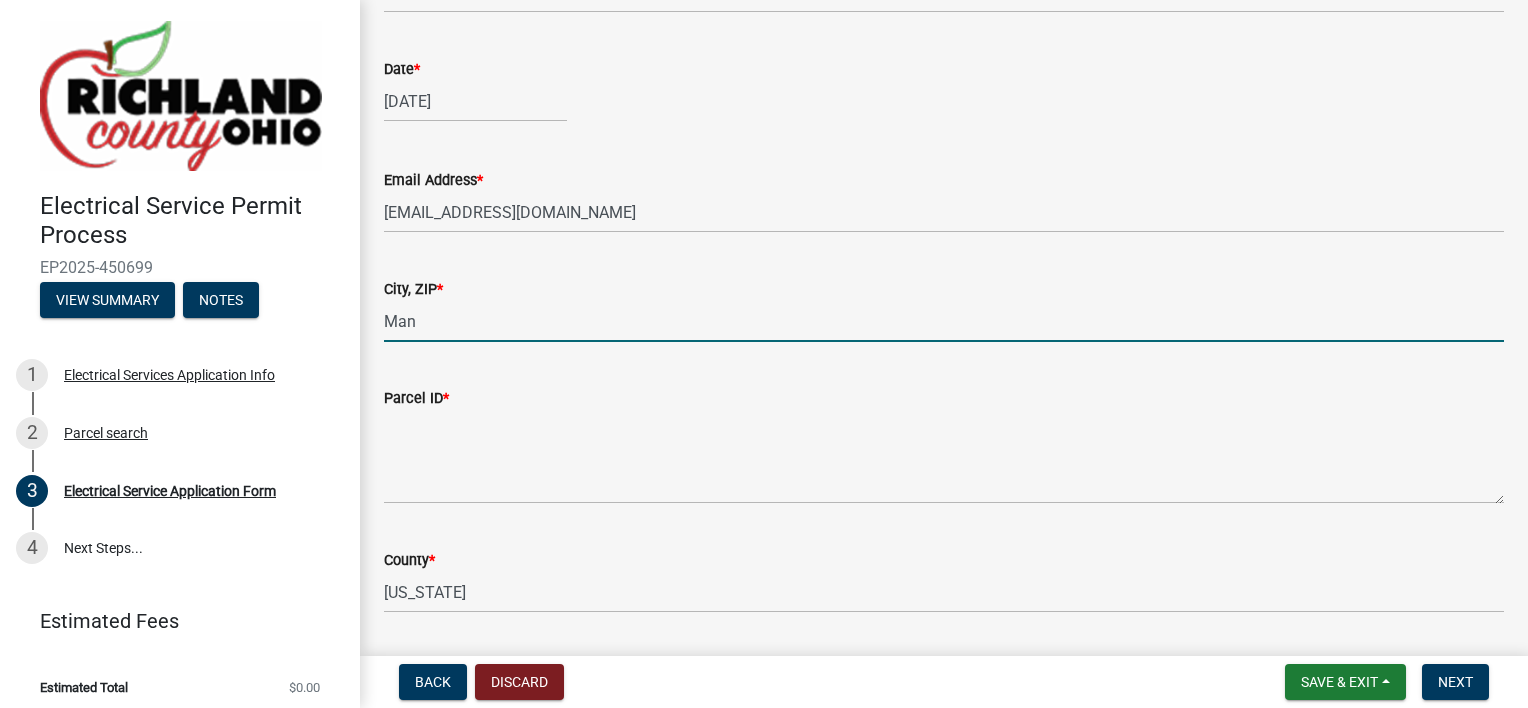type on "[GEOGRAPHIC_DATA]" 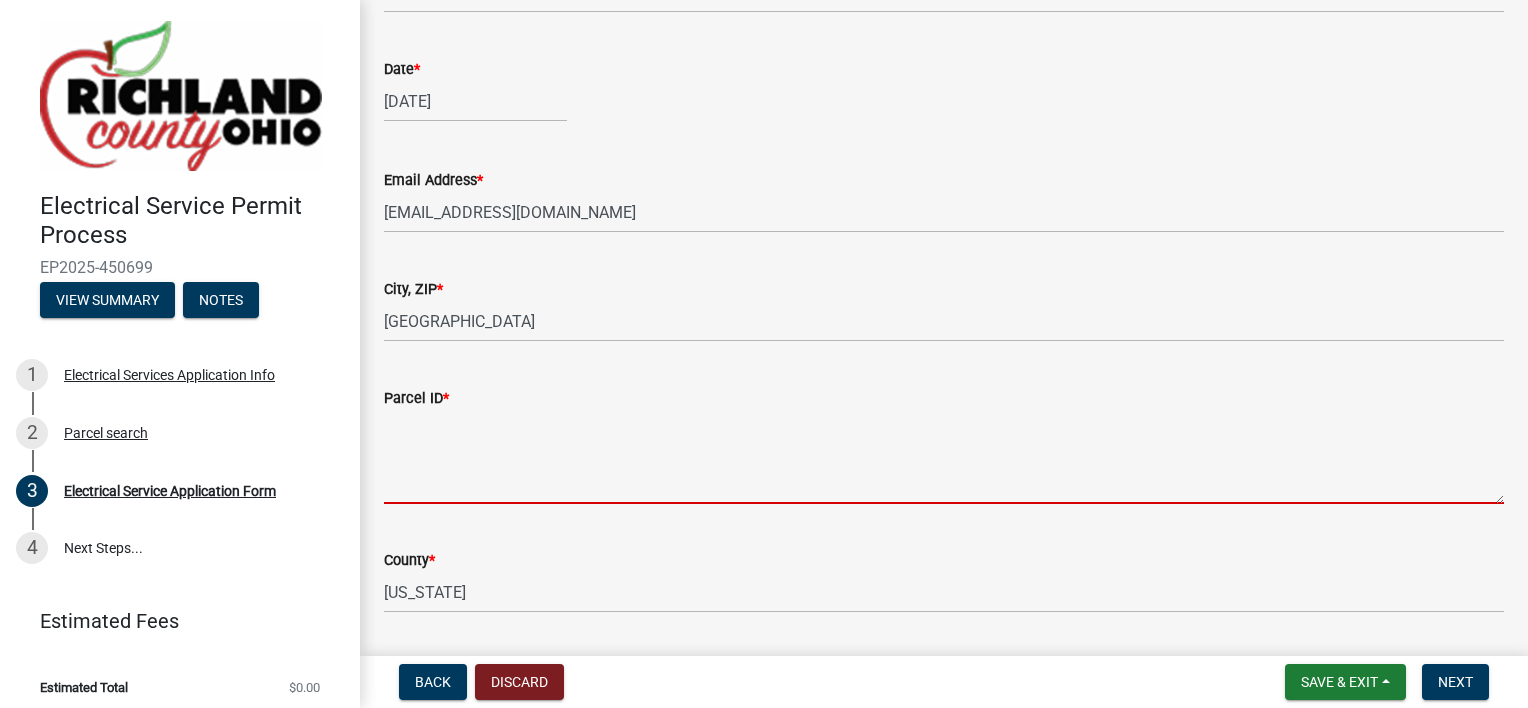 scroll, scrollTop: 4, scrollLeft: 0, axis: vertical 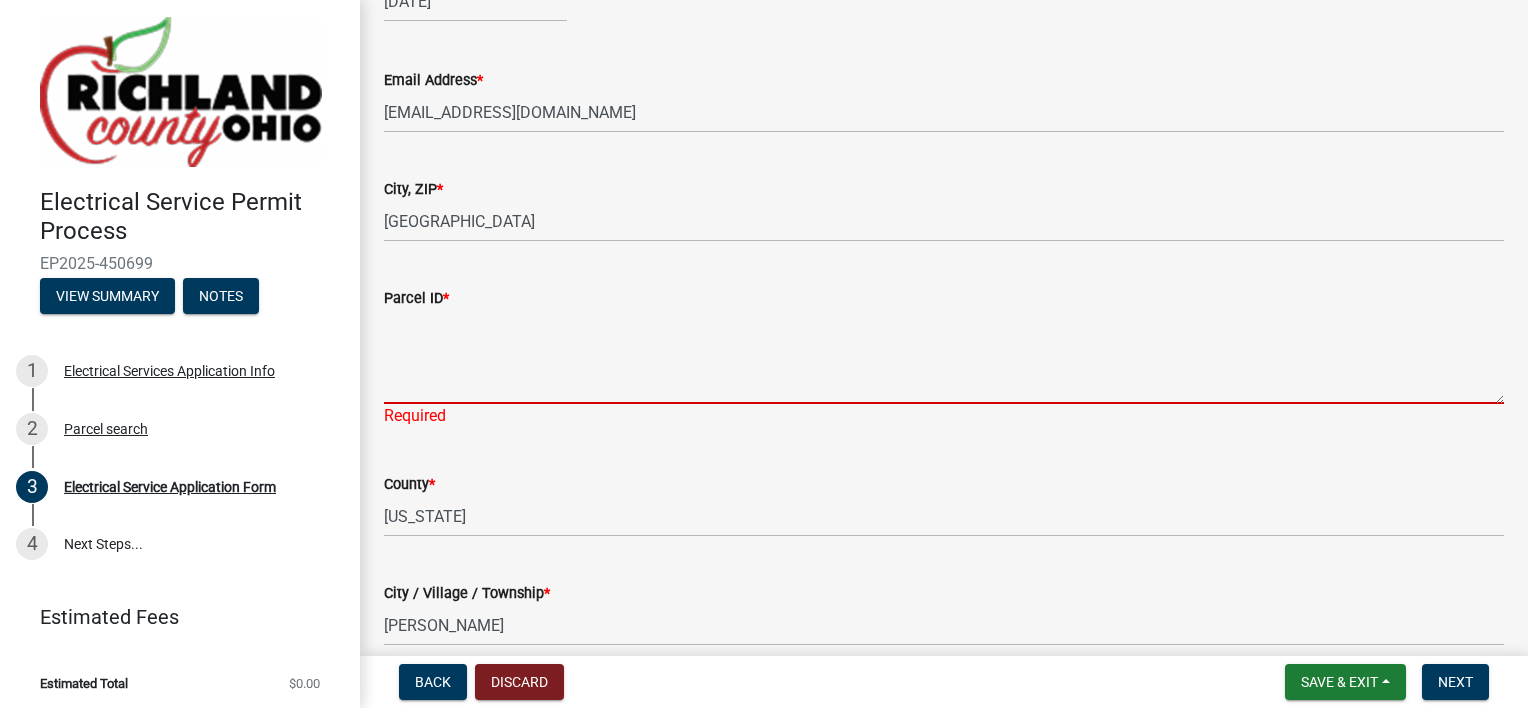 paste on "0472607417008" 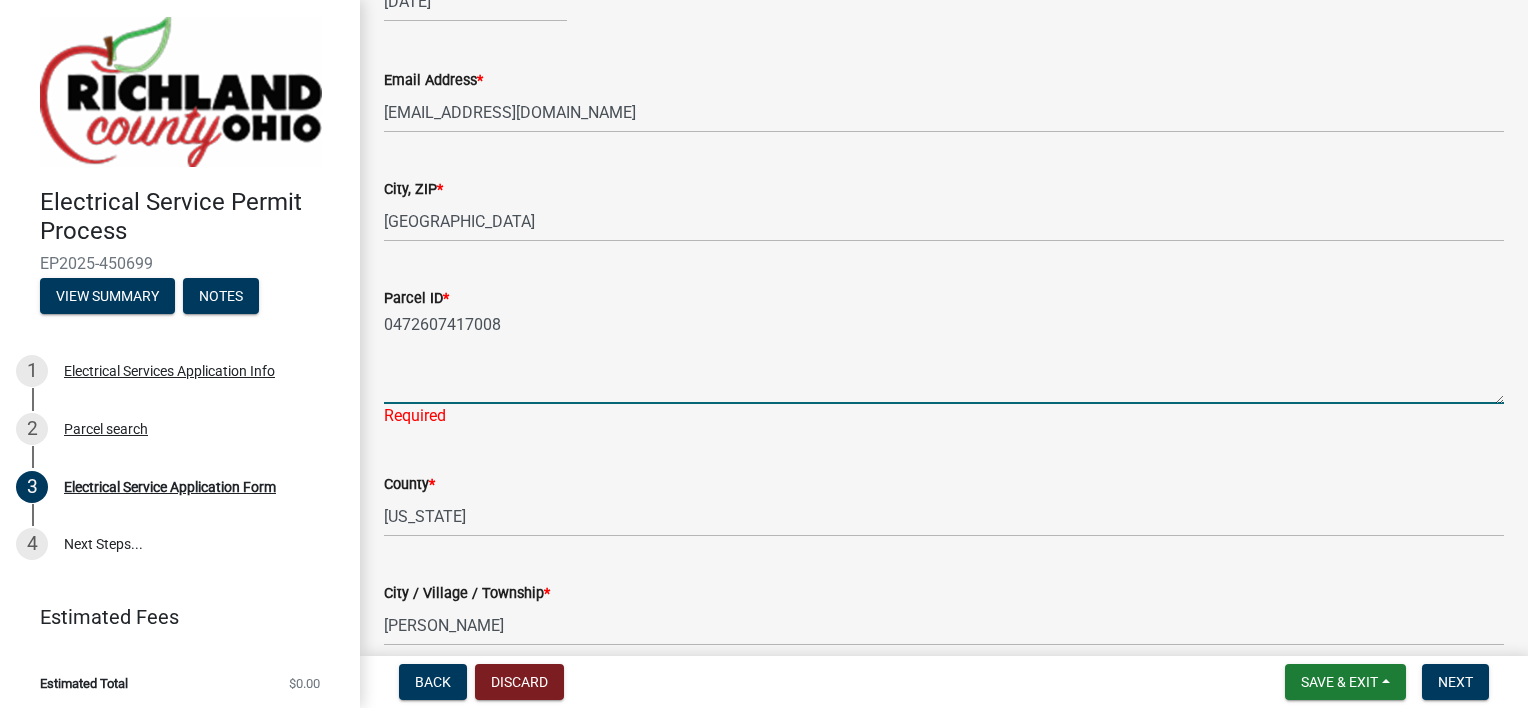 click on "0472607417008" at bounding box center [944, 357] 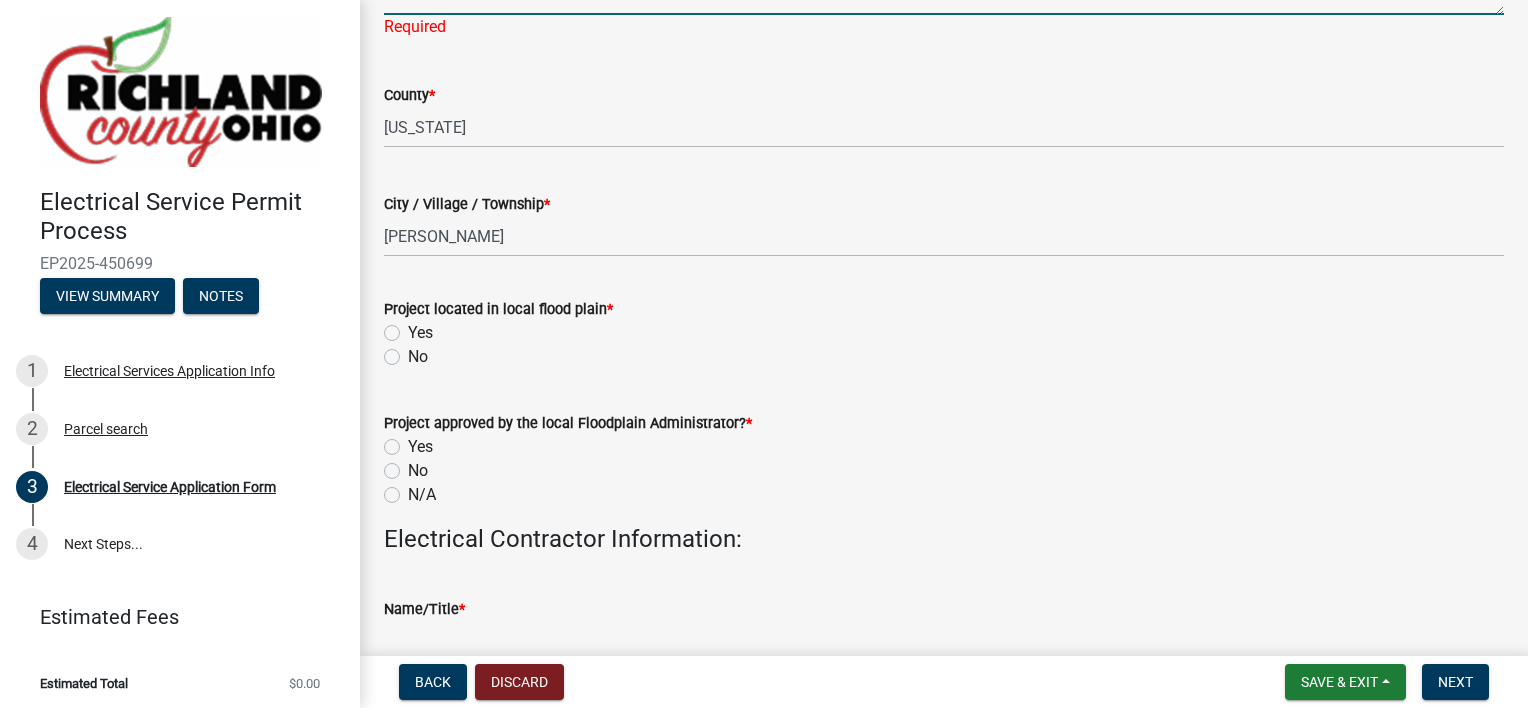 scroll, scrollTop: 1000, scrollLeft: 0, axis: vertical 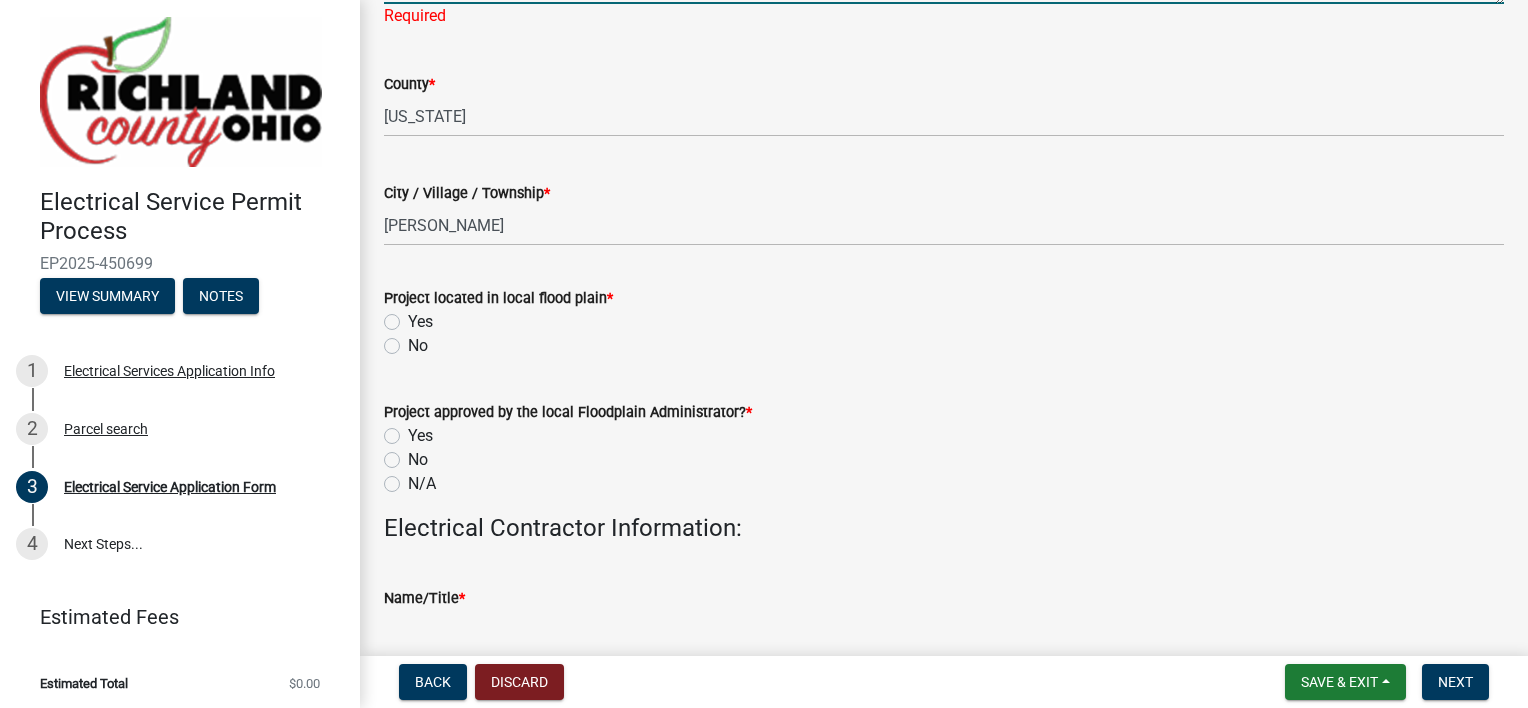 type on "0472607417008" 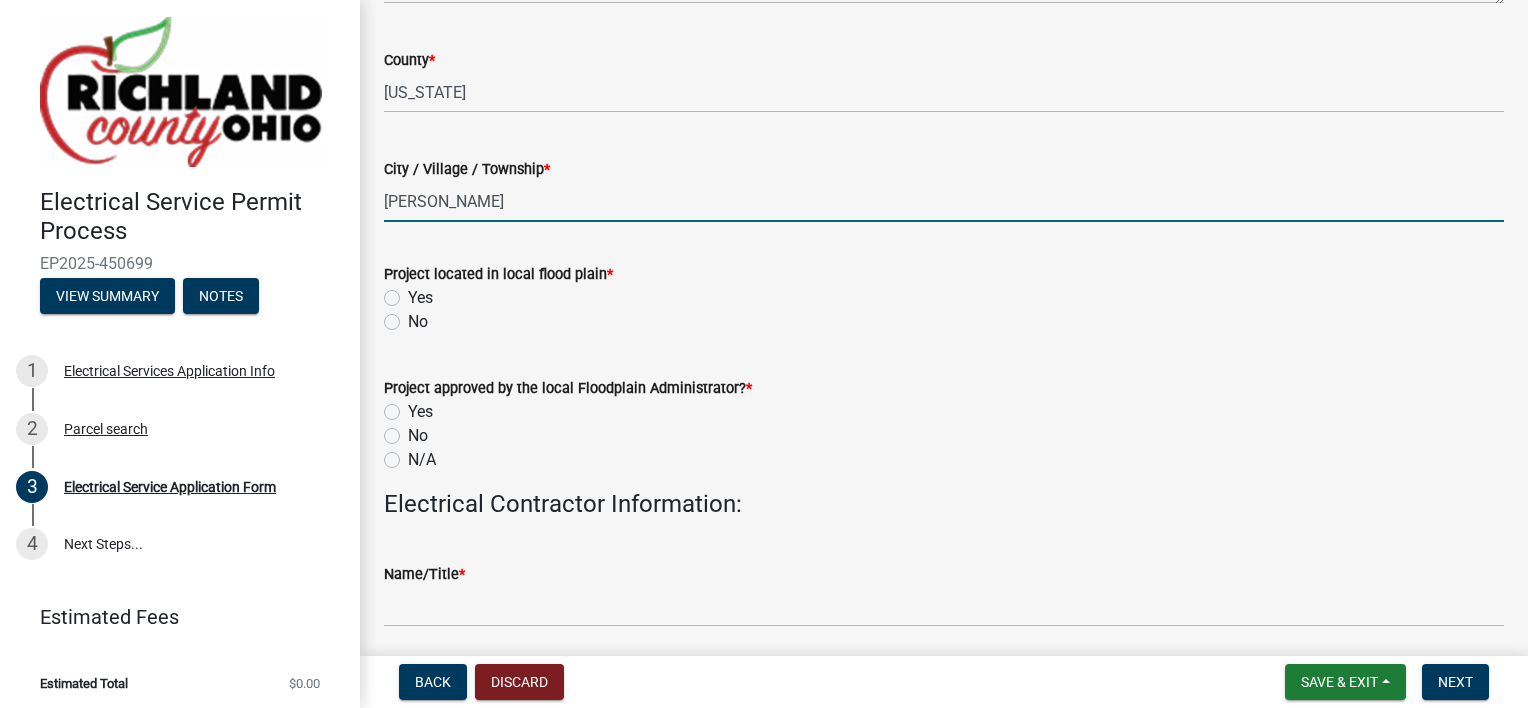 drag, startPoint x: 472, startPoint y: 214, endPoint x: 239, endPoint y: 196, distance: 233.69424 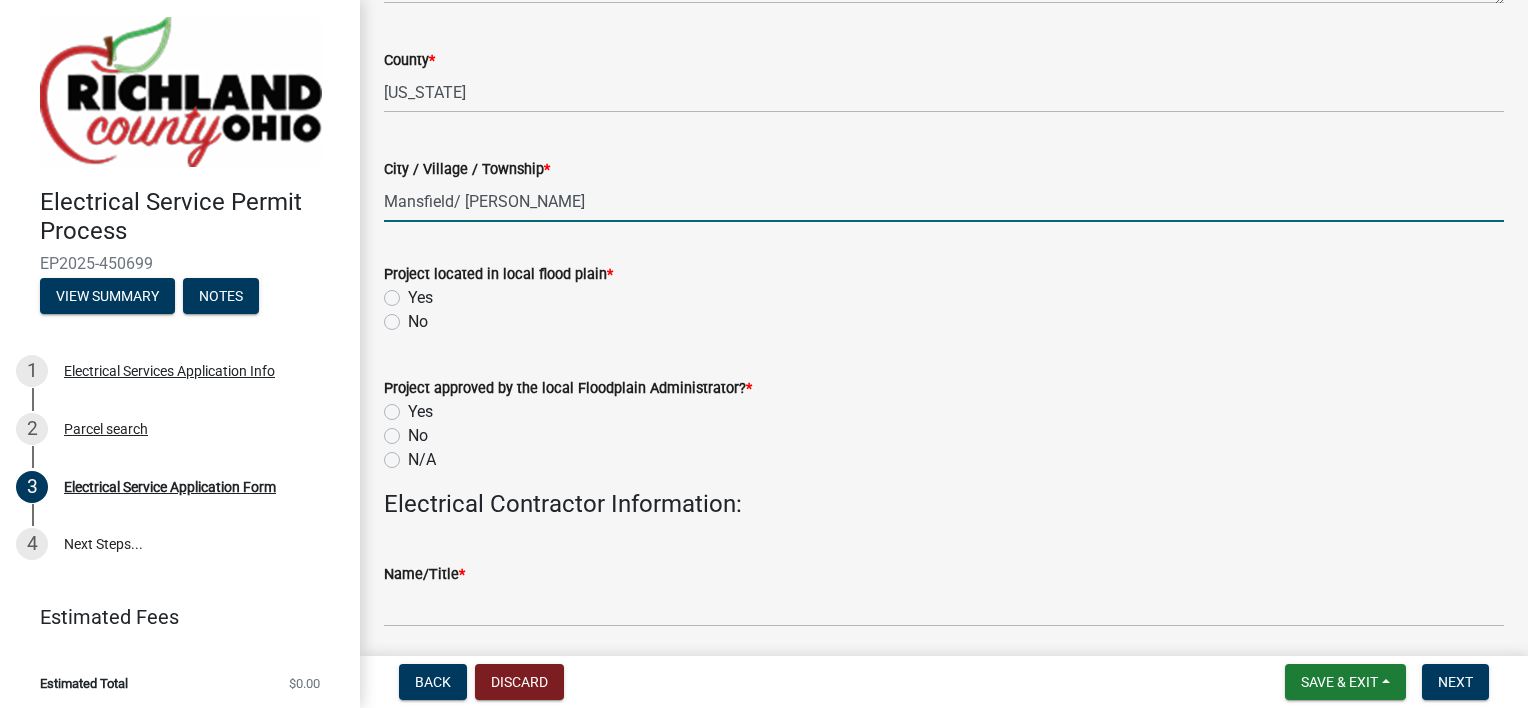 type on "Mansfield/ [PERSON_NAME]" 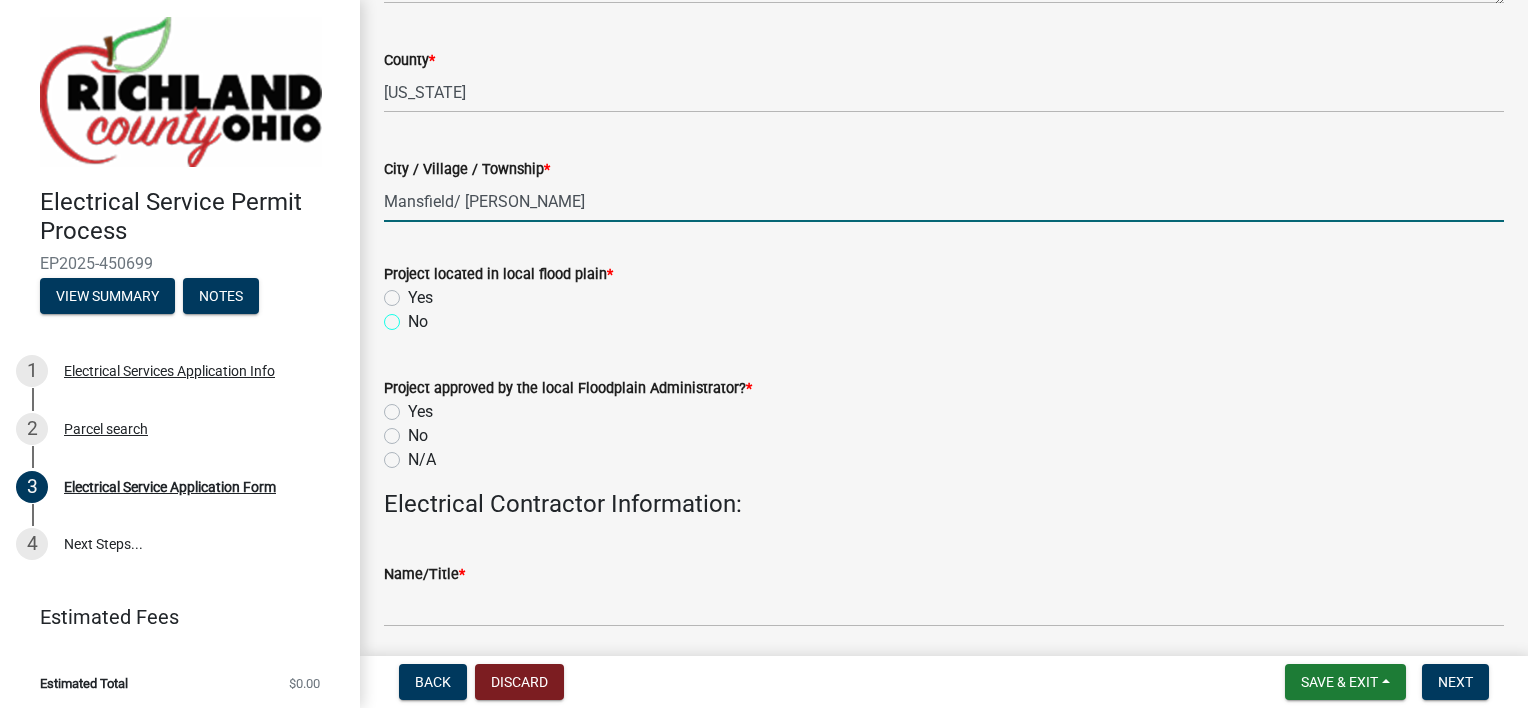 click on "No" at bounding box center (414, 316) 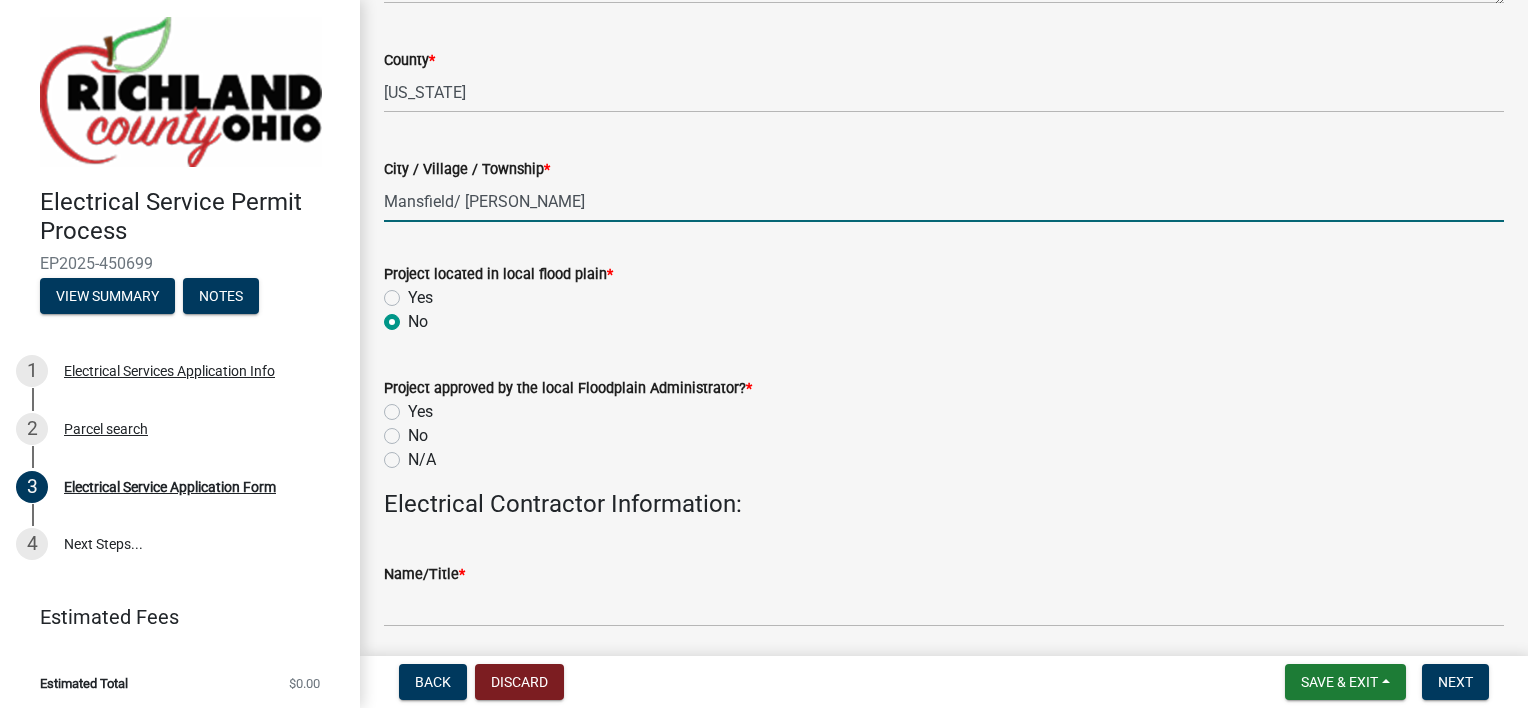 radio on "true" 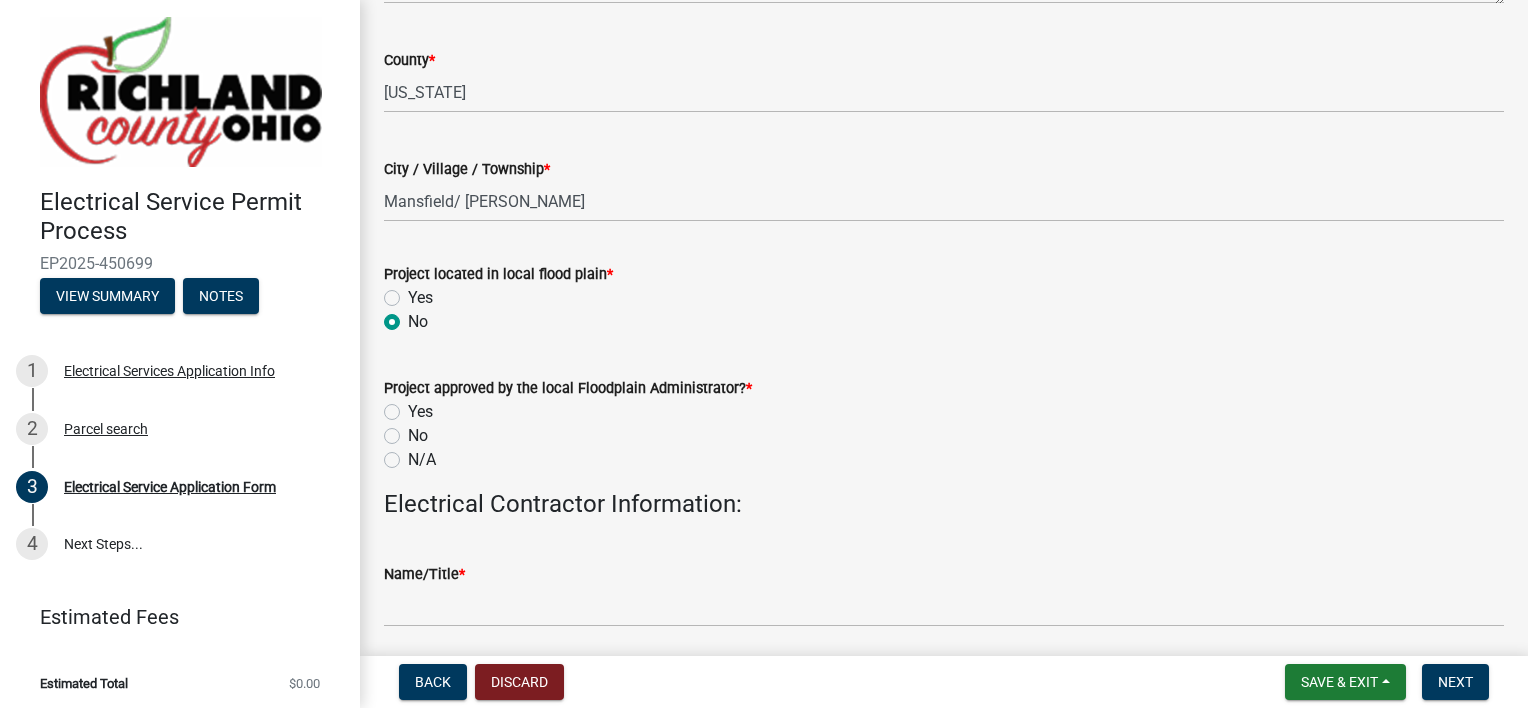 click on "N/A" 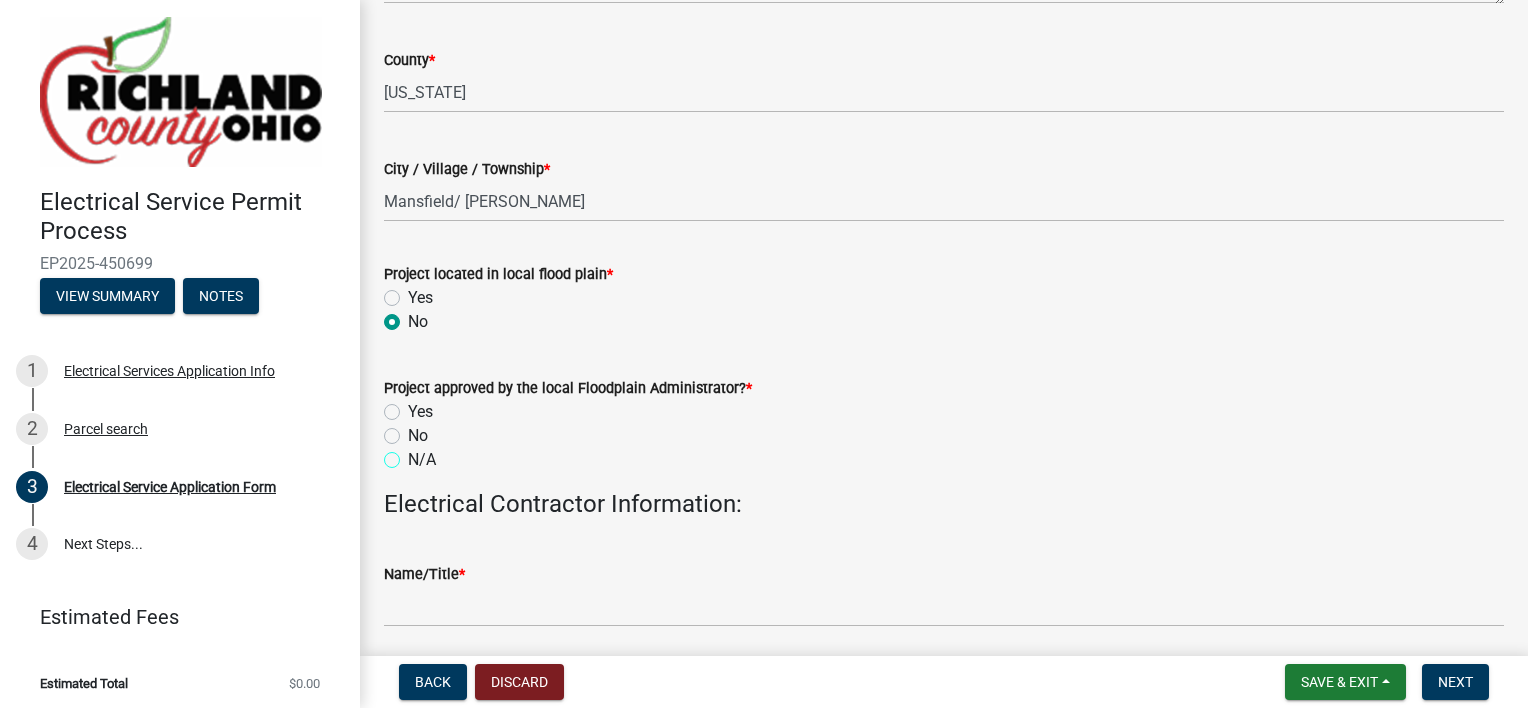click on "N/A" at bounding box center [414, 454] 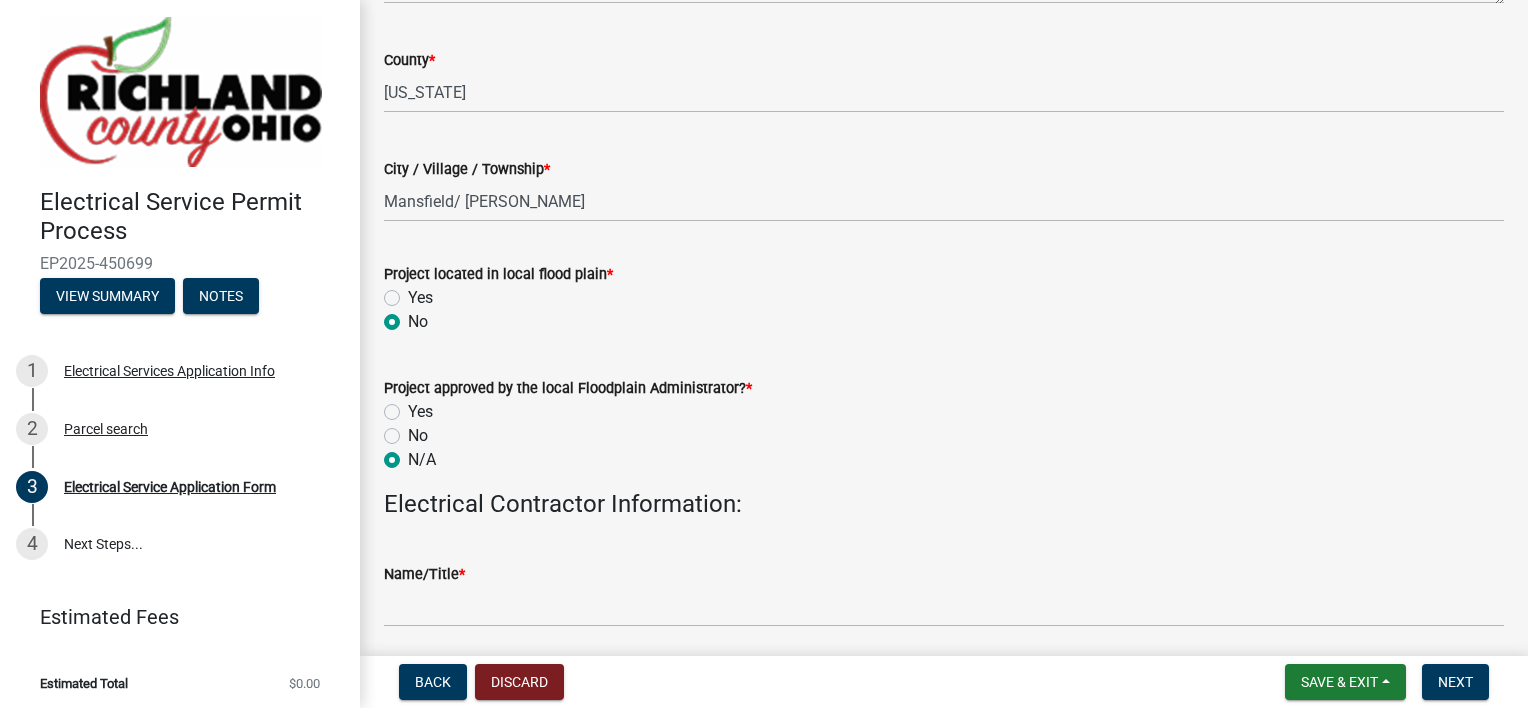 radio on "true" 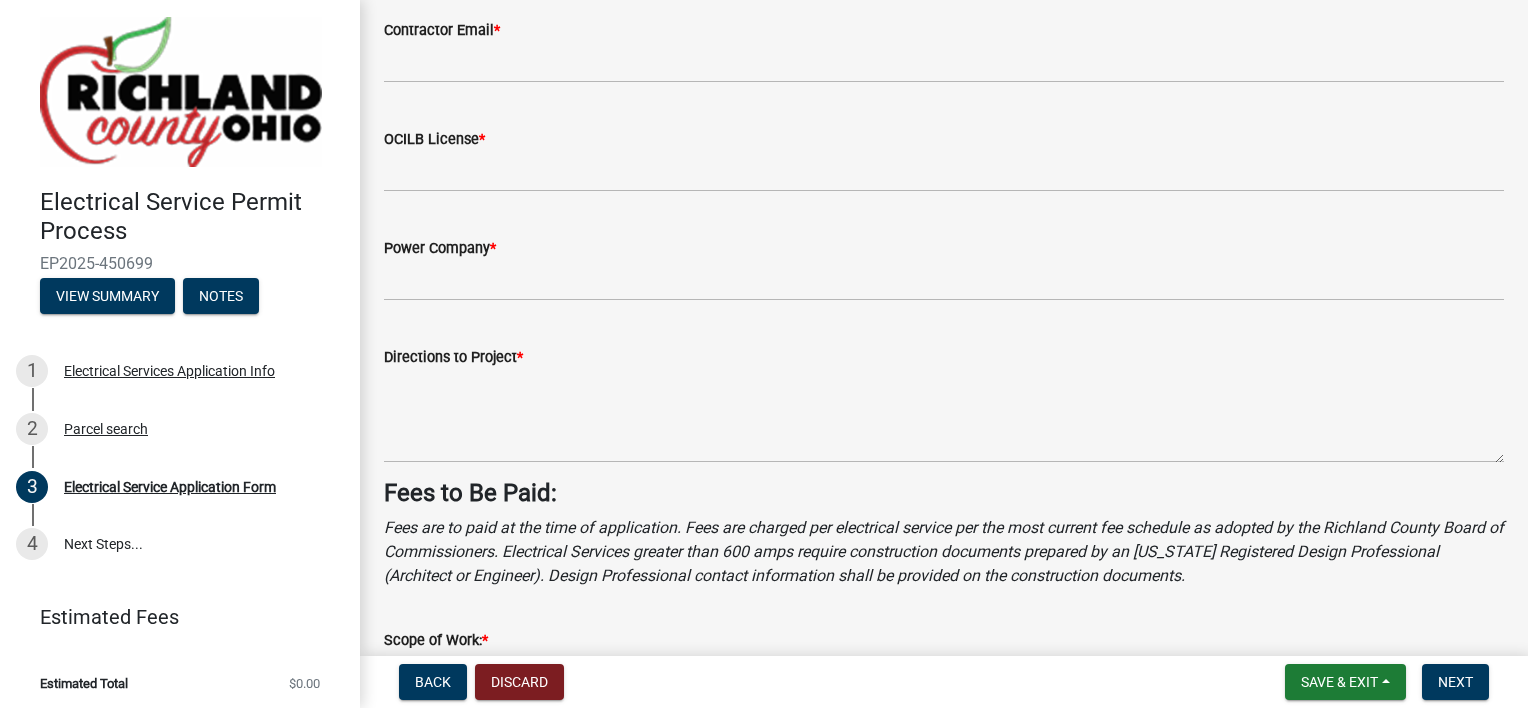scroll, scrollTop: 2300, scrollLeft: 0, axis: vertical 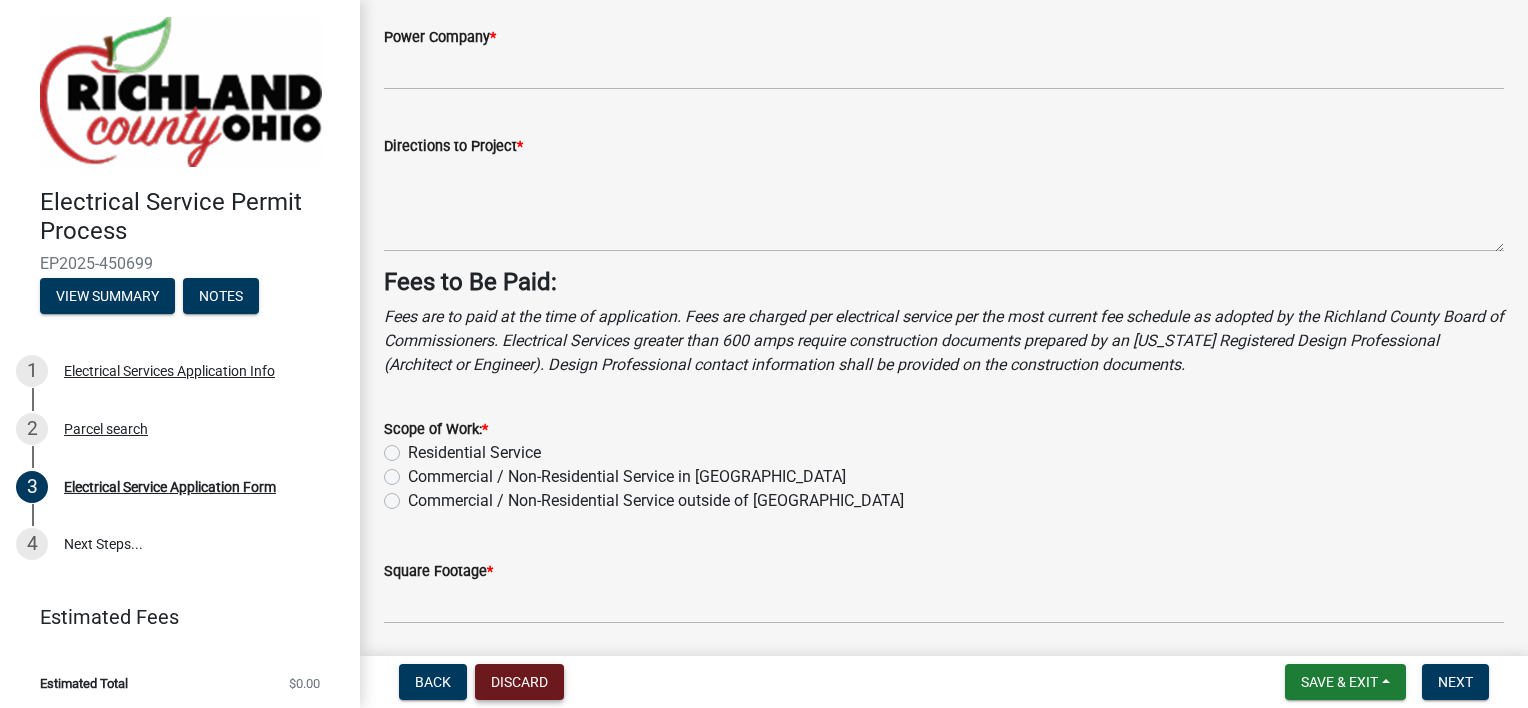 click on "Discard" at bounding box center [519, 682] 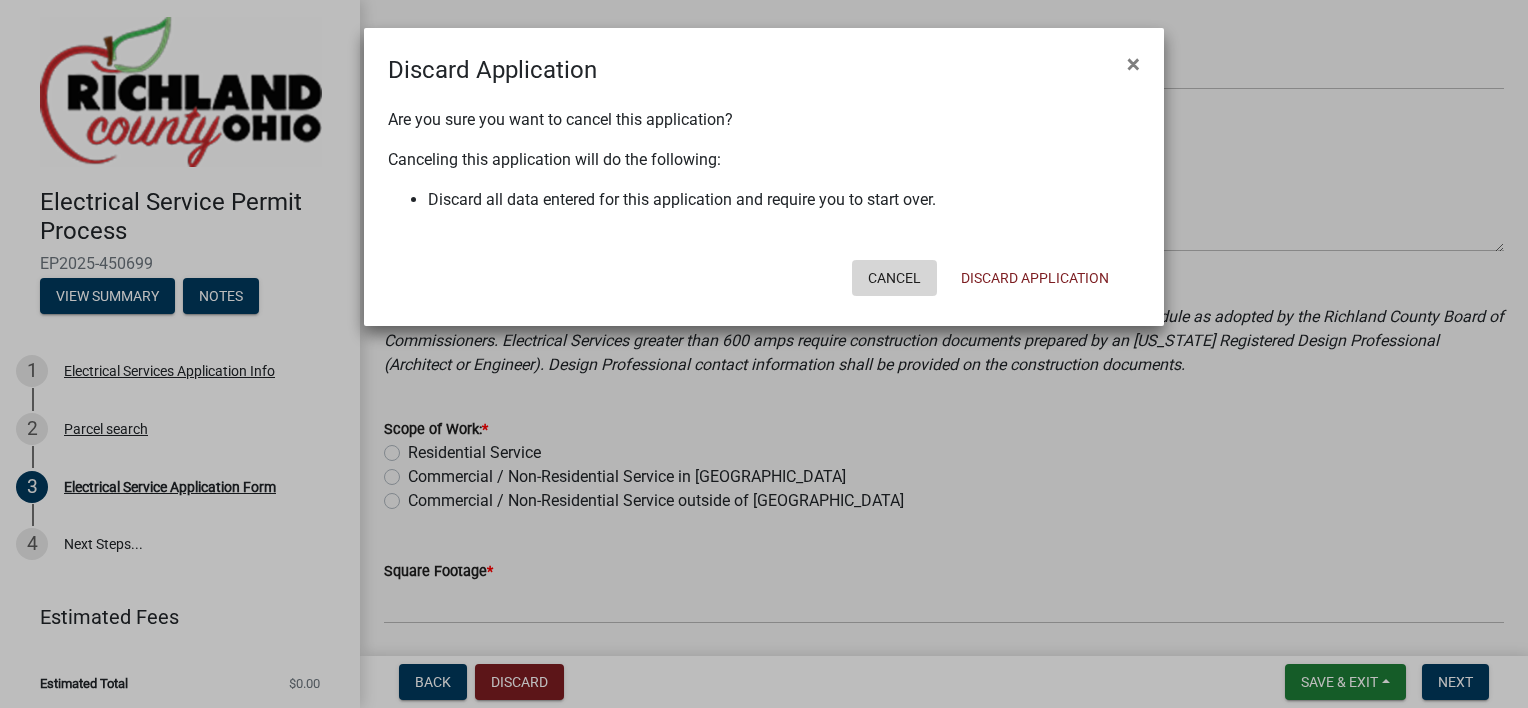click on "Cancel" 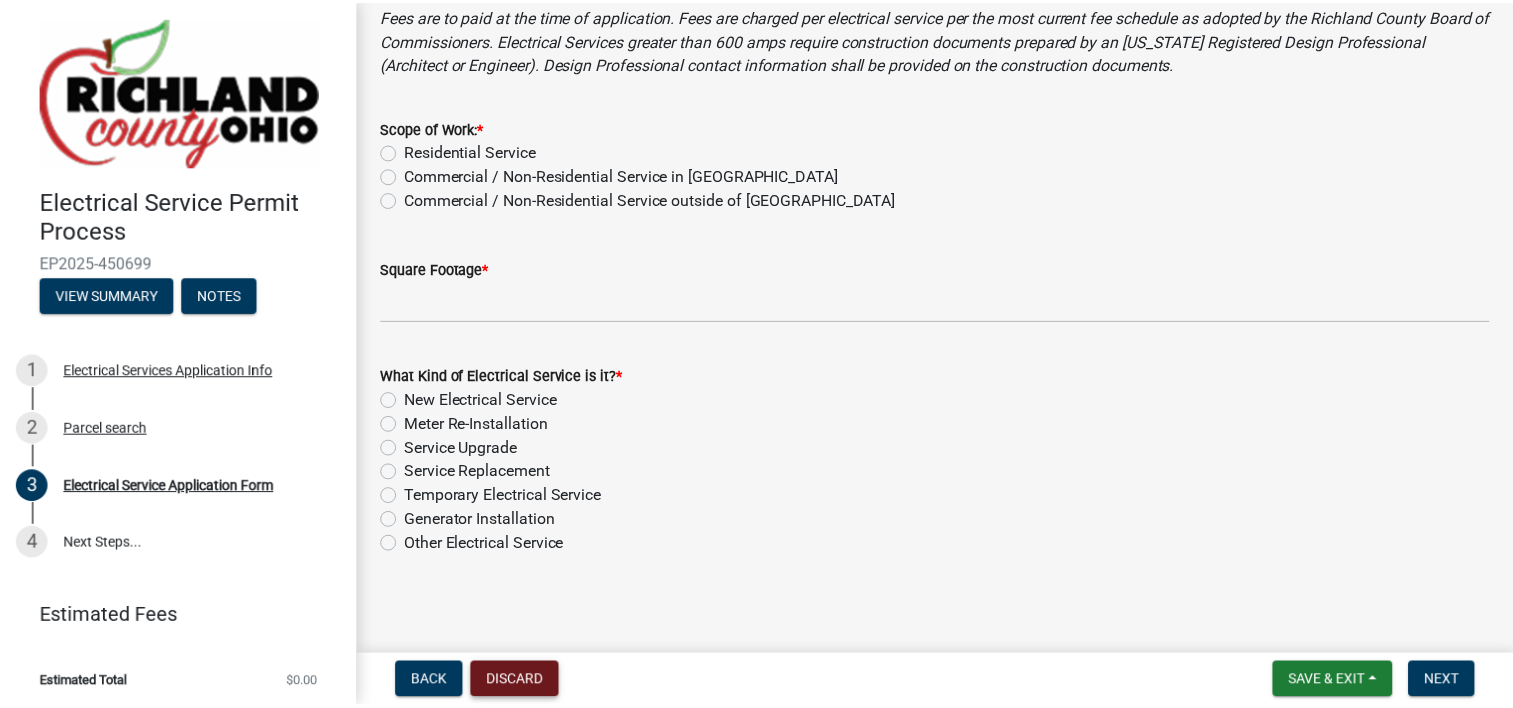 scroll, scrollTop: 2606, scrollLeft: 0, axis: vertical 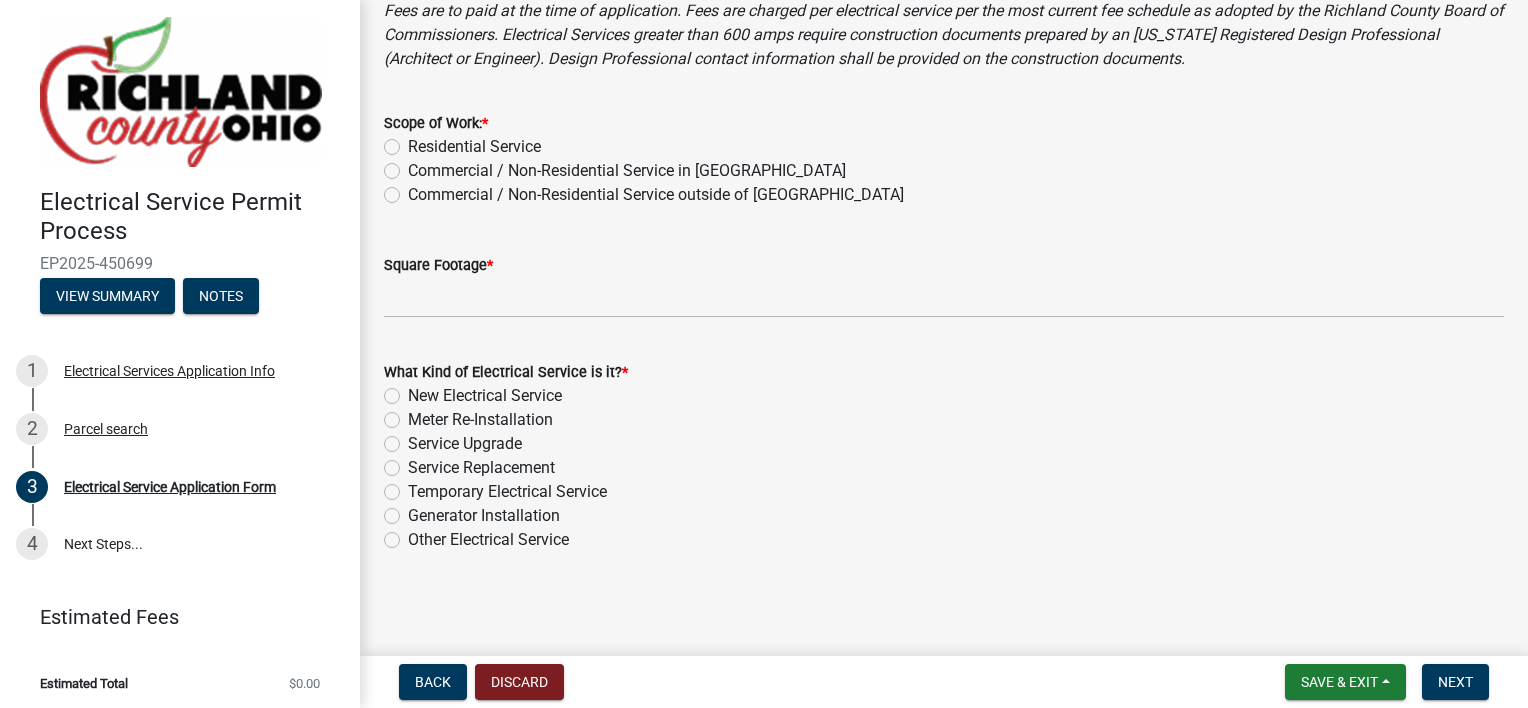 click on "Other Electrical Service" 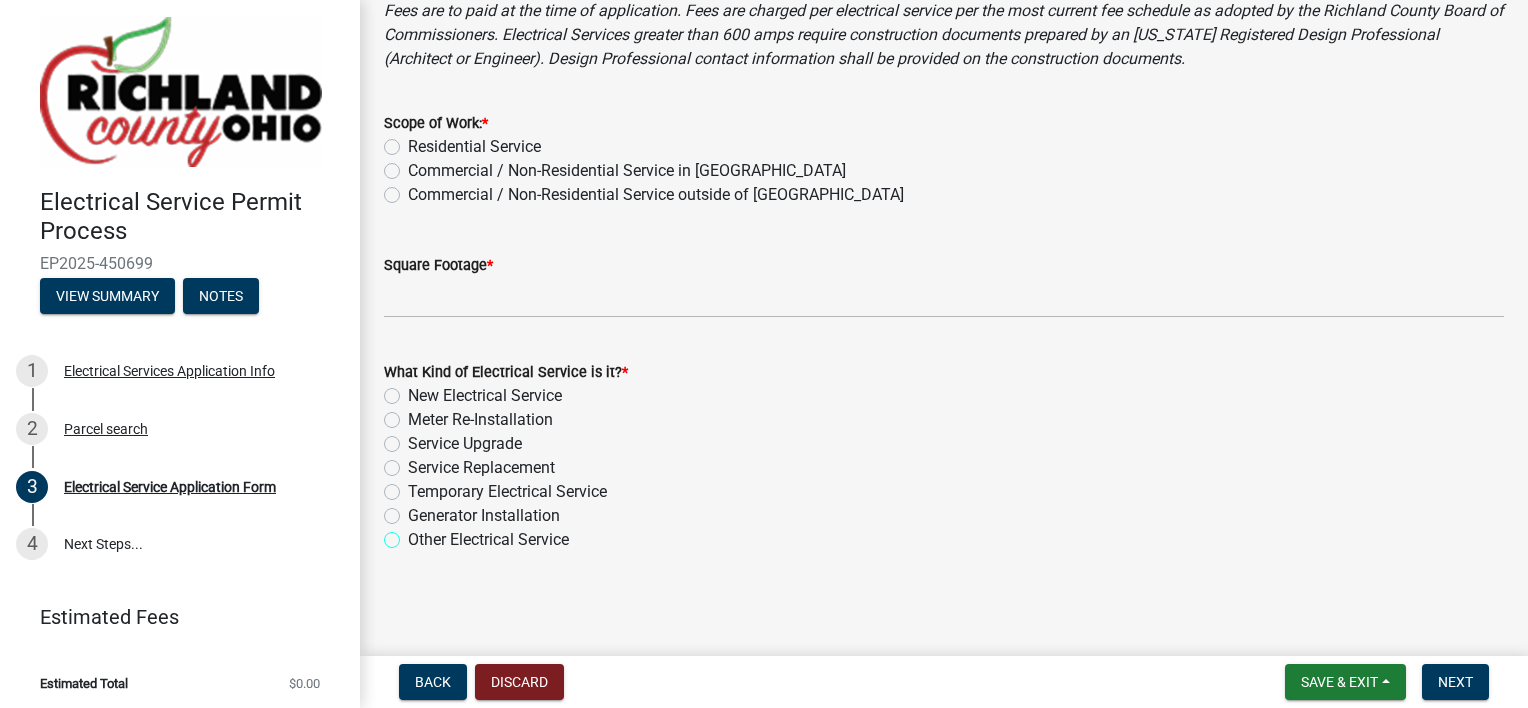 click on "Other Electrical Service" at bounding box center (414, 534) 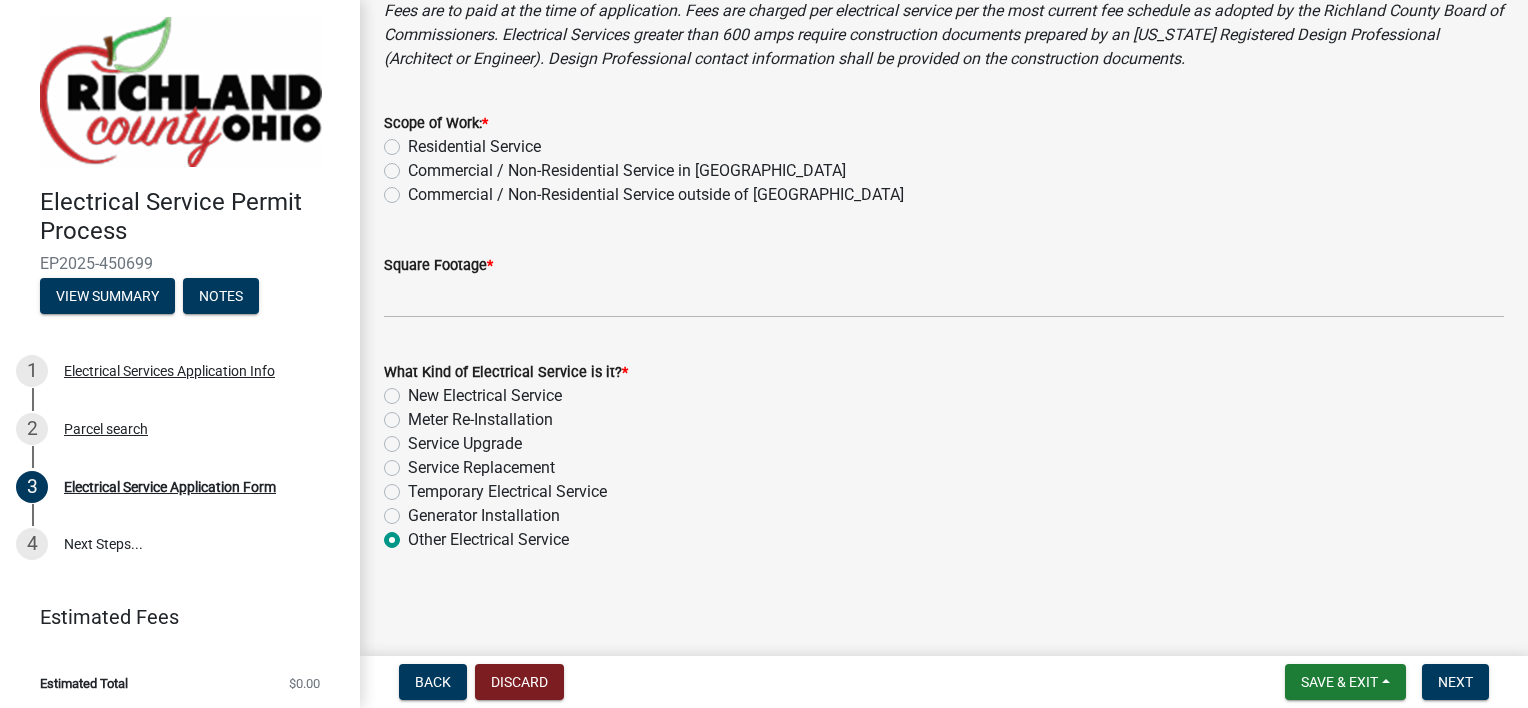 radio on "true" 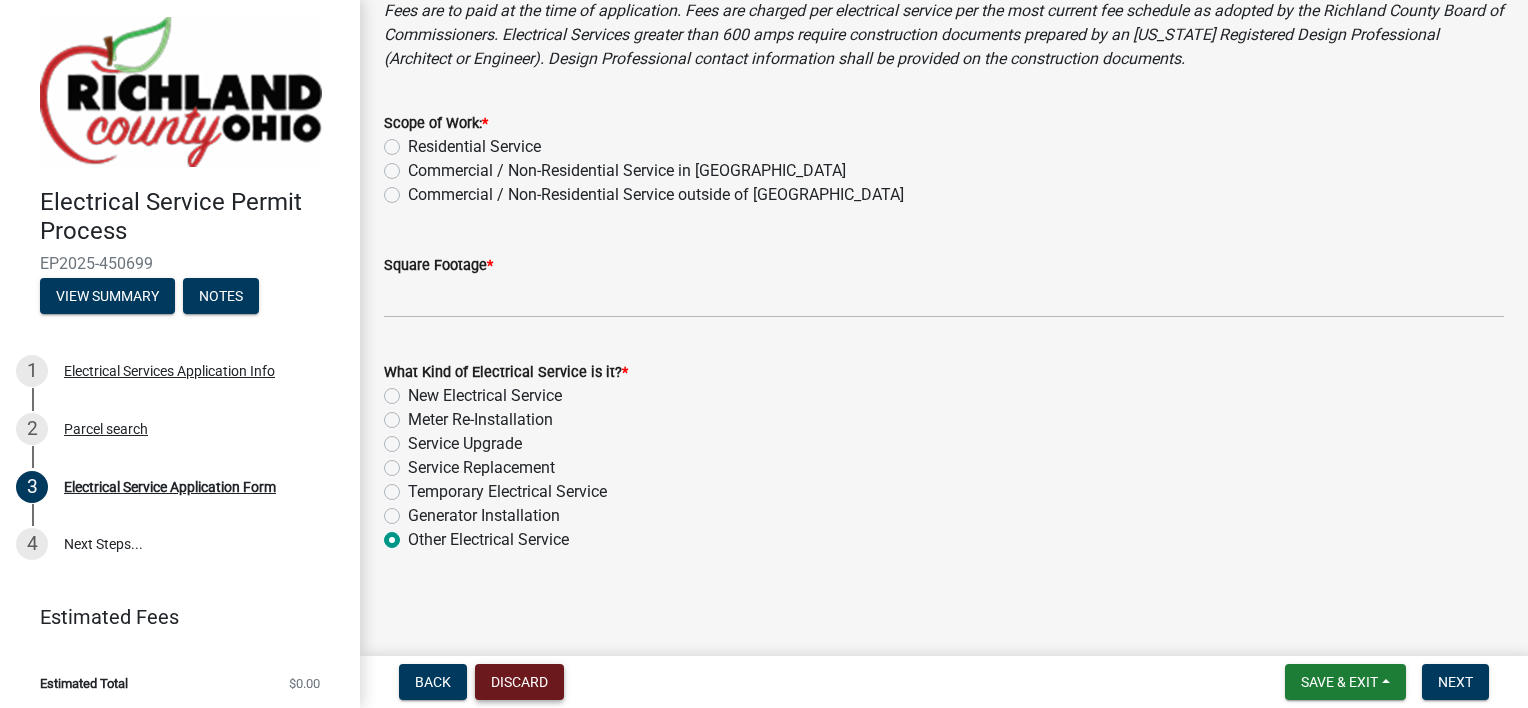 click on "Discard" at bounding box center (519, 682) 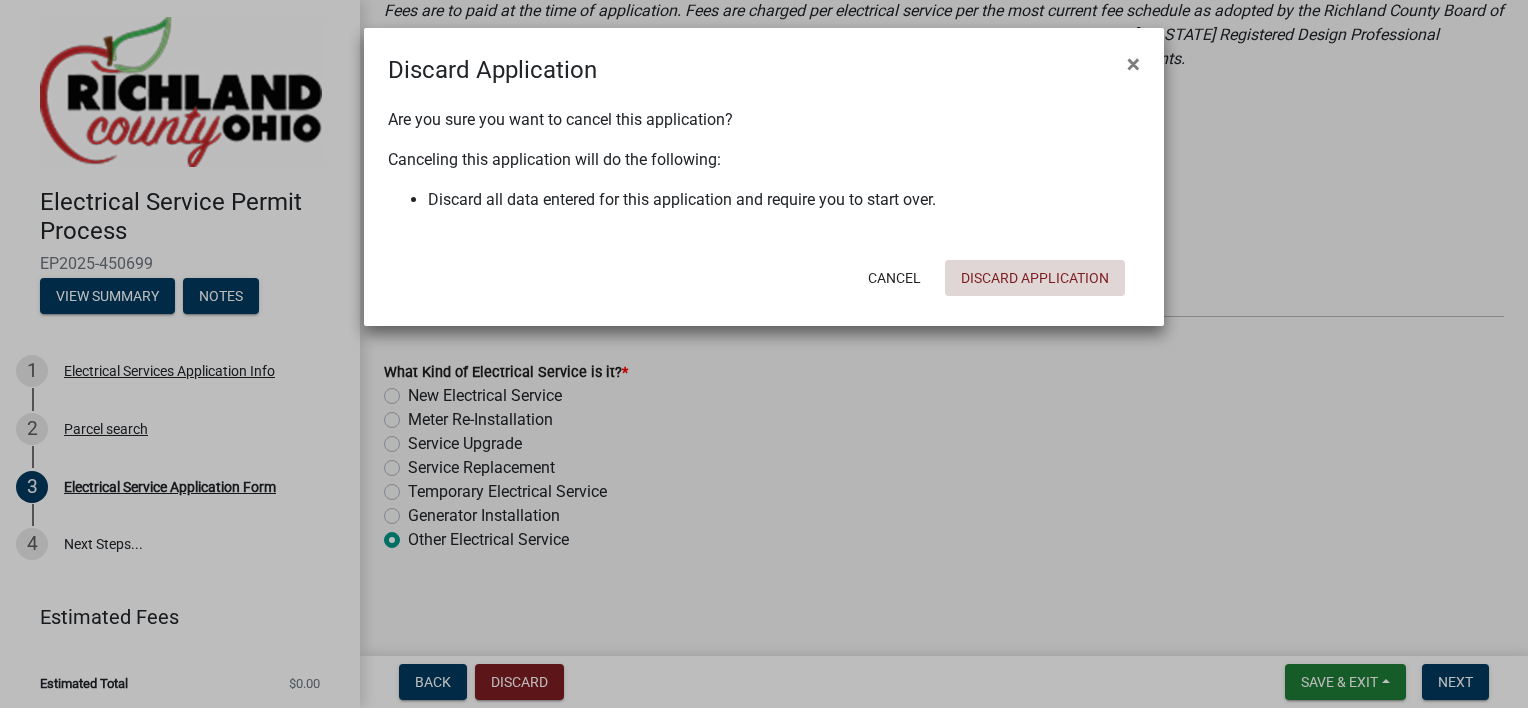 click on "Discard Application" 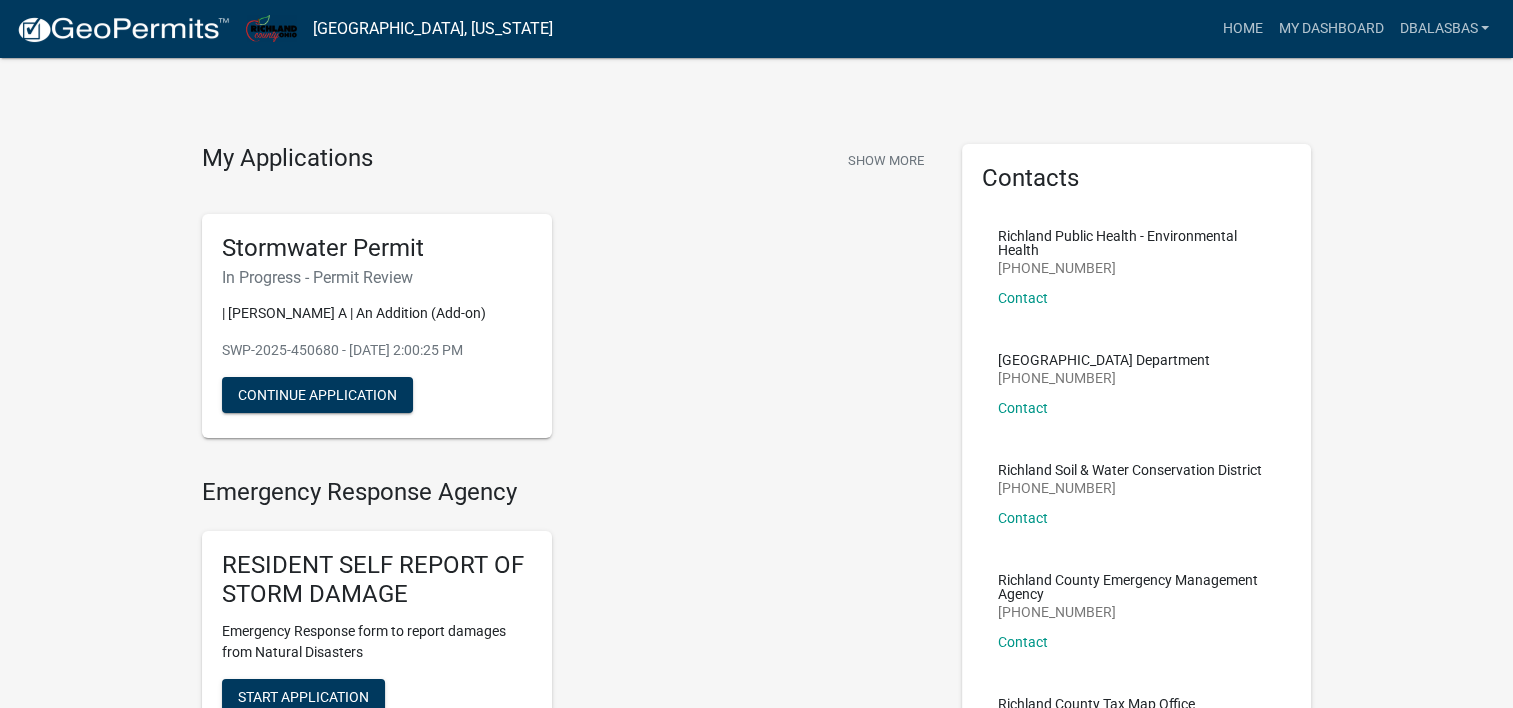 scroll, scrollTop: 0, scrollLeft: 0, axis: both 